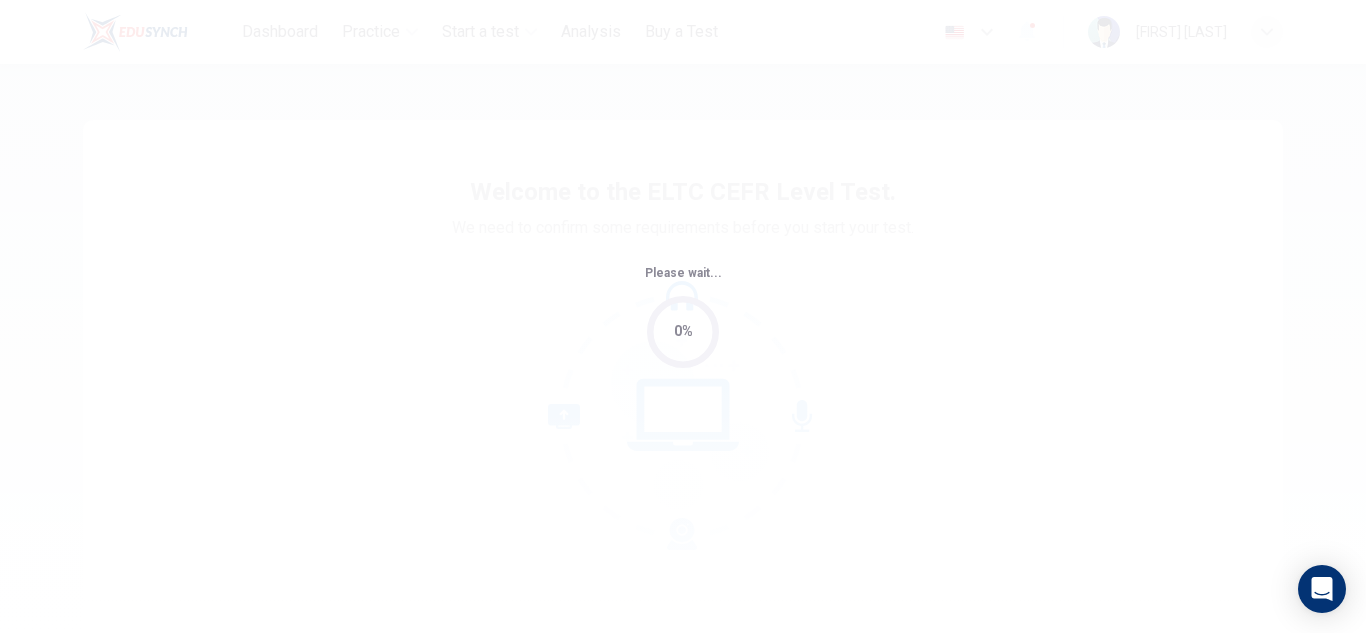 scroll, scrollTop: 0, scrollLeft: 0, axis: both 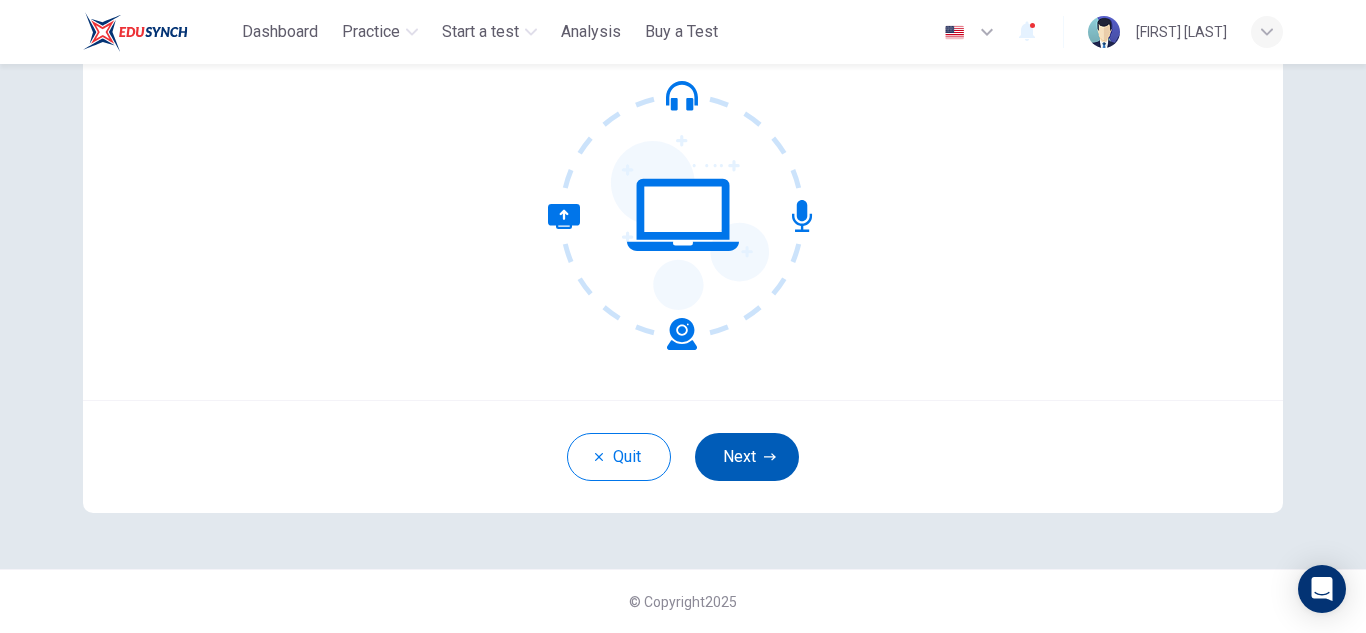 drag, startPoint x: 684, startPoint y: 332, endPoint x: 741, endPoint y: 460, distance: 140.11781 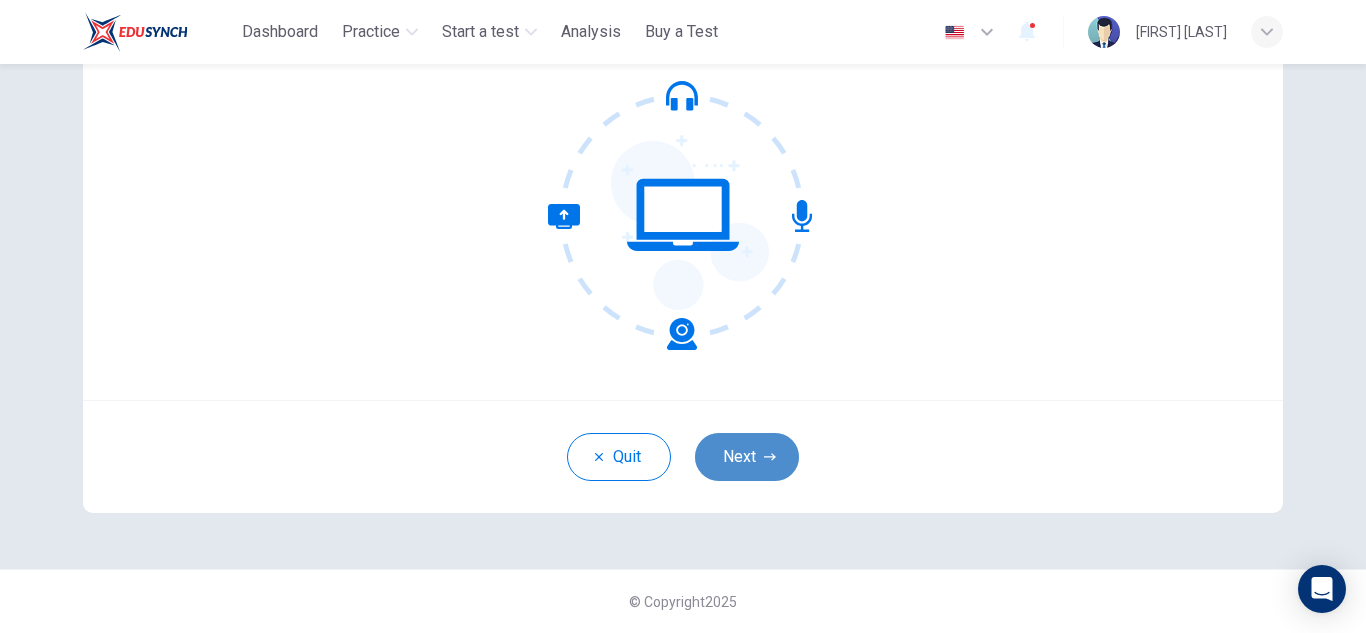 click on "Next" at bounding box center (747, 457) 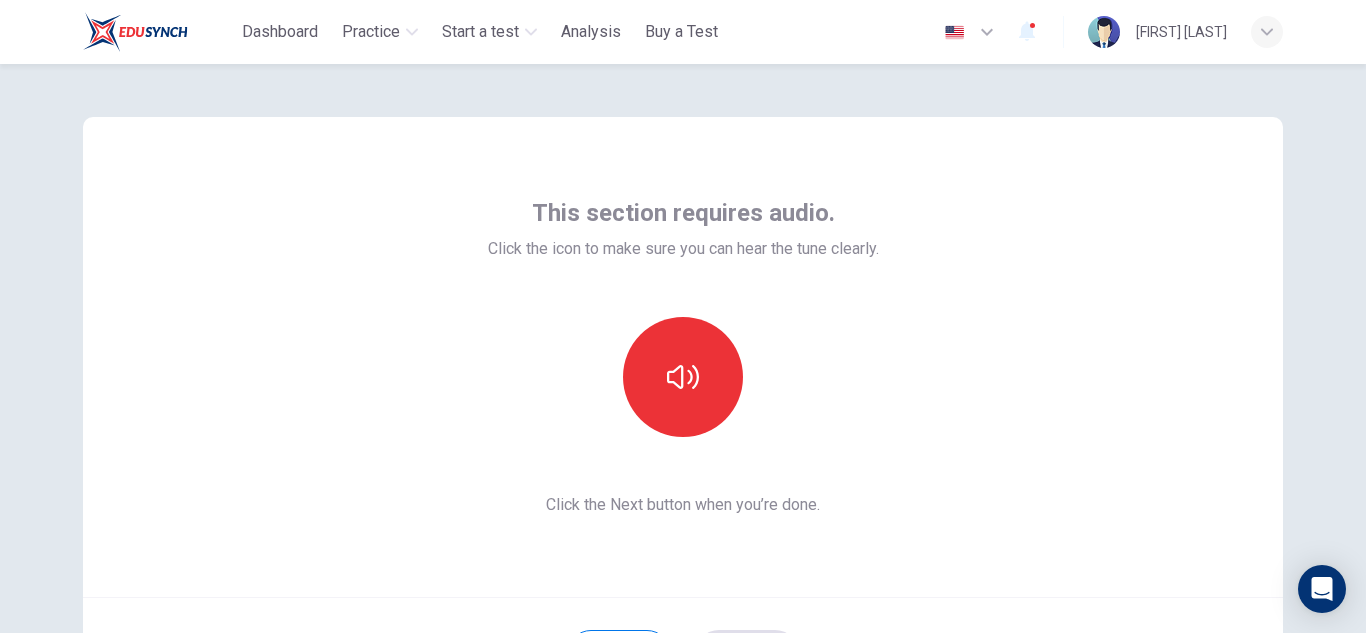 scroll, scrollTop: 0, scrollLeft: 0, axis: both 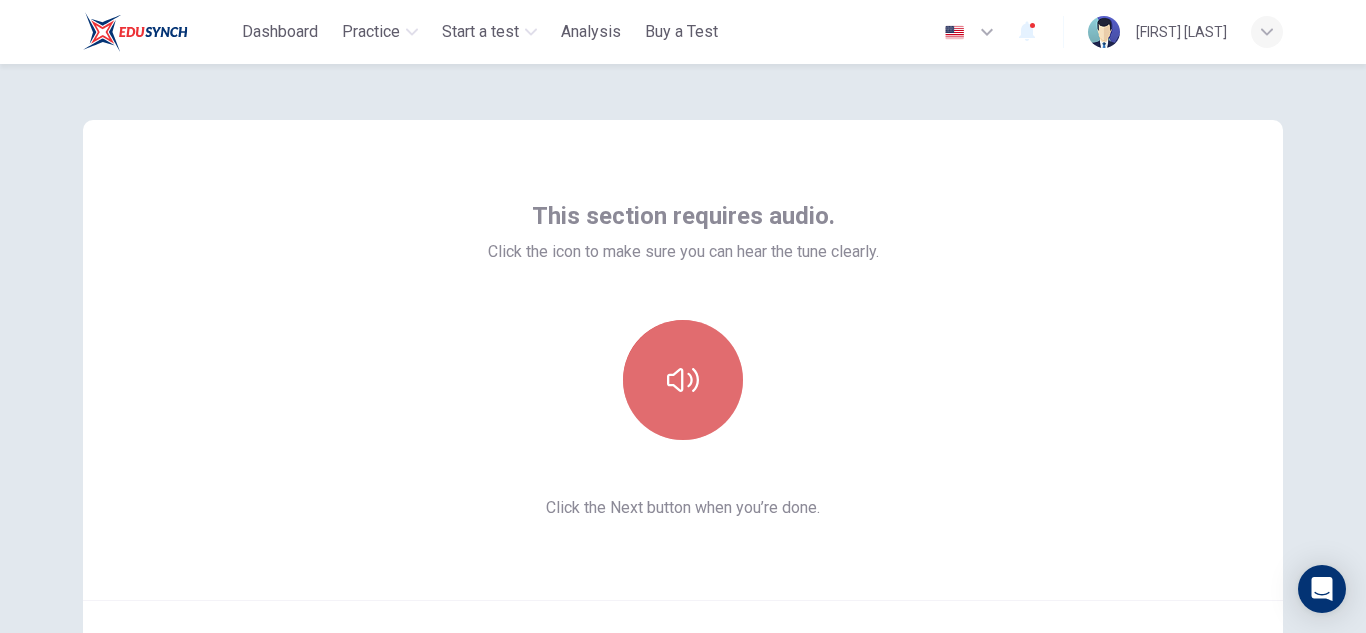 click 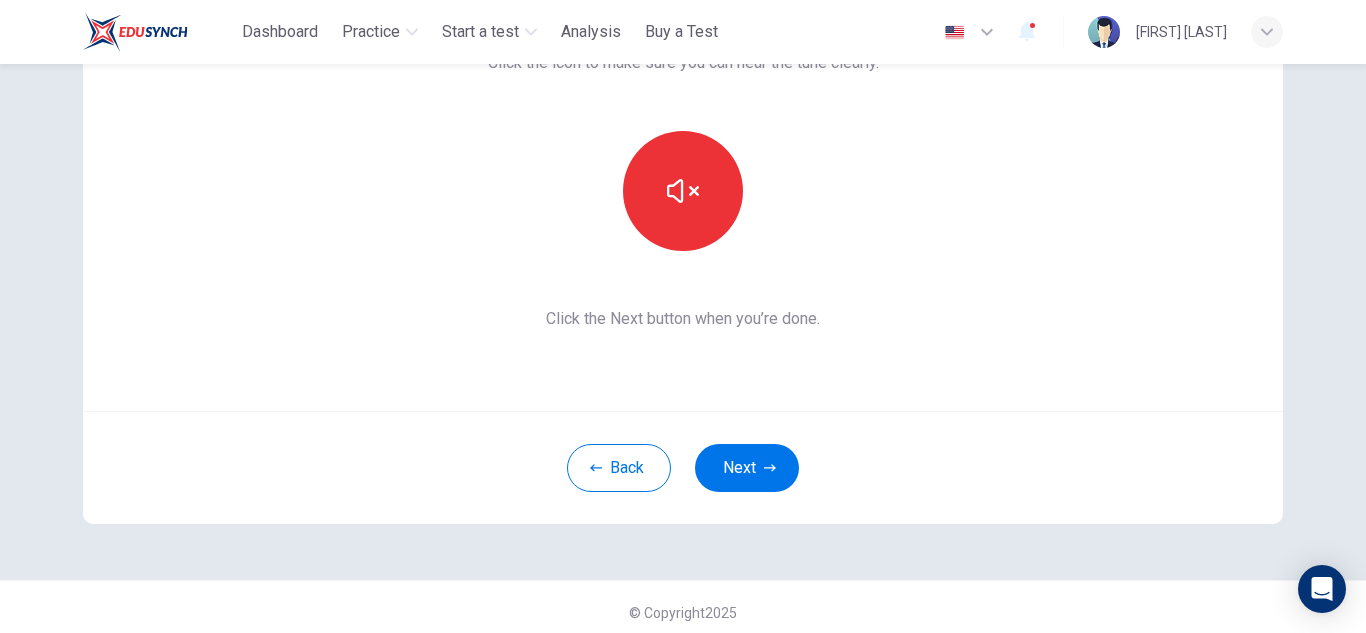scroll, scrollTop: 200, scrollLeft: 0, axis: vertical 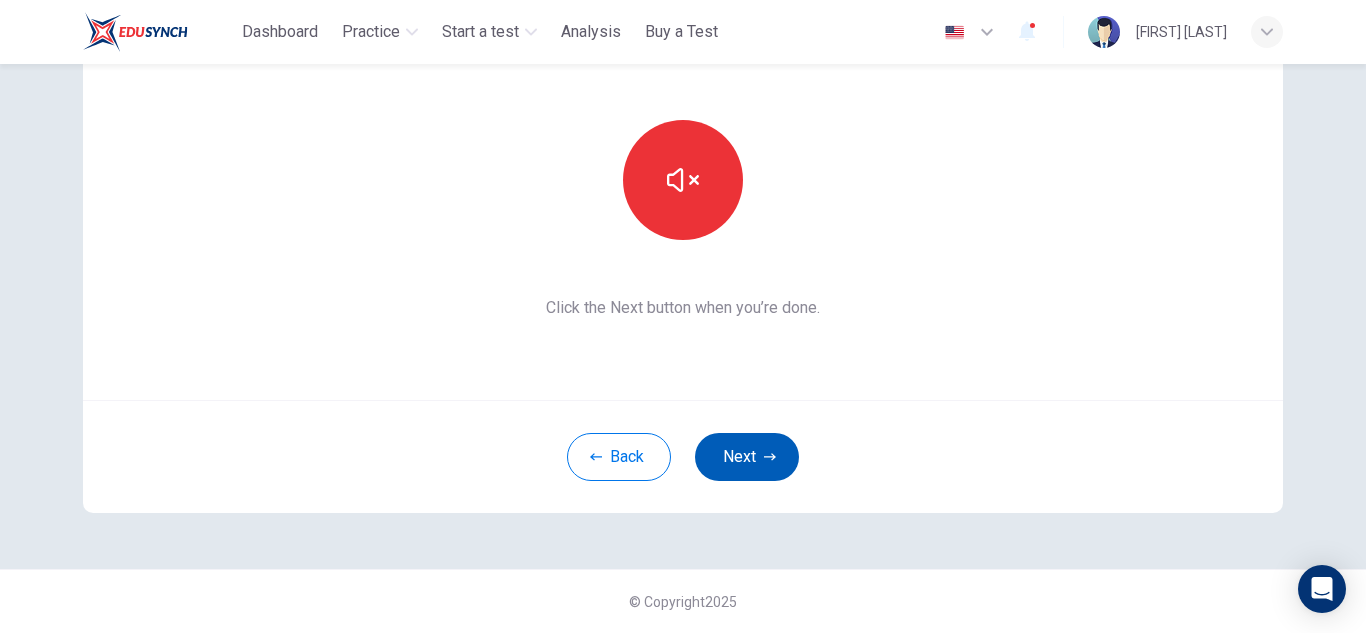 click 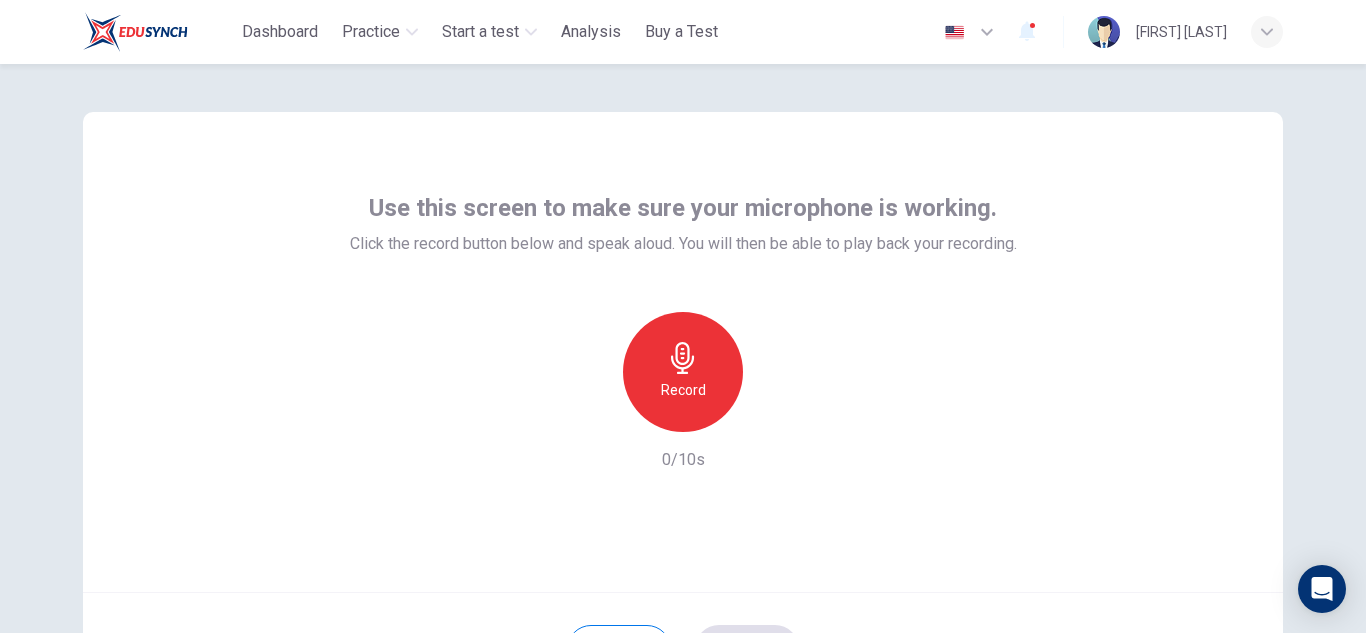 scroll, scrollTop: 5, scrollLeft: 0, axis: vertical 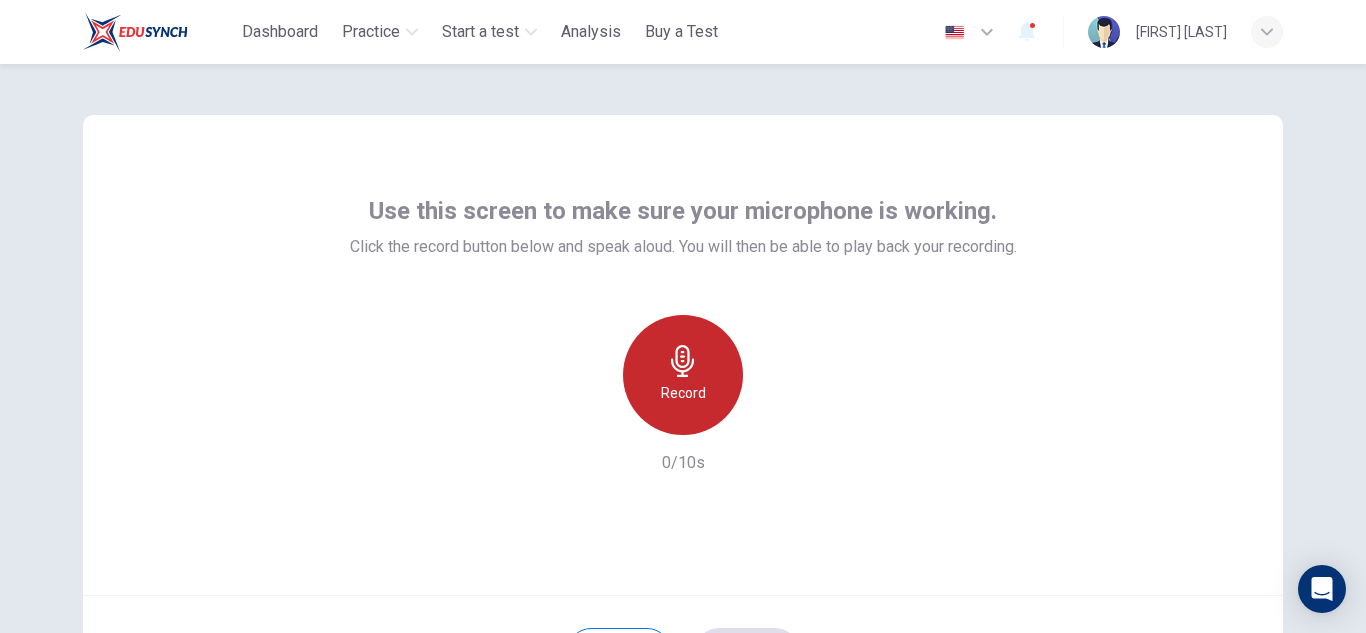 click on "Record" at bounding box center (683, 375) 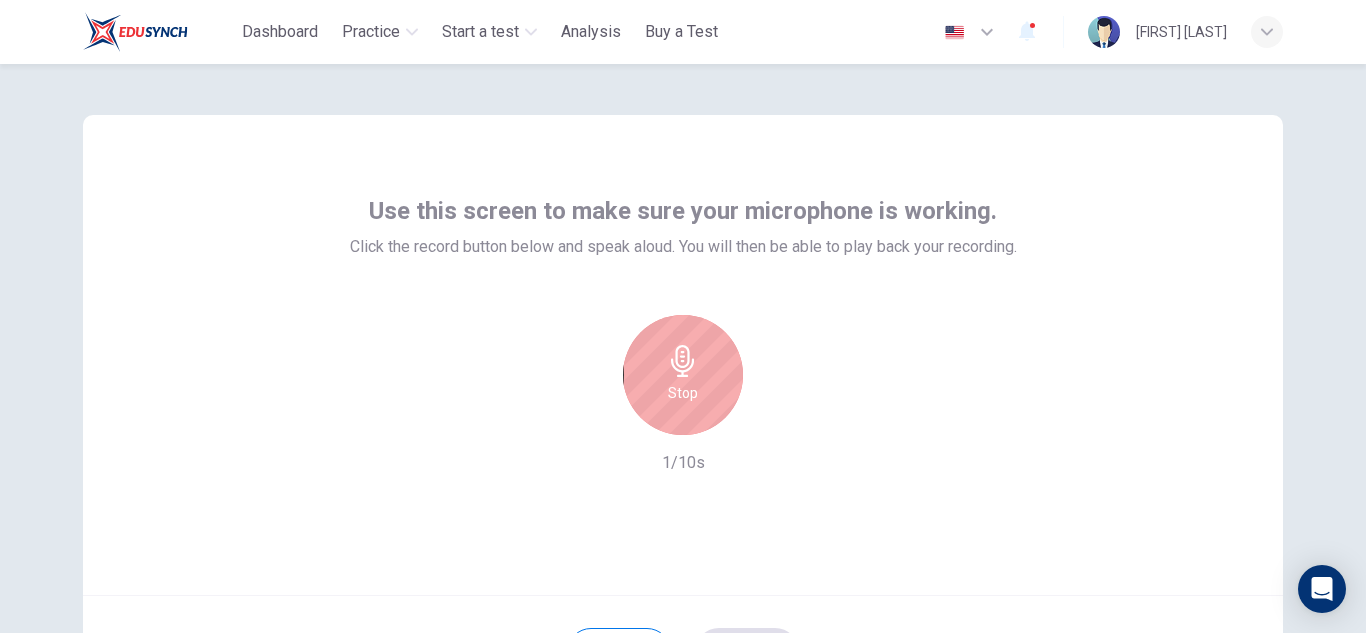 click on "Stop" at bounding box center (683, 375) 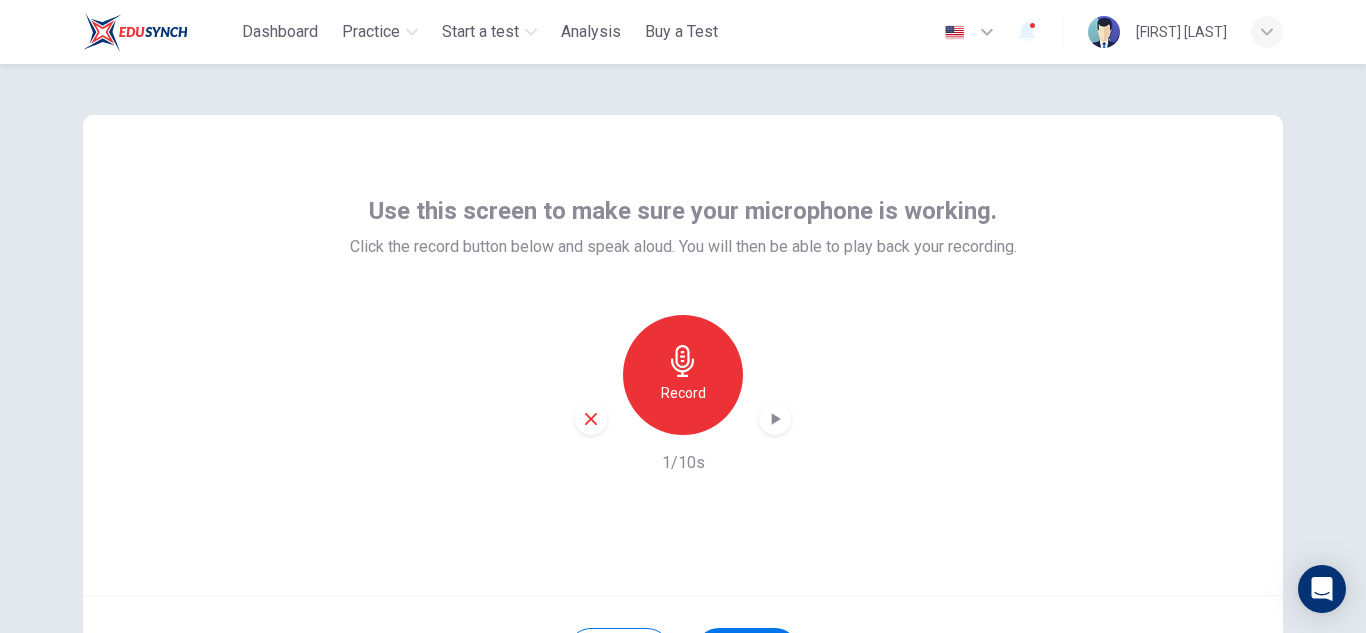 scroll, scrollTop: 200, scrollLeft: 0, axis: vertical 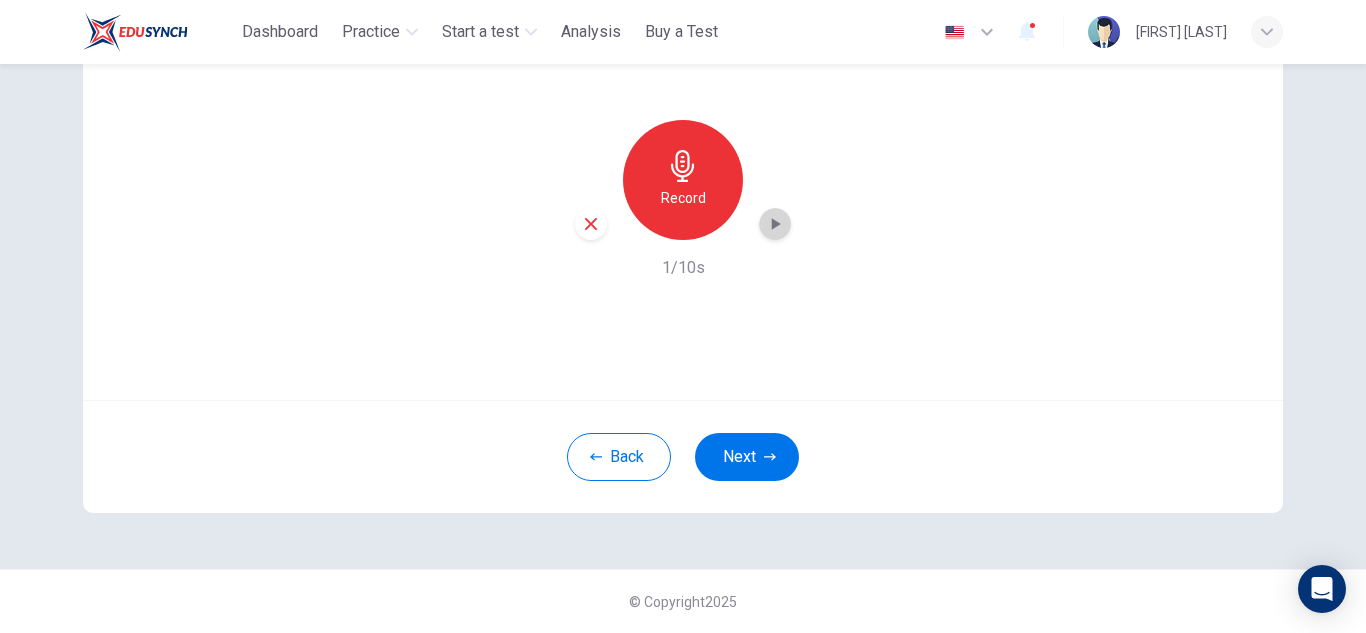 click 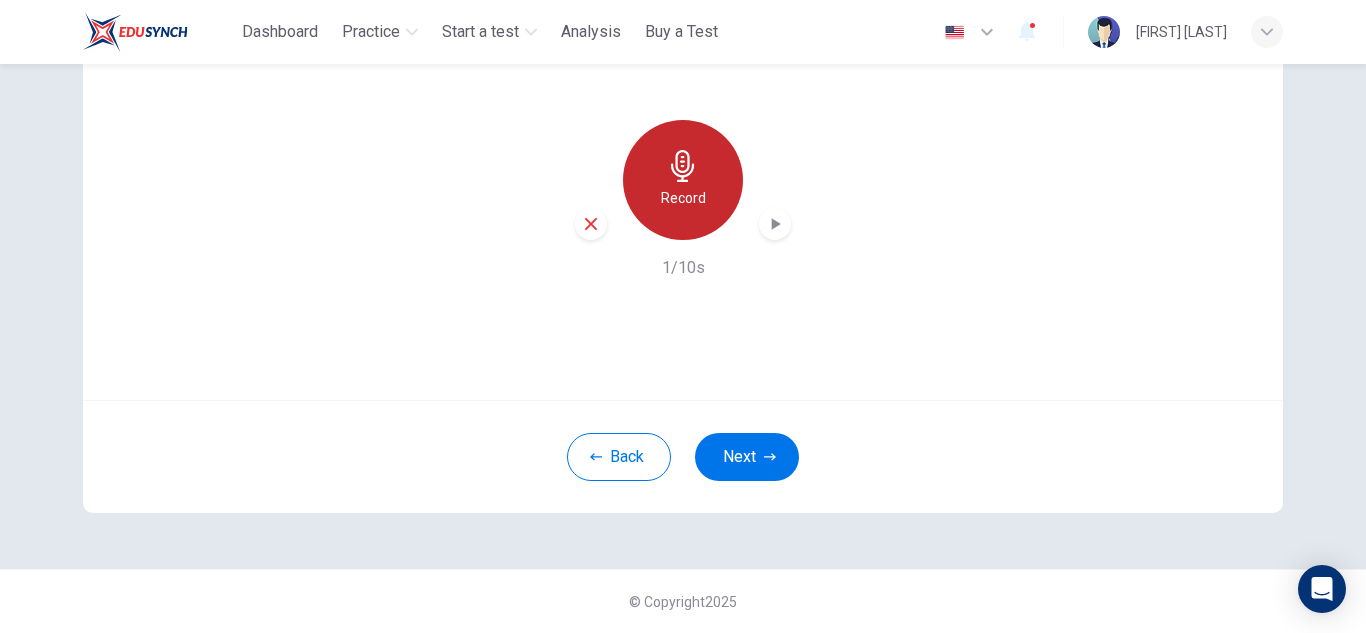 click on "Record" at bounding box center [683, 180] 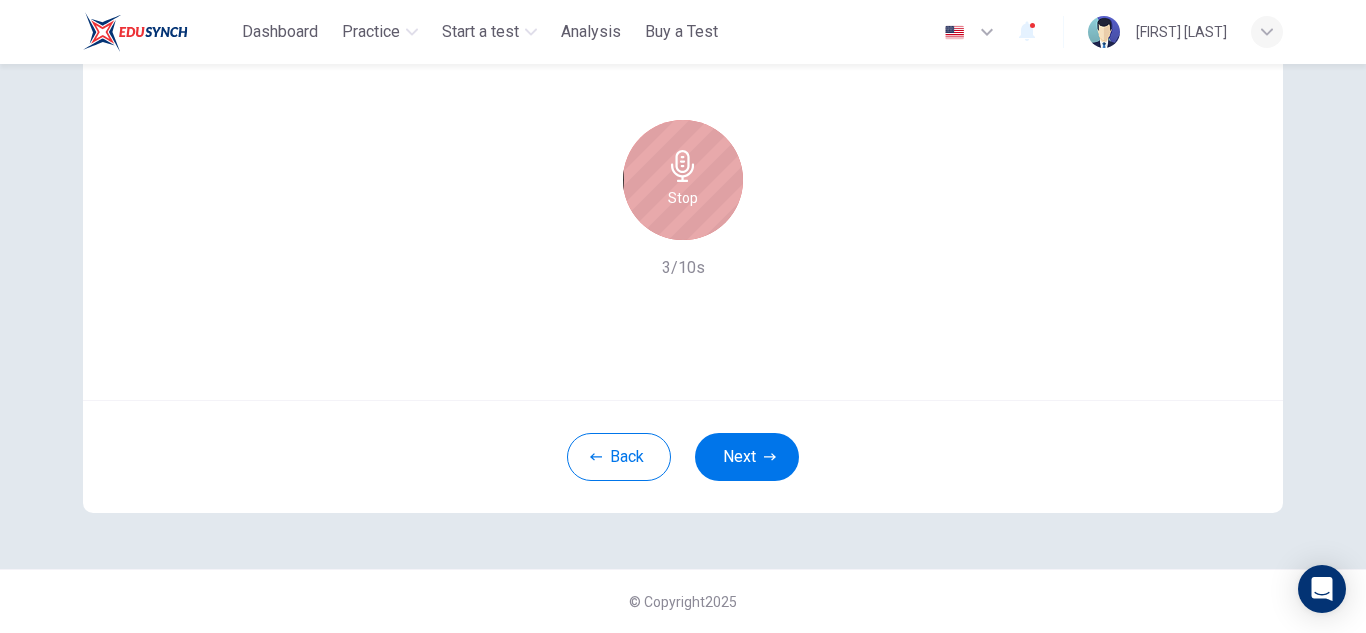 click on "Stop" at bounding box center (683, 180) 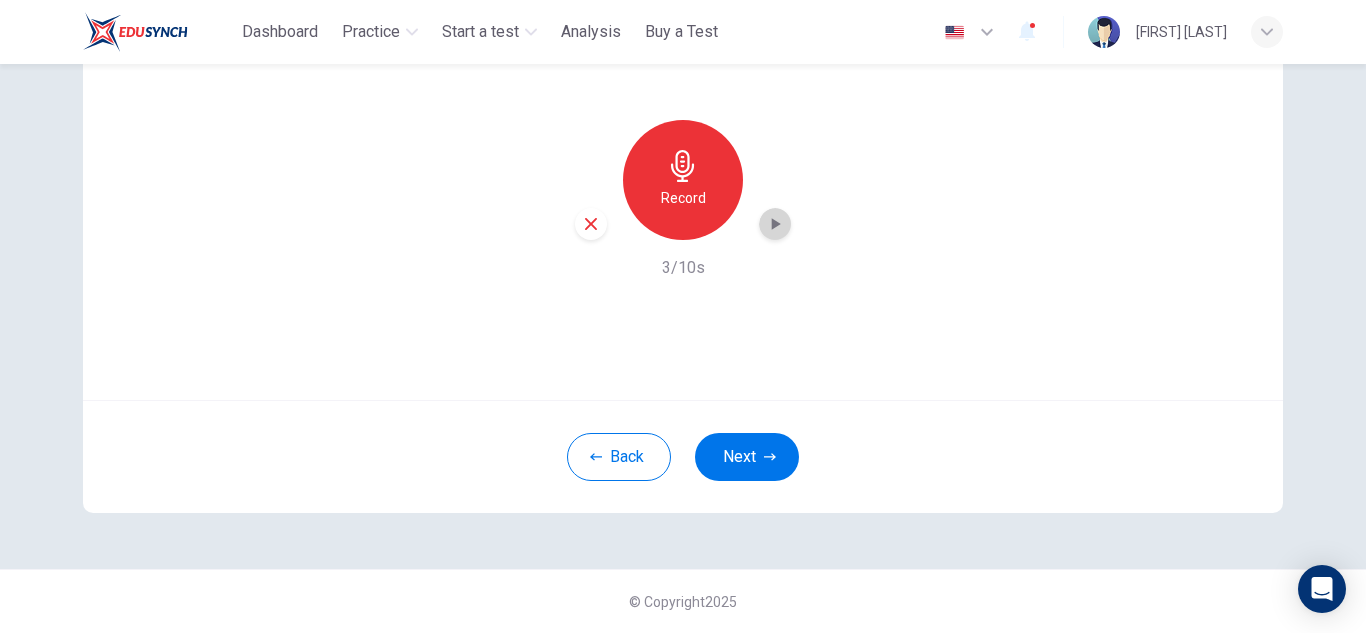 click 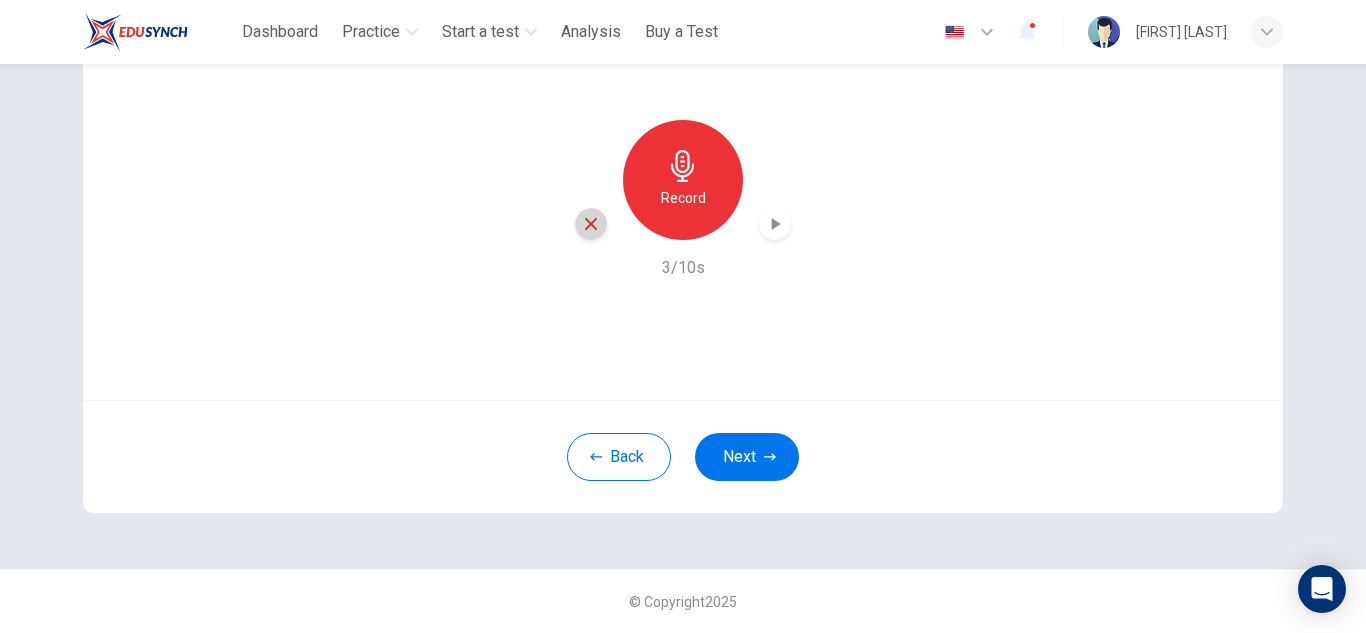 click 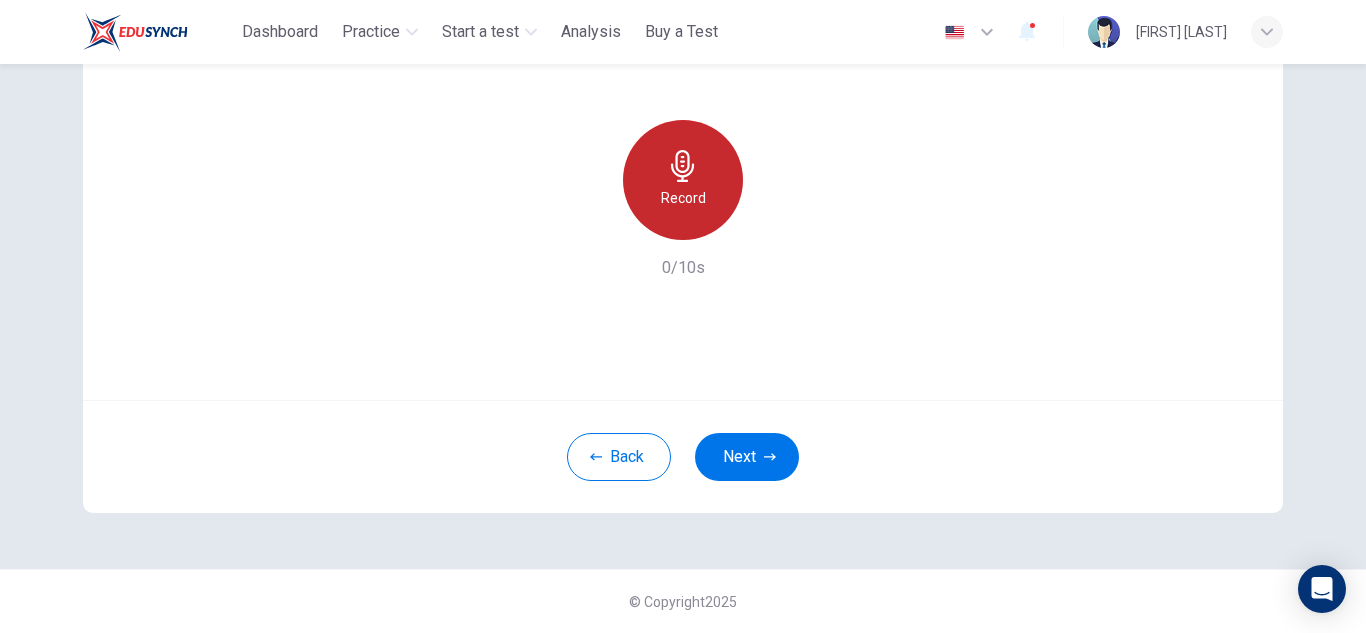 click on "Record" at bounding box center (683, 198) 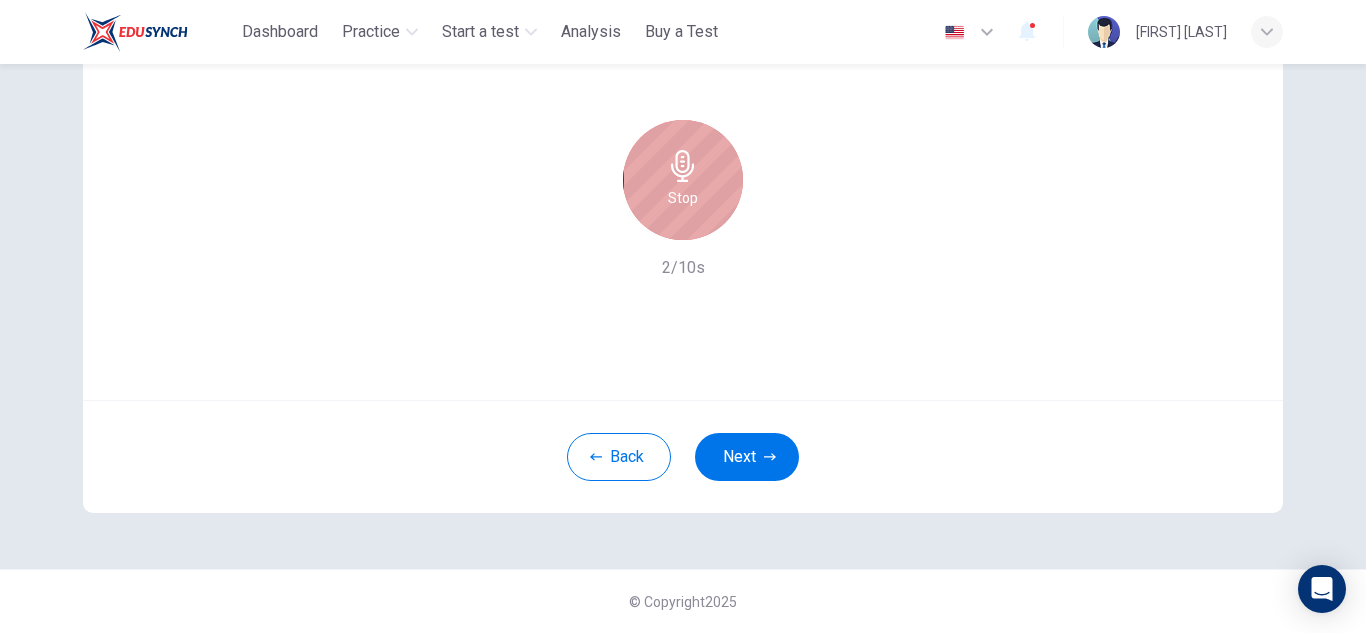 click on "Stop" at bounding box center (683, 180) 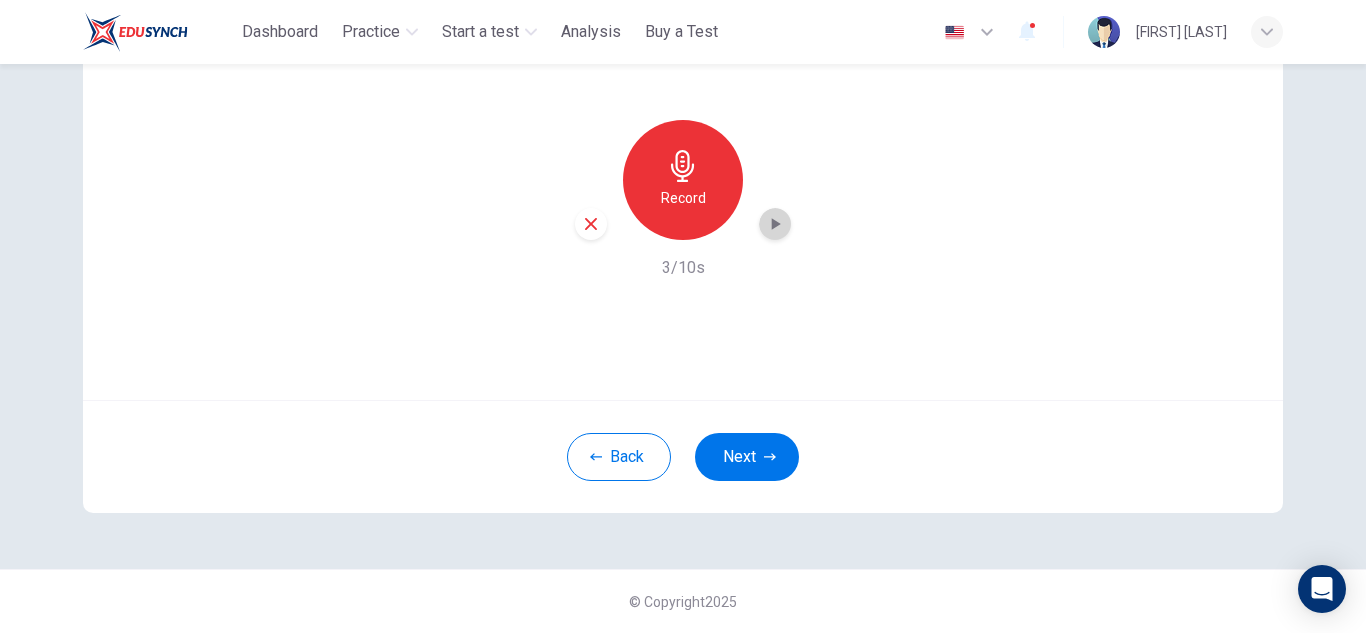 click 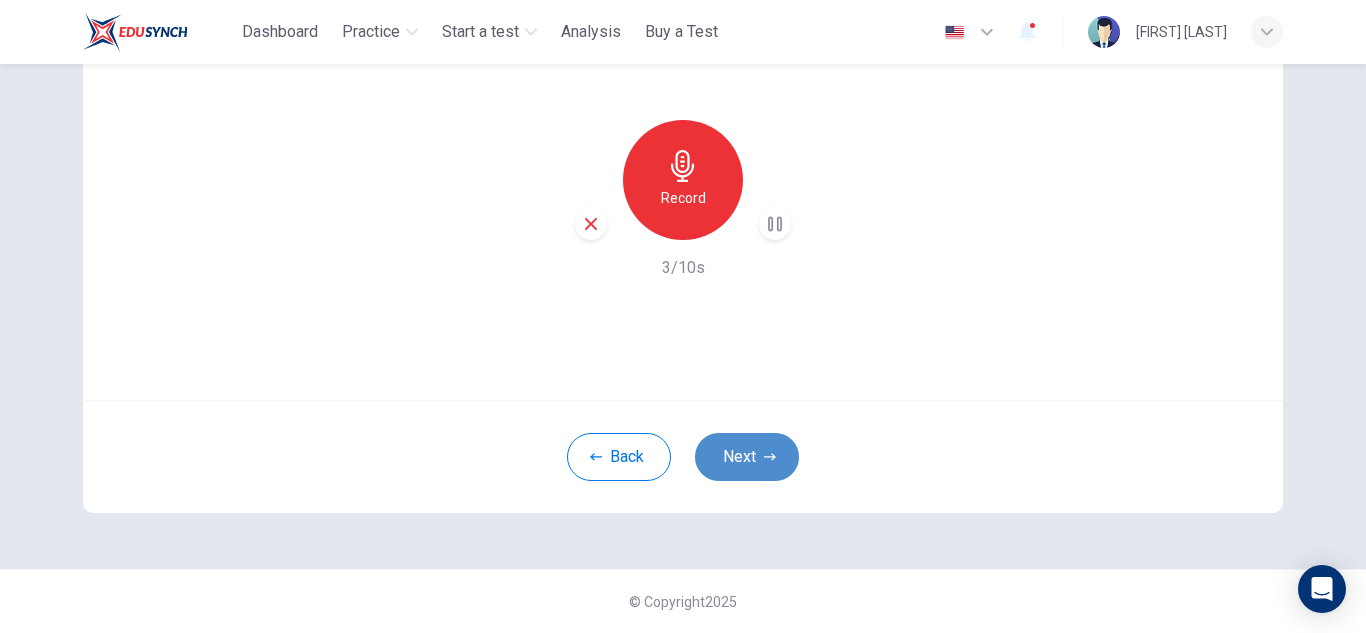 click 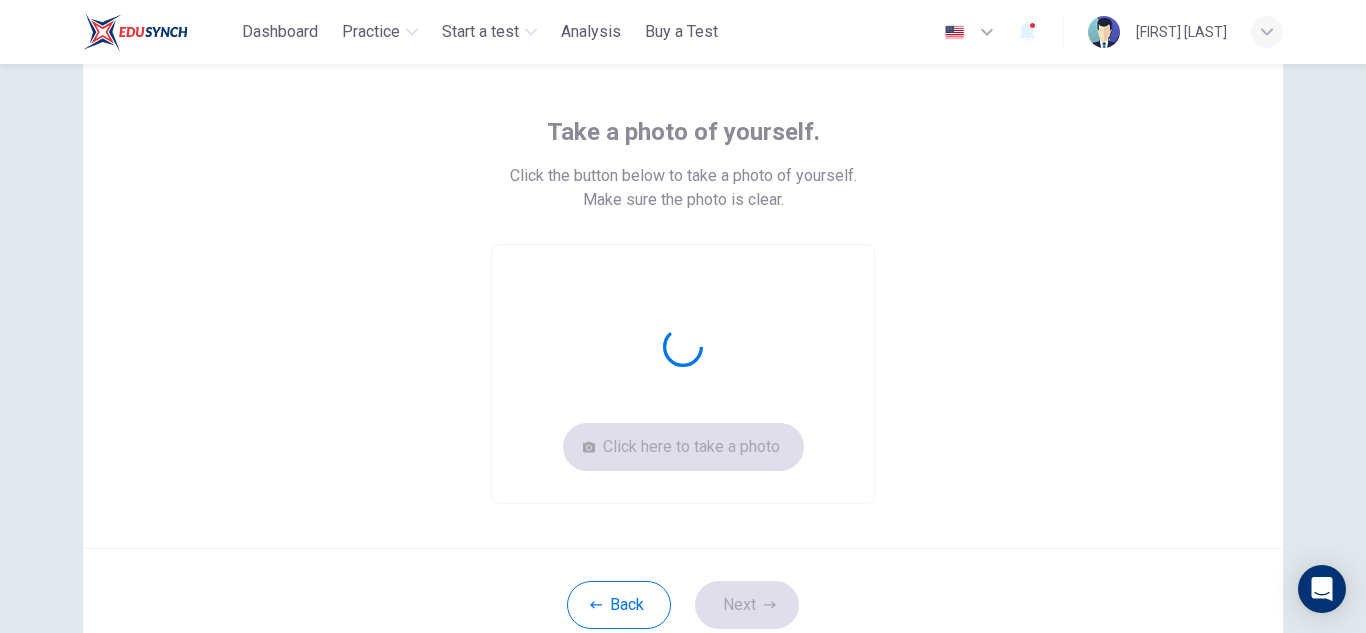 scroll, scrollTop: 83, scrollLeft: 0, axis: vertical 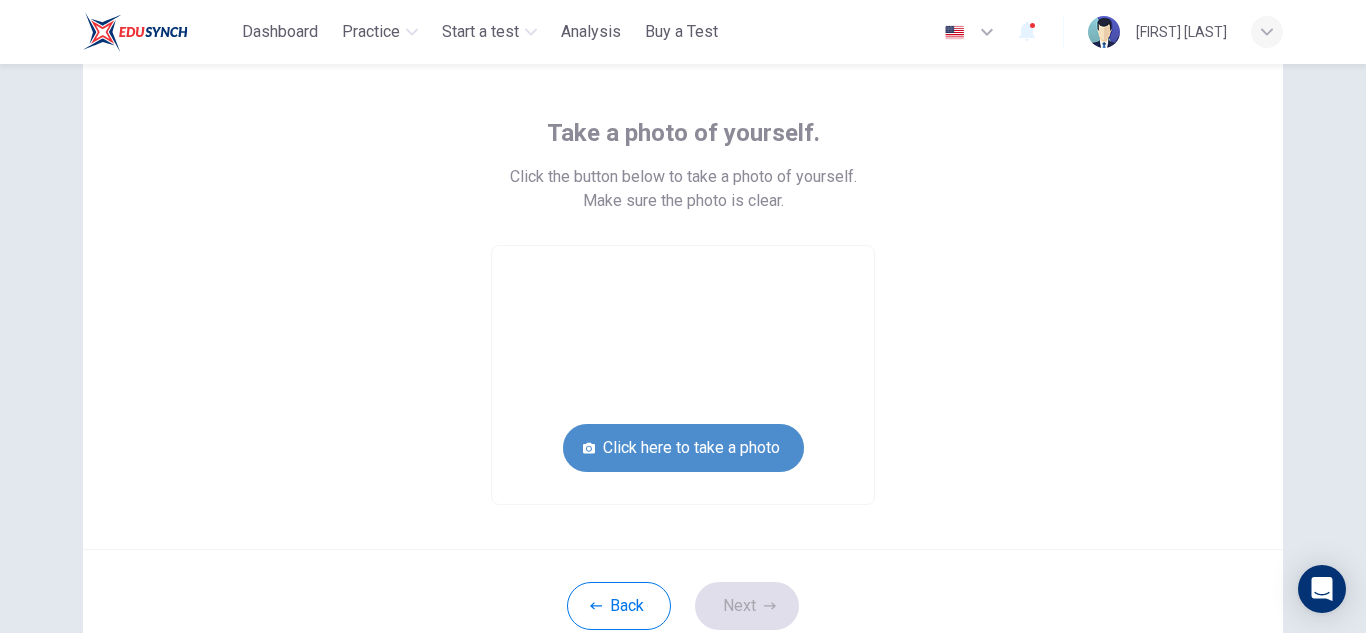 click on "Click here to take a photo" at bounding box center [683, 448] 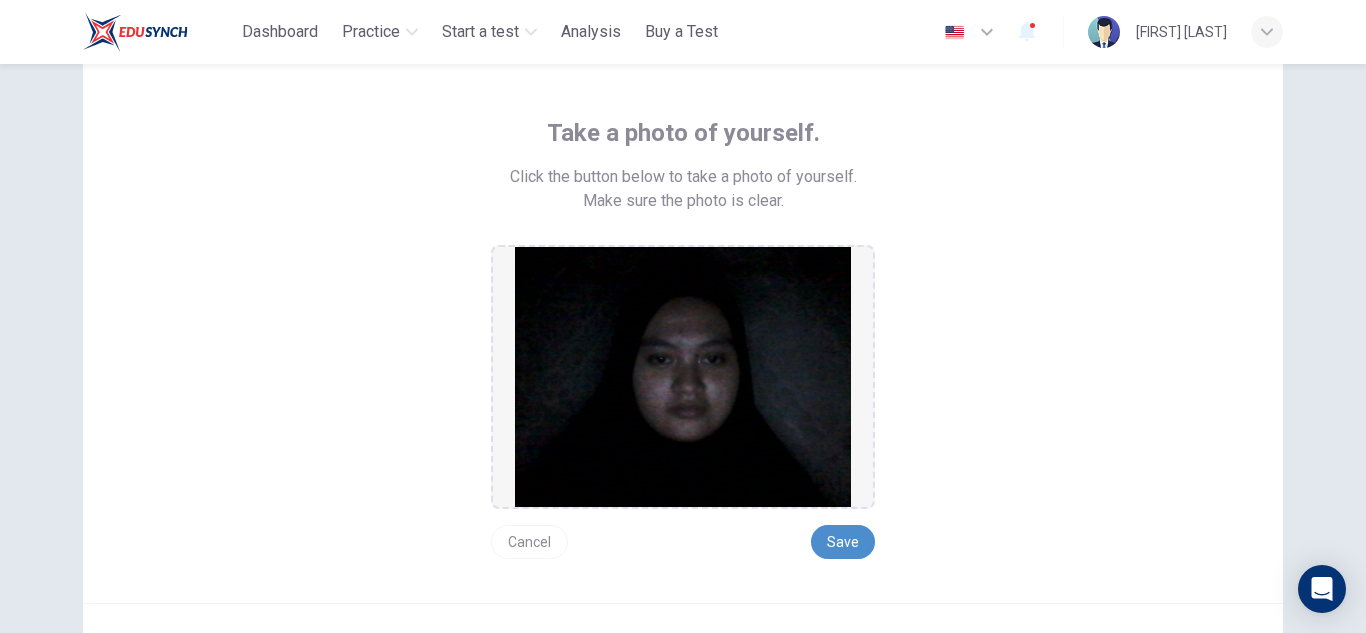 click on "Save" at bounding box center [843, 542] 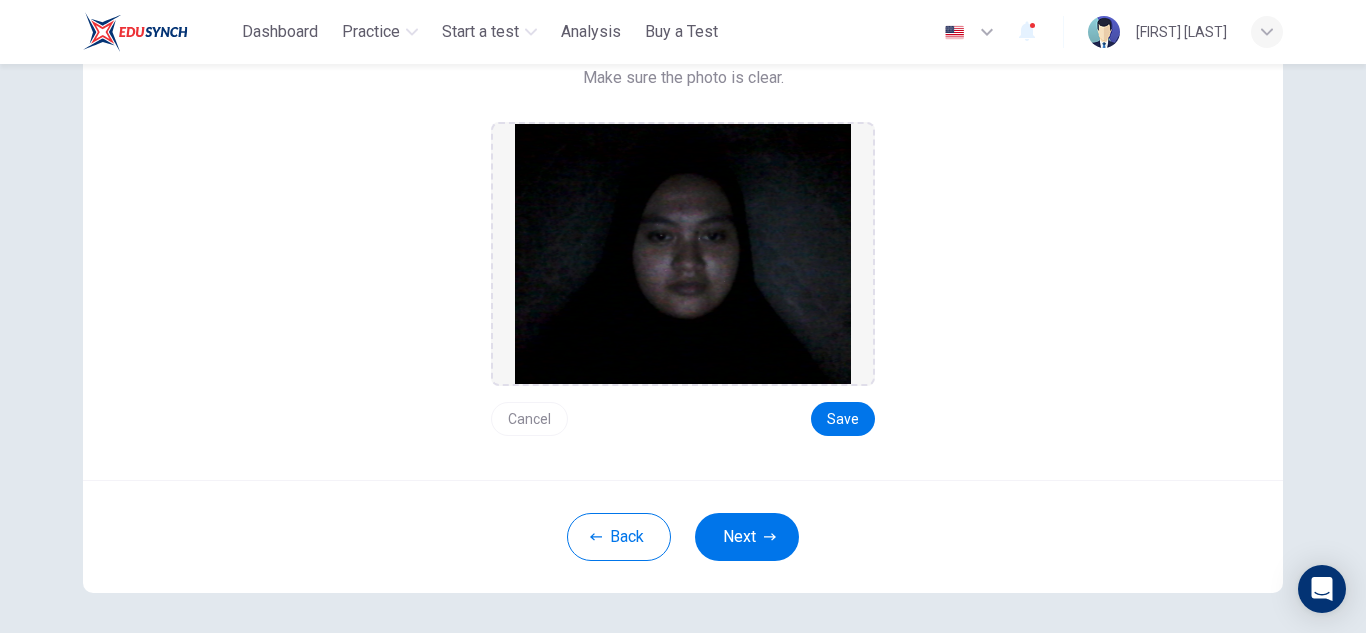 scroll, scrollTop: 207, scrollLeft: 0, axis: vertical 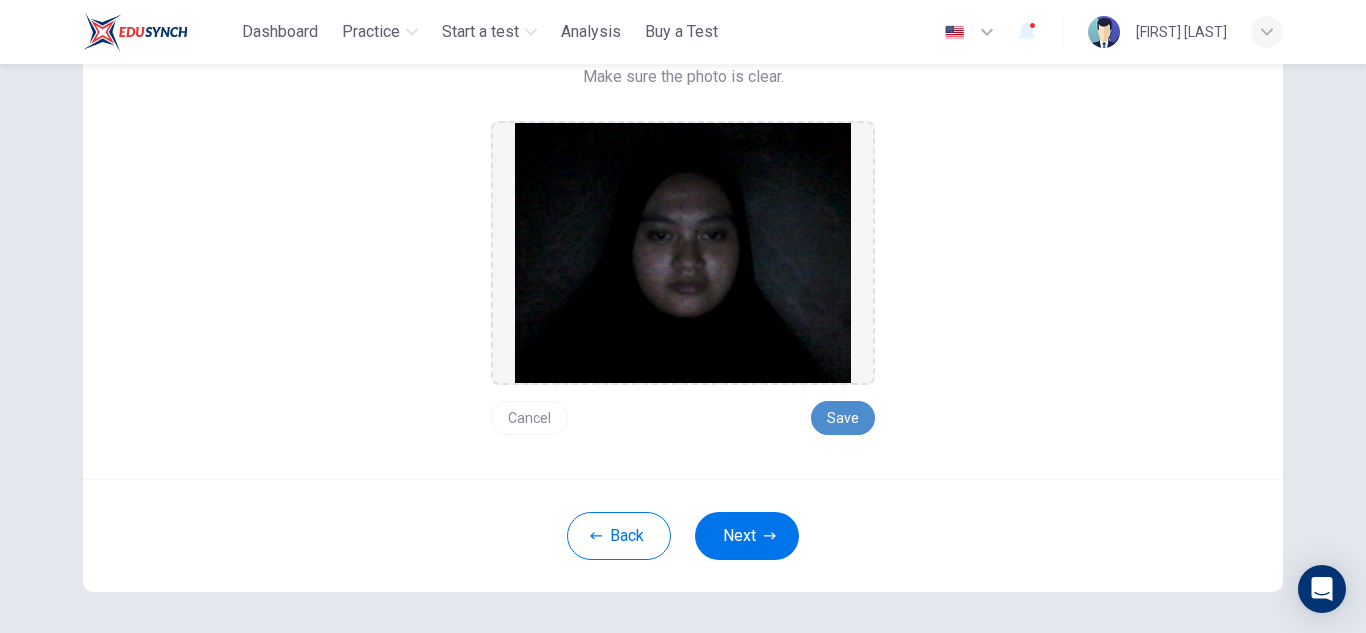 click on "Save" at bounding box center [843, 418] 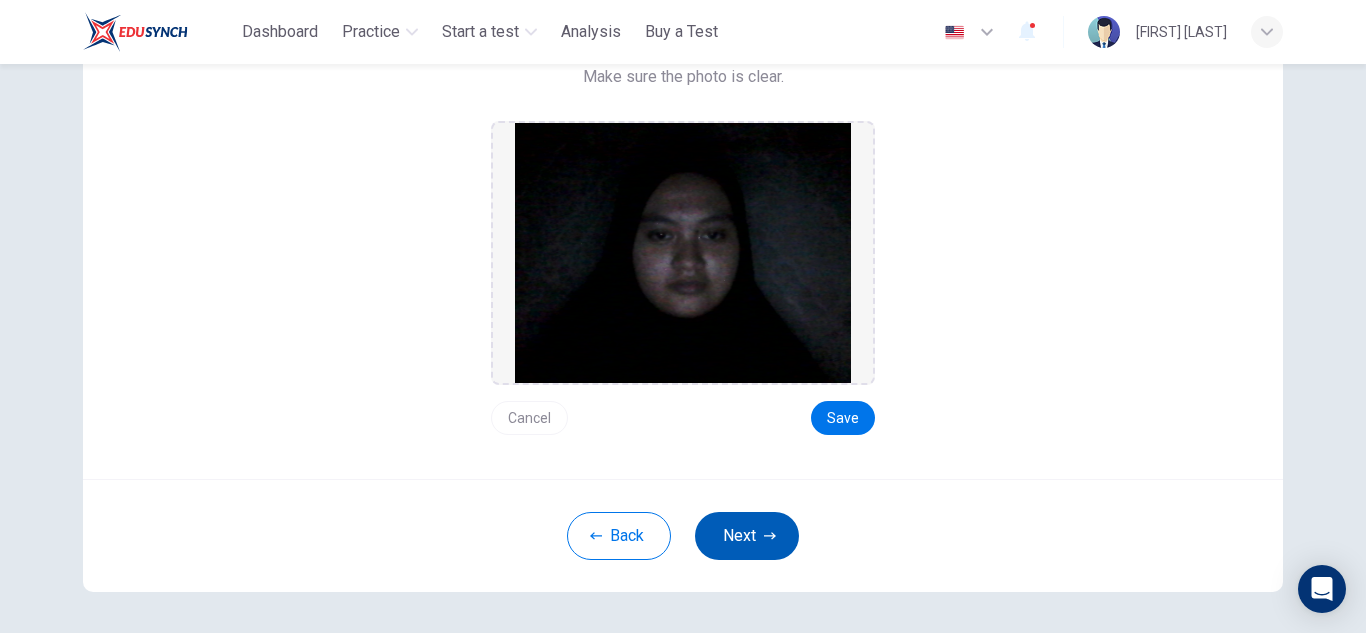 click on "Next" at bounding box center (747, 536) 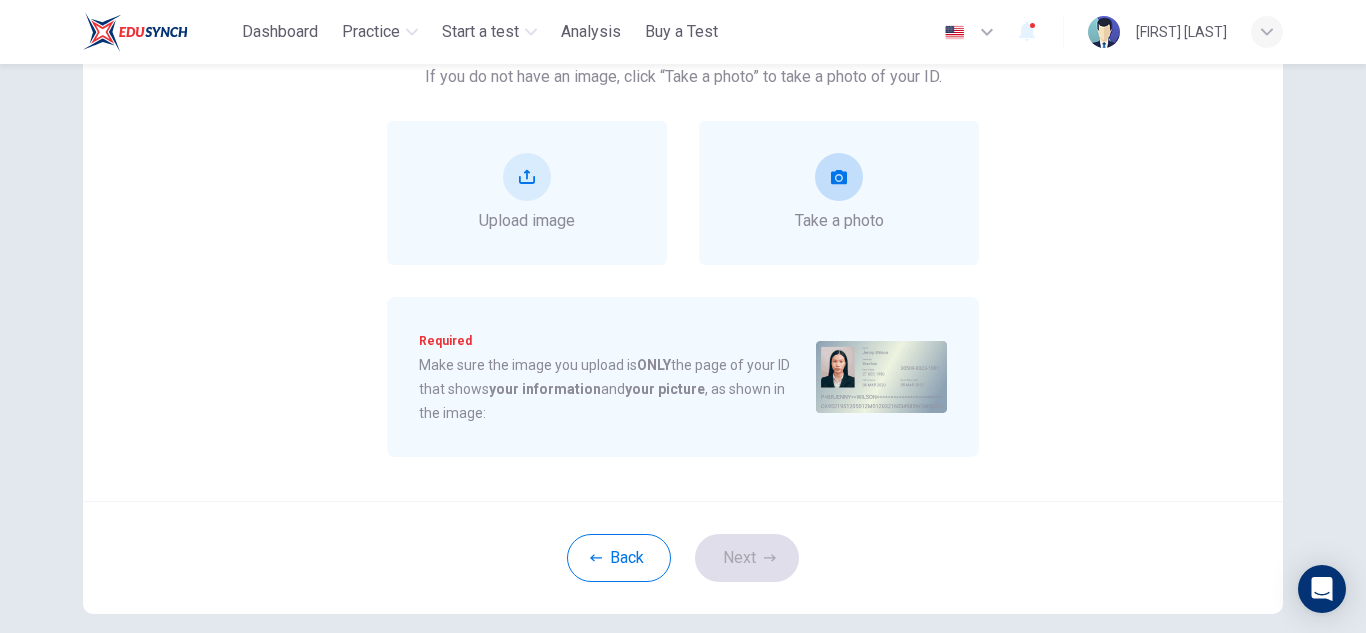 click on "Take a photo" at bounding box center [839, 193] 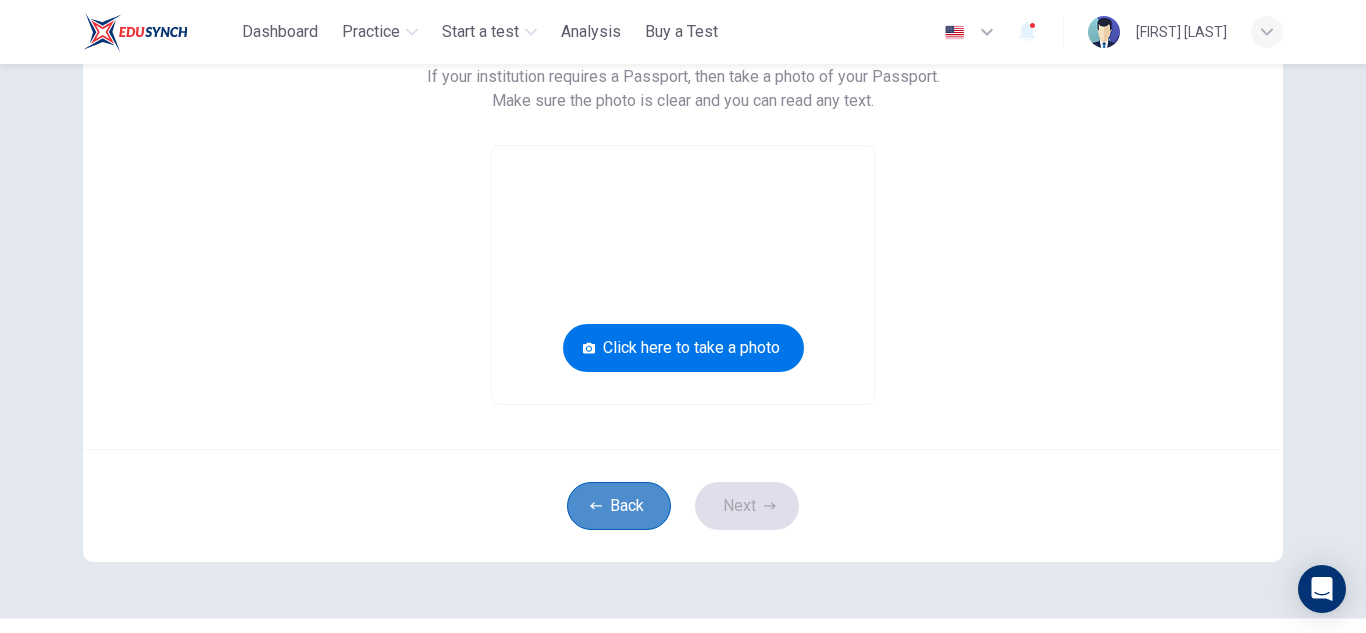 click on "Back" at bounding box center [619, 506] 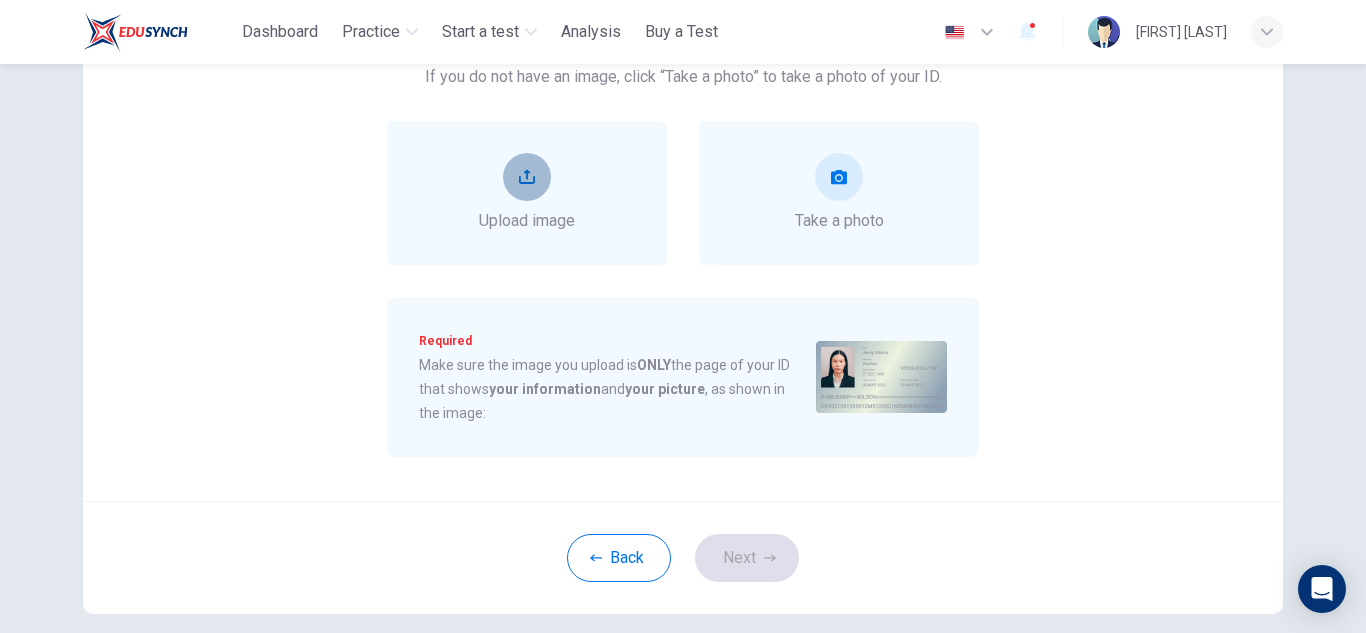 click at bounding box center [527, 177] 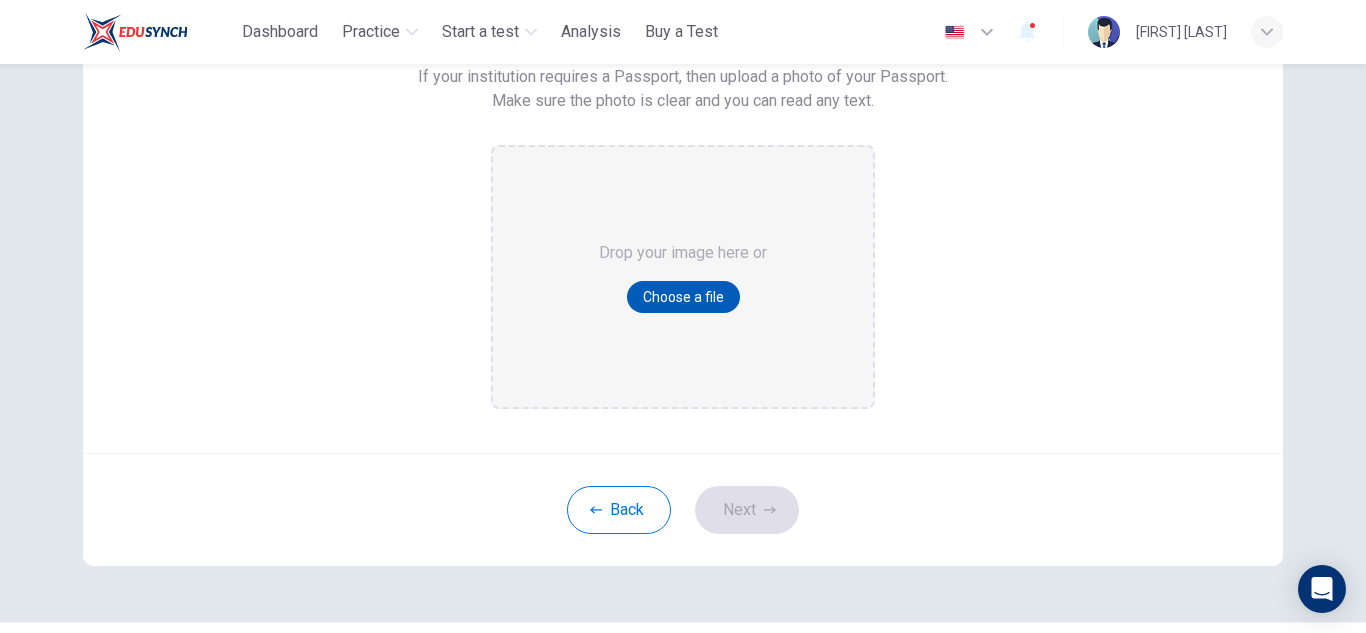 click on "Choose a file" at bounding box center (683, 297) 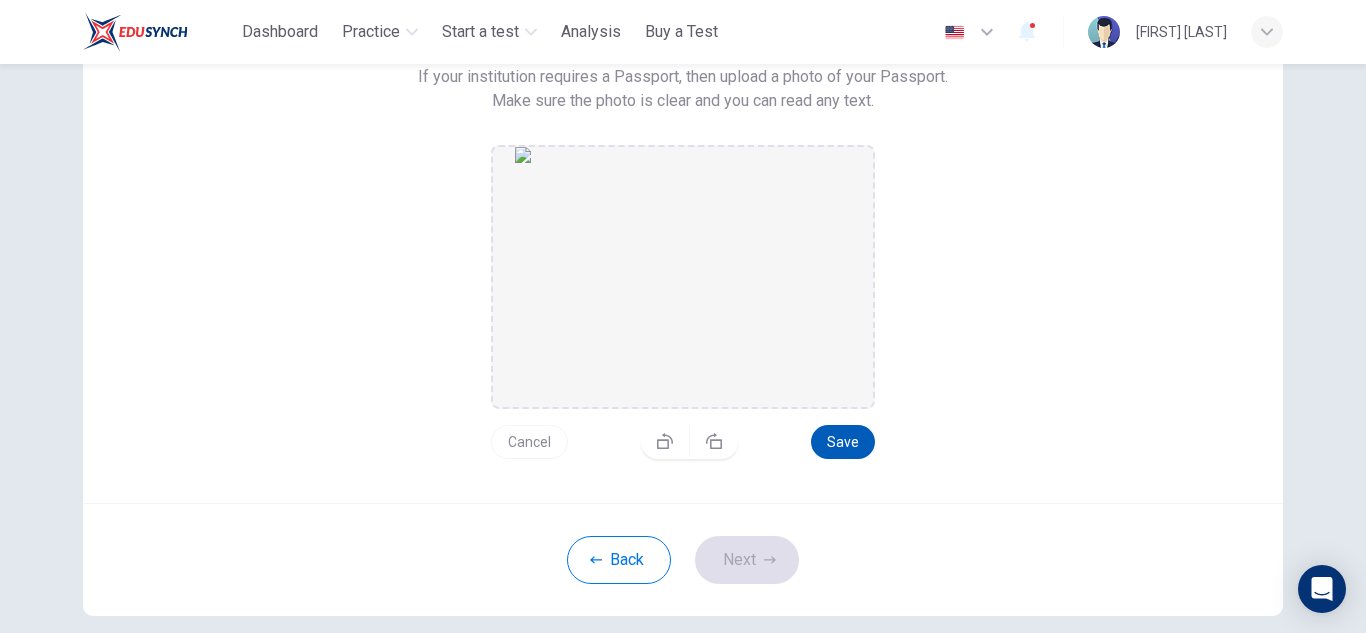 click on "Save" at bounding box center [843, 442] 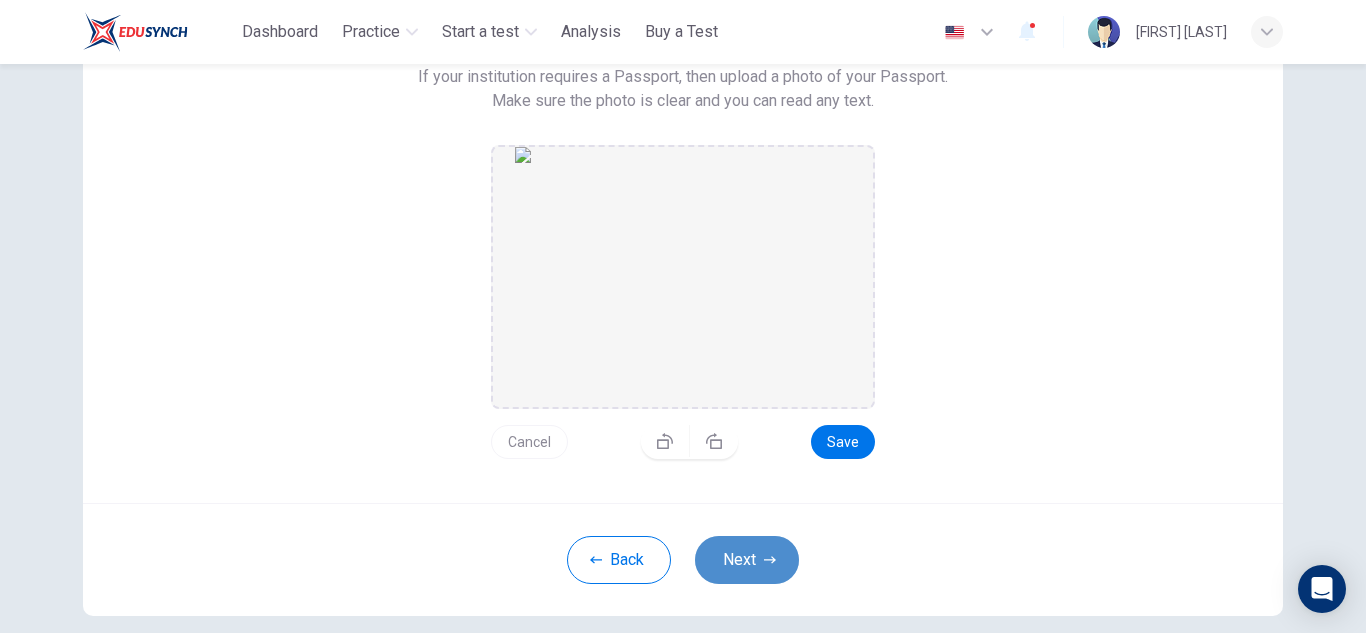 click on "Next" at bounding box center [747, 560] 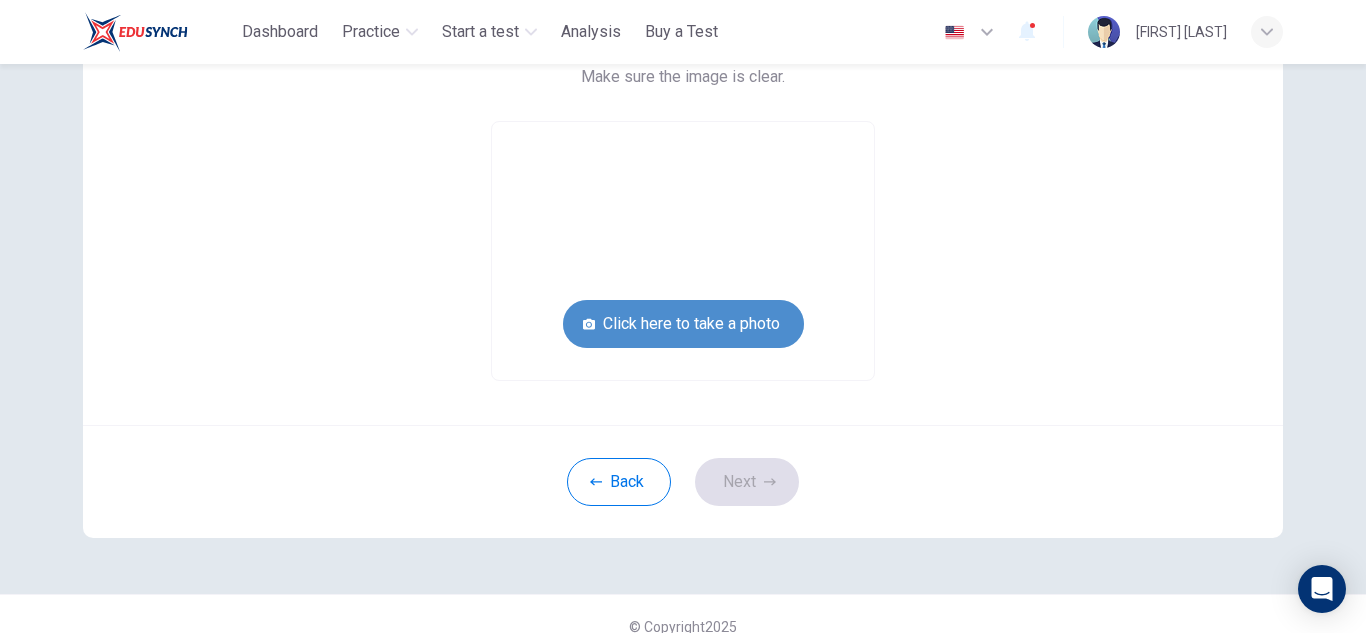 click on "Click here to take a photo" at bounding box center (683, 324) 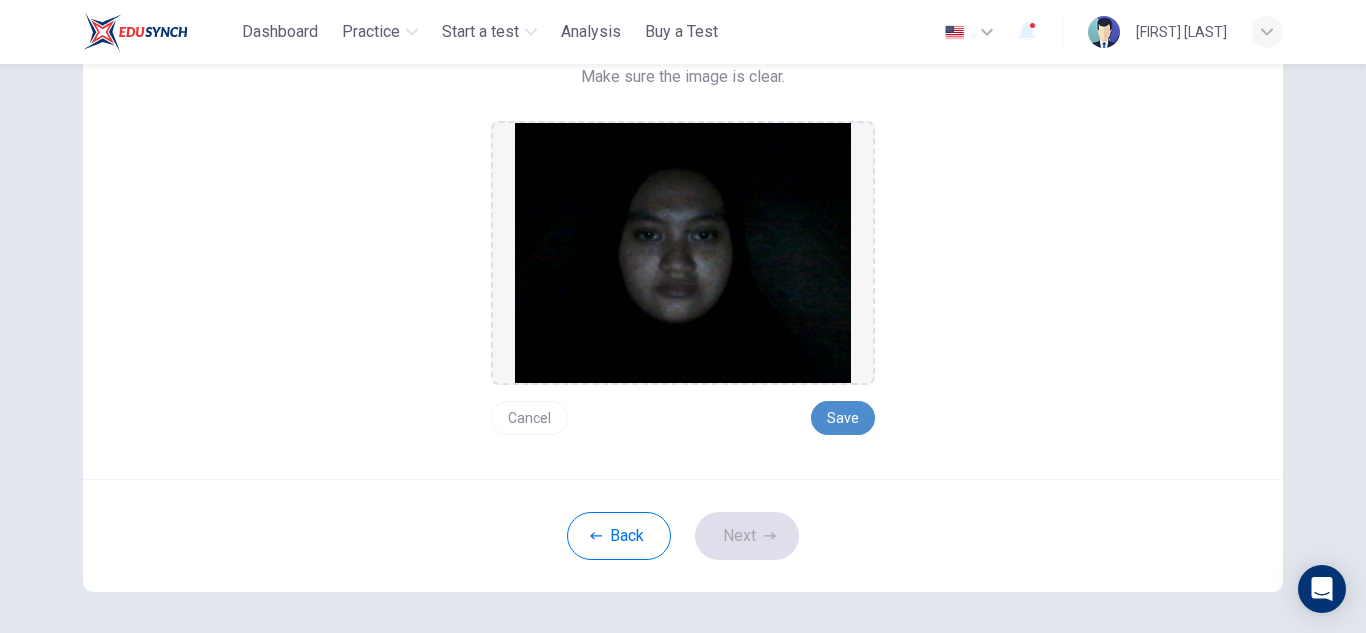 click on "Save" at bounding box center [843, 418] 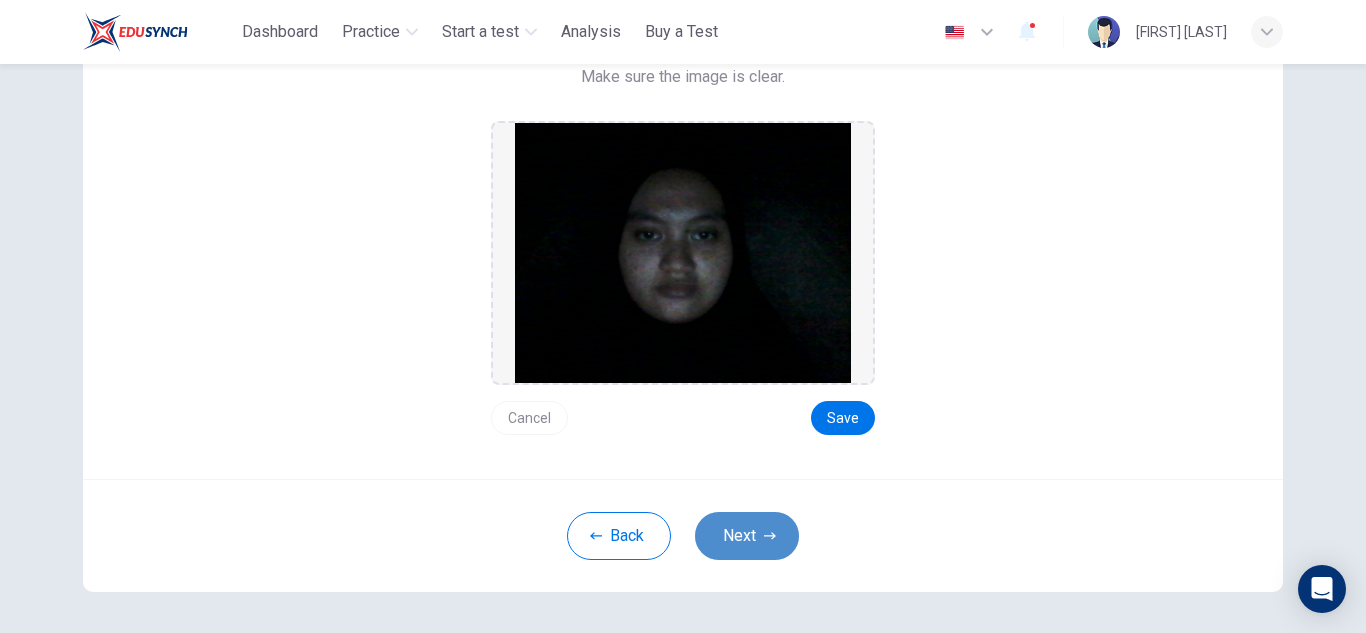 click on "Next" at bounding box center (747, 536) 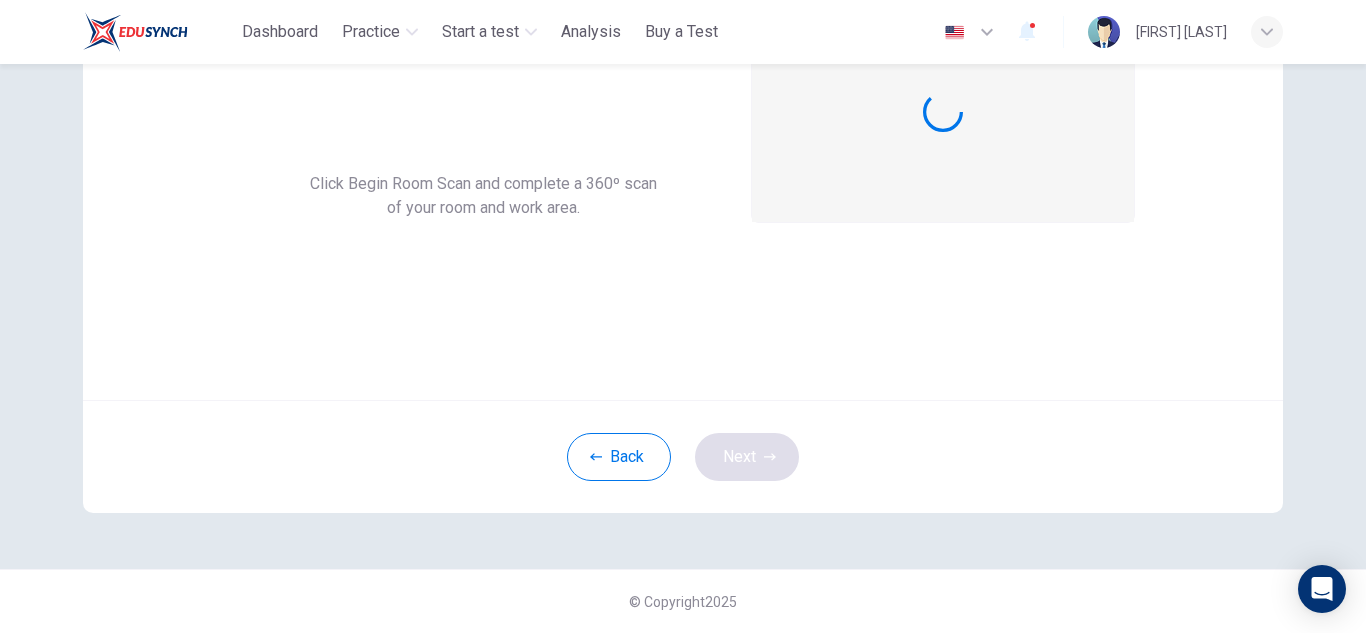 scroll, scrollTop: 200, scrollLeft: 0, axis: vertical 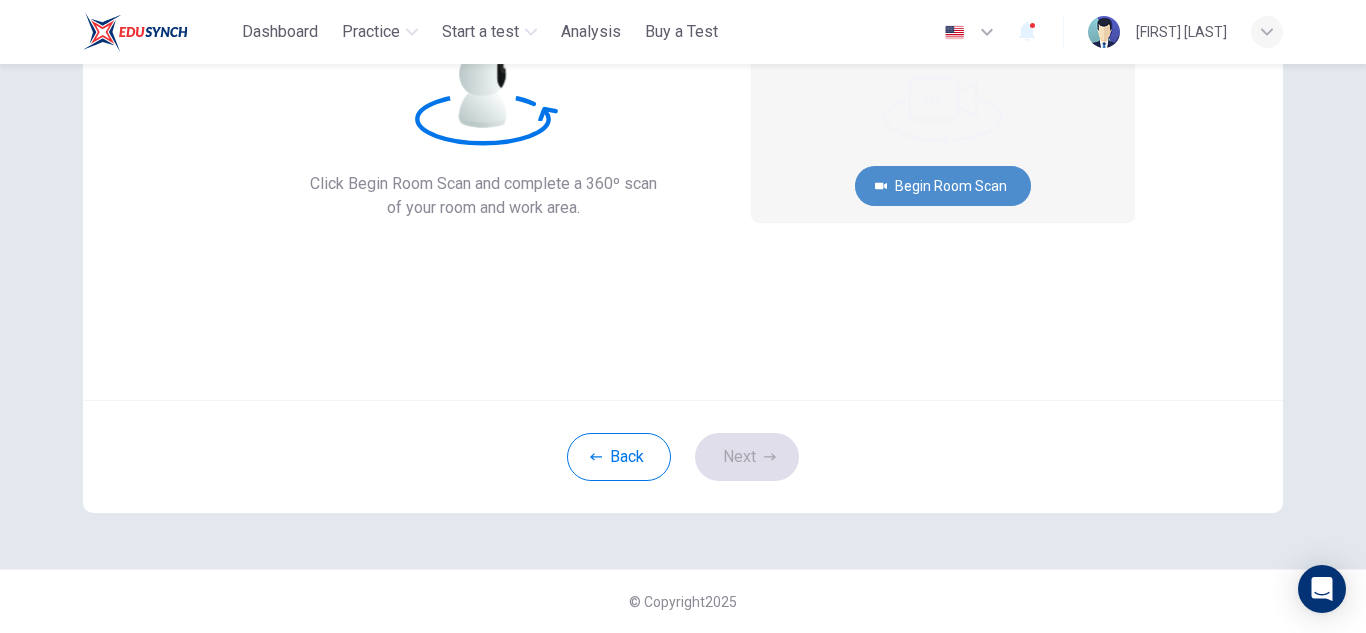 click on "Begin Room Scan" at bounding box center (943, 186) 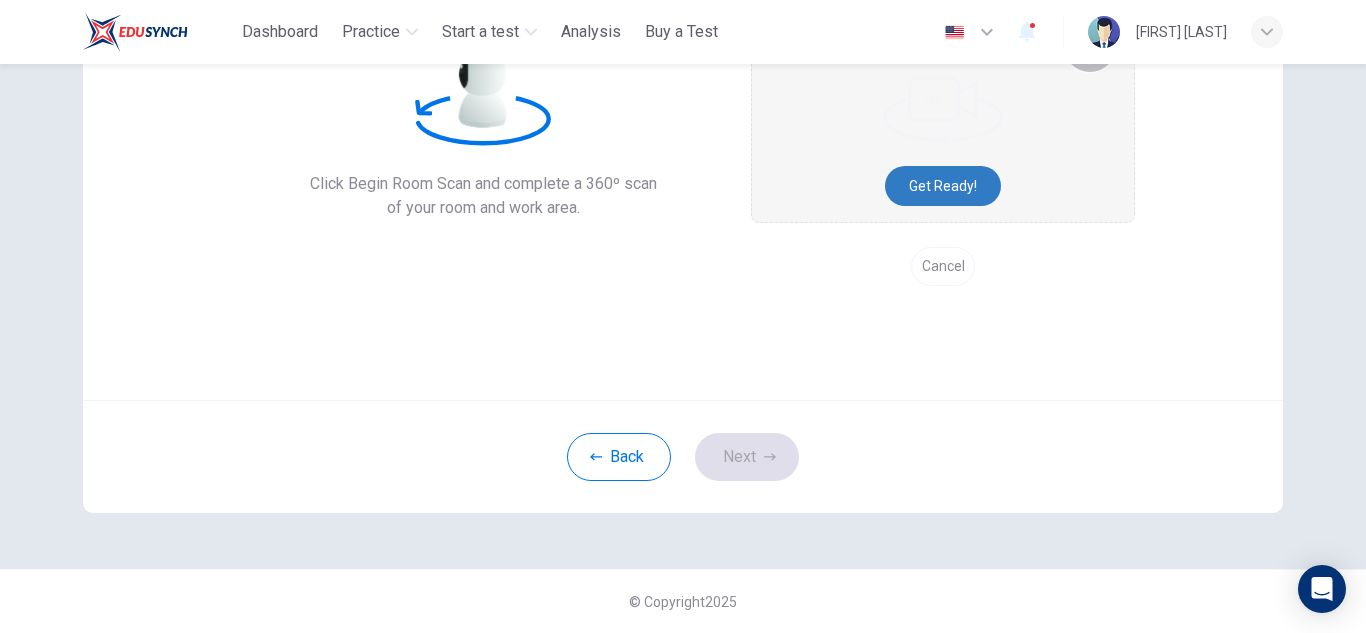 scroll, scrollTop: 0, scrollLeft: 0, axis: both 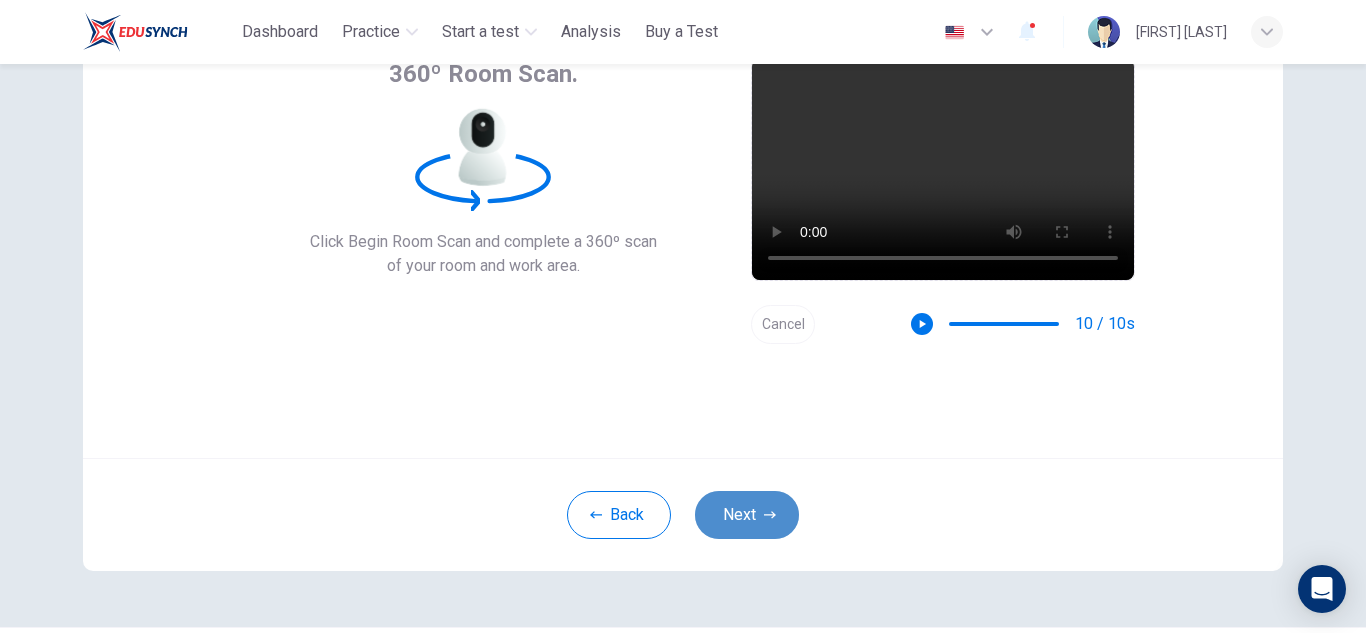 click on "Next" at bounding box center (747, 515) 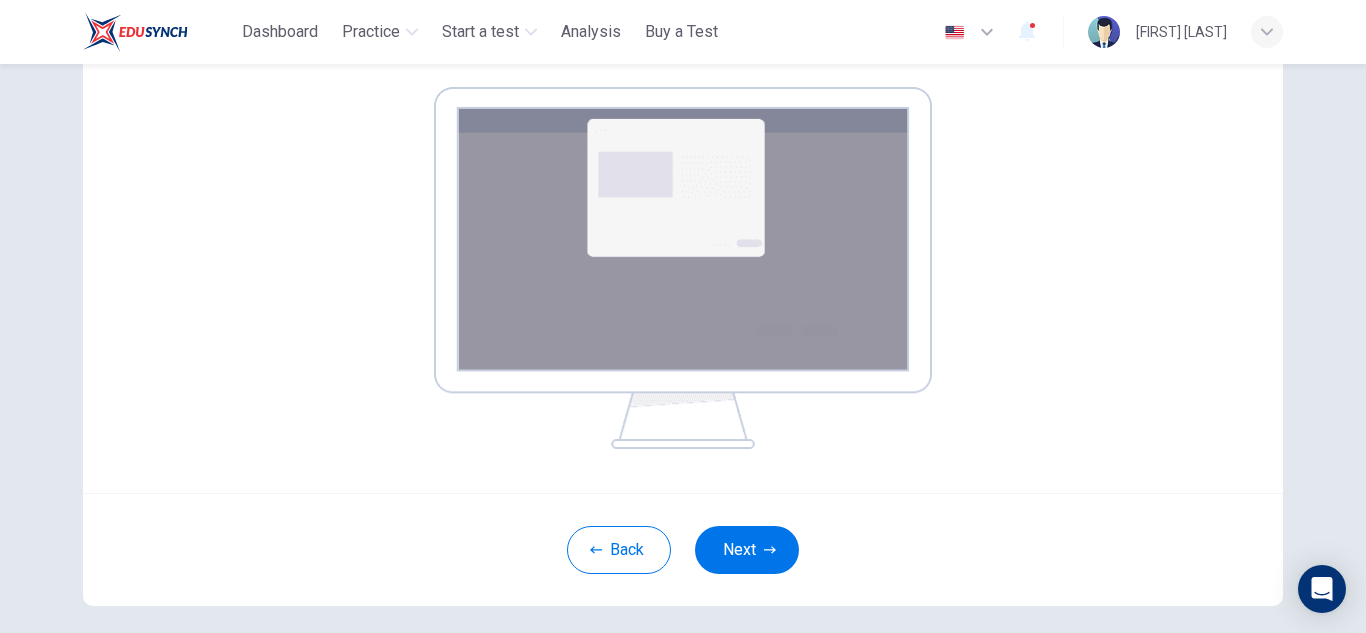 scroll, scrollTop: 404, scrollLeft: 0, axis: vertical 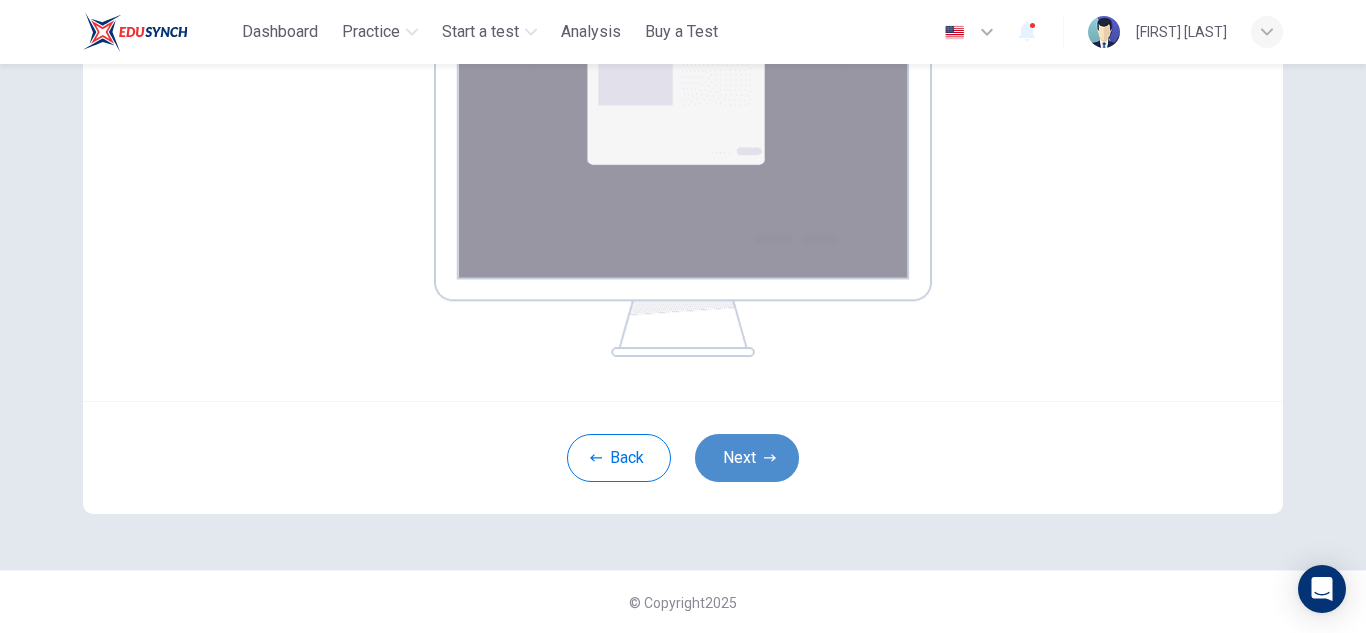 click on "Next" at bounding box center [747, 458] 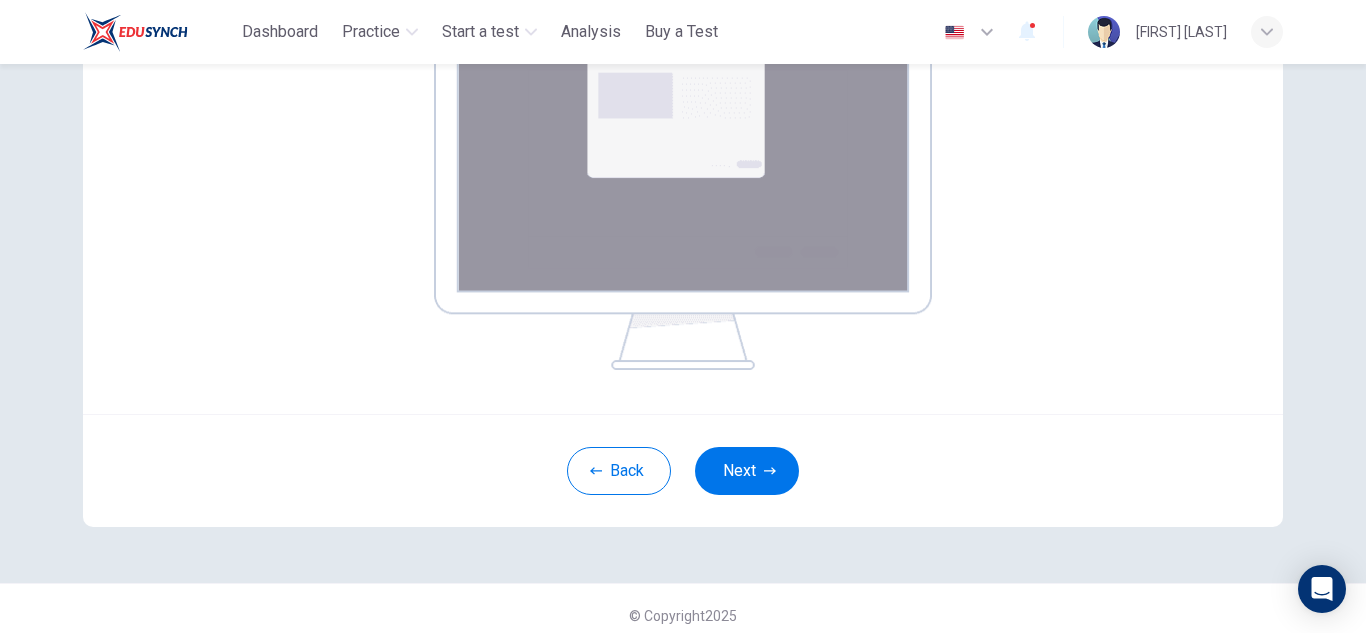 scroll, scrollTop: 404, scrollLeft: 0, axis: vertical 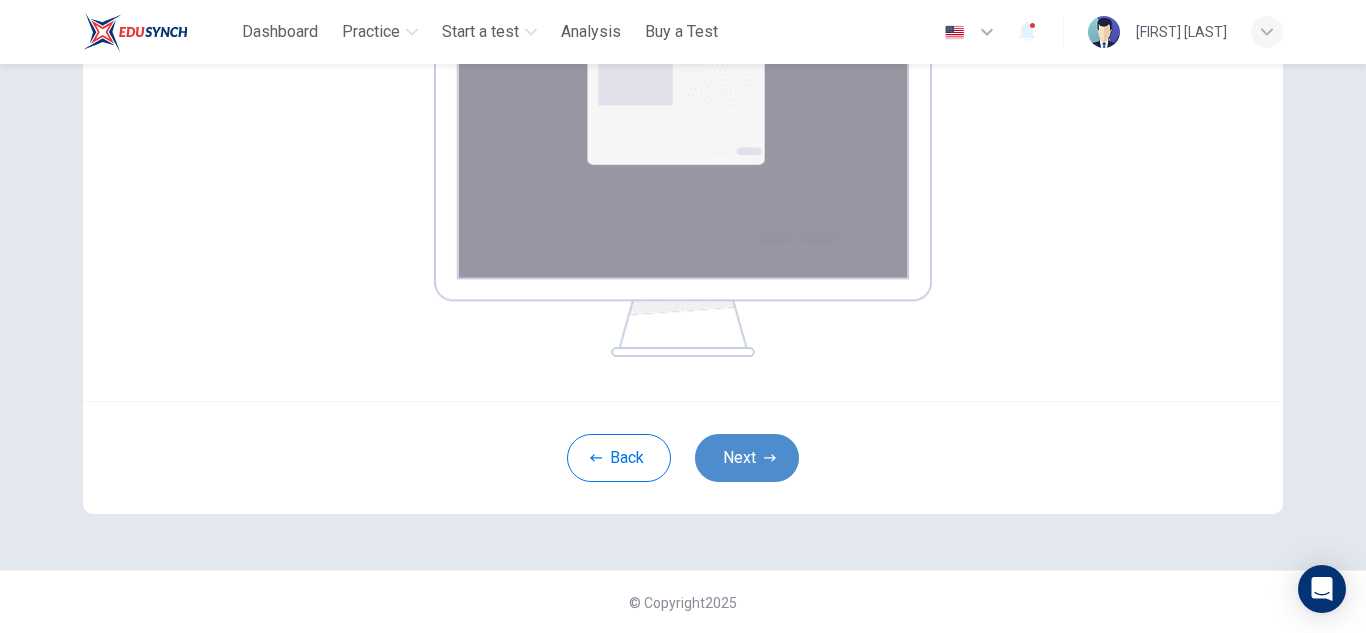 click on "Next" at bounding box center (747, 458) 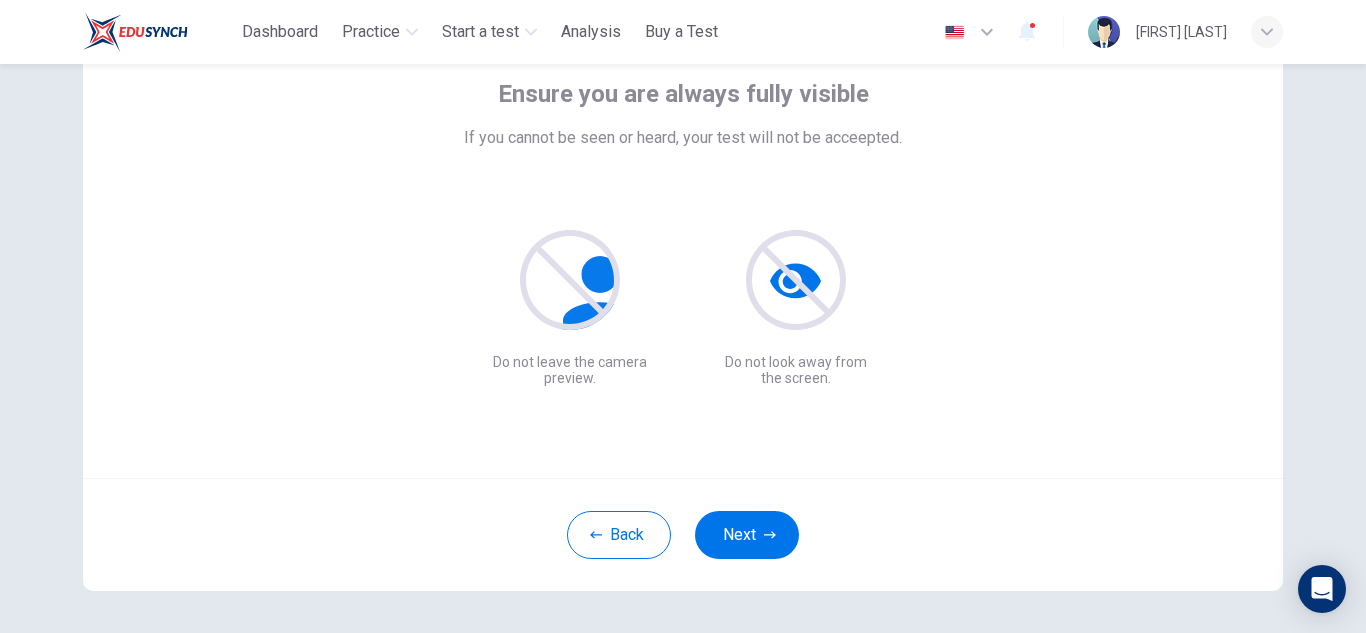 scroll, scrollTop: 127, scrollLeft: 0, axis: vertical 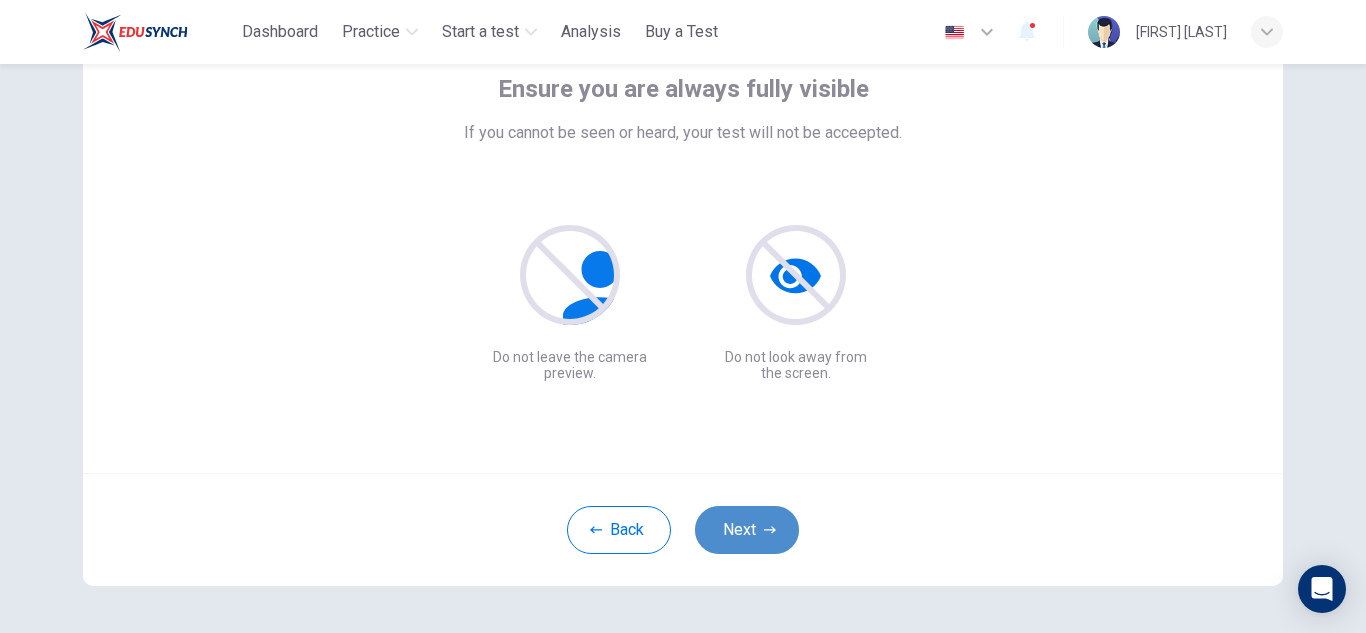 click on "Next" at bounding box center (747, 530) 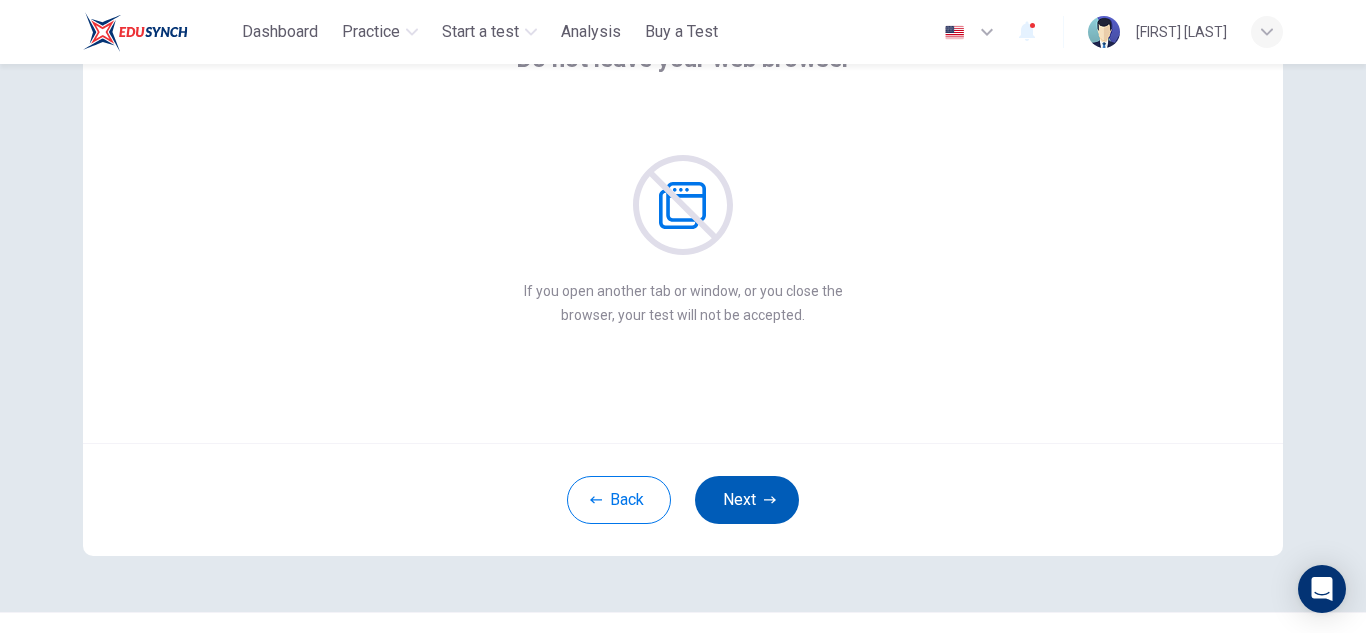scroll, scrollTop: 158, scrollLeft: 0, axis: vertical 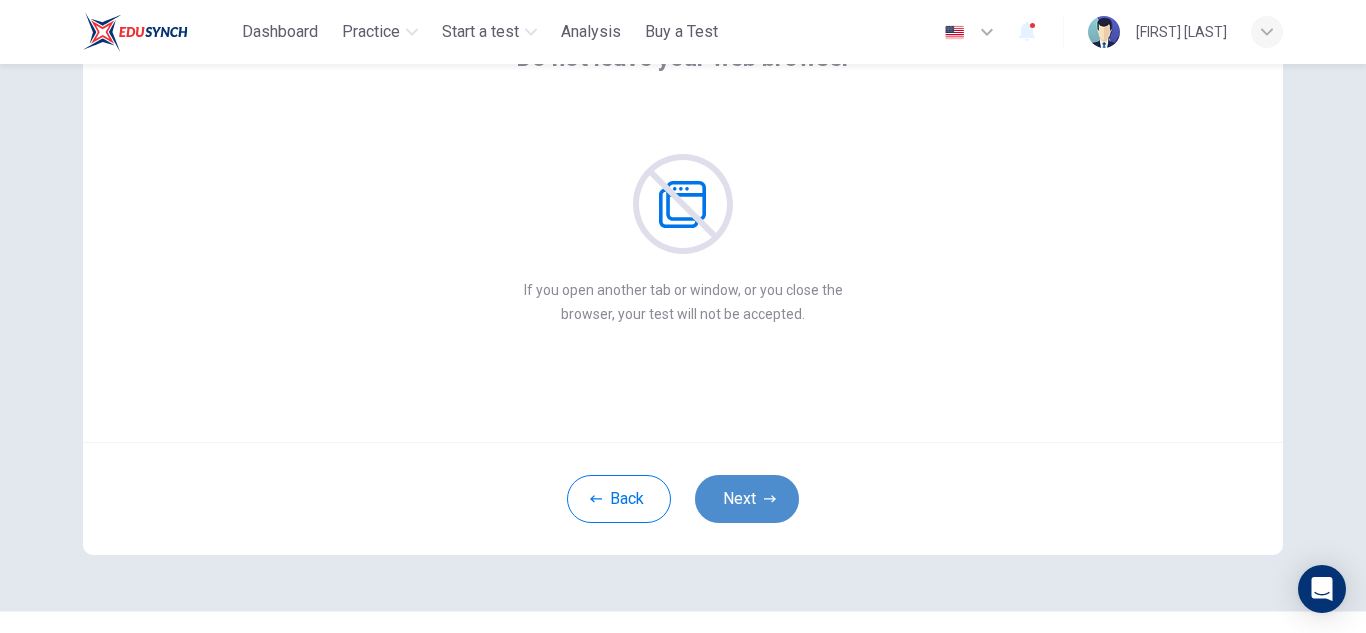 click on "Next" at bounding box center (747, 499) 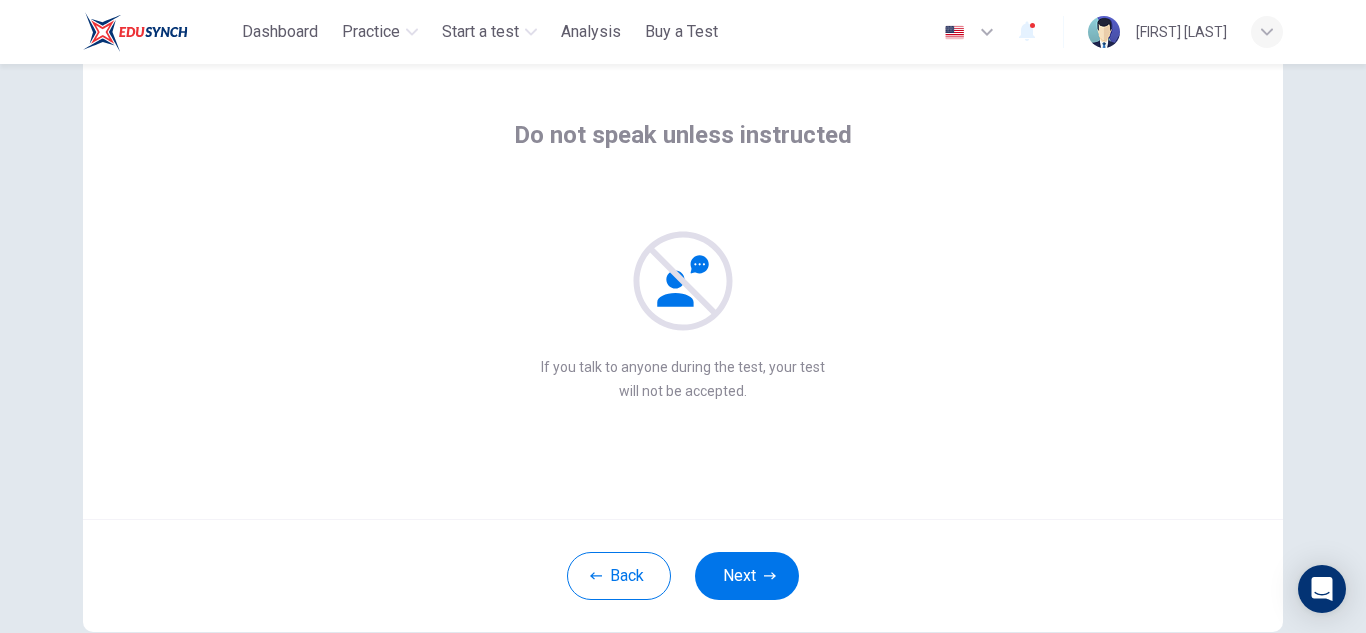 scroll, scrollTop: 200, scrollLeft: 0, axis: vertical 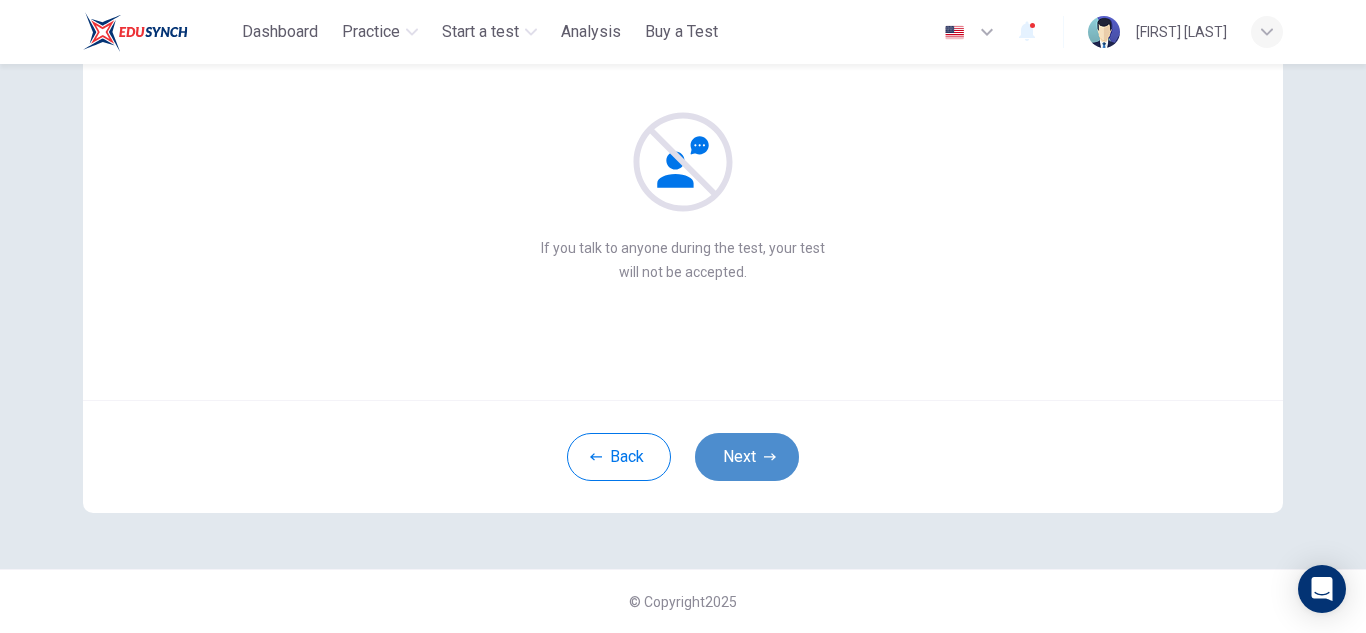 click on "Next" at bounding box center (747, 457) 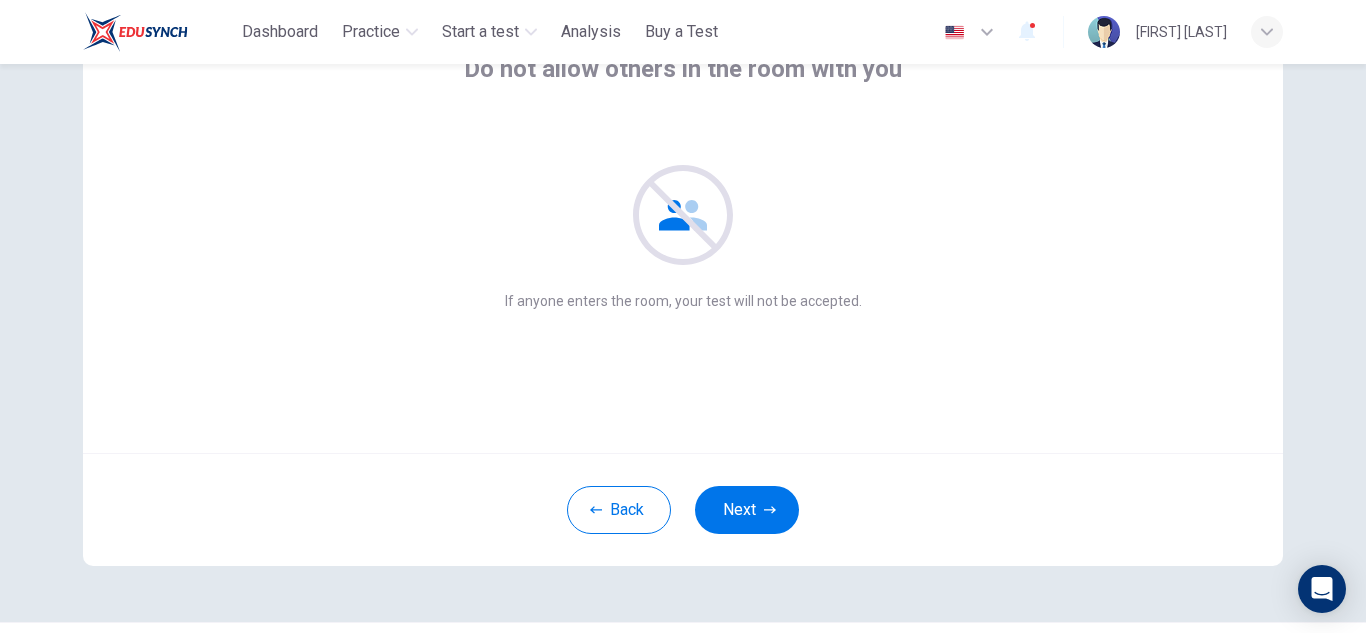 scroll, scrollTop: 200, scrollLeft: 0, axis: vertical 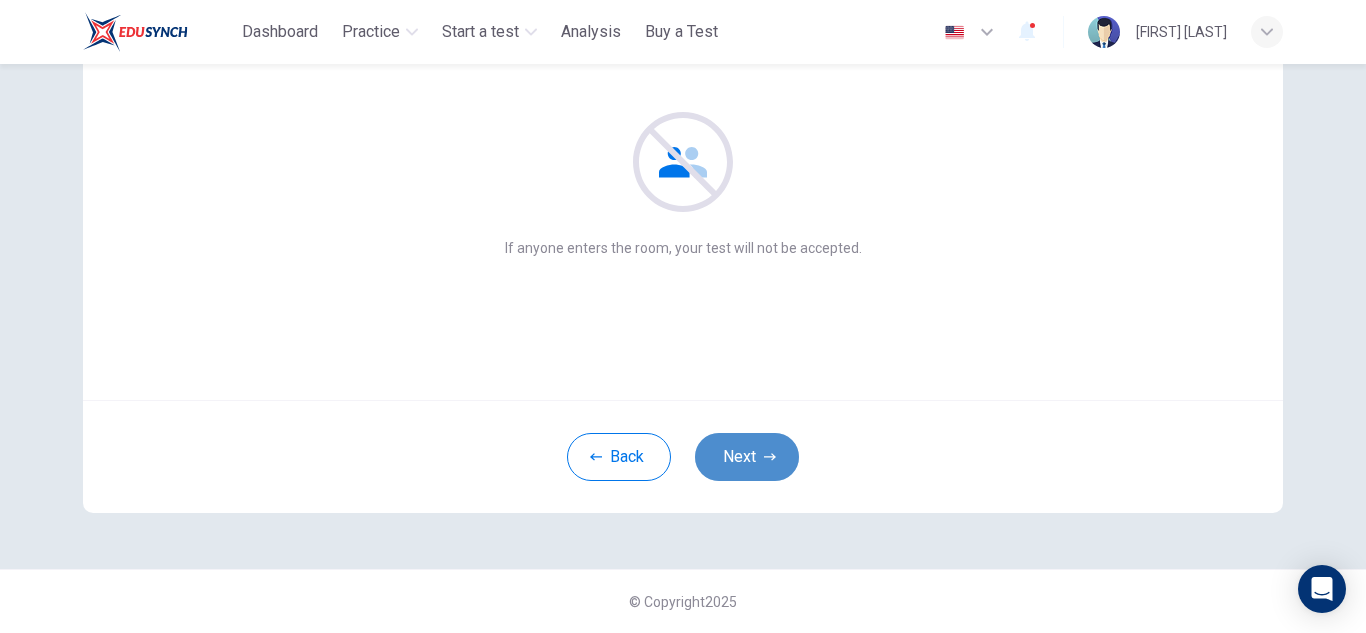 click on "Next" at bounding box center [747, 457] 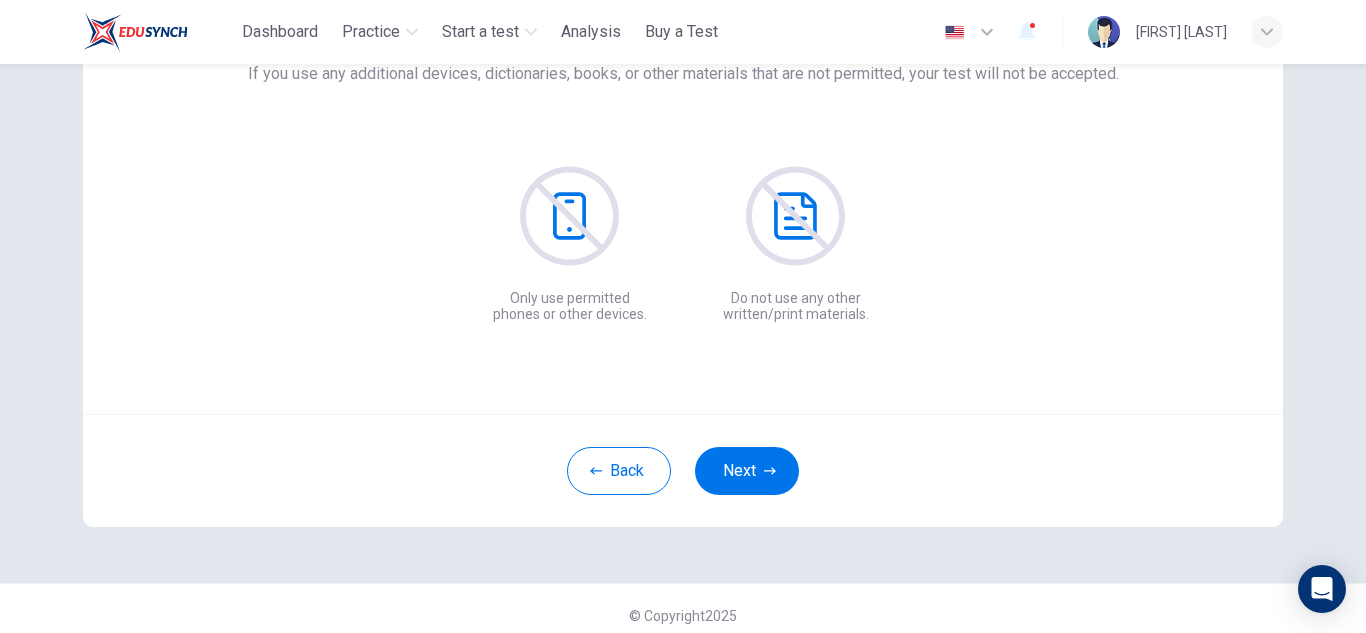 scroll, scrollTop: 200, scrollLeft: 0, axis: vertical 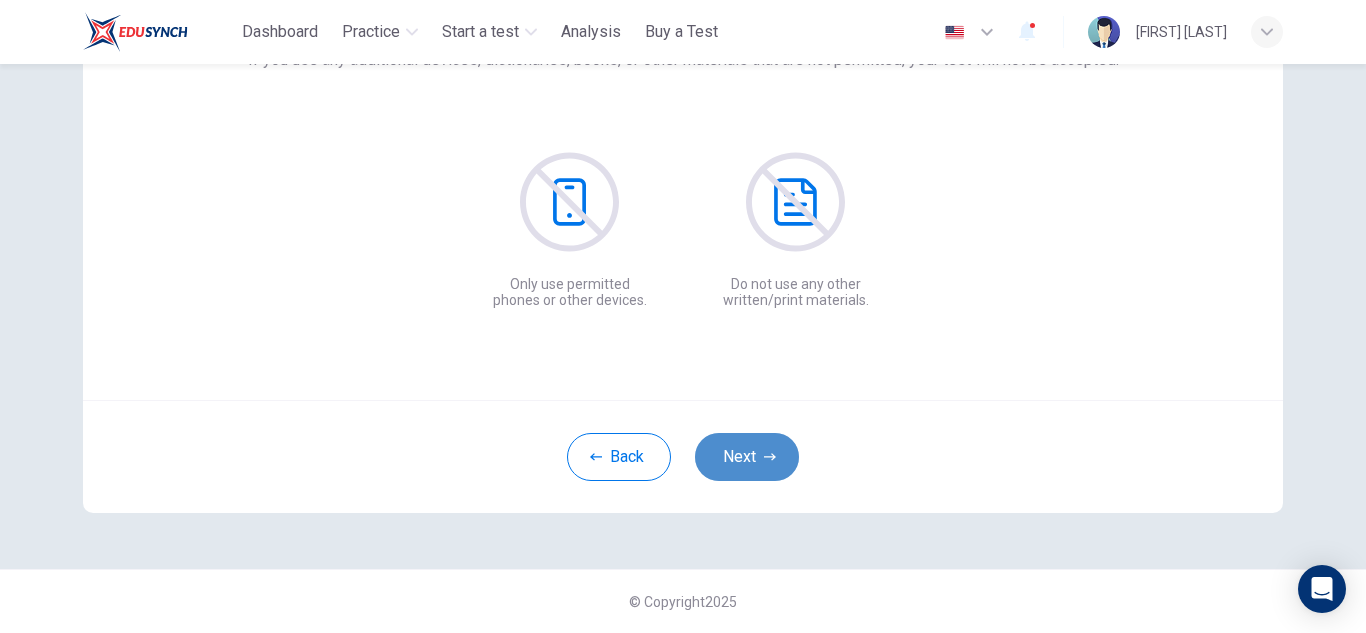 click on "Next" at bounding box center [747, 457] 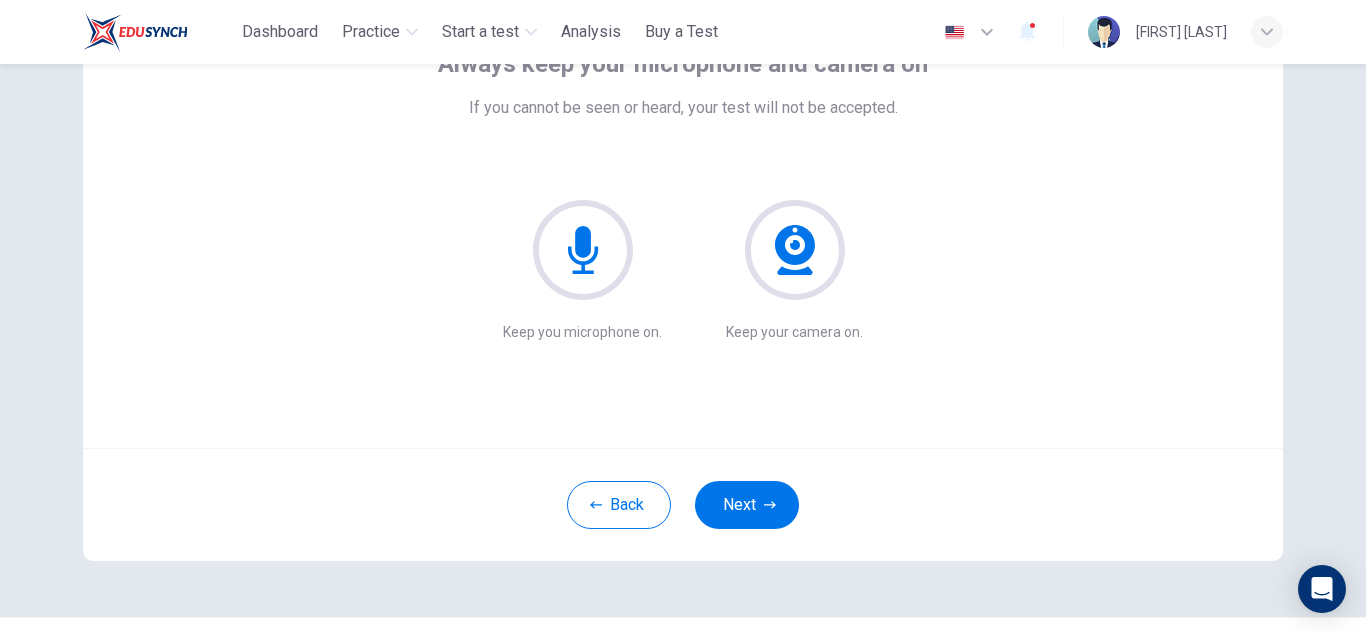 scroll, scrollTop: 151, scrollLeft: 0, axis: vertical 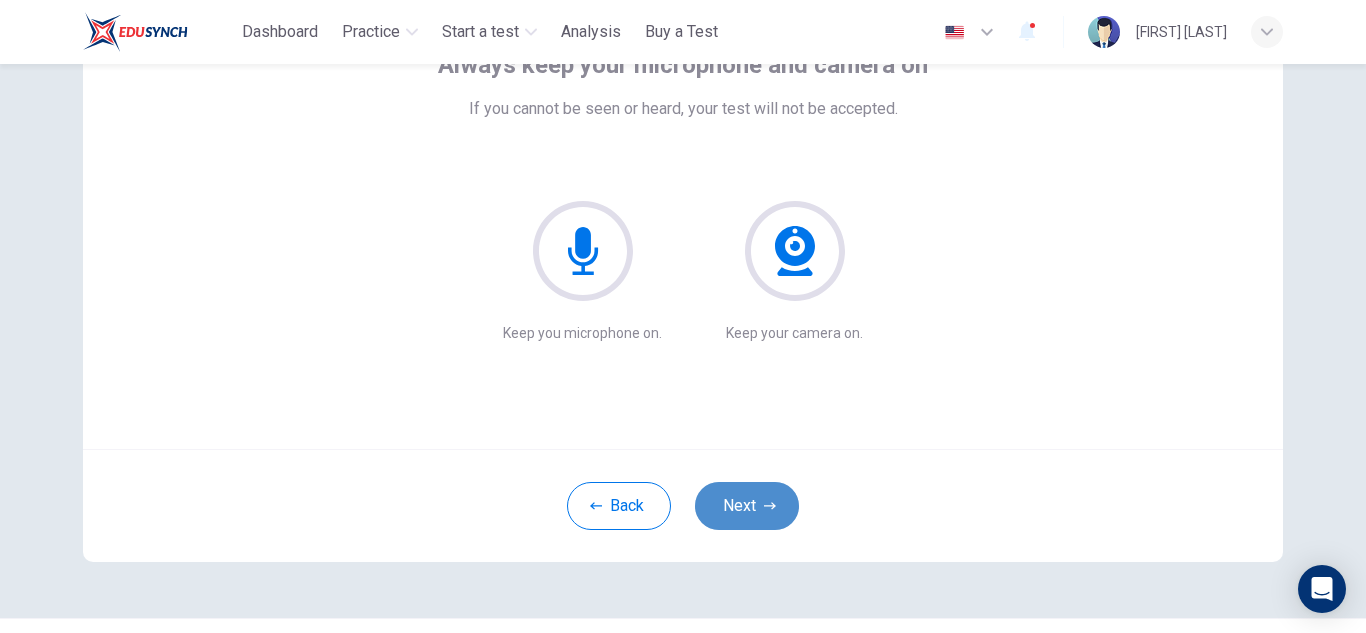 click on "Next" at bounding box center [747, 506] 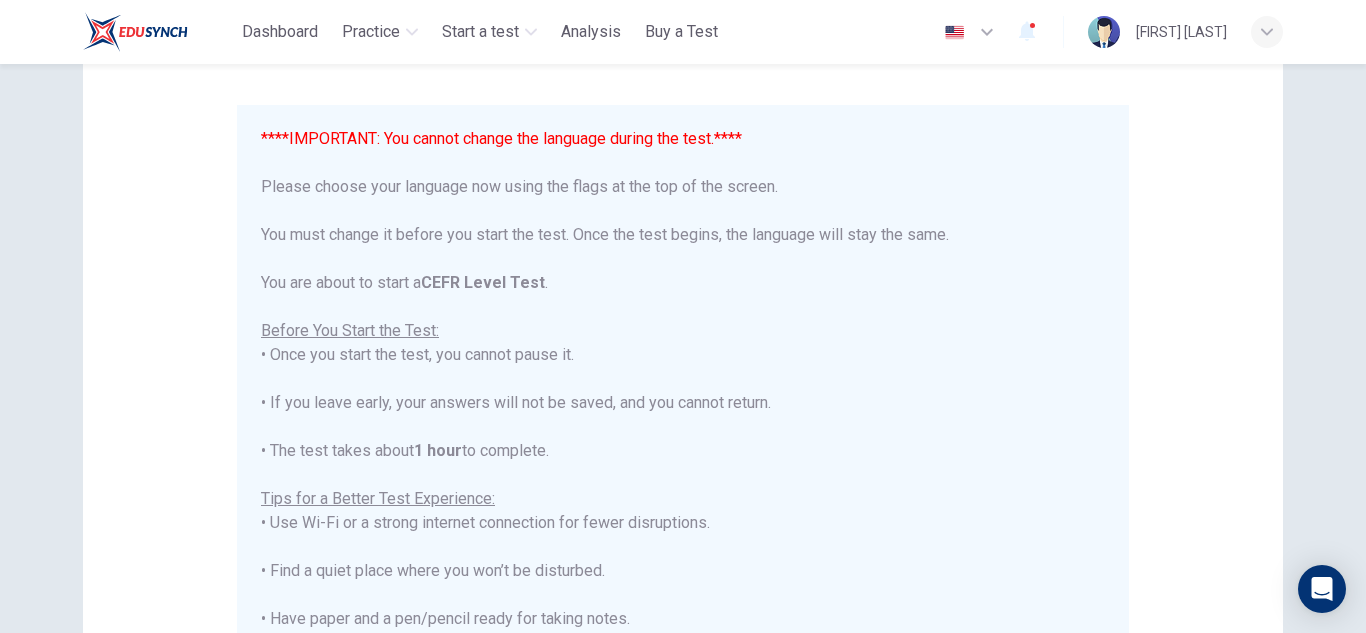 scroll, scrollTop: 0, scrollLeft: 0, axis: both 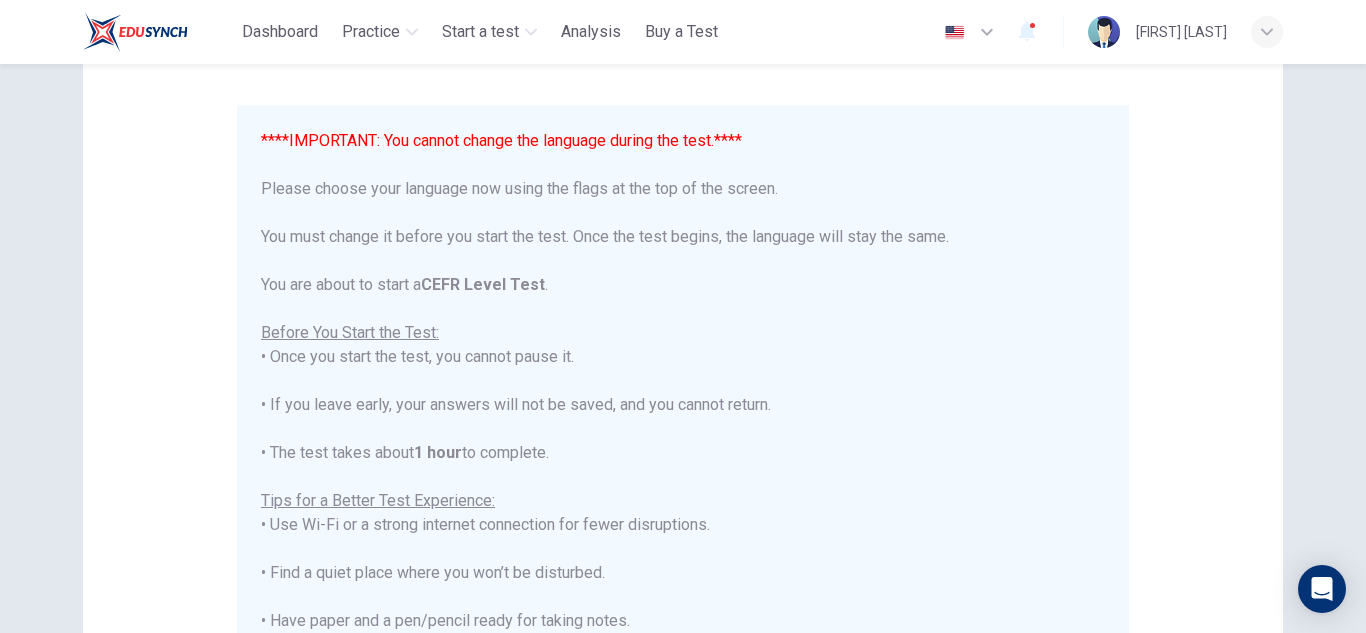 click on "****IMPORTANT: You cannot change the language during the test.****
Please choose your language now using the flags at the top of the screen. You must change it before you start the test. Once the test begins, the language will stay the same.
You are about to start a  CEFR Level Test .
Before You Start the Test:
• Once you start the test, you cannot pause it.
• If you leave early, your answers will not be saved, and you cannot return.
• The test takes about  1 hour  to complete.
Tips for a Better Test Experience:
• Use Wi-Fi or a strong internet connection for fewer disruptions.
• Find a quiet place where you won’t be disturbed.
• Have paper and a pen/pencil ready for taking notes.
• Close other apps and turn off notifications.
• Make sure your device is fully charged or has enough battery to last 90 minutes.
Make sure to uninstall Grammarly or any other apps that can help you during your test. This includes AI-powered extensions, ChatGPT, etc.
Good luck!" at bounding box center (683, 489) 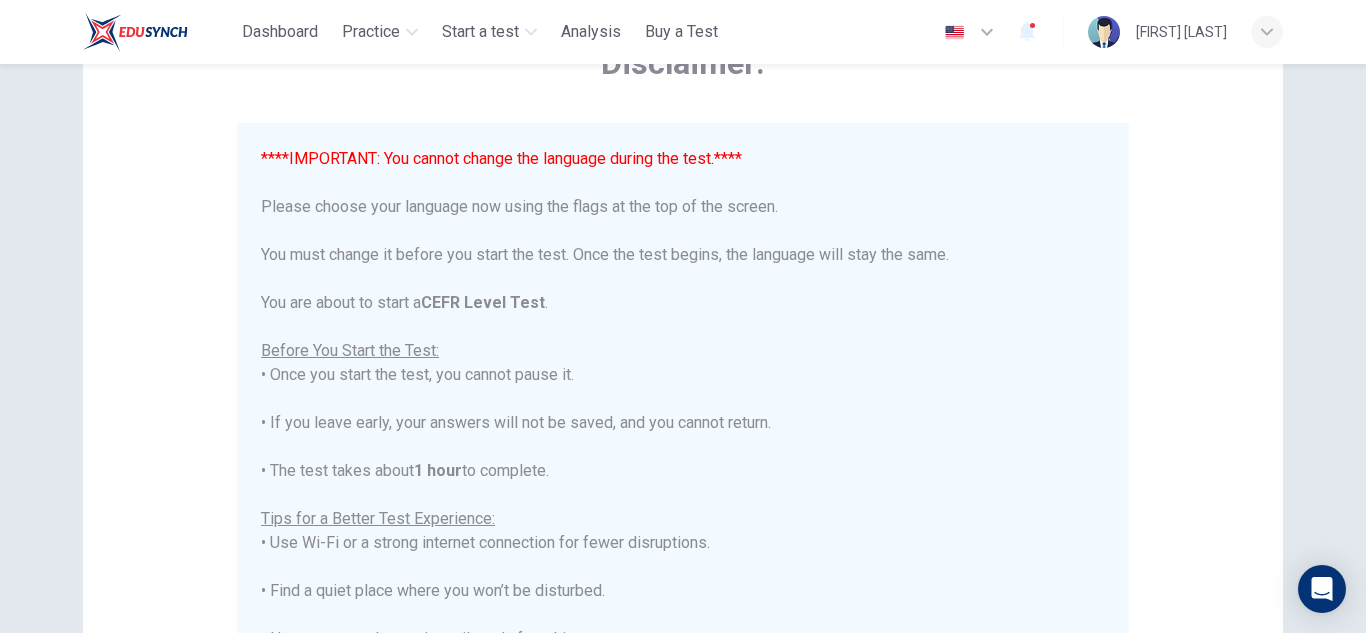scroll, scrollTop: 127, scrollLeft: 0, axis: vertical 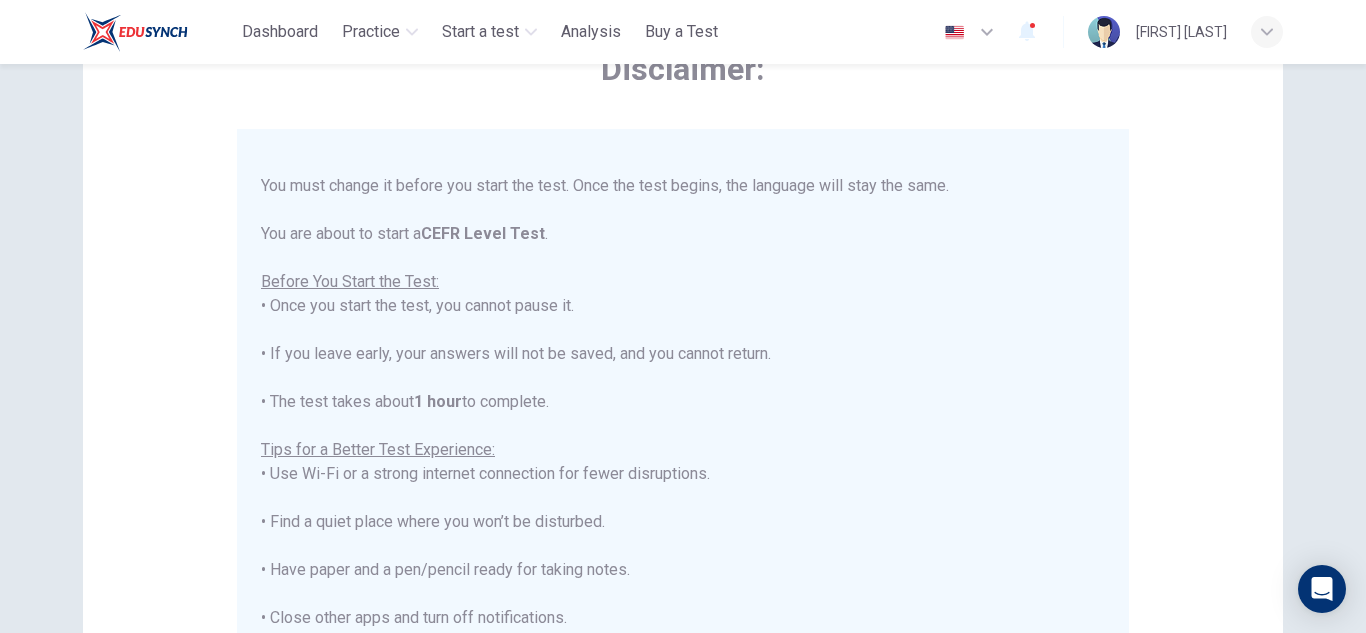 click 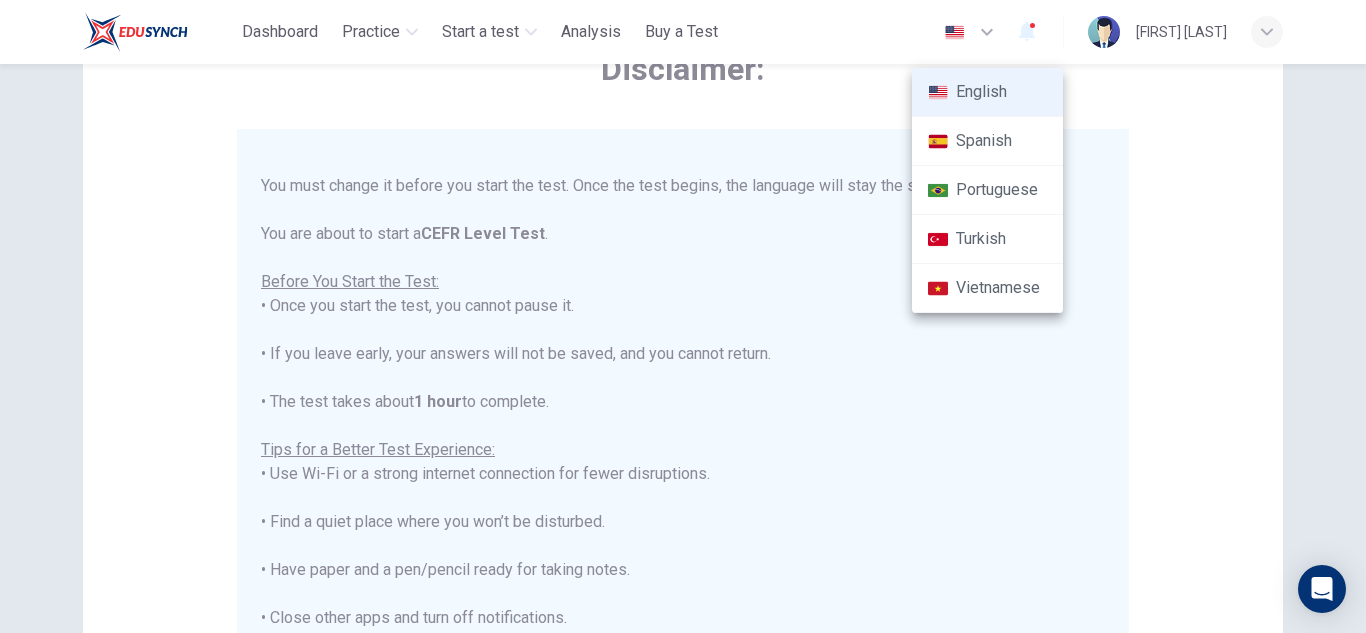 click at bounding box center [683, 316] 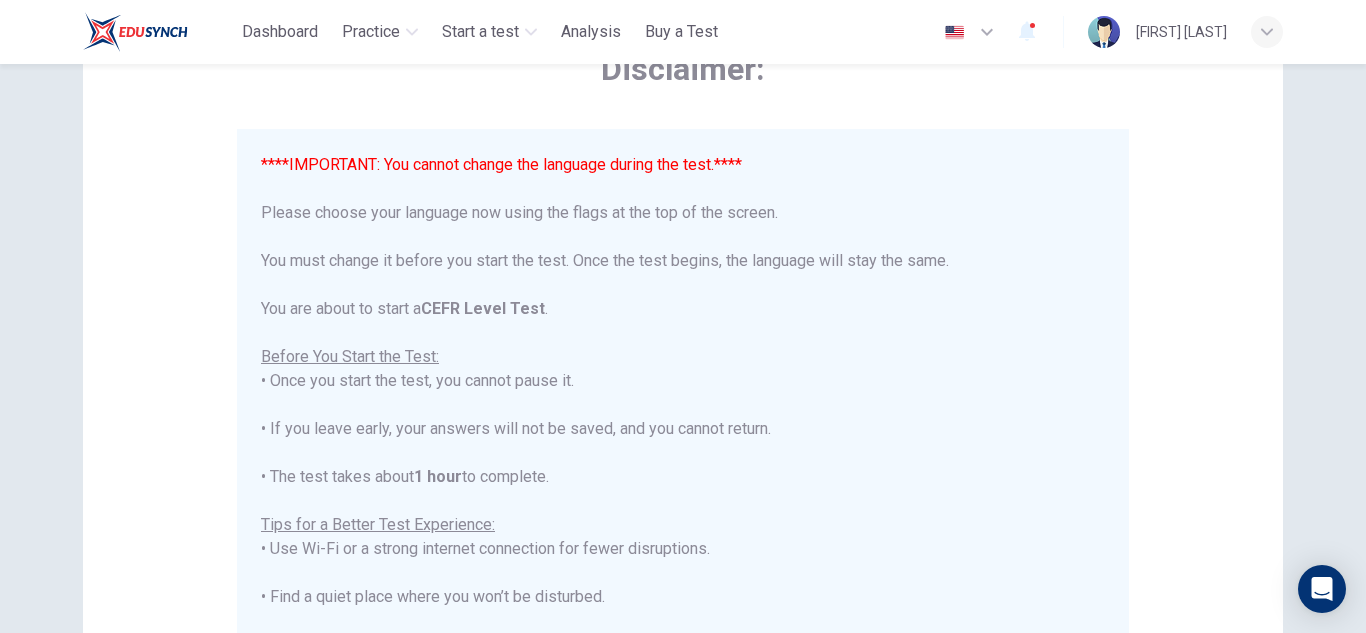 scroll, scrollTop: 191, scrollLeft: 0, axis: vertical 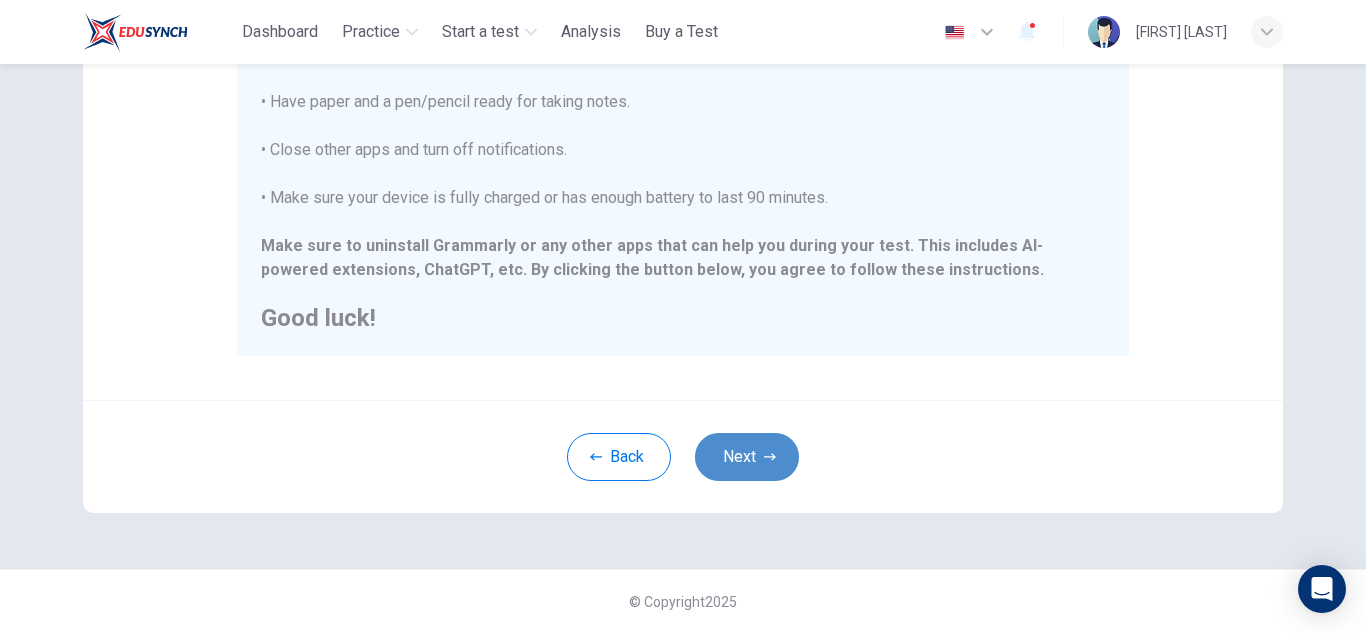 click on "Next" at bounding box center [747, 457] 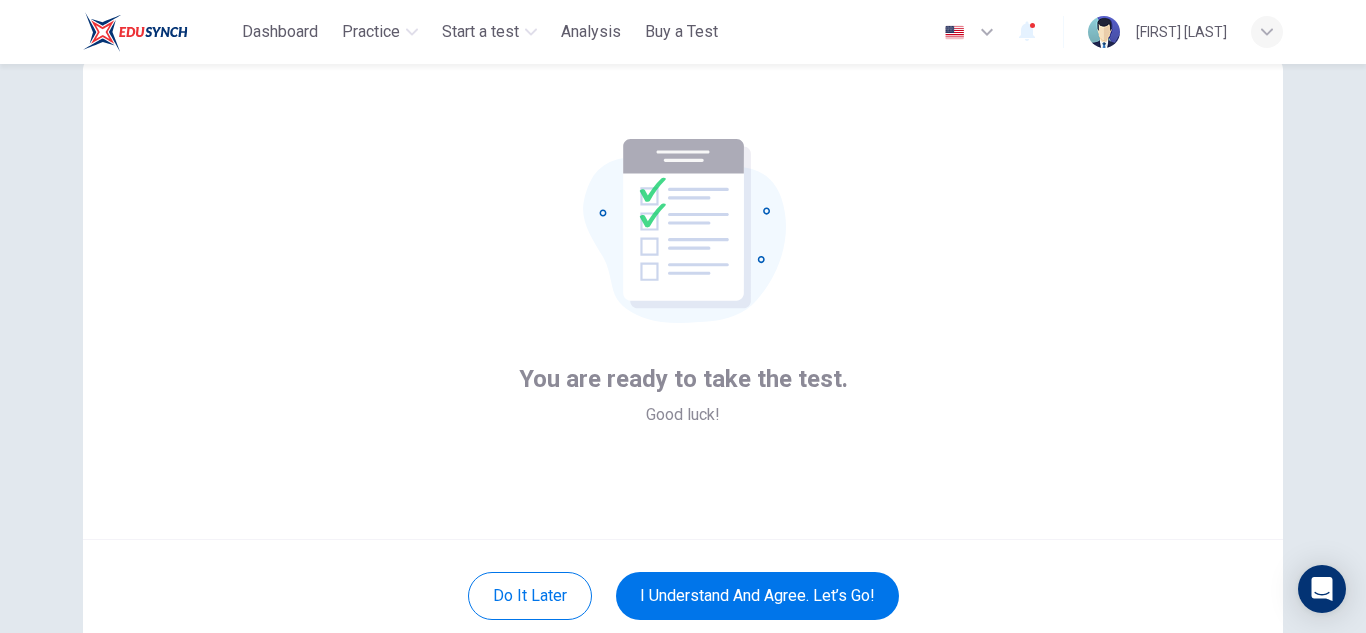 scroll, scrollTop: 200, scrollLeft: 0, axis: vertical 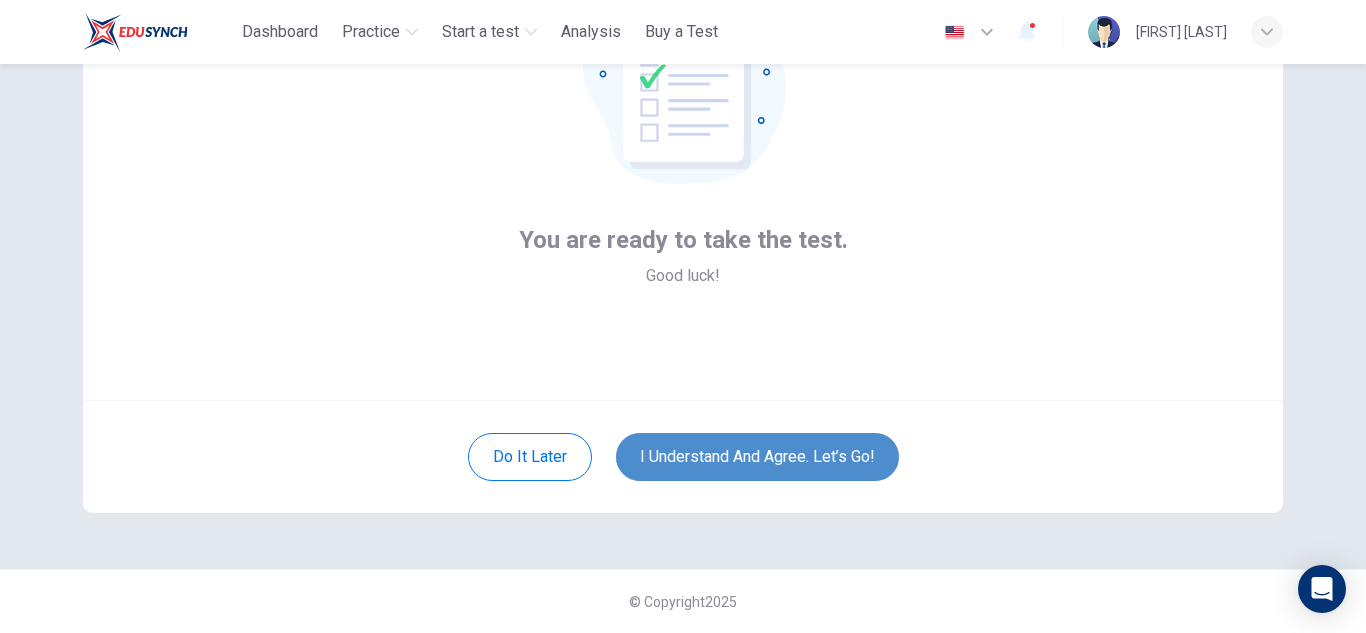 click on "I understand and agree. Let’s go!" at bounding box center (757, 457) 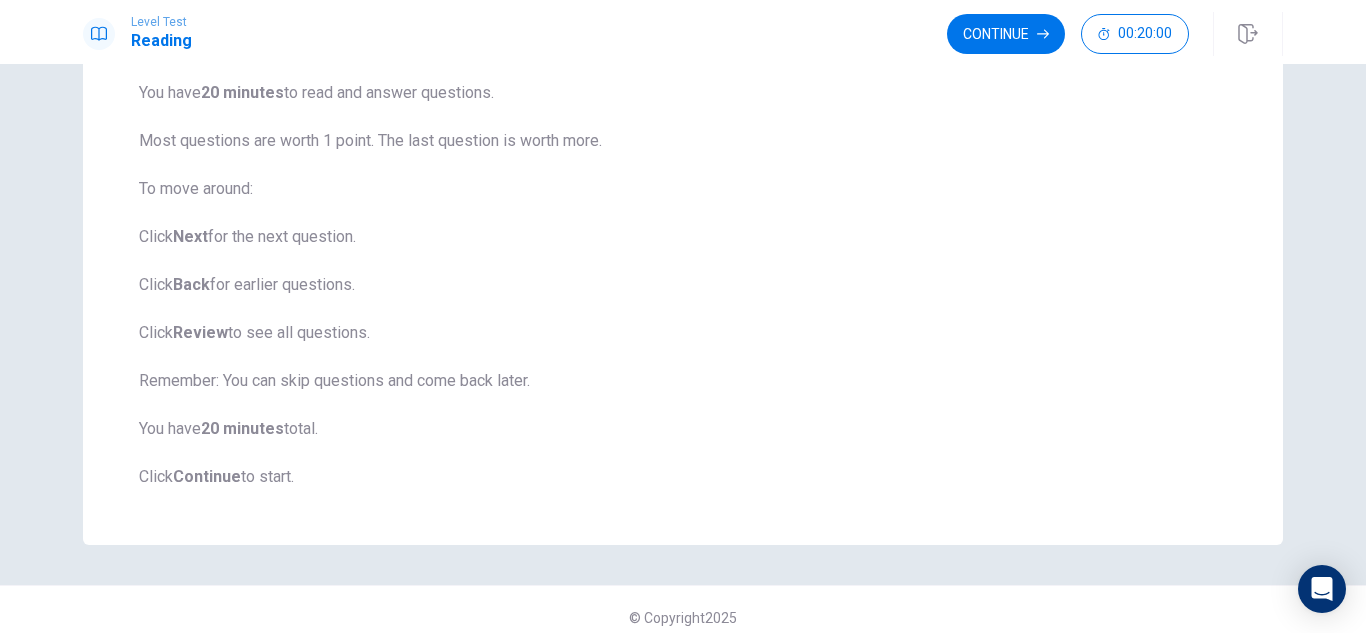 scroll, scrollTop: 223, scrollLeft: 0, axis: vertical 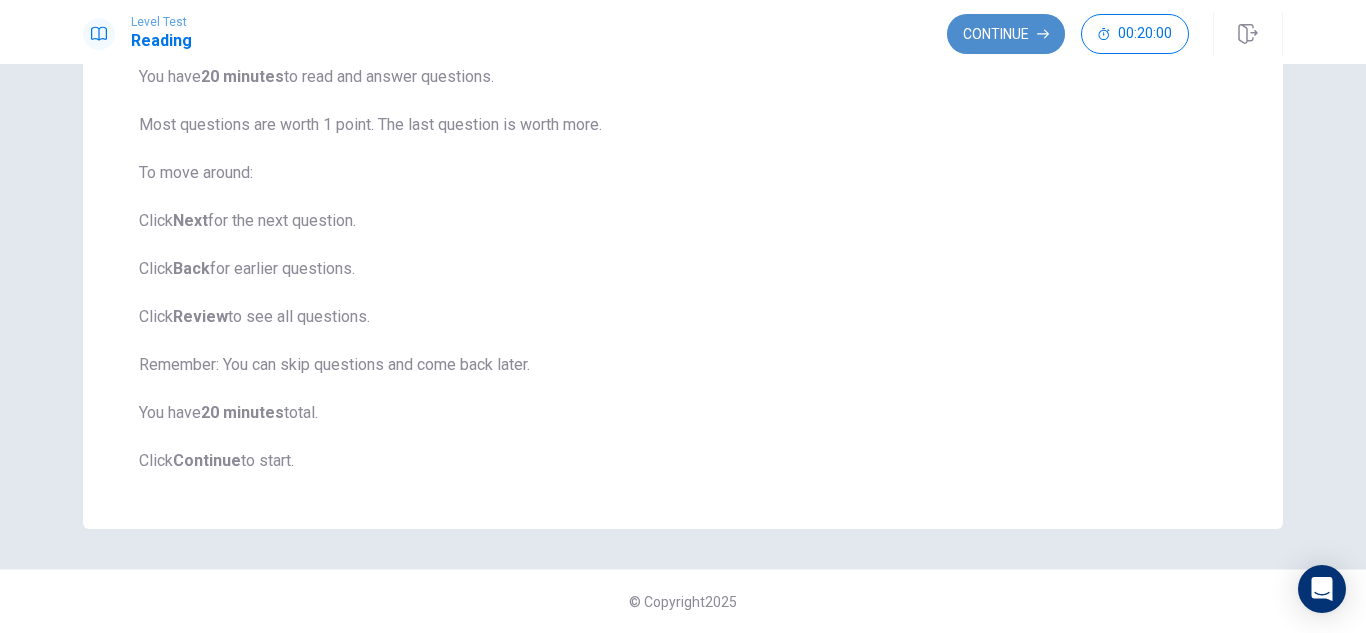 click 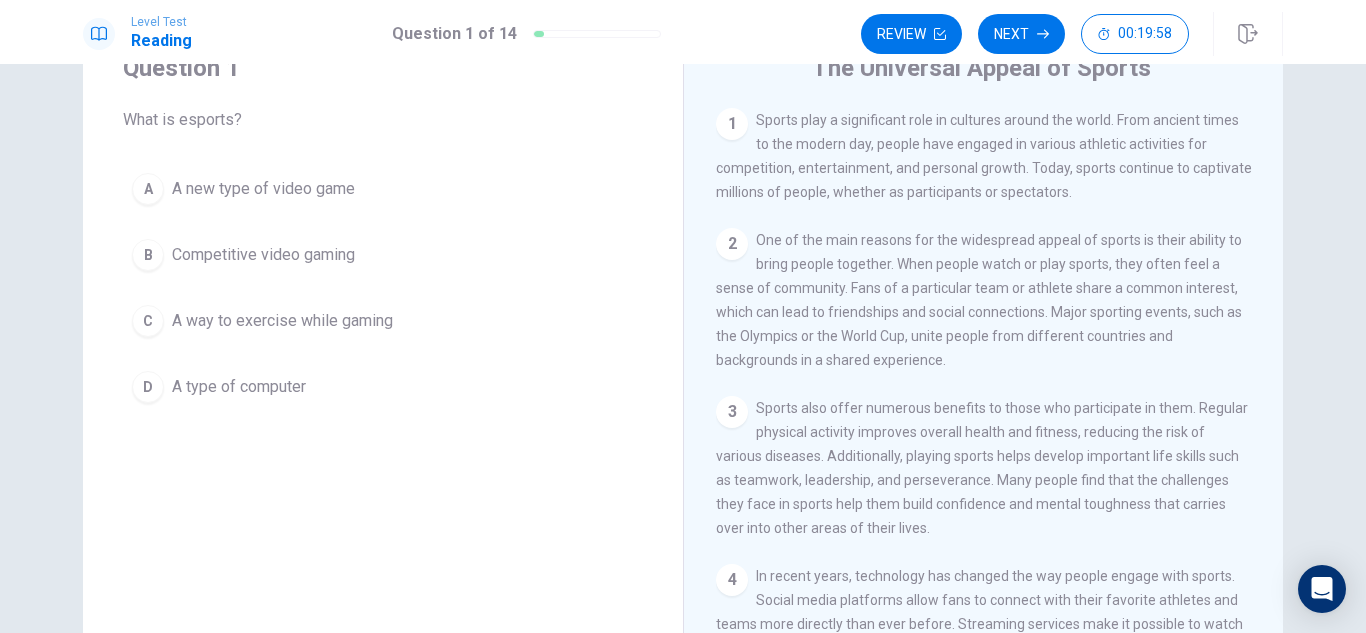 scroll, scrollTop: 32, scrollLeft: 0, axis: vertical 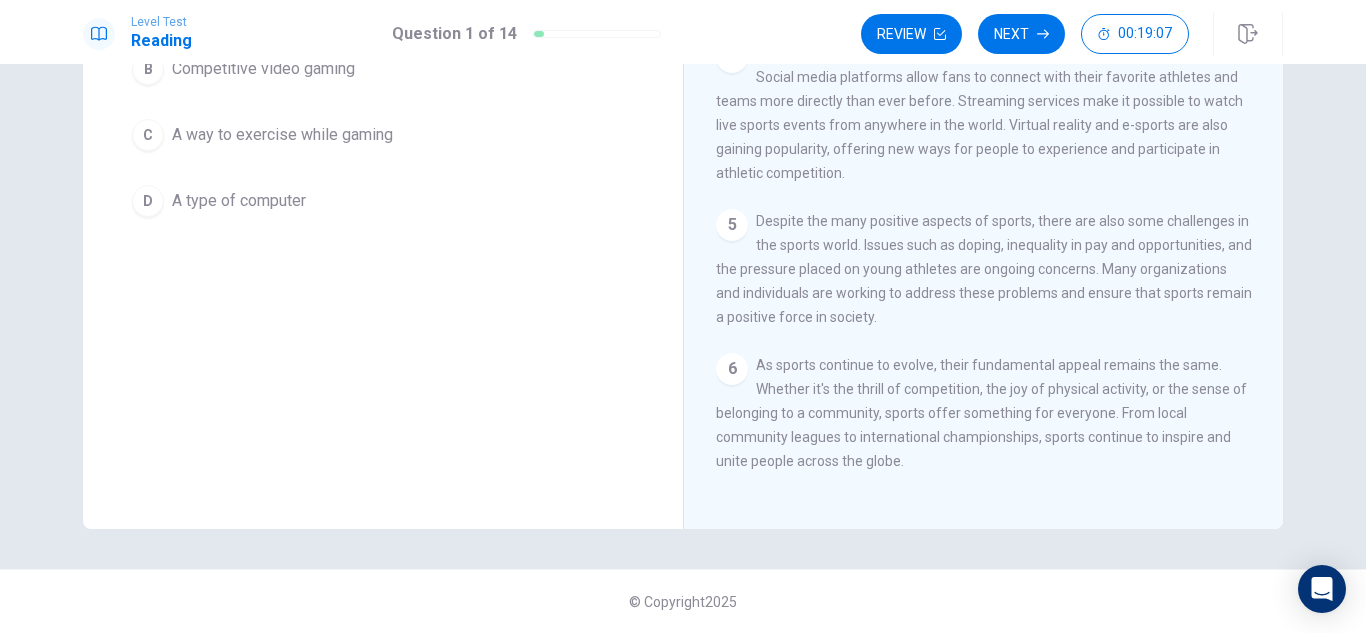 click on "Question 1 What is esports? A A new type of video game B Competitive video gaming C A way to exercise while gaming D A type of computer" at bounding box center [383, 181] 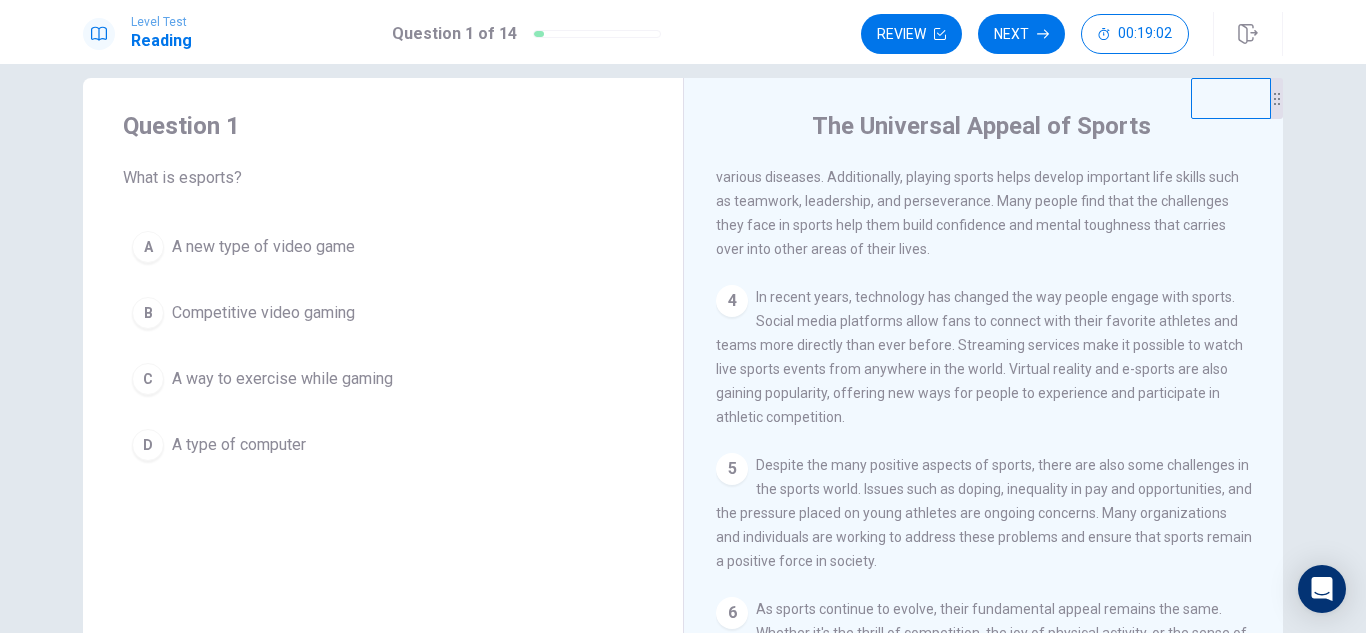 scroll, scrollTop: 0, scrollLeft: 0, axis: both 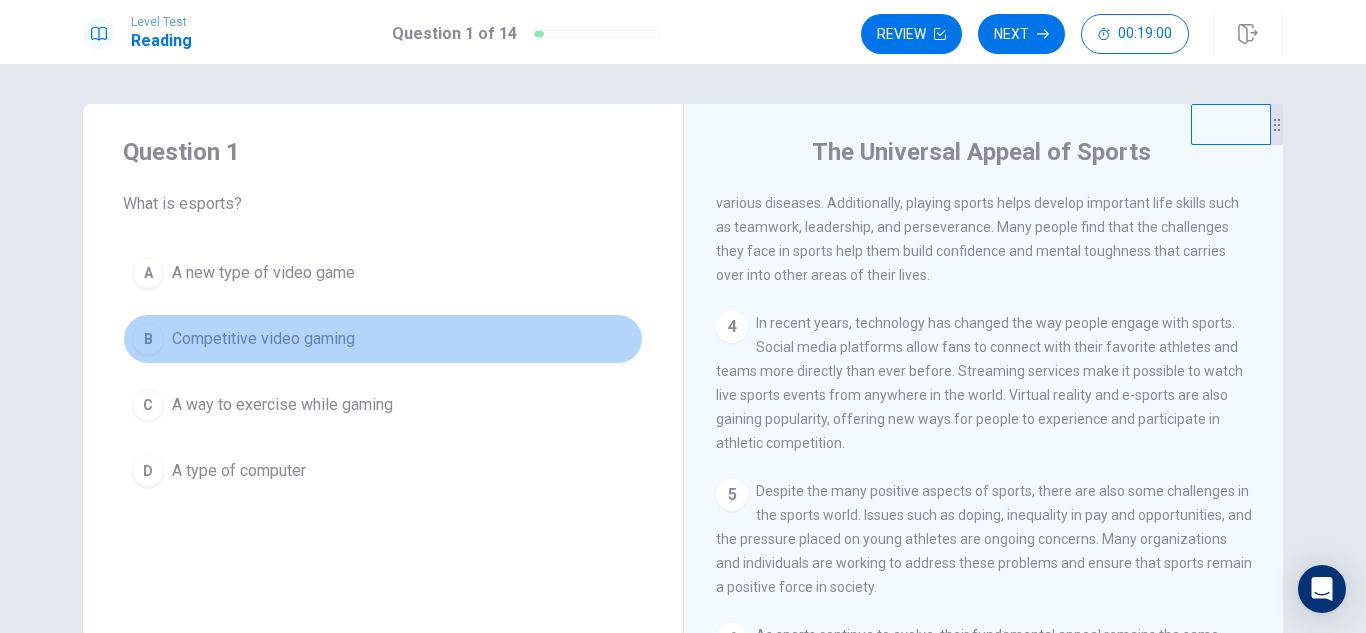 click on "B Competitive video gaming" at bounding box center [383, 339] 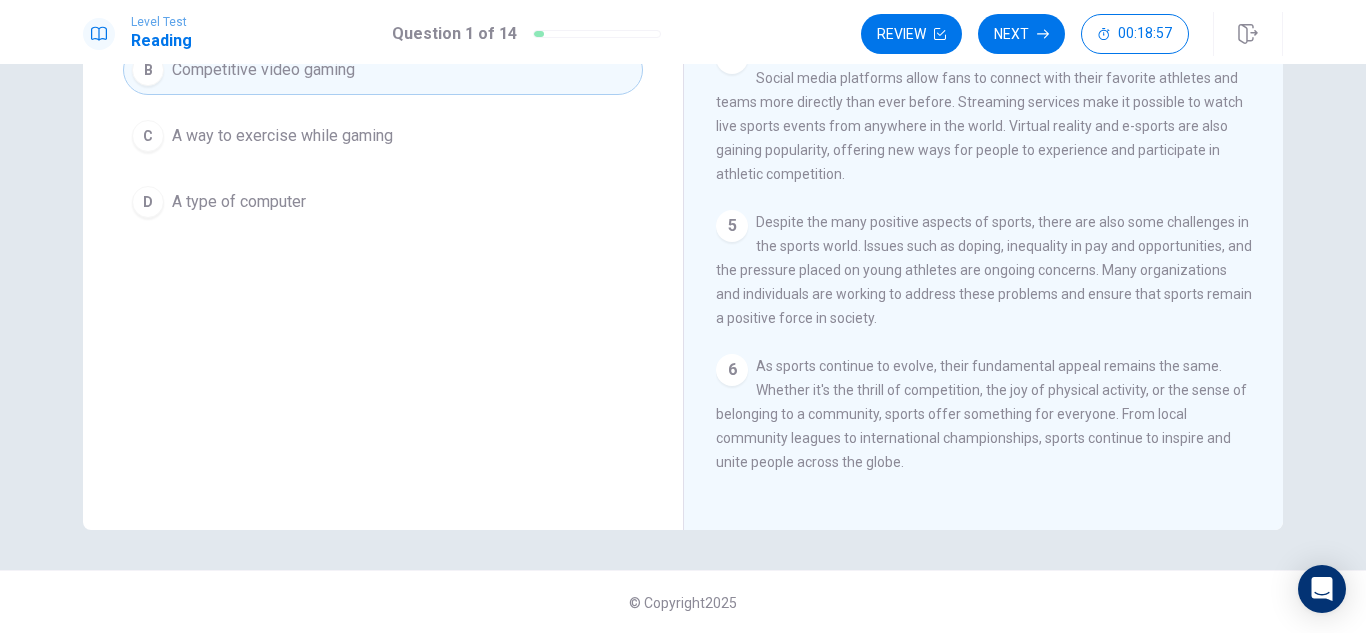 scroll, scrollTop: 270, scrollLeft: 0, axis: vertical 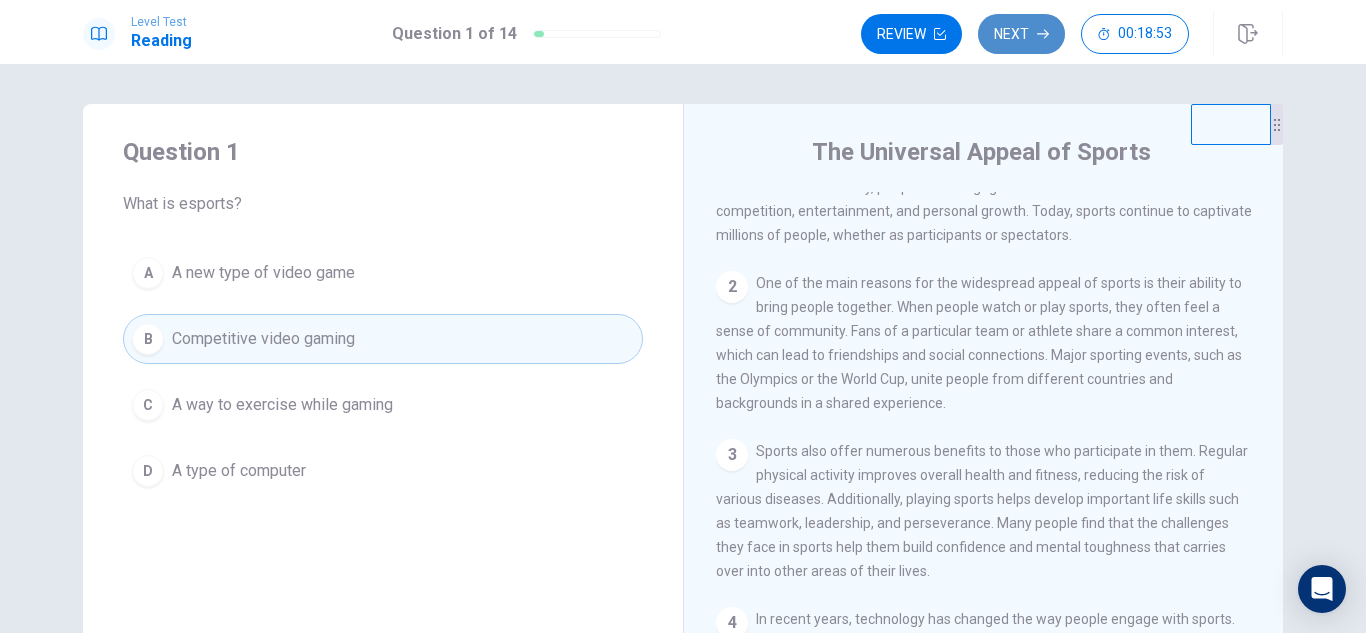 click on "Next" at bounding box center (1021, 34) 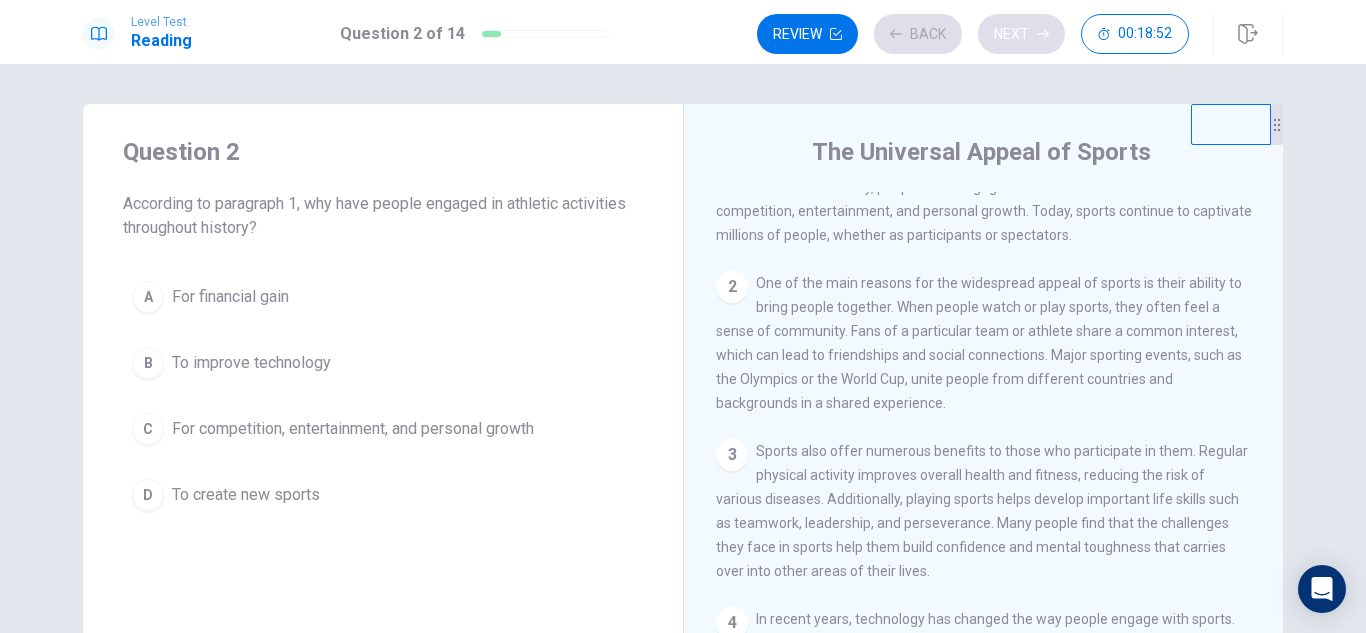 scroll, scrollTop: 0, scrollLeft: 0, axis: both 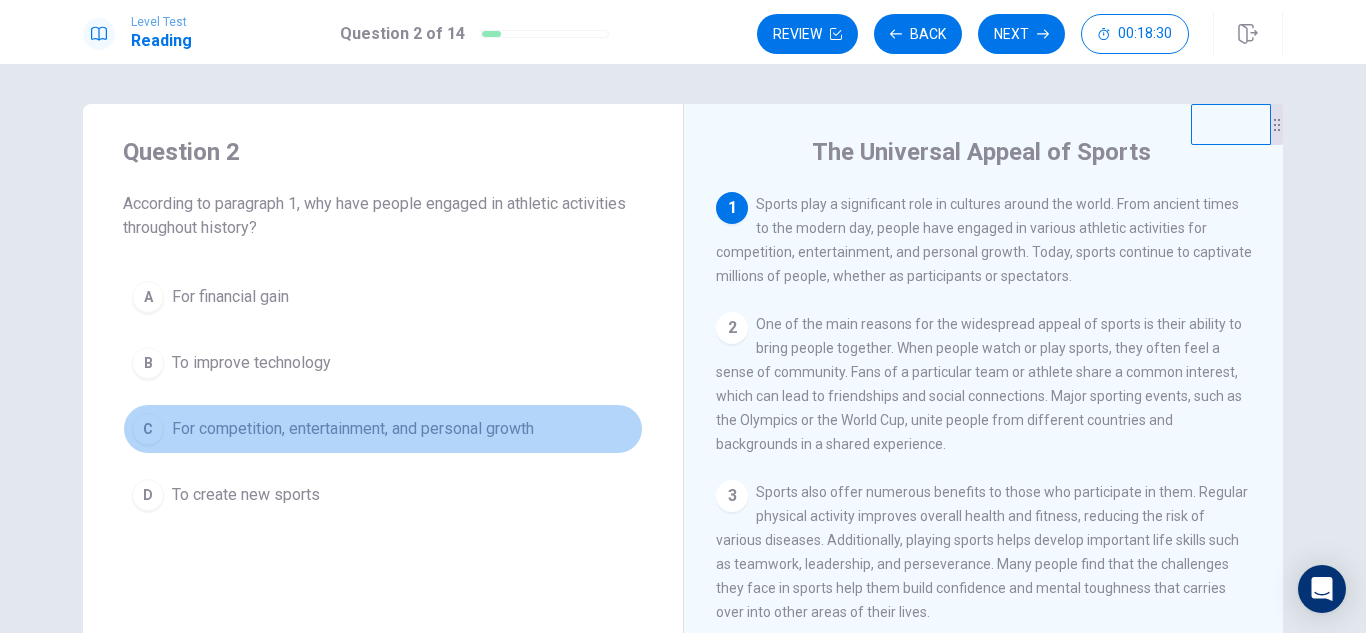 click on "For competition, entertainment, and personal growth" at bounding box center (353, 429) 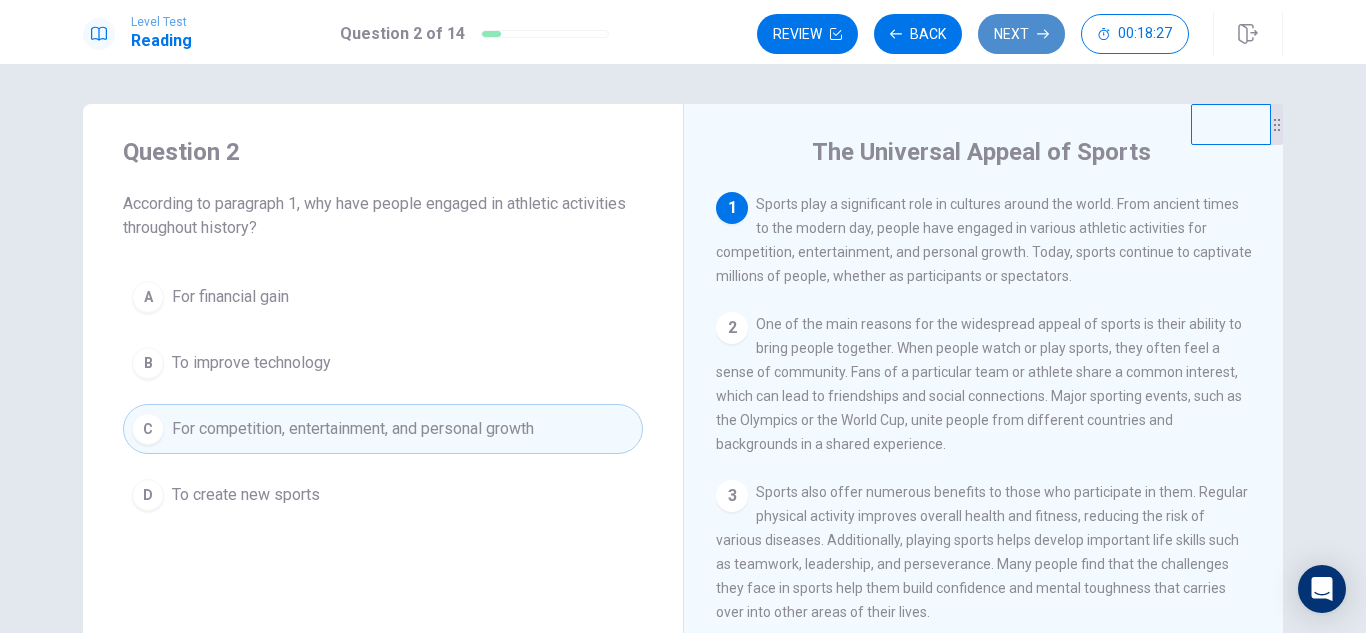 click on "Next" at bounding box center (1021, 34) 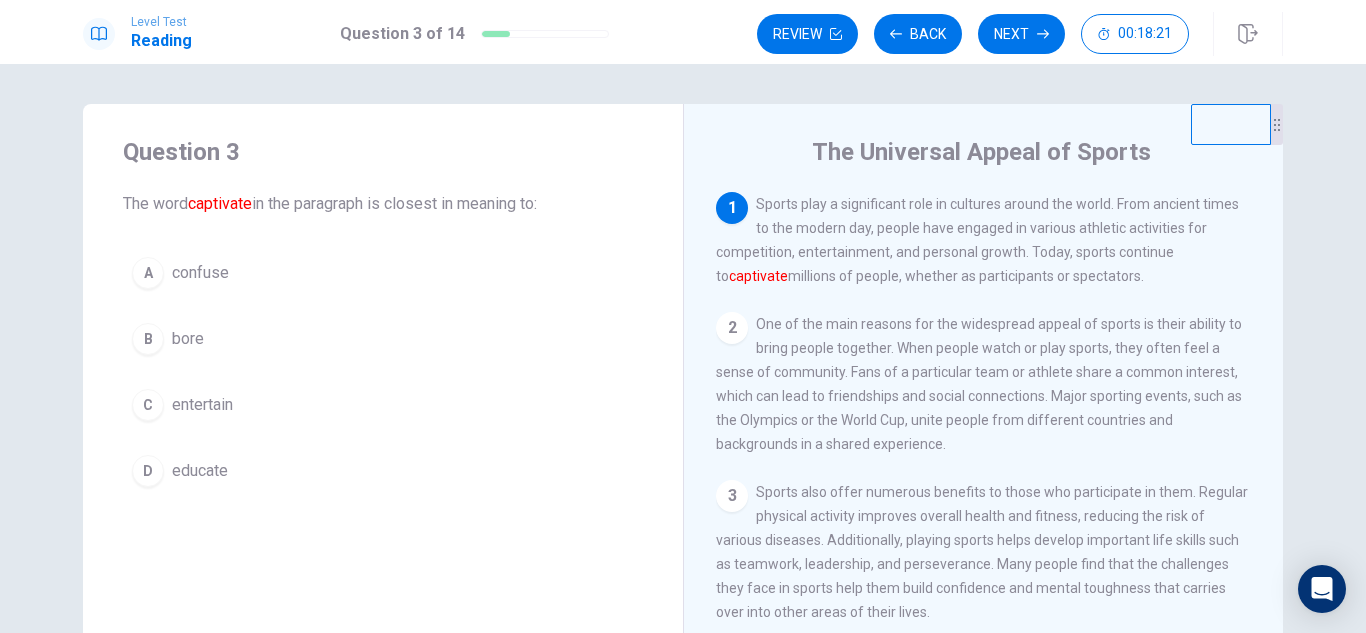 click on "entertain" at bounding box center (202, 405) 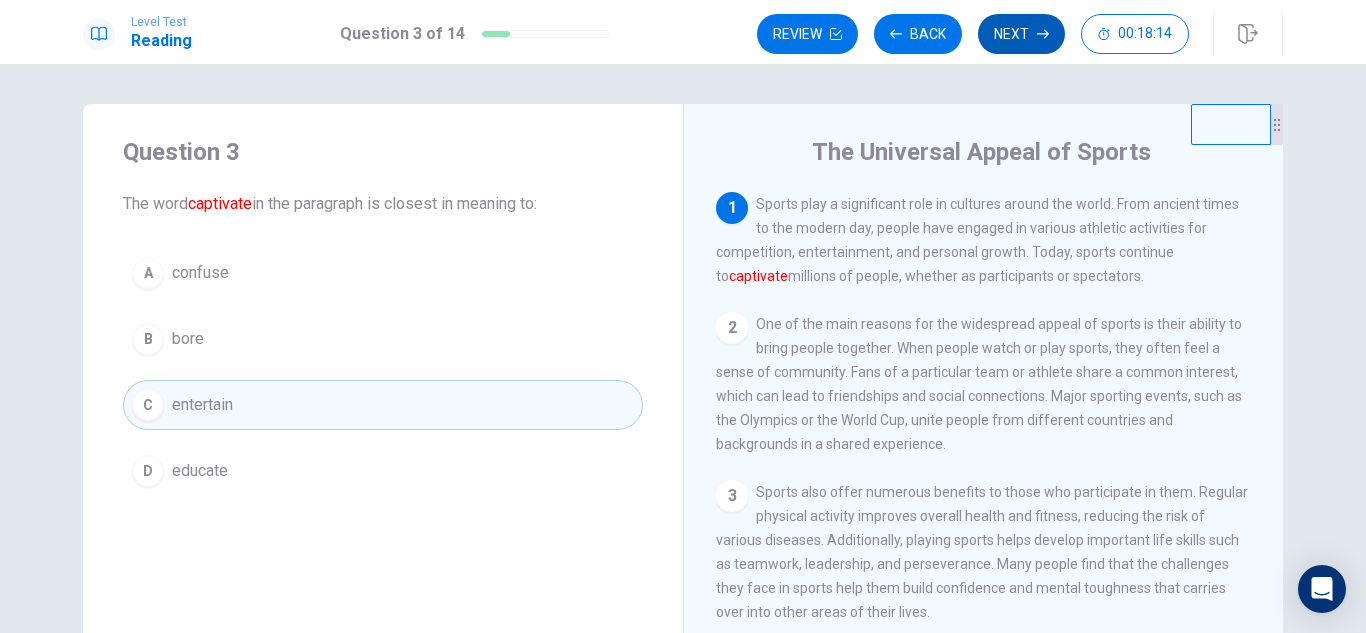 click on "Next" at bounding box center [1021, 34] 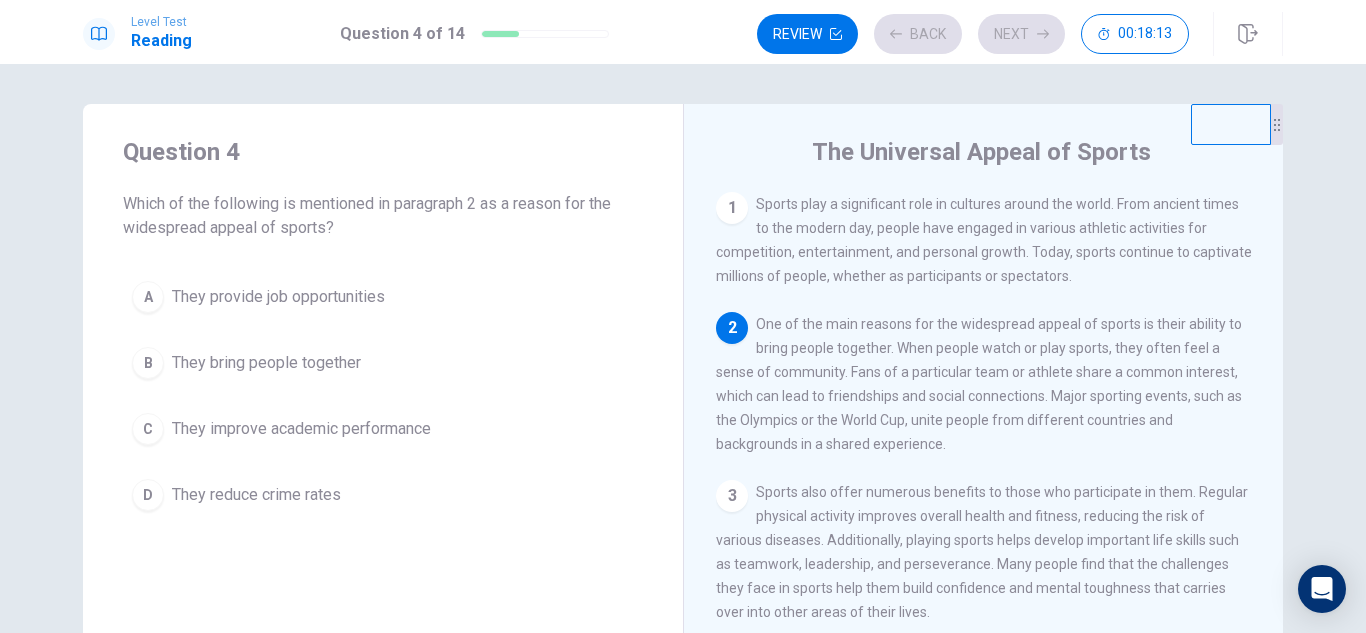 scroll, scrollTop: 124, scrollLeft: 0, axis: vertical 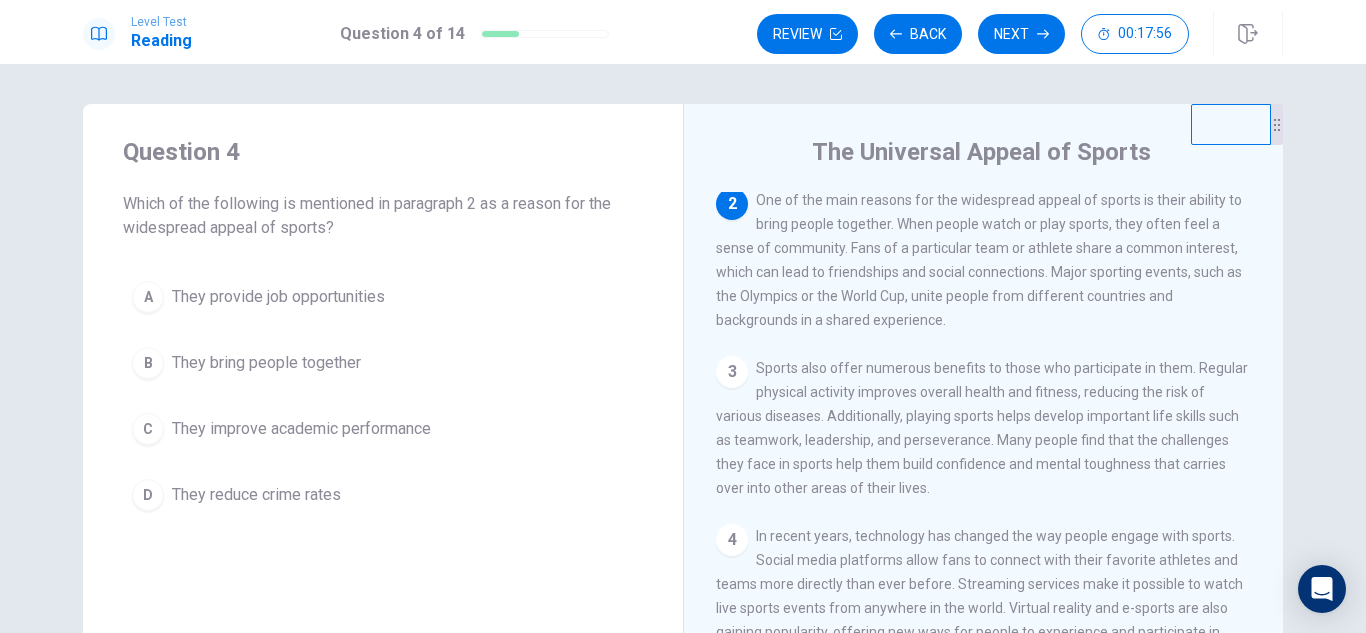 click on "They bring people together" at bounding box center (266, 363) 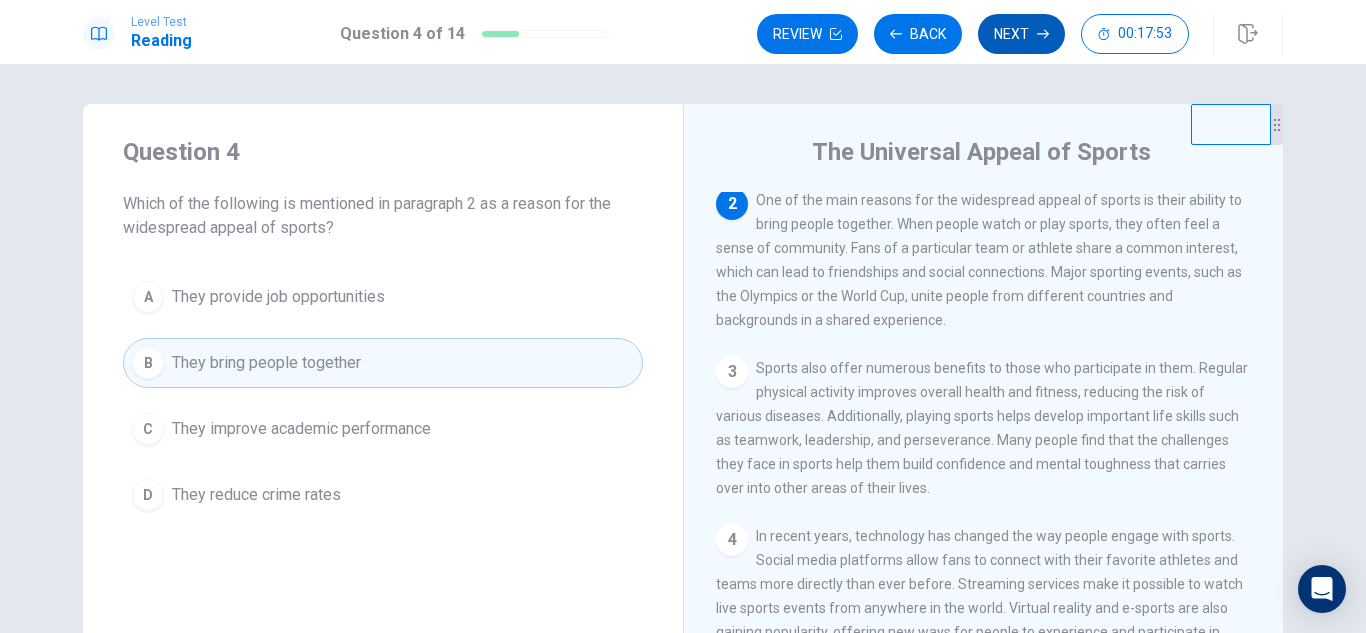 click on "Next" at bounding box center [1021, 34] 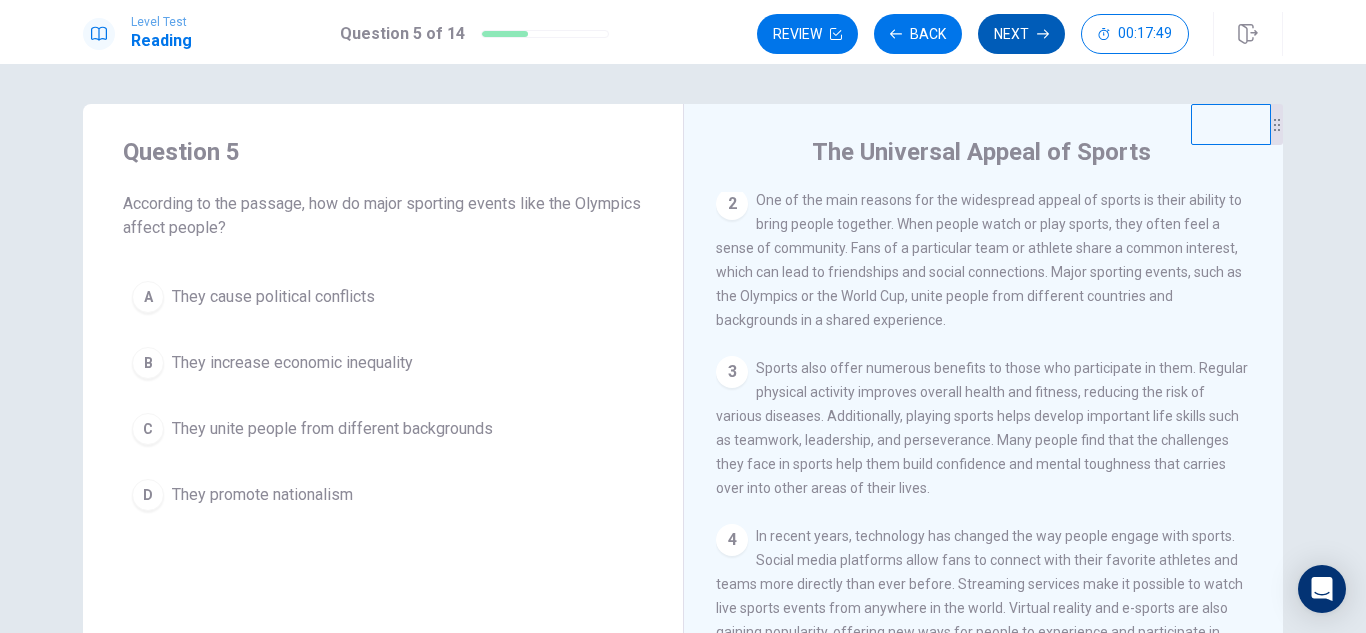 click on "Next" at bounding box center [1021, 34] 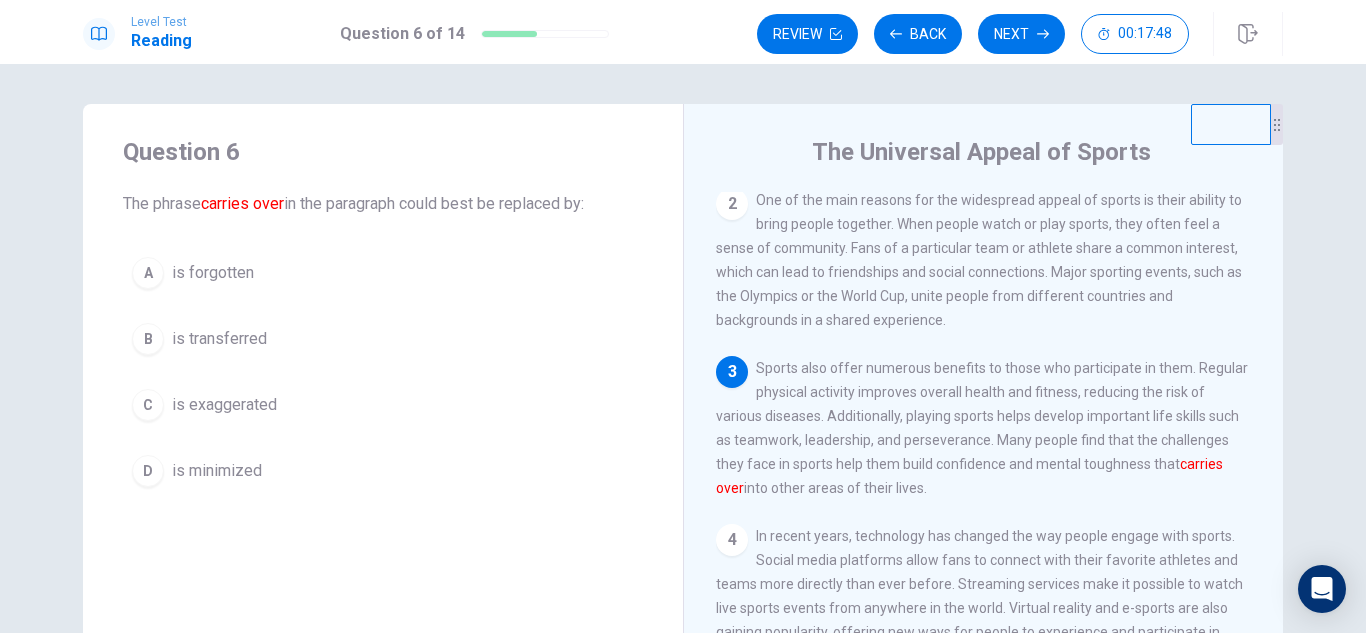 scroll, scrollTop: 298, scrollLeft: 0, axis: vertical 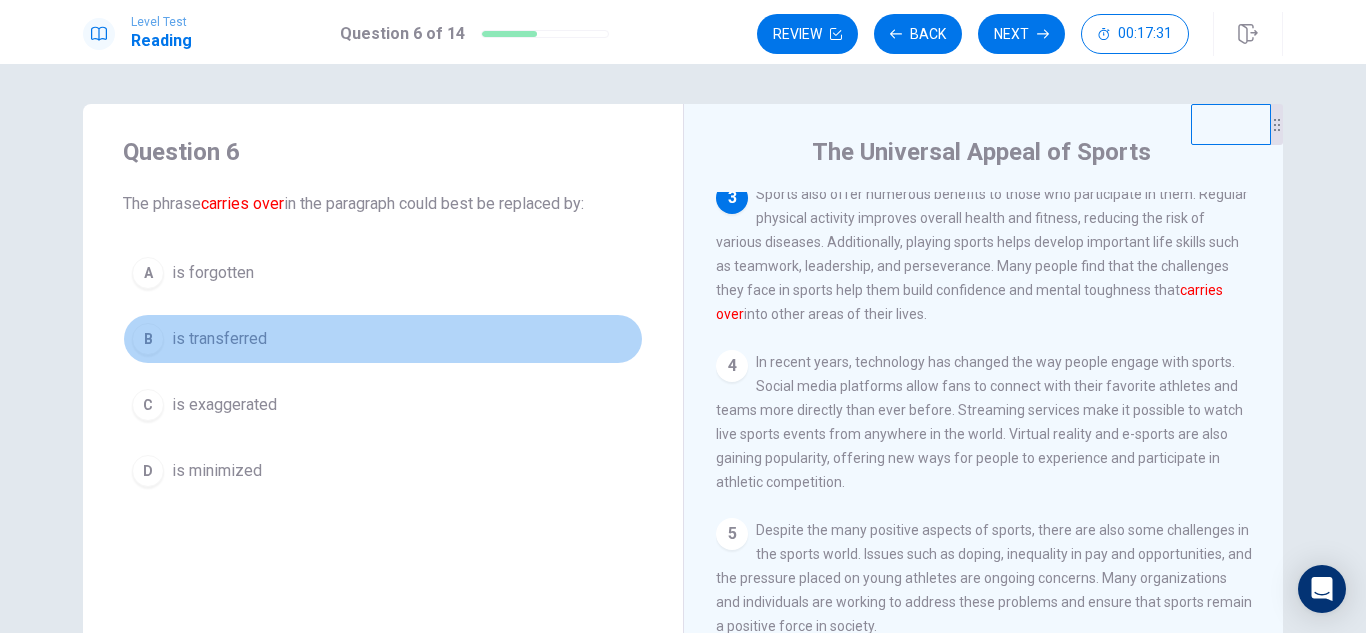 click on "is transferred" at bounding box center [219, 339] 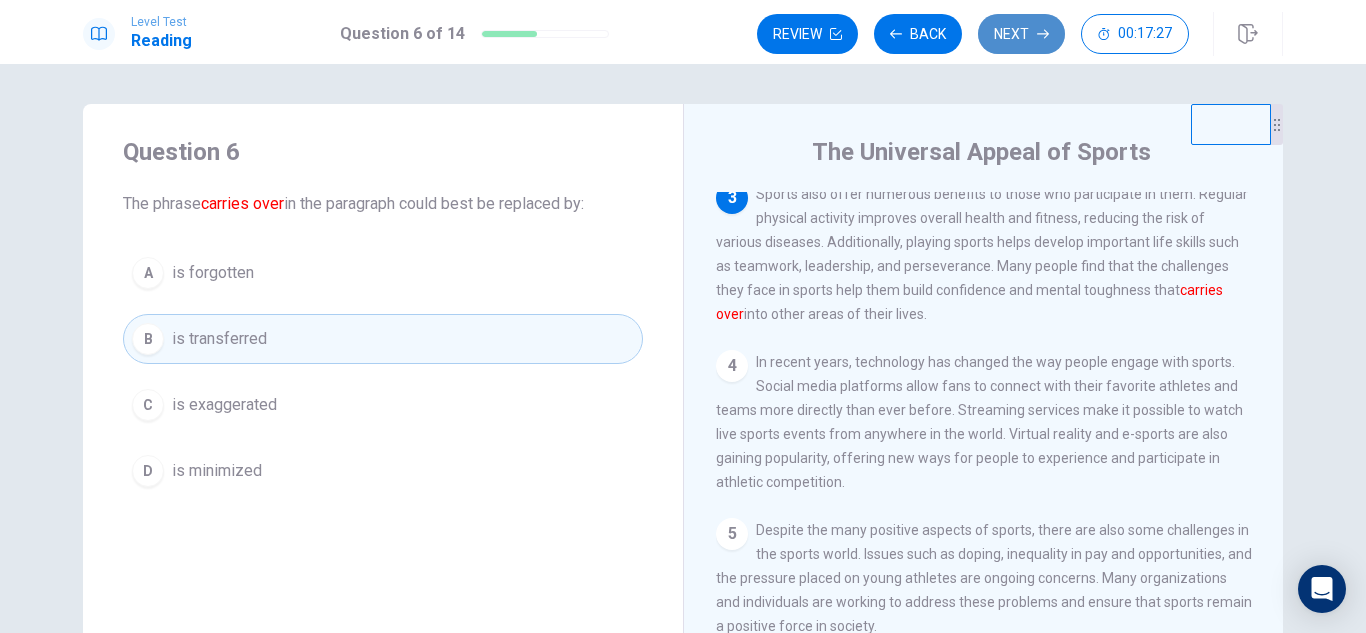 click on "Next" at bounding box center (1021, 34) 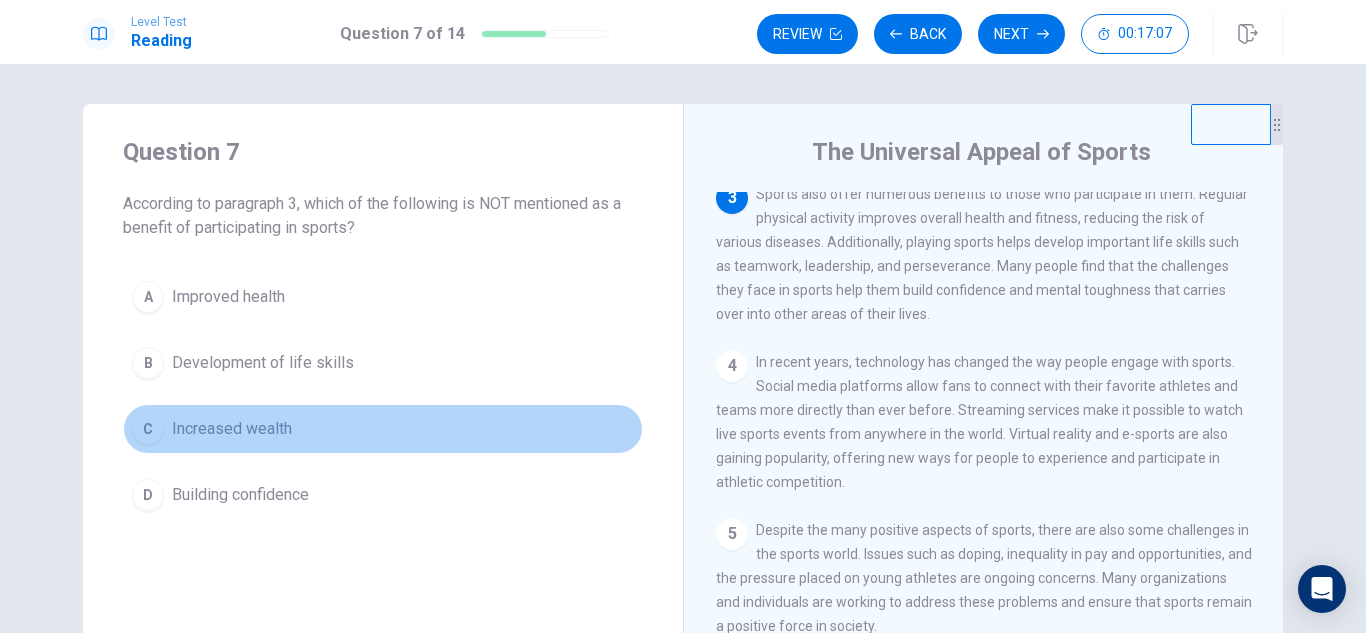 click on "C Increased wealth" at bounding box center (383, 429) 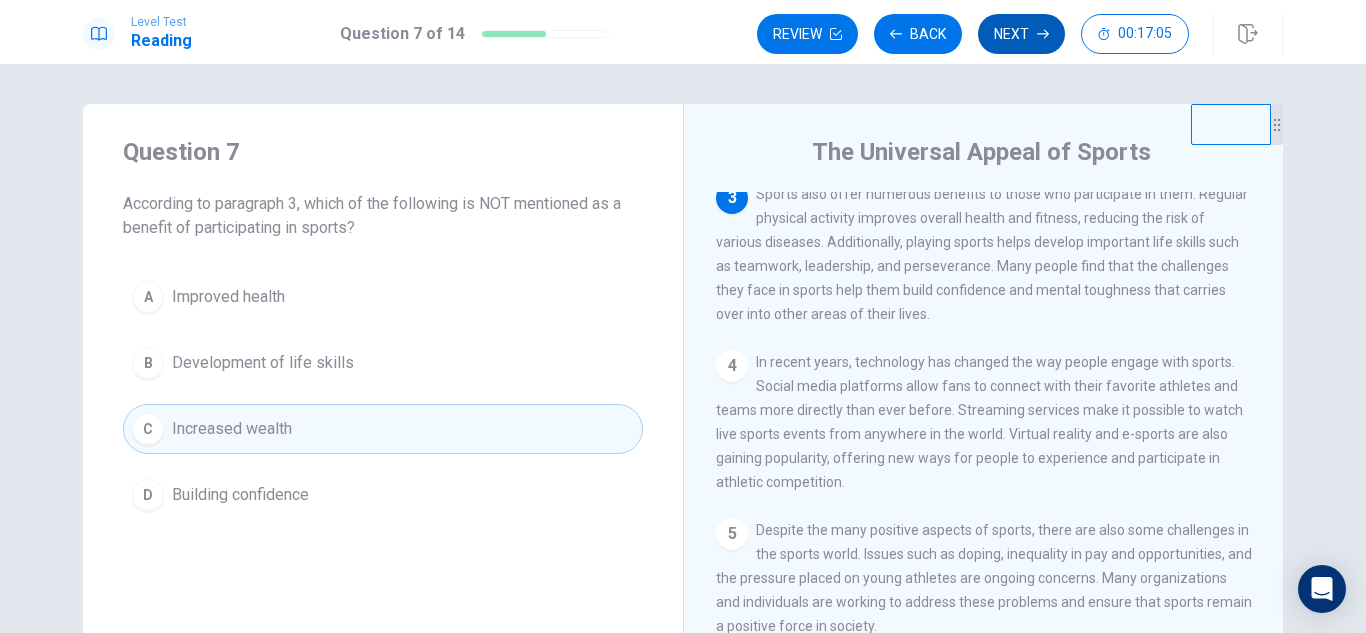 click on "Next" at bounding box center [1021, 34] 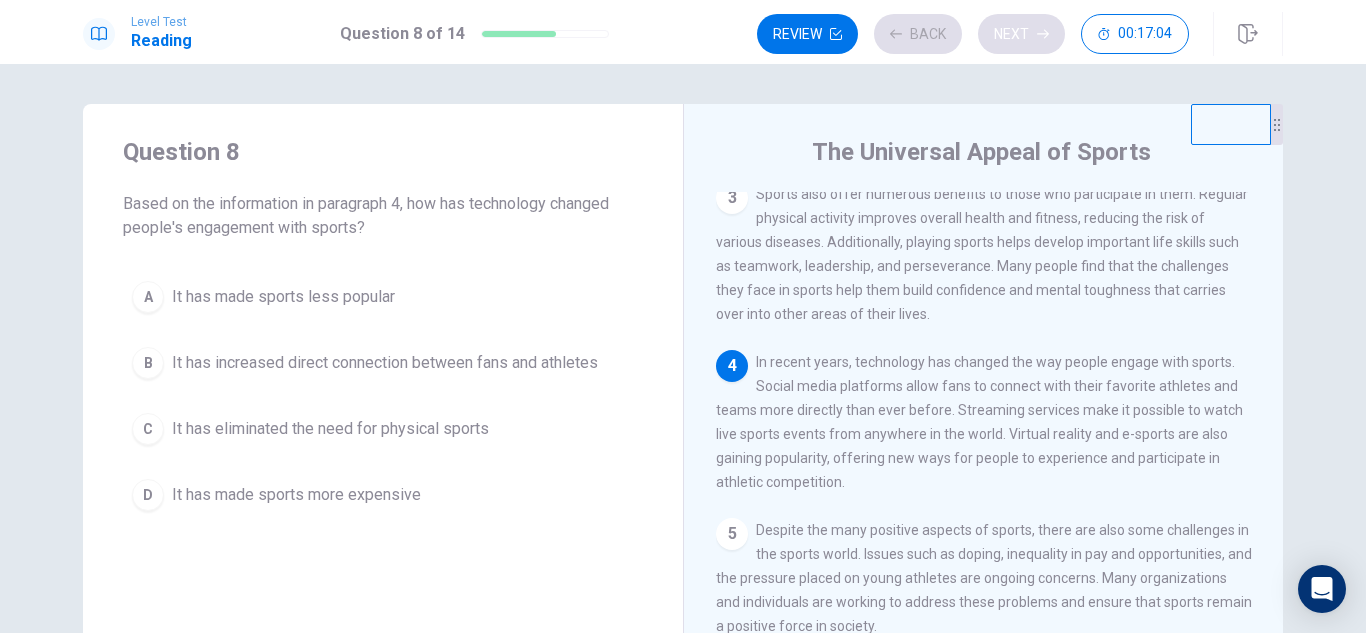 scroll, scrollTop: 369, scrollLeft: 0, axis: vertical 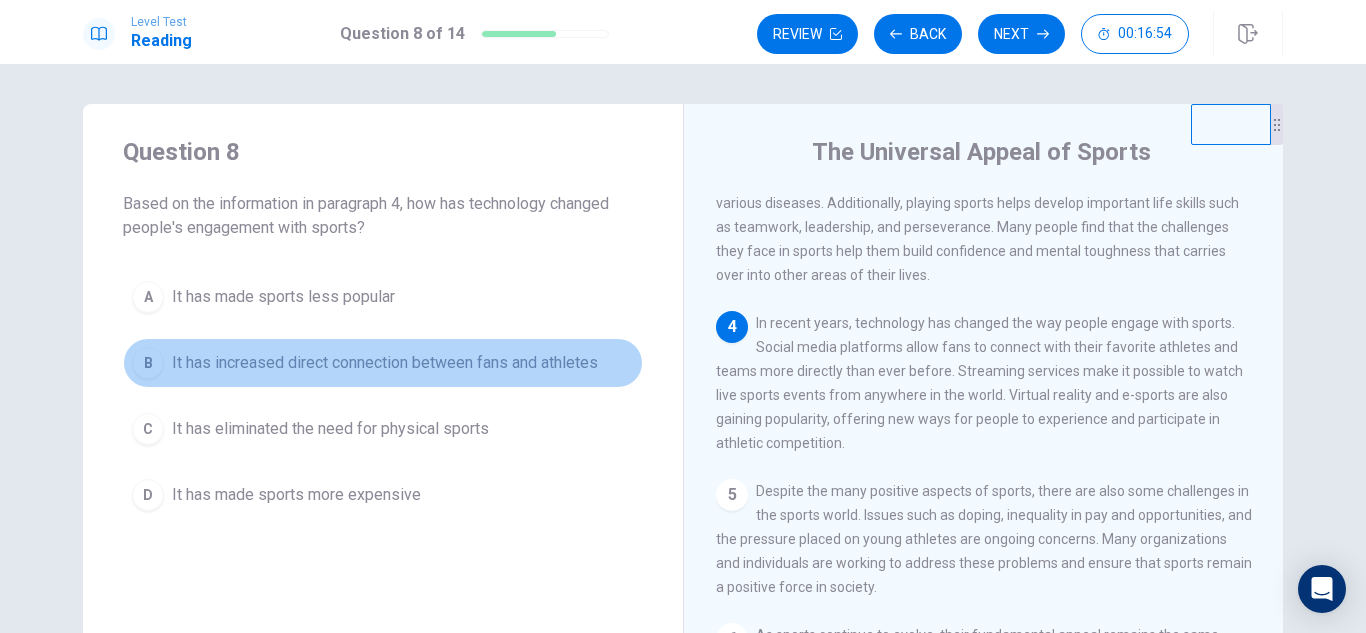 click on "B It has increased direct connection between fans and athletes" at bounding box center (383, 363) 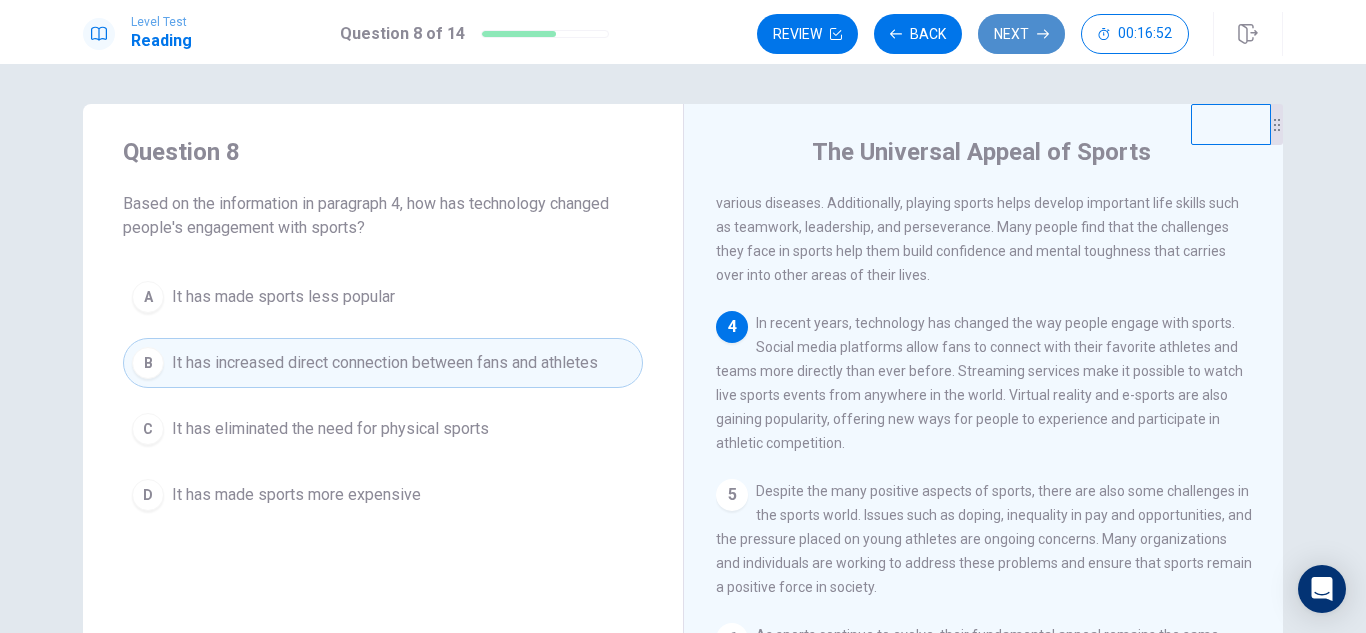 click on "Next" at bounding box center [1021, 34] 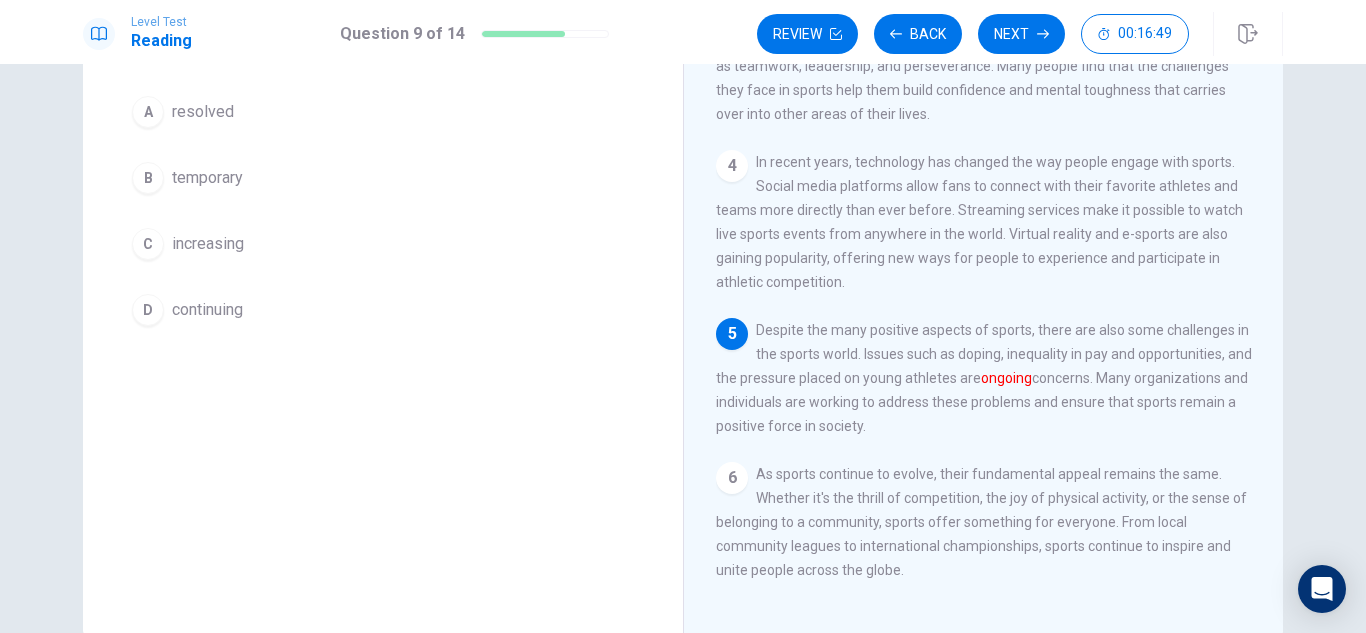 scroll, scrollTop: 167, scrollLeft: 0, axis: vertical 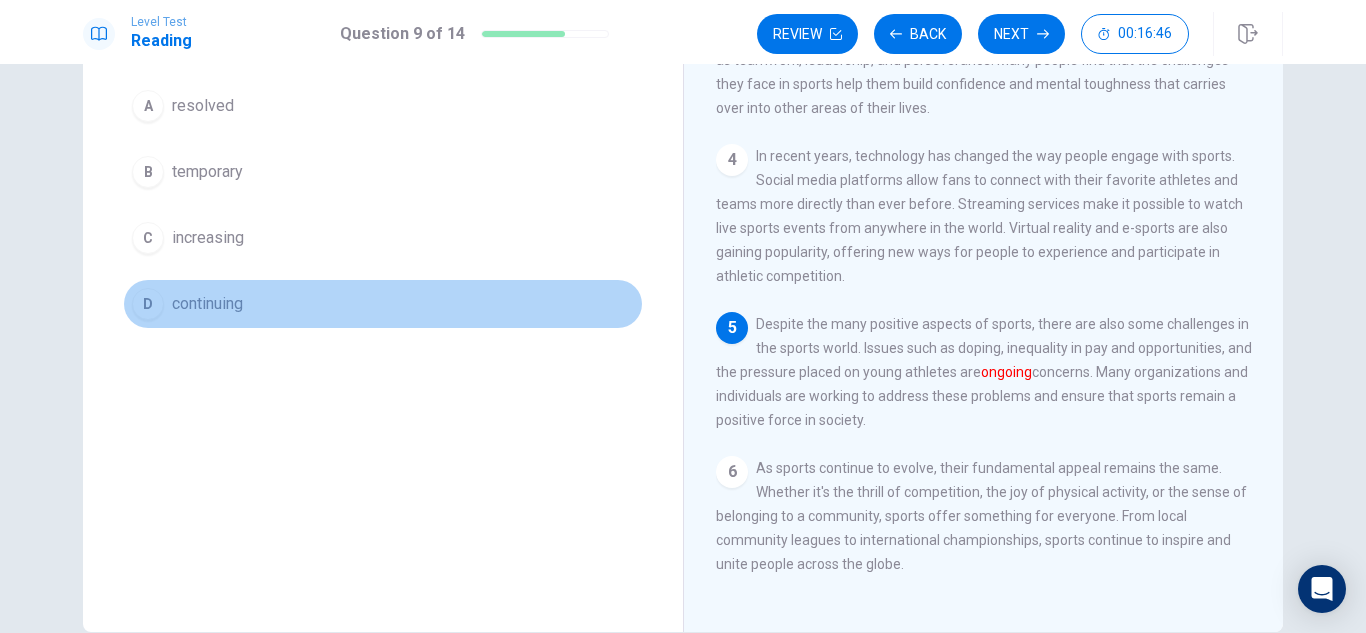 click on "D continuing" at bounding box center (383, 304) 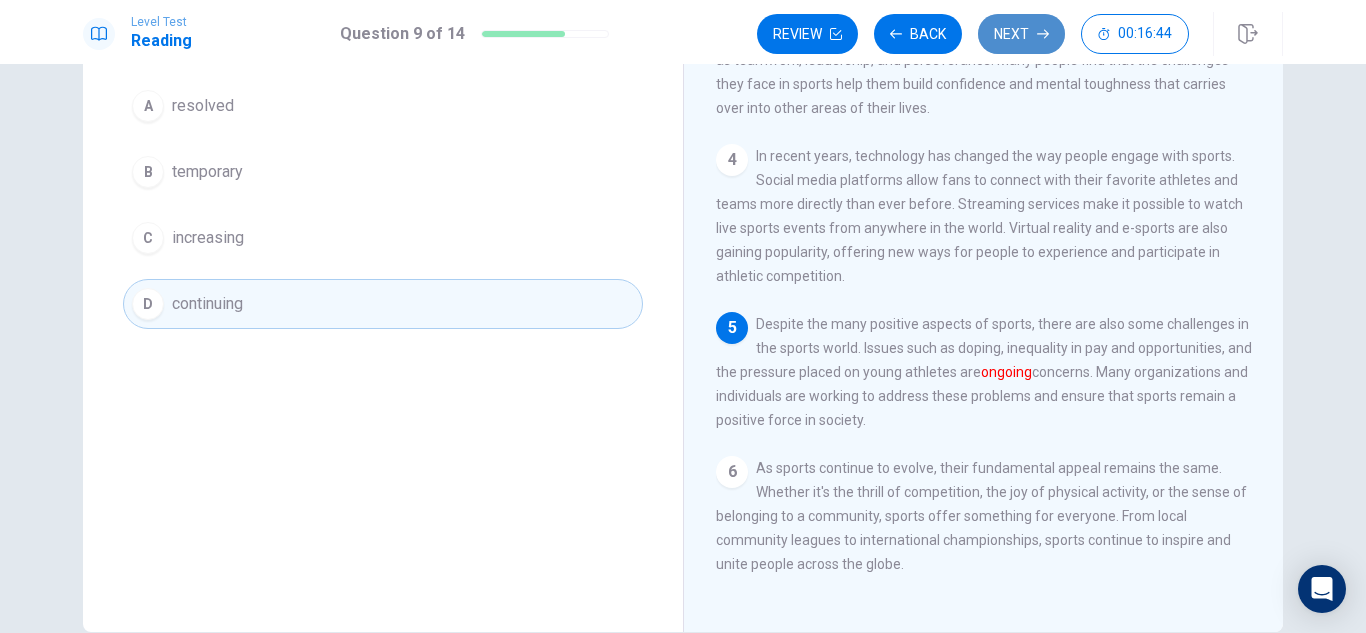 click on "Next" at bounding box center [1021, 34] 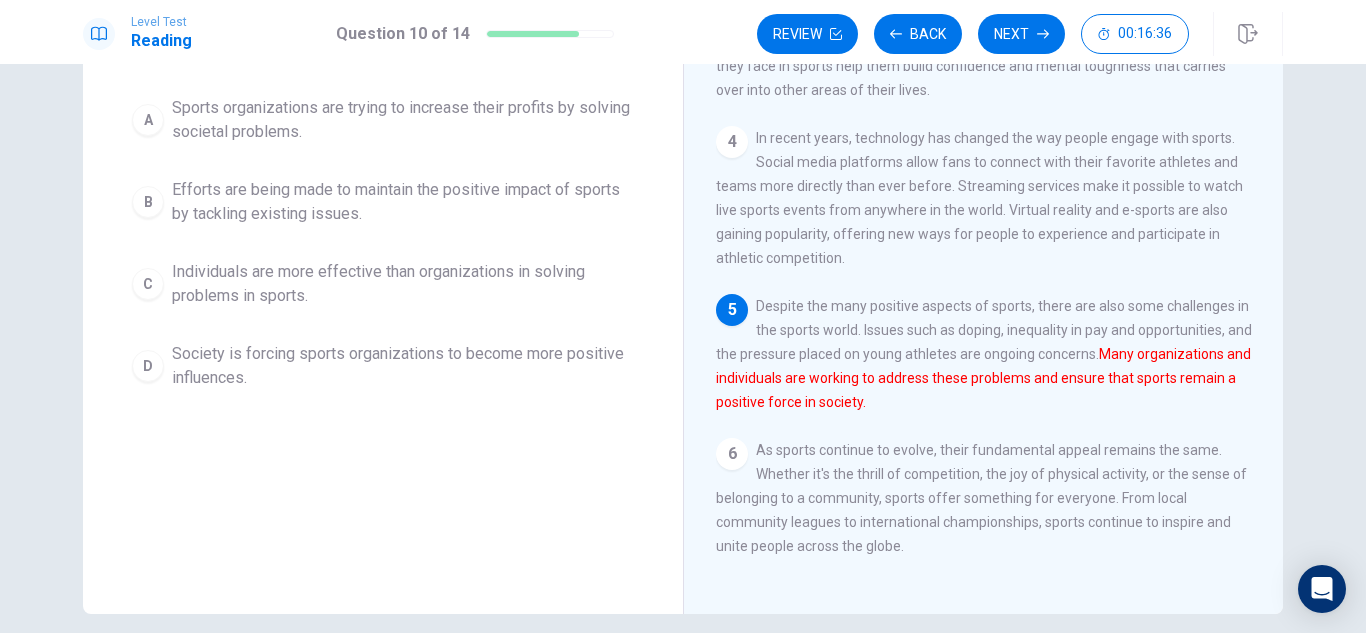 scroll, scrollTop: 202, scrollLeft: 0, axis: vertical 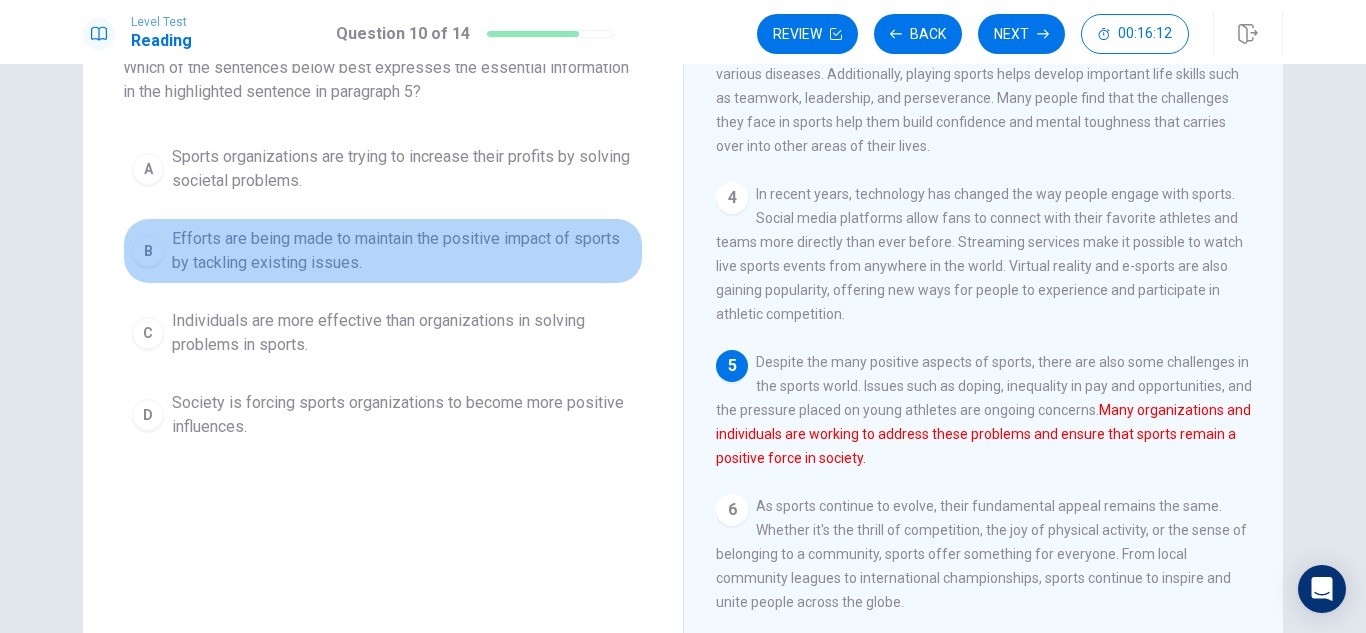 click on "Efforts are being made to maintain the positive impact of sports by tackling existing issues." at bounding box center [403, 251] 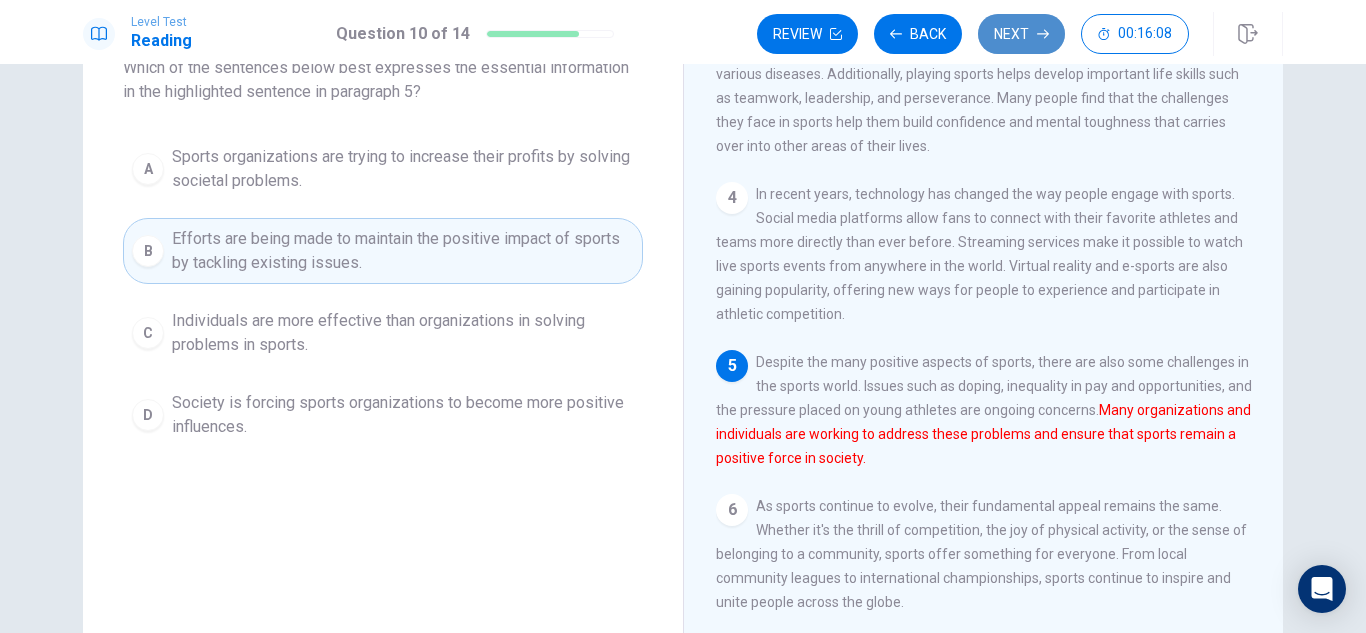 click on "Next" at bounding box center (1021, 34) 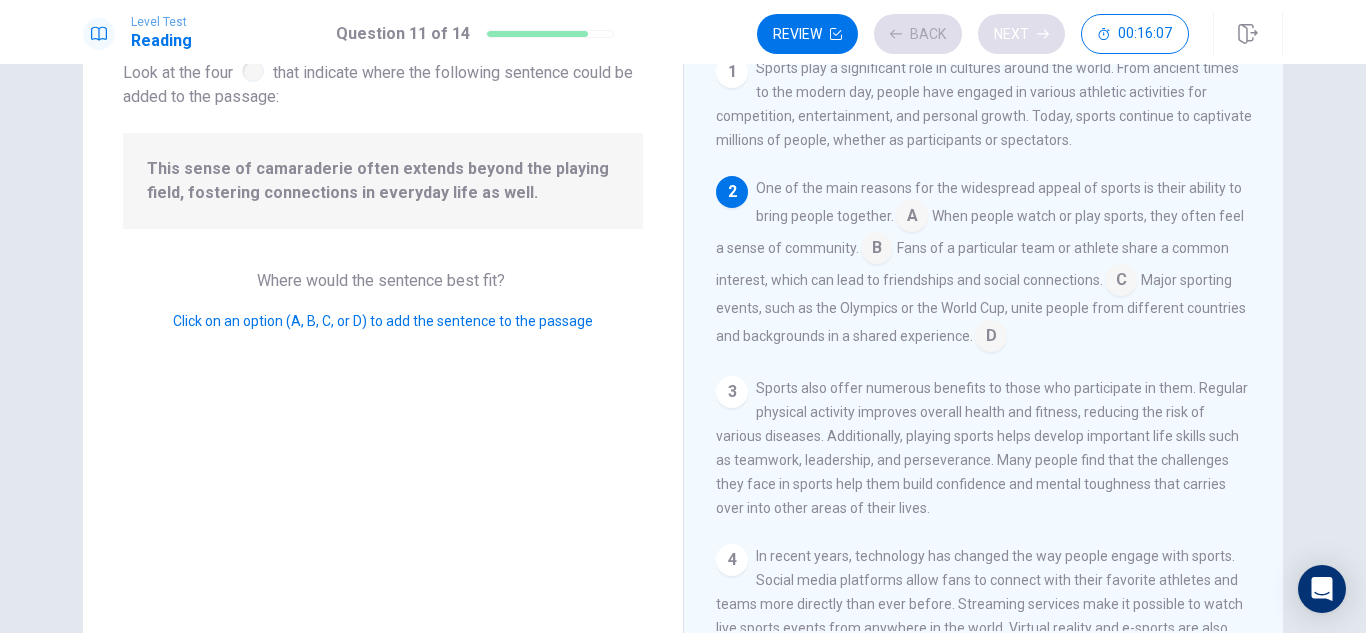 scroll, scrollTop: 124, scrollLeft: 0, axis: vertical 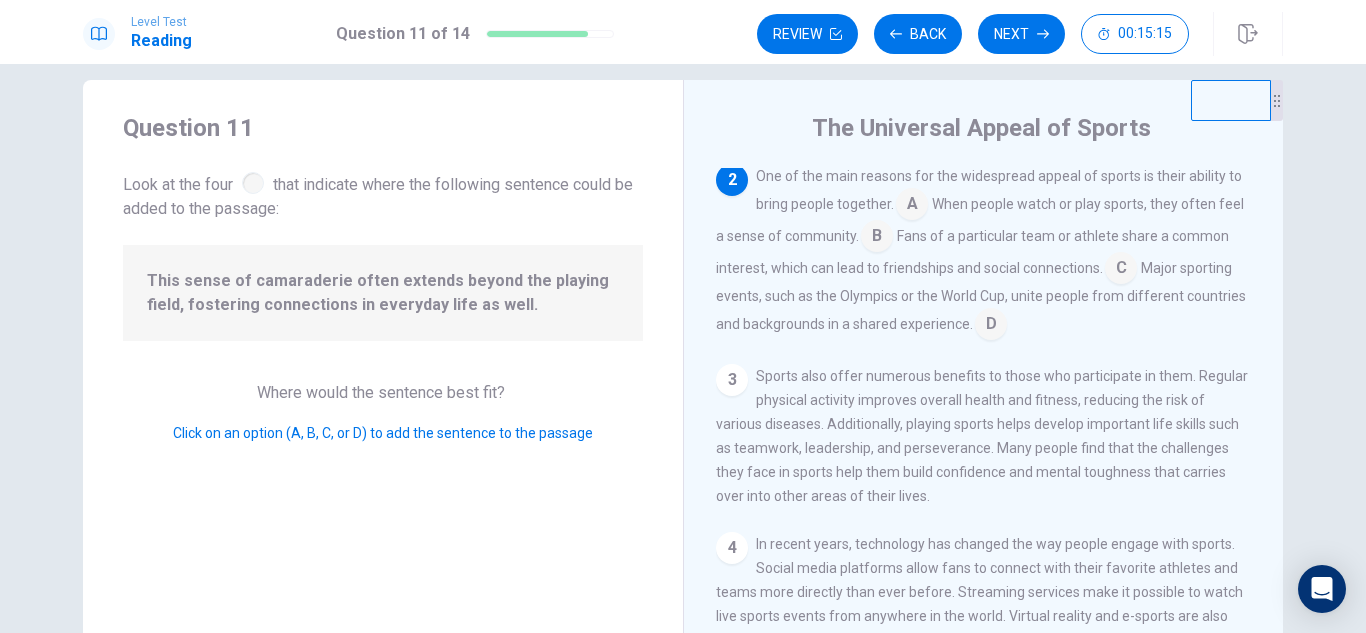 click at bounding box center [877, 238] 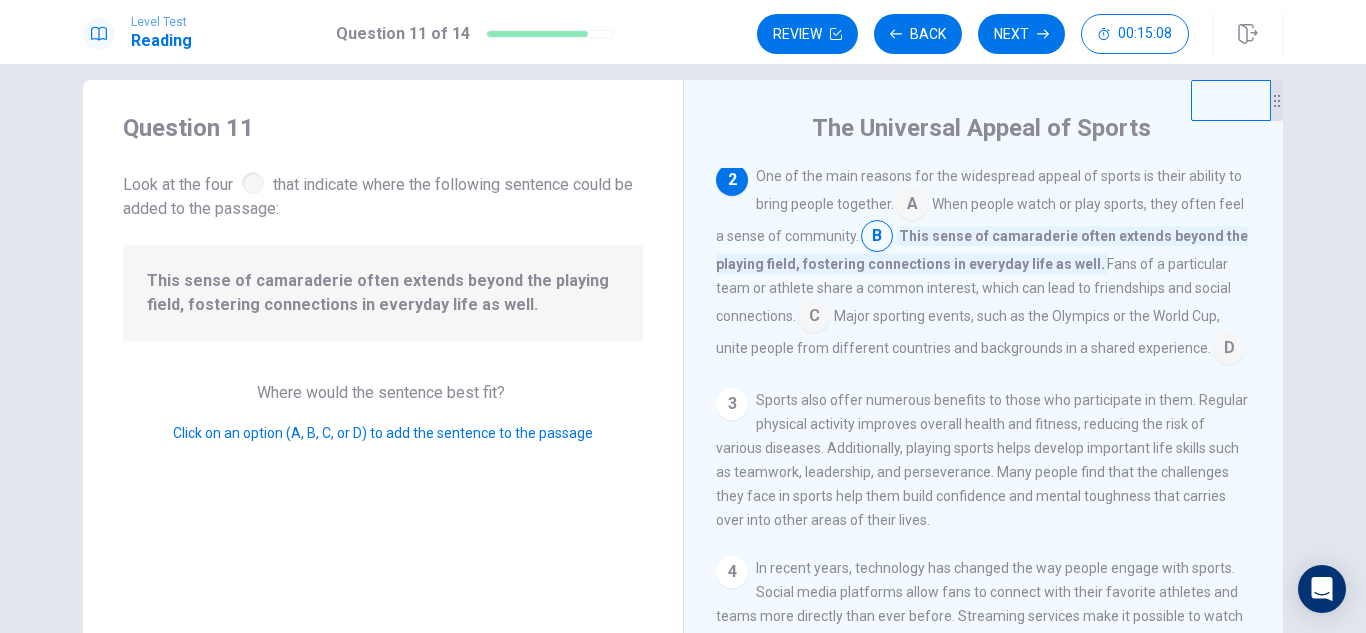 scroll, scrollTop: 182, scrollLeft: 0, axis: vertical 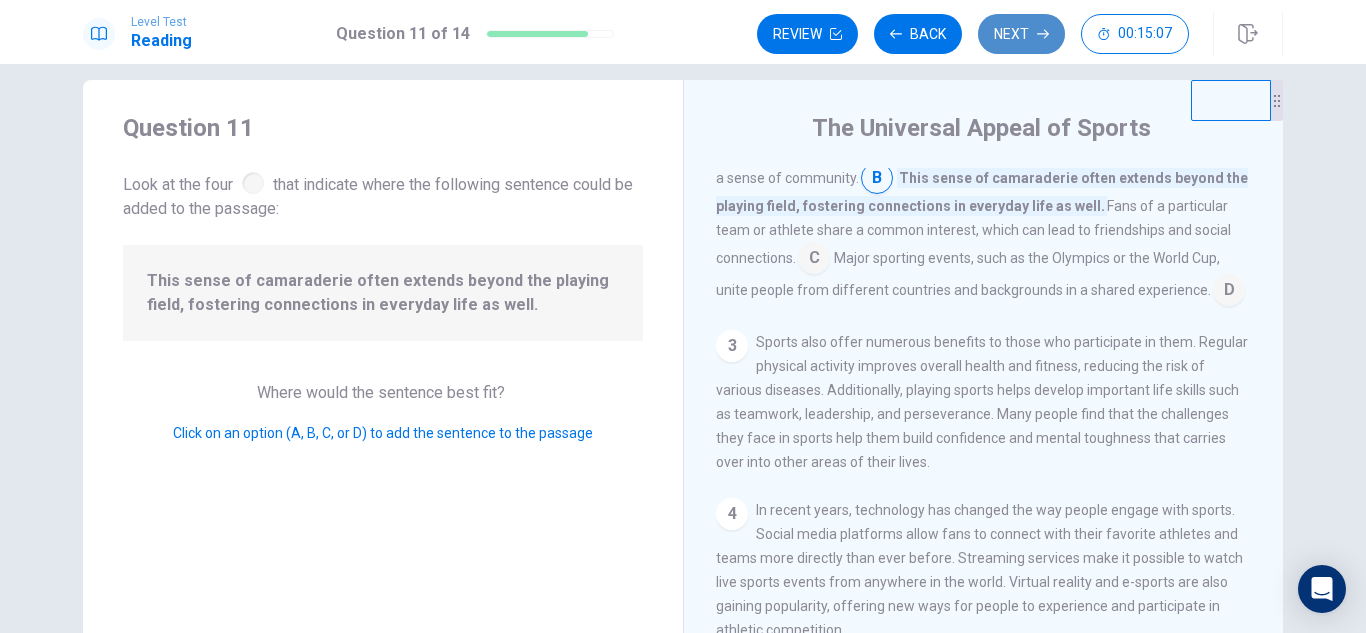 click on "Next" at bounding box center [1021, 34] 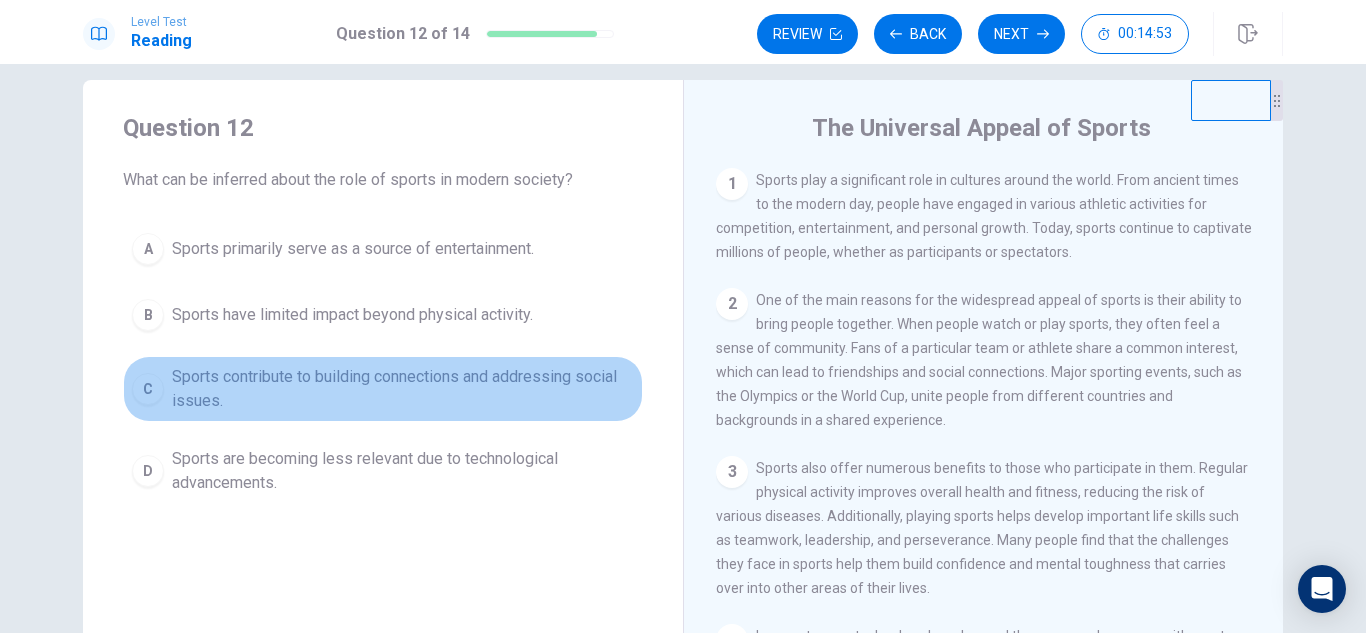 click on "Sports contribute to building connections and addressing social issues." at bounding box center [403, 389] 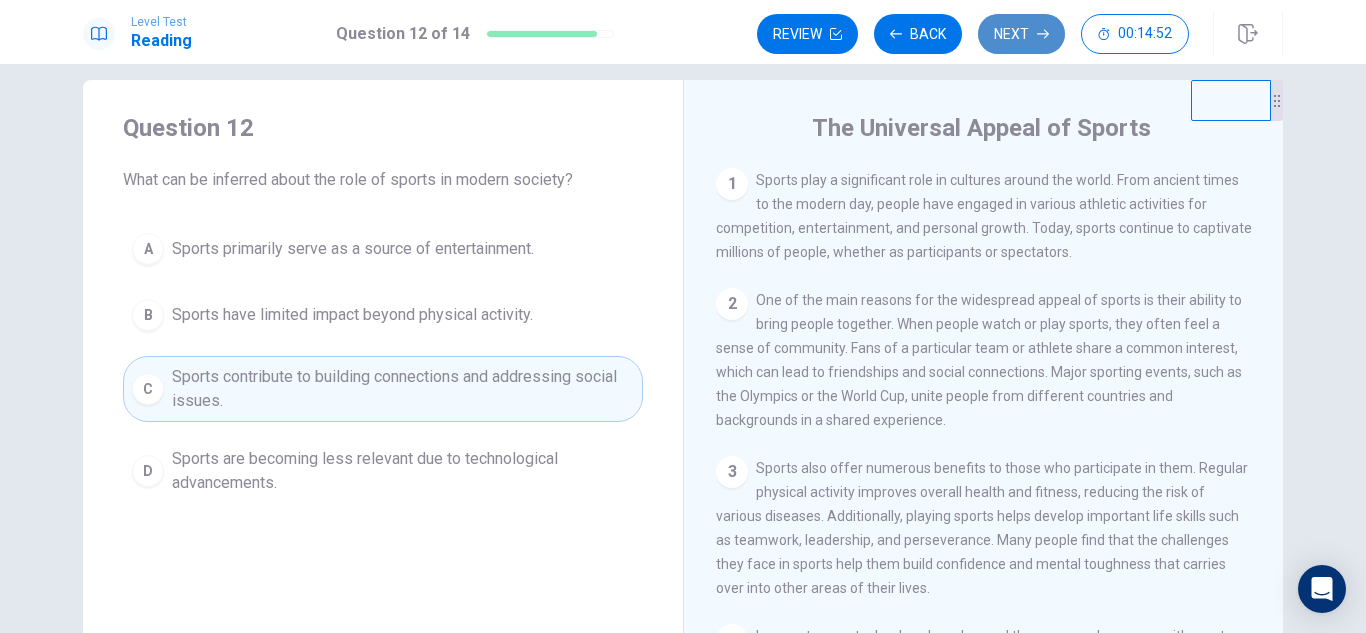 click on "Next" at bounding box center [1021, 34] 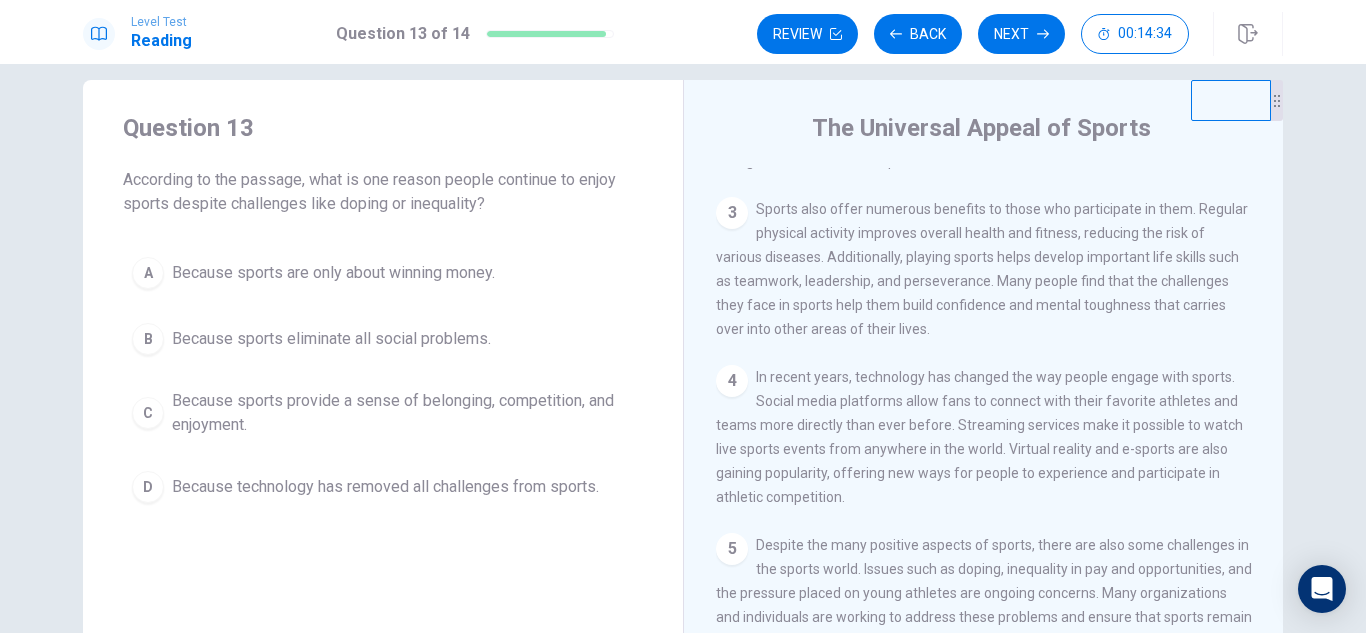 scroll, scrollTop: 260, scrollLeft: 0, axis: vertical 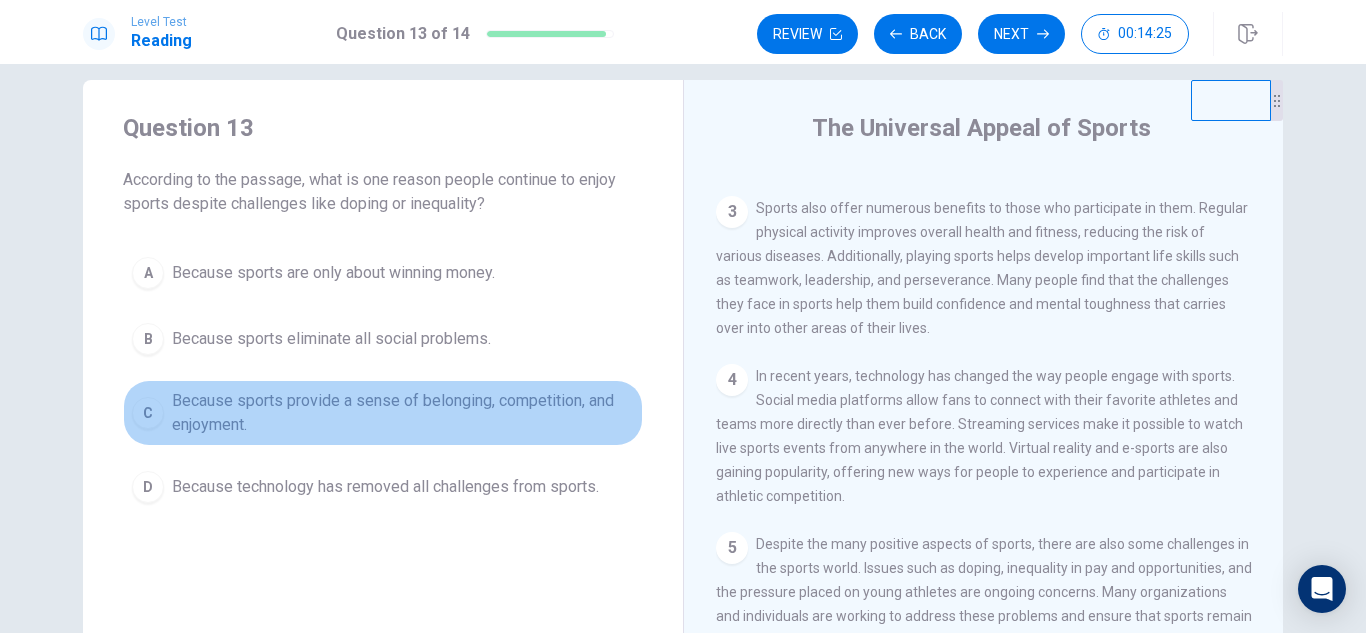 click on "Because sports provide a sense of belonging, competition, and enjoyment." at bounding box center (403, 413) 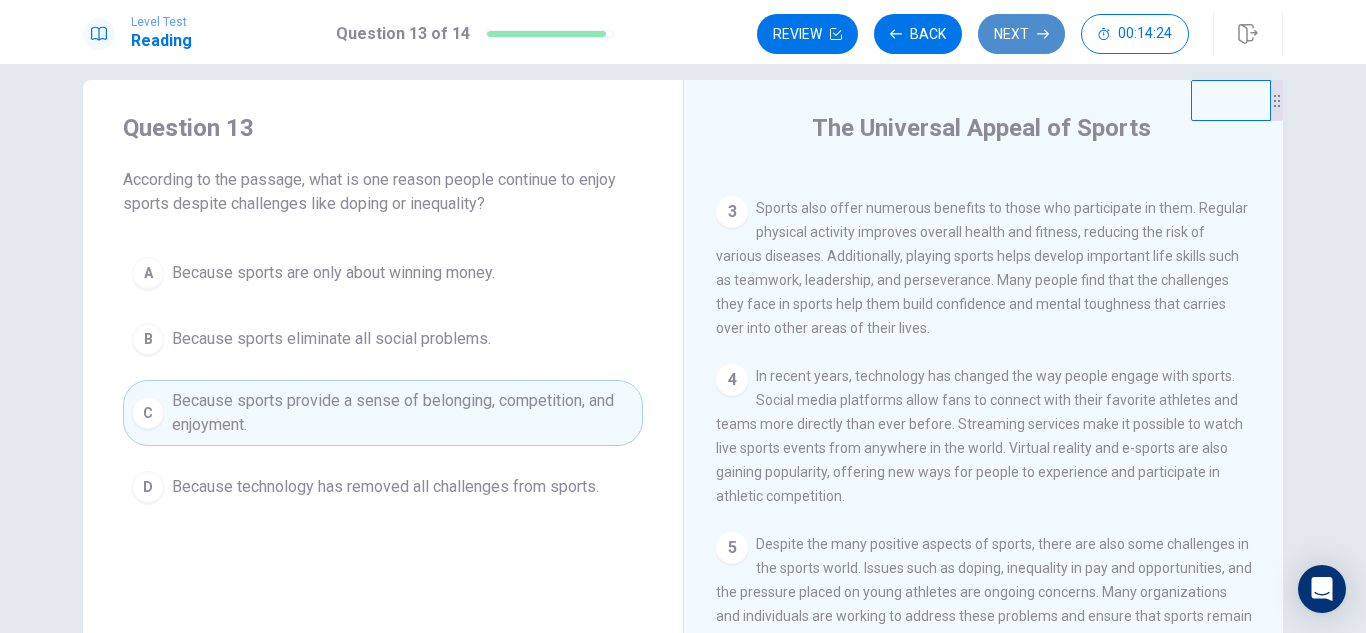 click on "Next" at bounding box center [1021, 34] 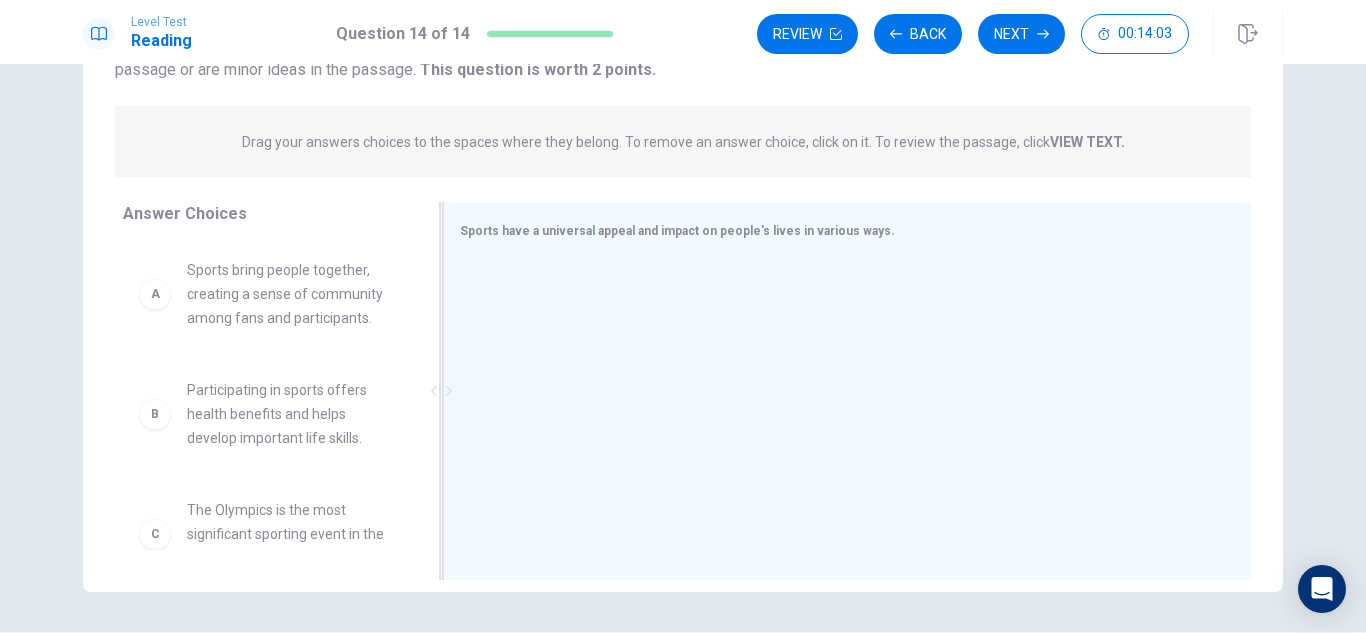 scroll, scrollTop: 254, scrollLeft: 0, axis: vertical 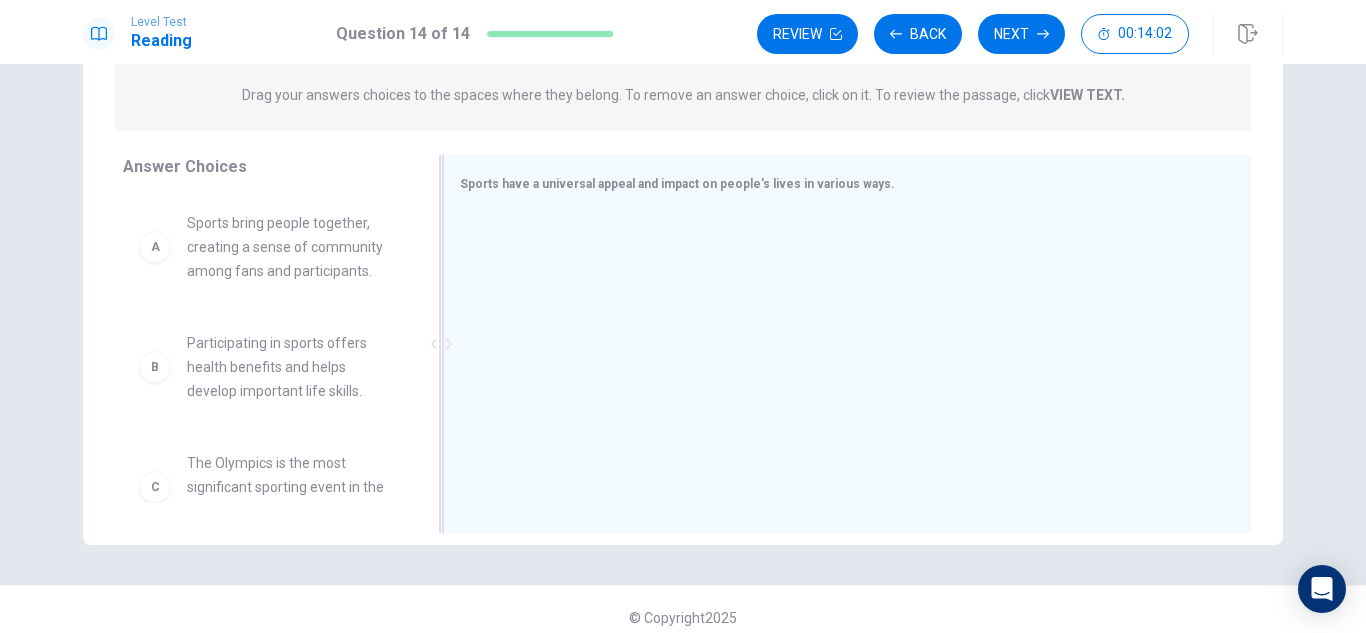 click at bounding box center [839, 346] 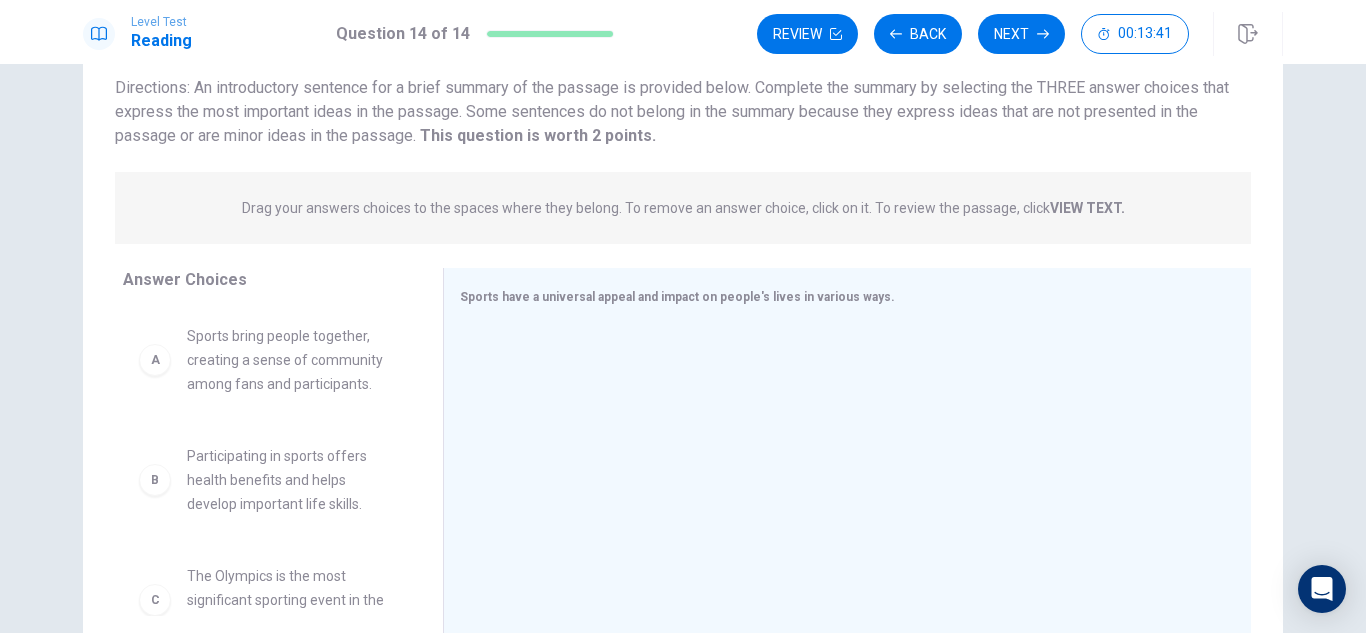 scroll, scrollTop: 142, scrollLeft: 0, axis: vertical 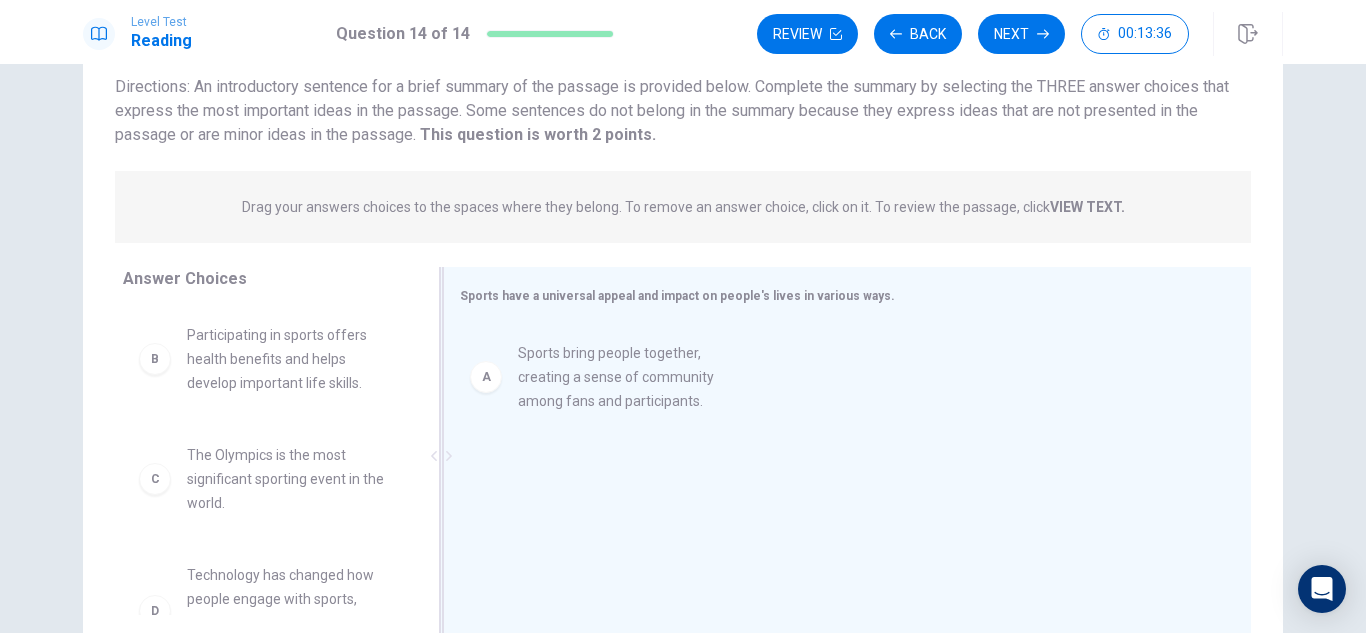 drag, startPoint x: 280, startPoint y: 372, endPoint x: 718, endPoint y: 367, distance: 438.02853 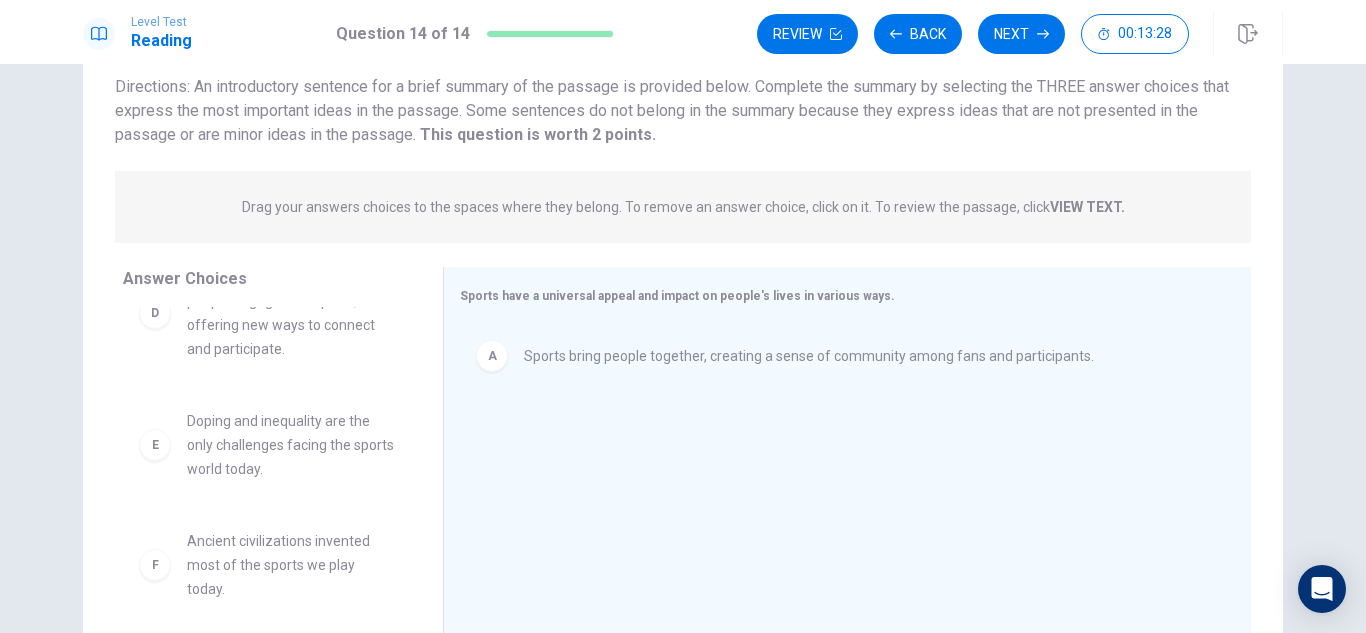 scroll, scrollTop: 300, scrollLeft: 0, axis: vertical 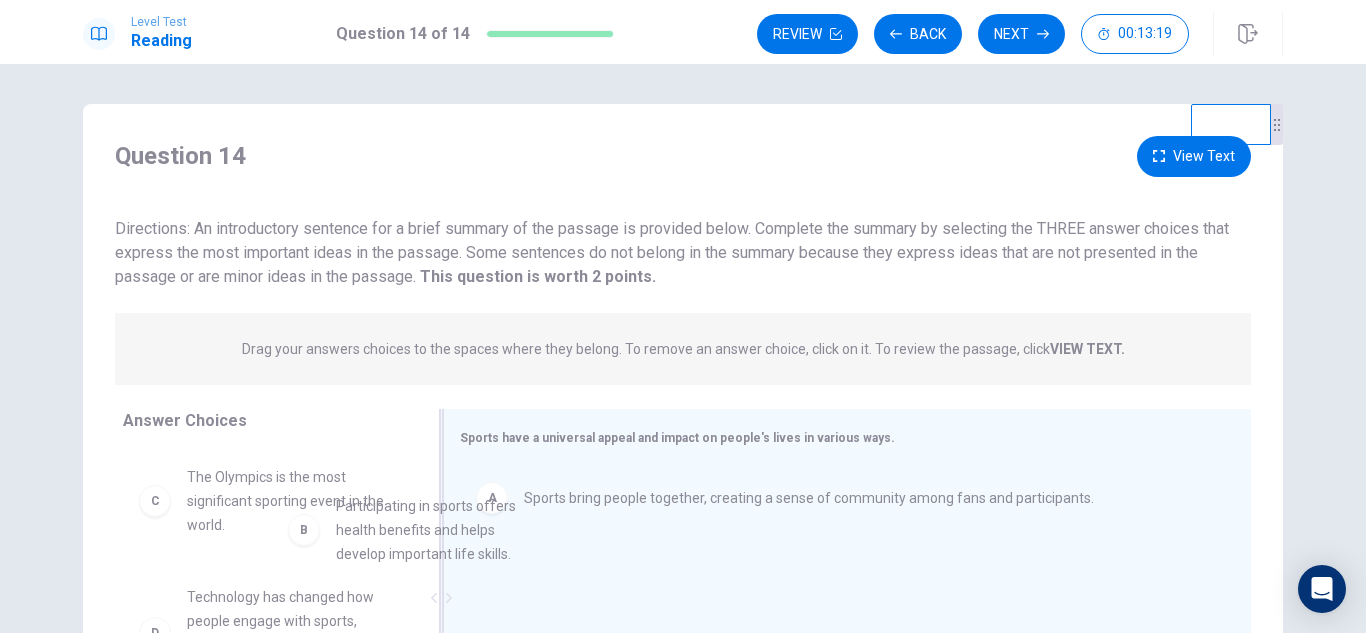 drag, startPoint x: 320, startPoint y: 517, endPoint x: 579, endPoint y: 554, distance: 261.62952 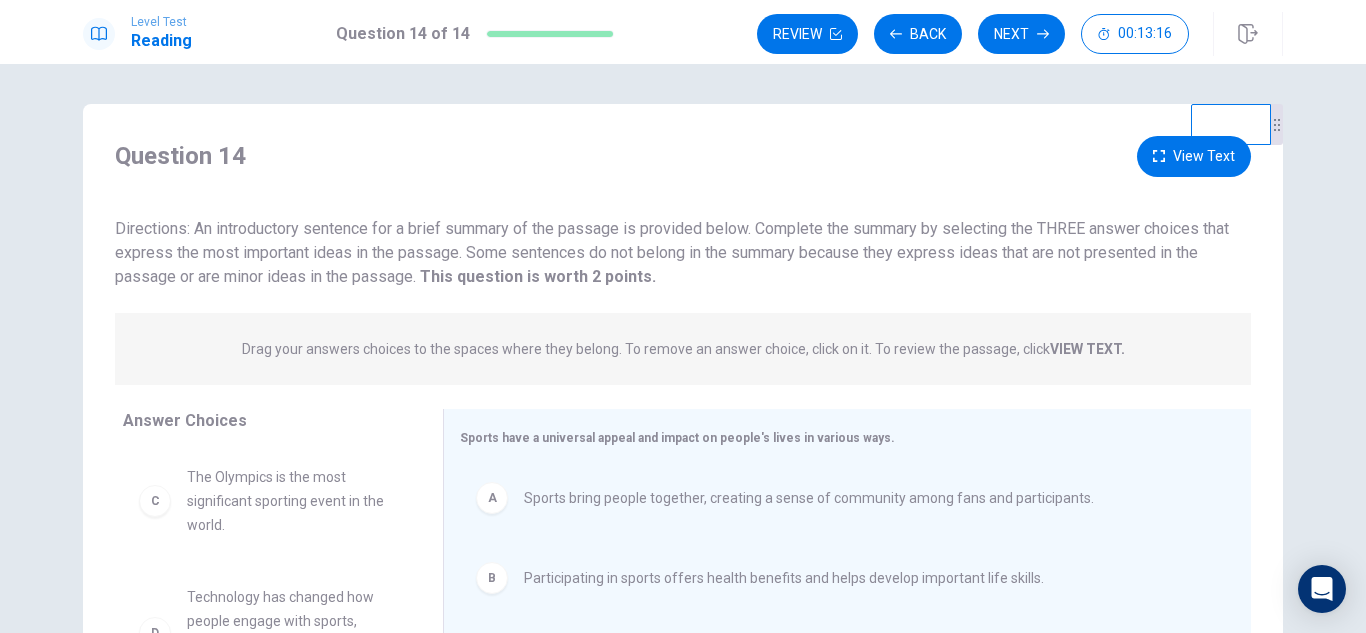 scroll, scrollTop: 171, scrollLeft: 0, axis: vertical 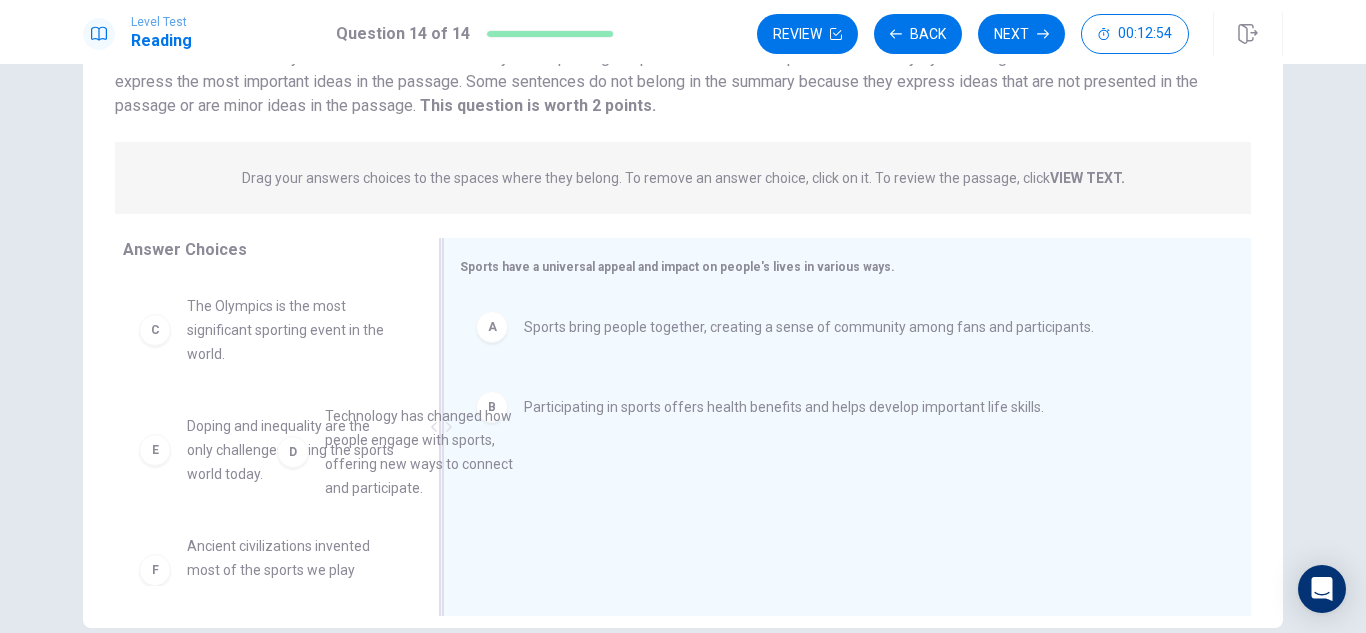drag, startPoint x: 299, startPoint y: 500, endPoint x: 629, endPoint y: 481, distance: 330.5465 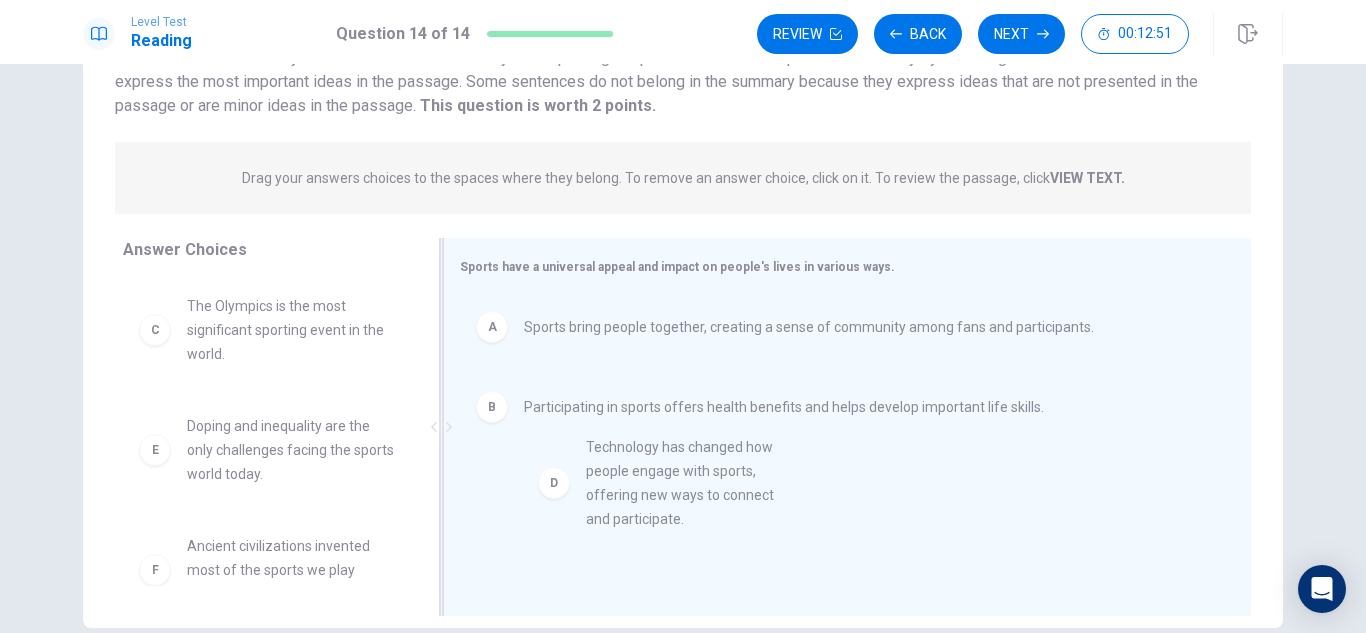 drag, startPoint x: 188, startPoint y: 460, endPoint x: 605, endPoint y: 480, distance: 417.47934 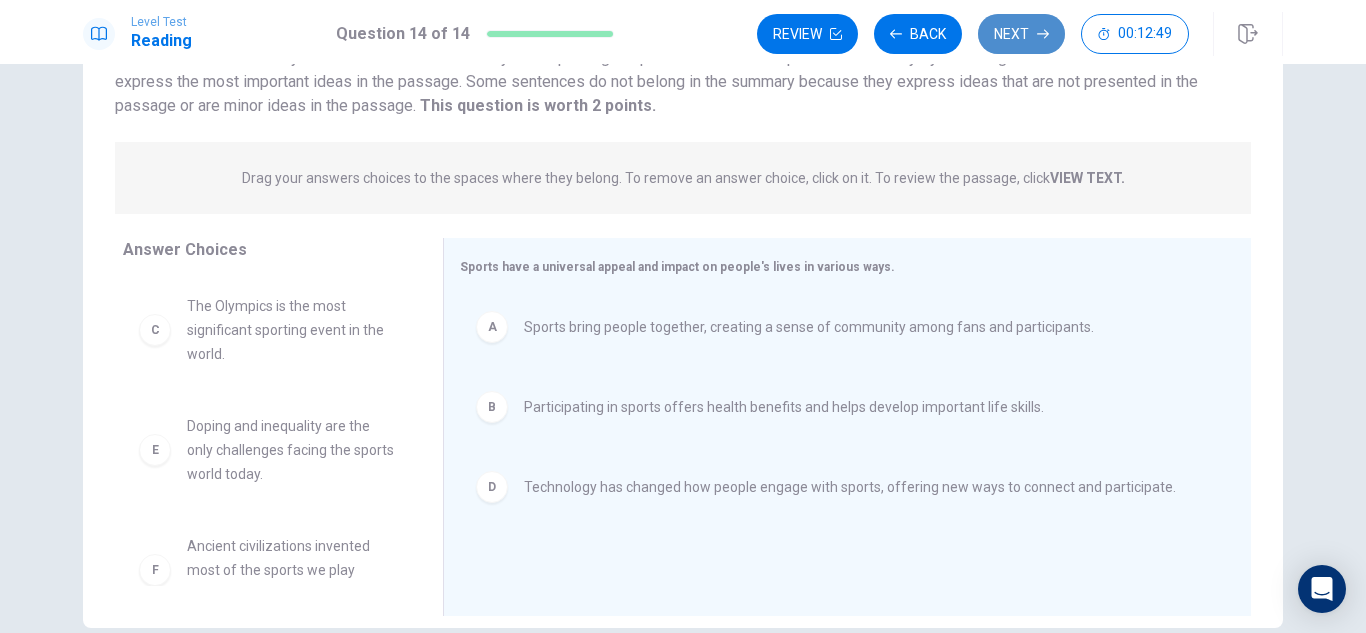 click on "Next" at bounding box center [1021, 34] 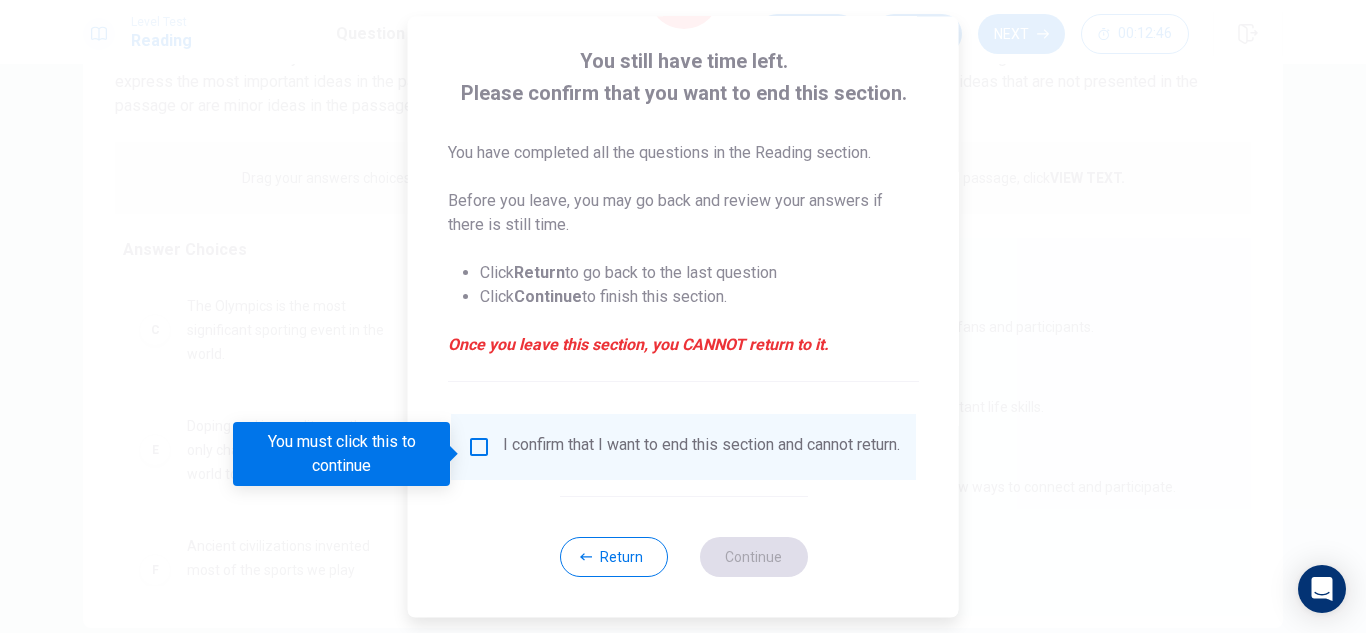 scroll, scrollTop: 113, scrollLeft: 0, axis: vertical 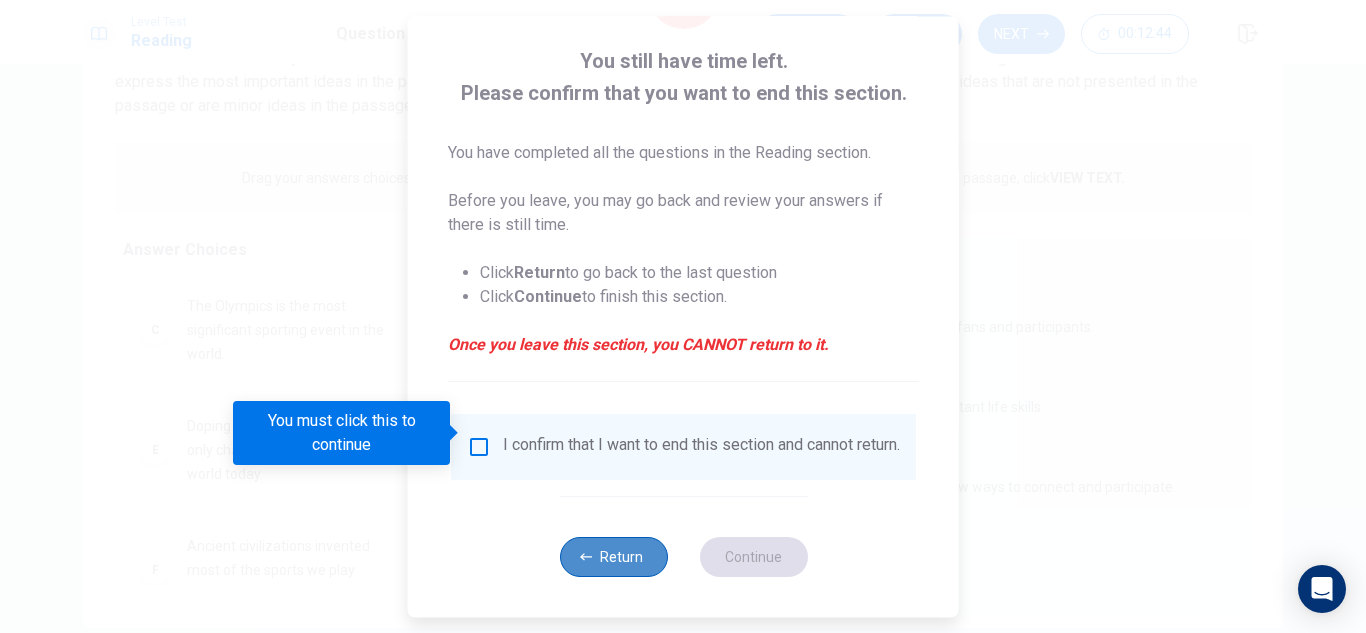 click on "Return" at bounding box center [613, 557] 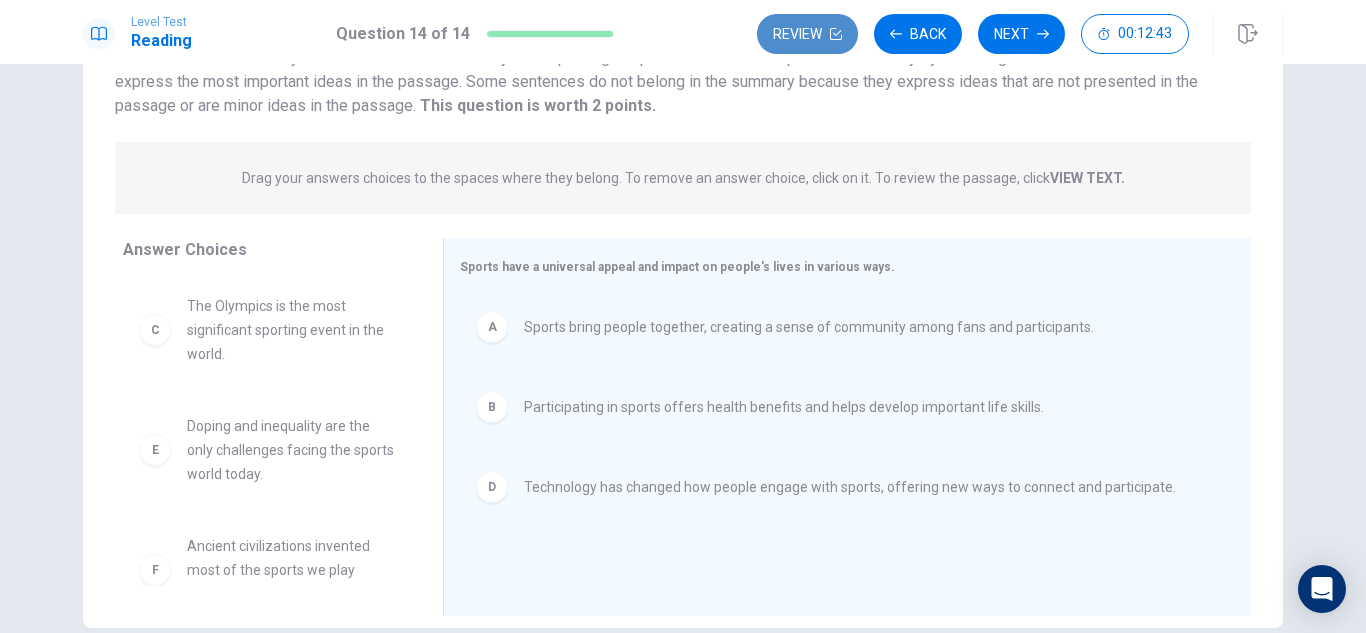 click 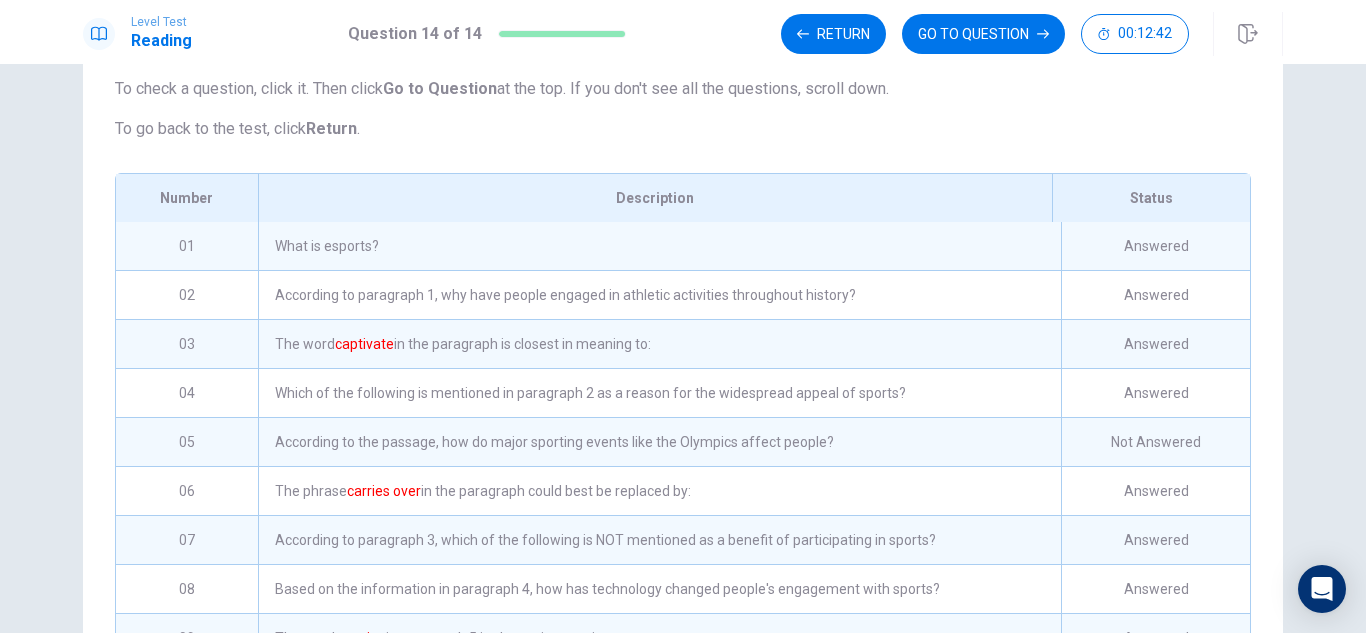 scroll, scrollTop: 247, scrollLeft: 0, axis: vertical 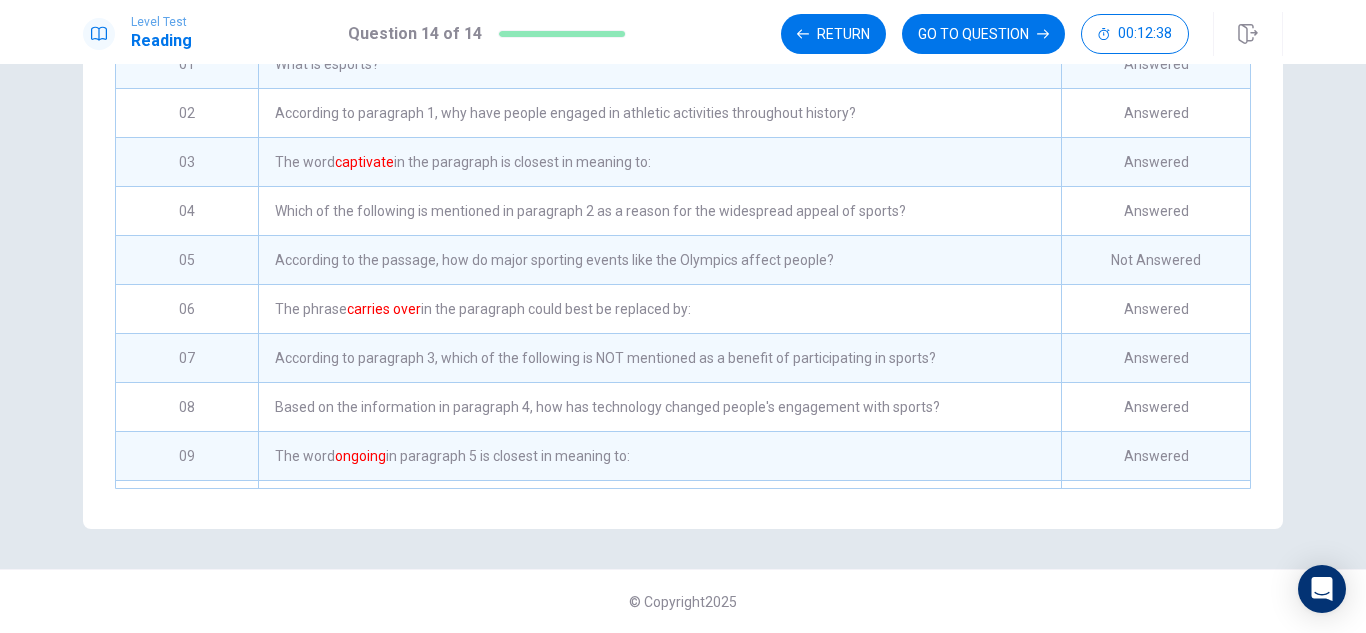 click on "According to the passage, how do major sporting events like the Olympics affect people?" at bounding box center (659, 260) 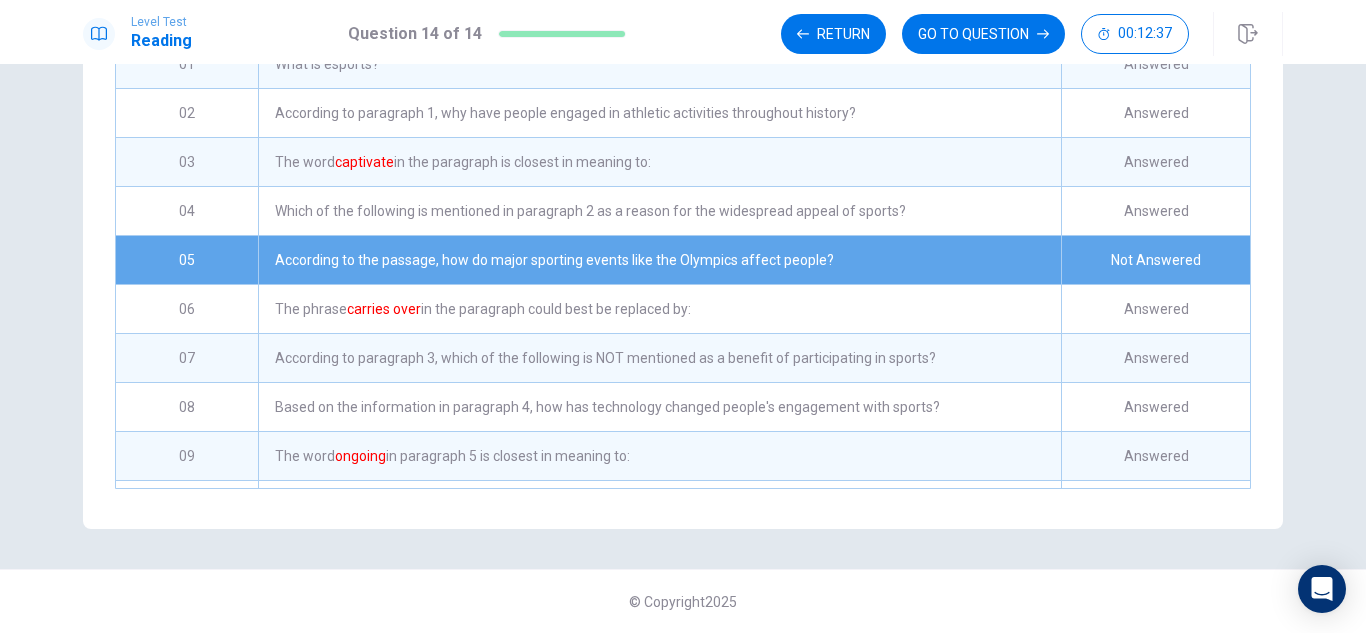 click on "According to the passage, how do major sporting events like the Olympics affect people?" at bounding box center (659, 260) 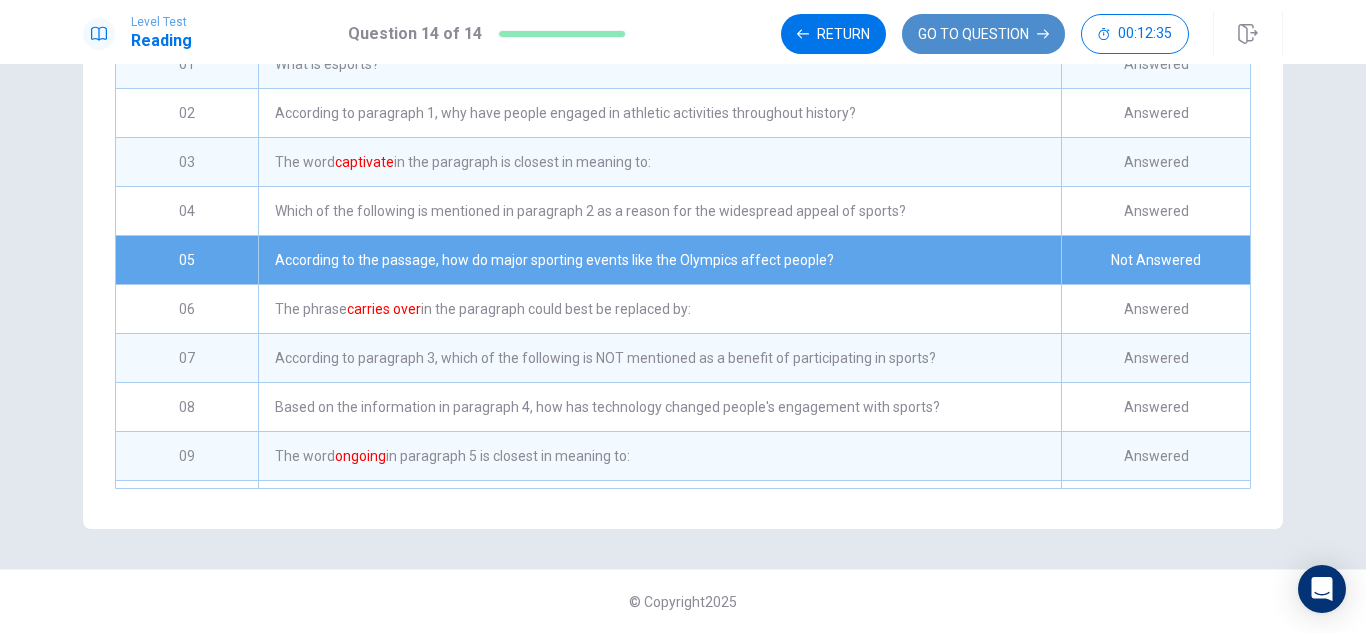click on "GO TO QUESTION" at bounding box center [983, 34] 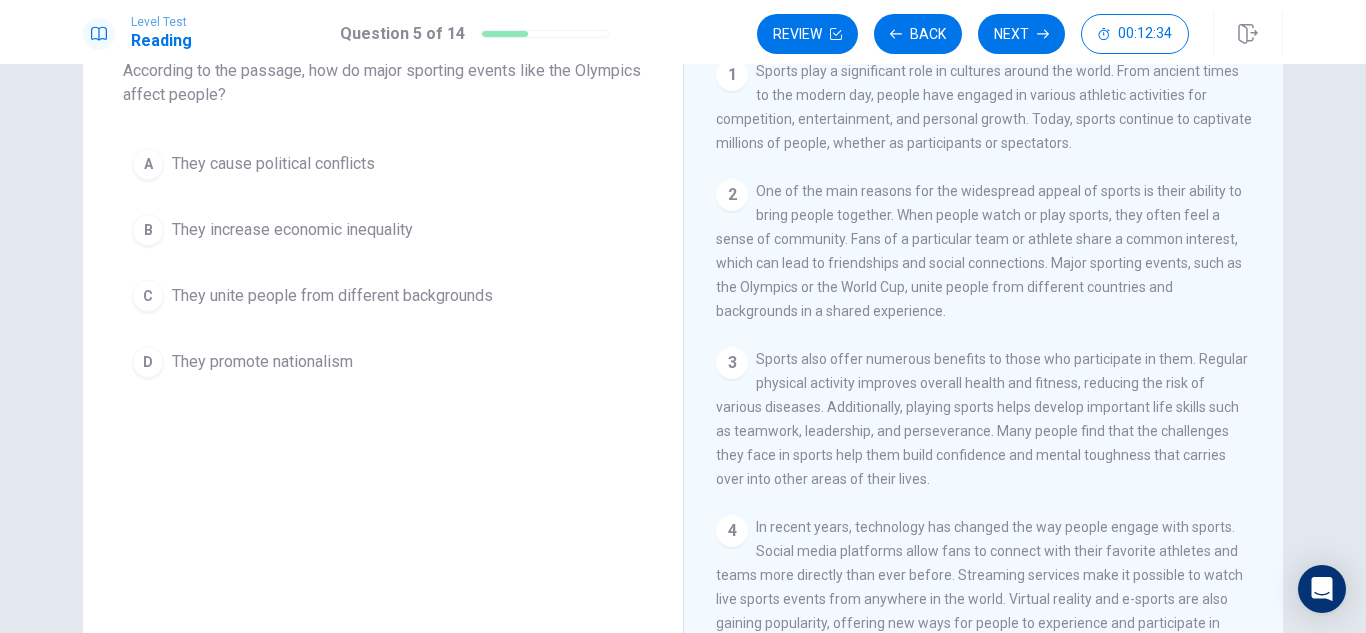 scroll, scrollTop: 0, scrollLeft: 0, axis: both 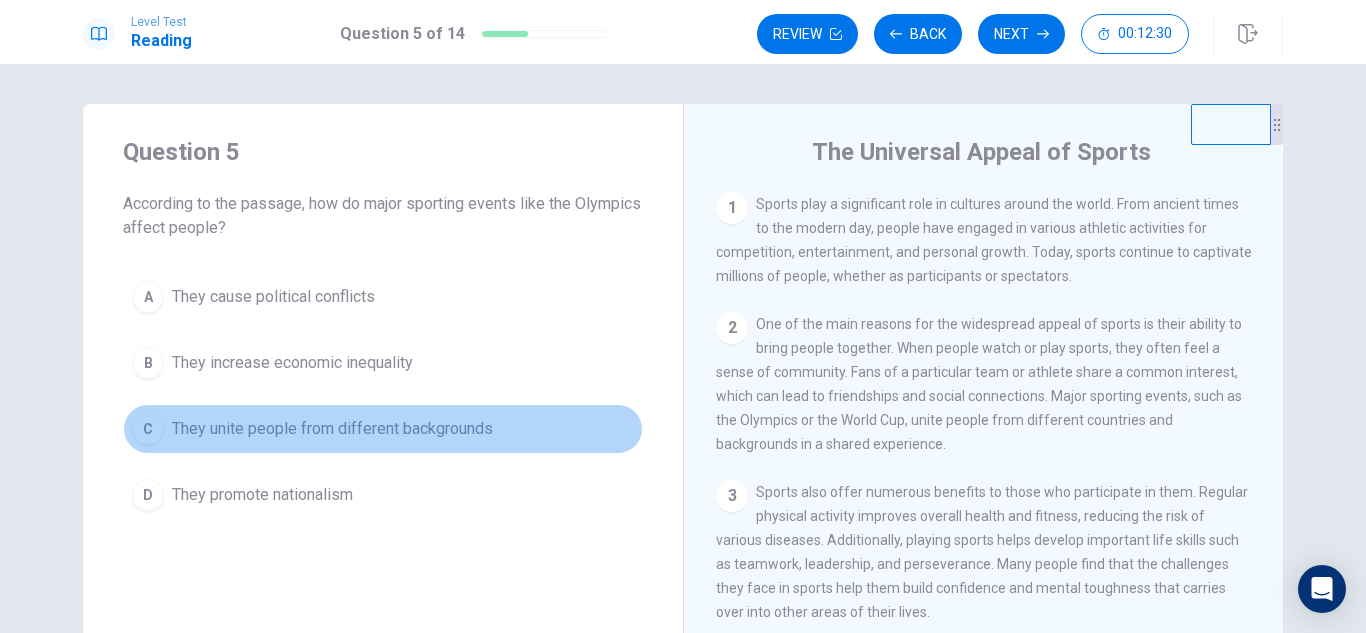 click on "They unite people from different backgrounds" at bounding box center (332, 429) 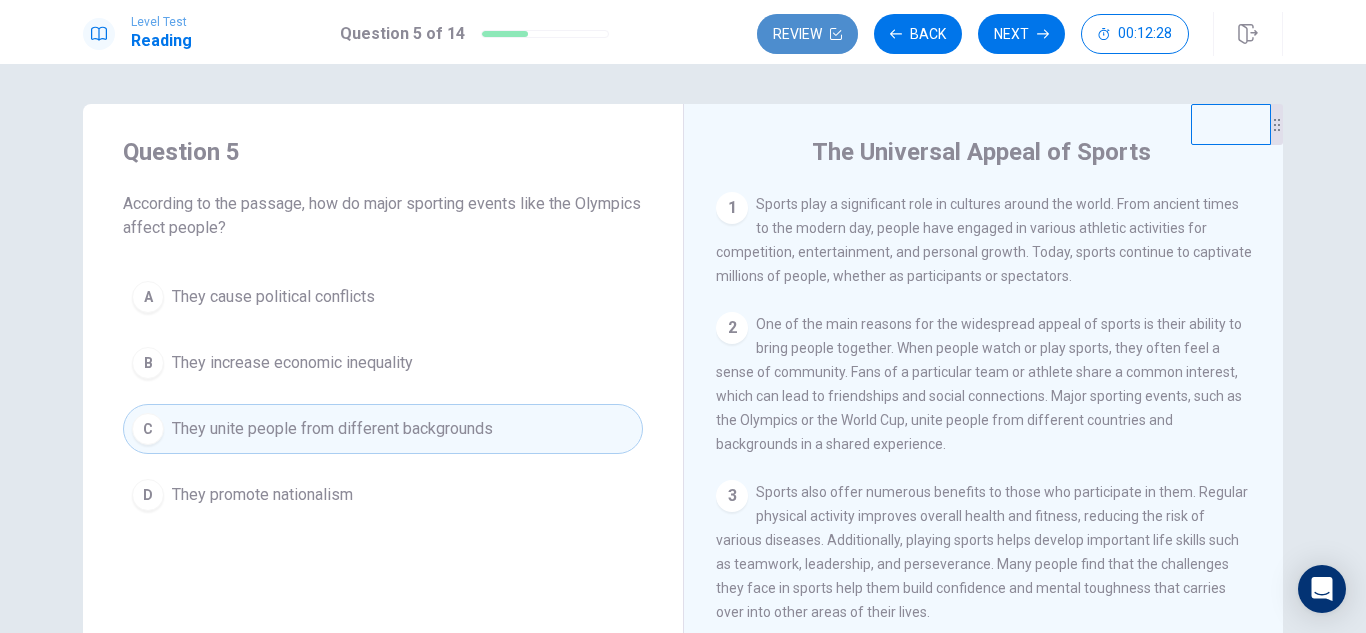 click on "Review" at bounding box center (807, 34) 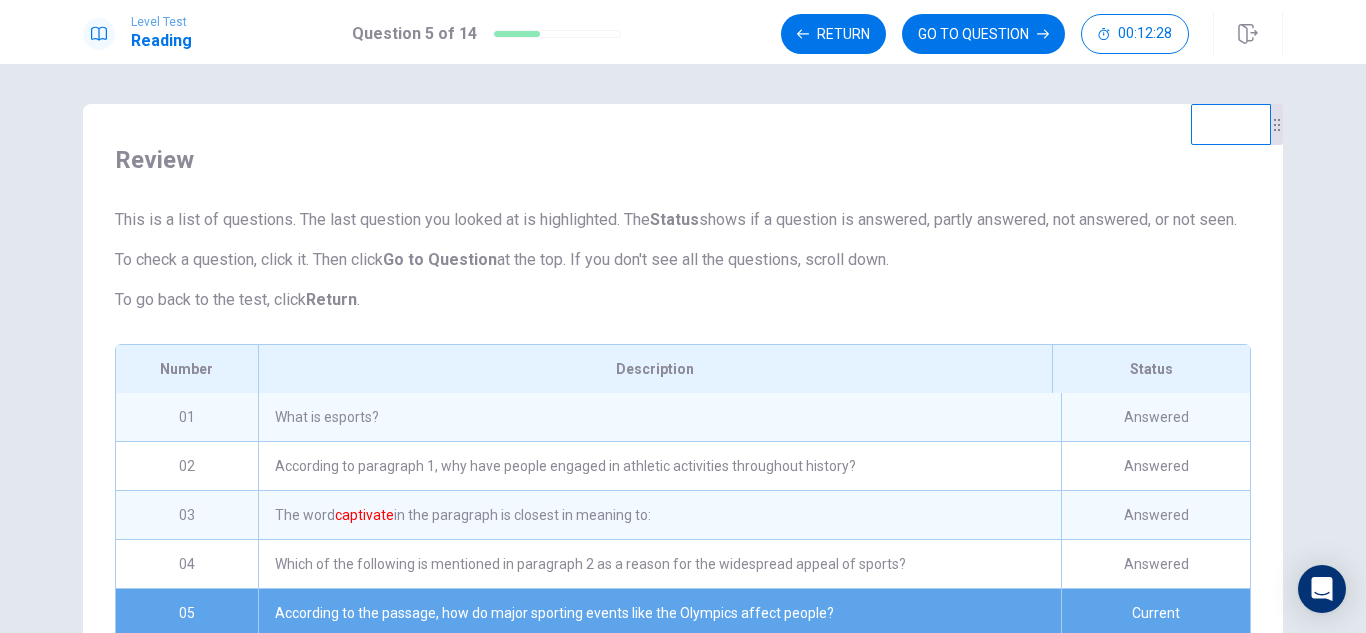 scroll, scrollTop: 193, scrollLeft: 0, axis: vertical 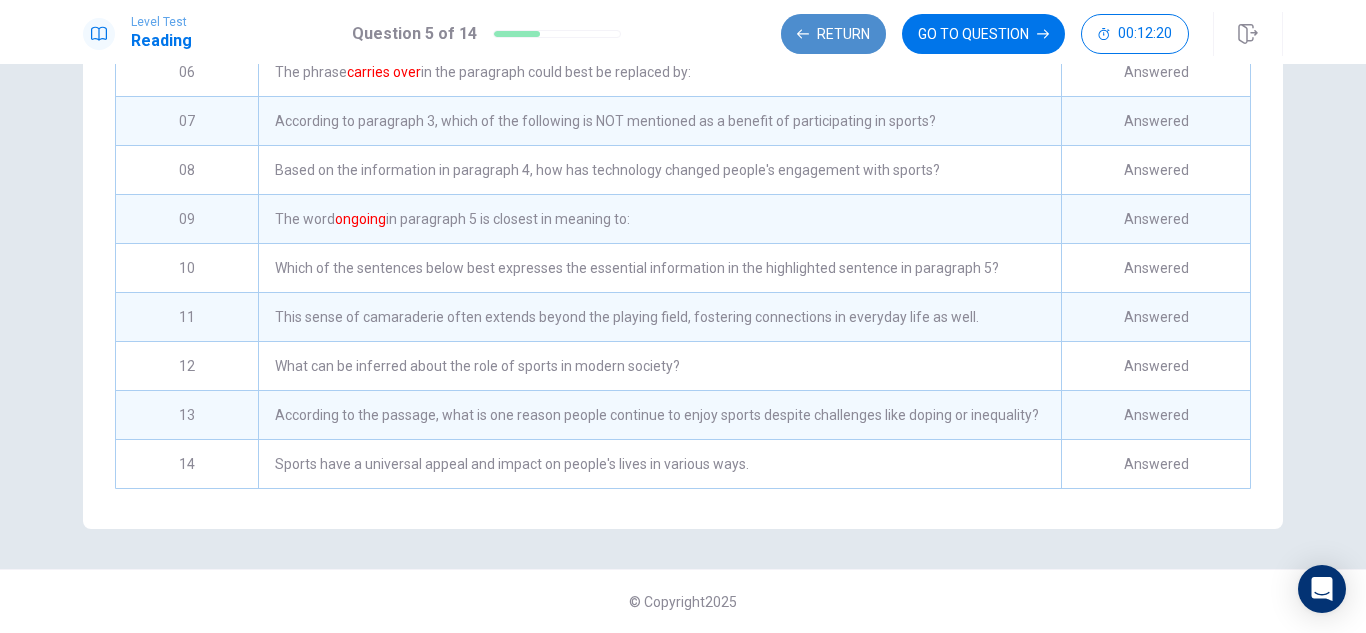 click on "Return" at bounding box center (833, 34) 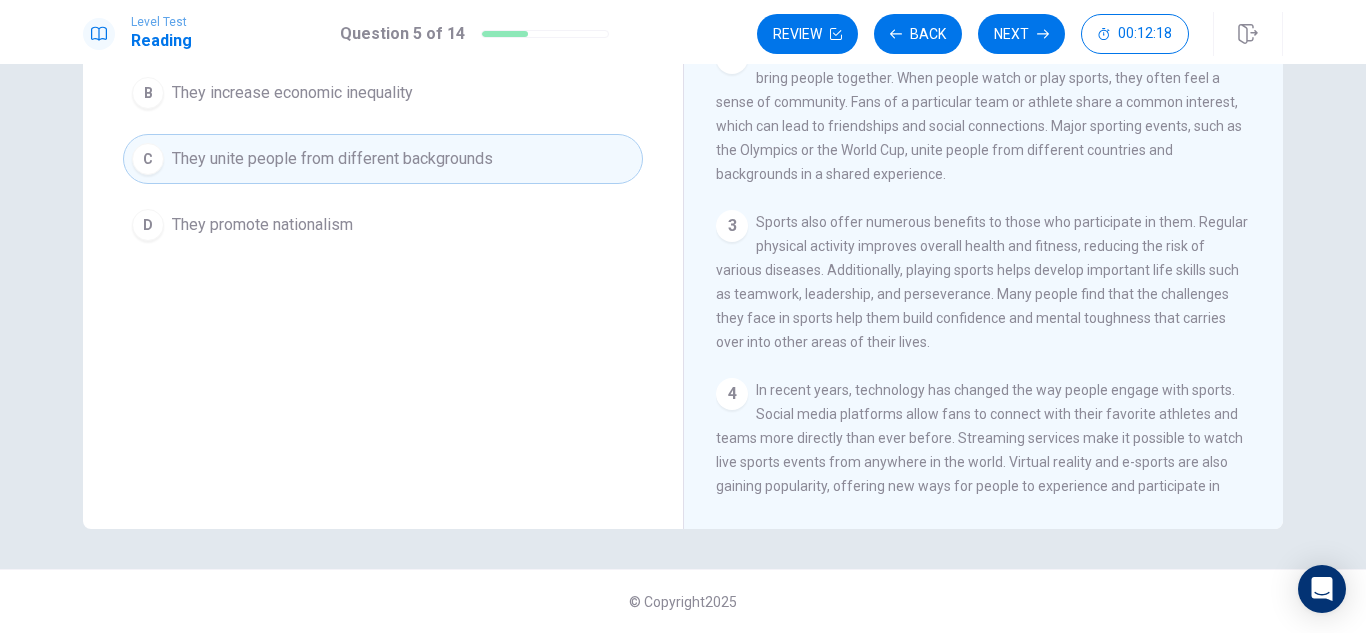 scroll, scrollTop: 0, scrollLeft: 0, axis: both 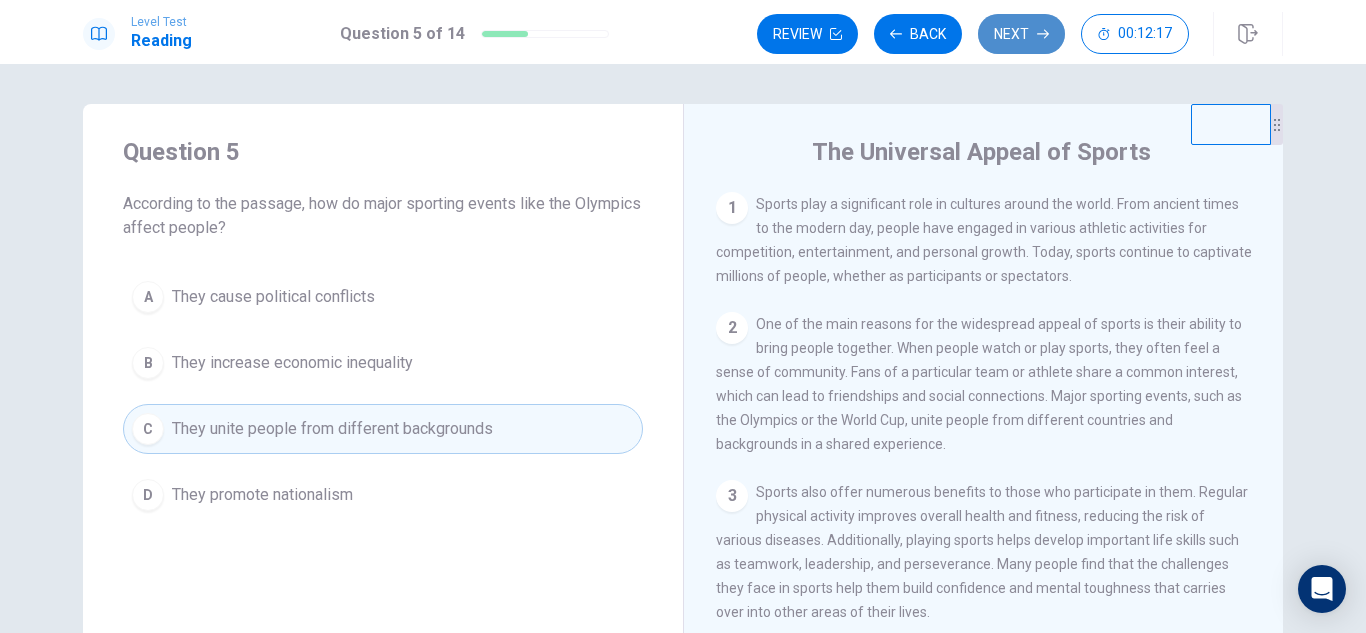 click 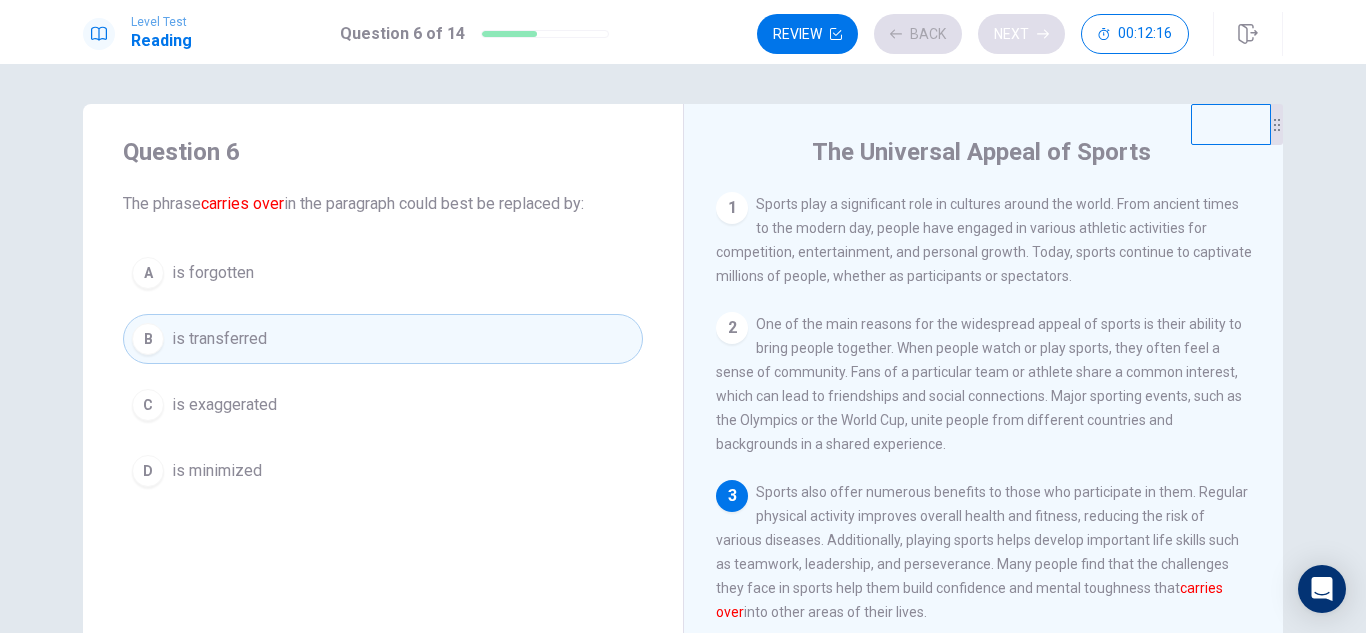 scroll, scrollTop: 73, scrollLeft: 0, axis: vertical 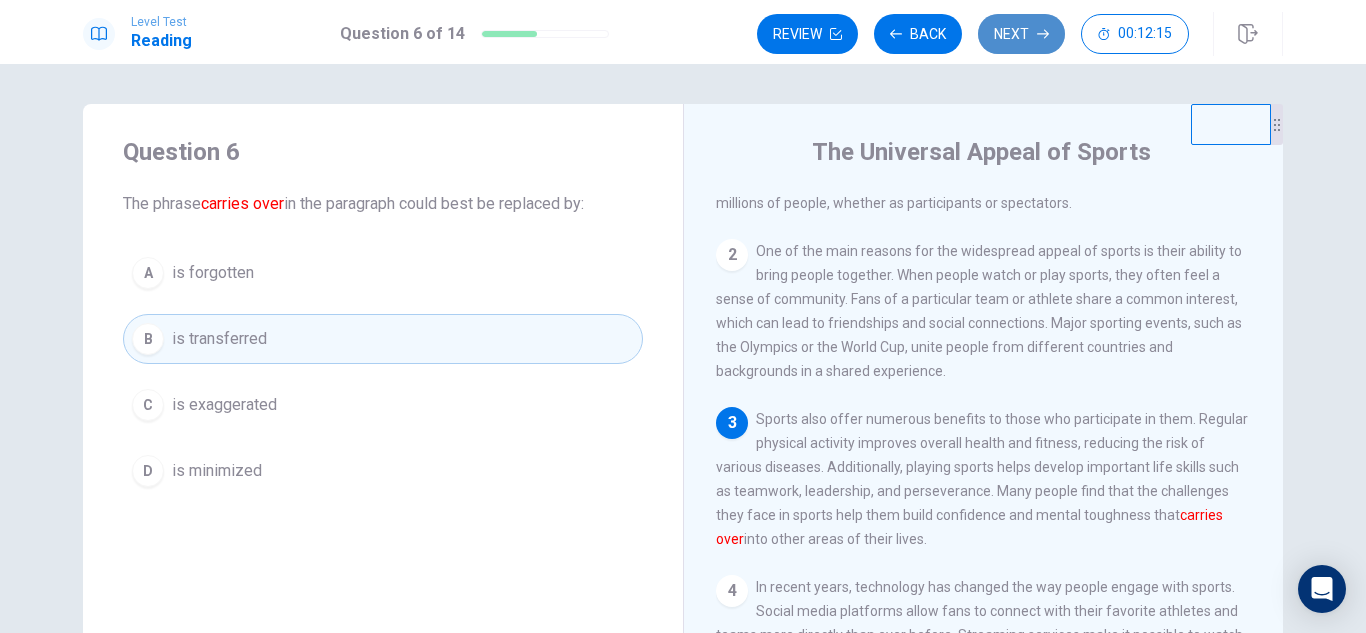 click 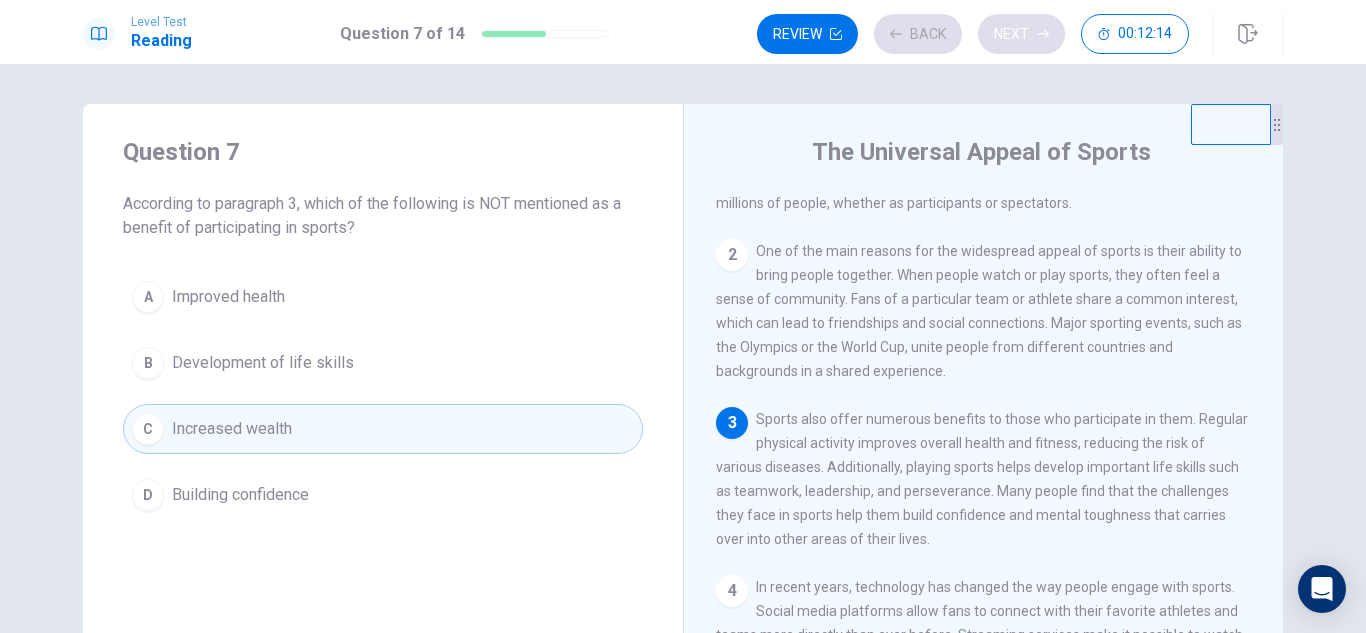 click 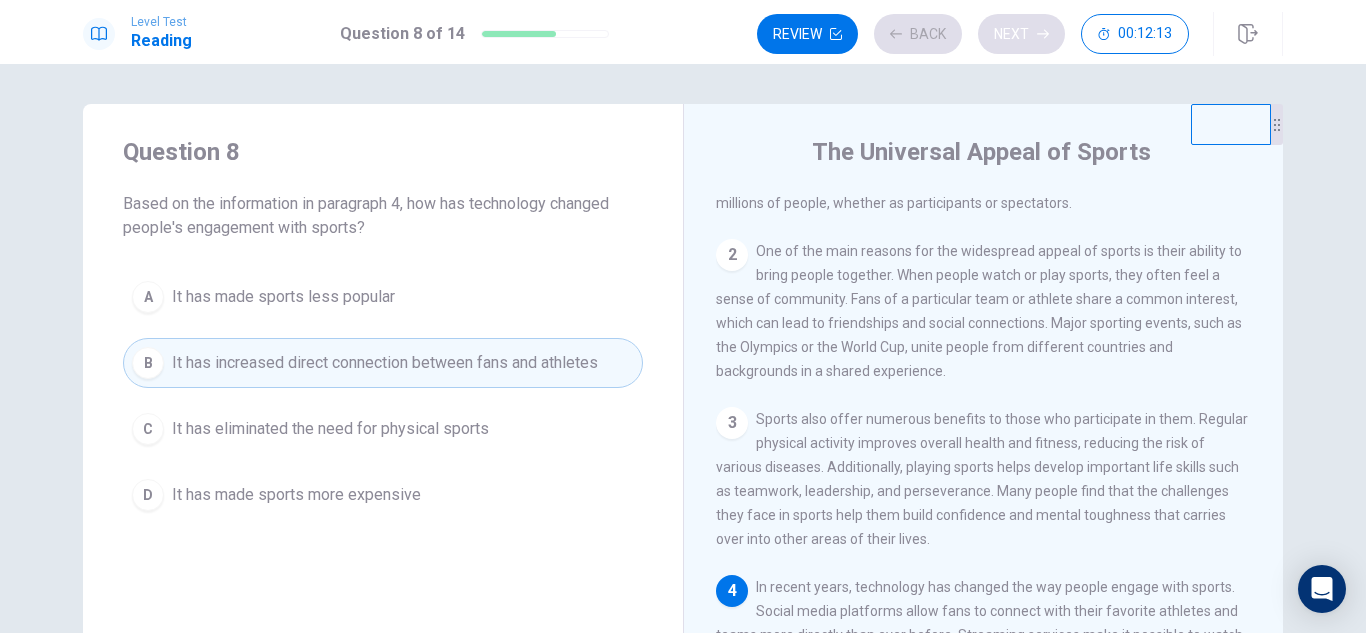 click on "Review Back Next 00:12:13" at bounding box center [973, 34] 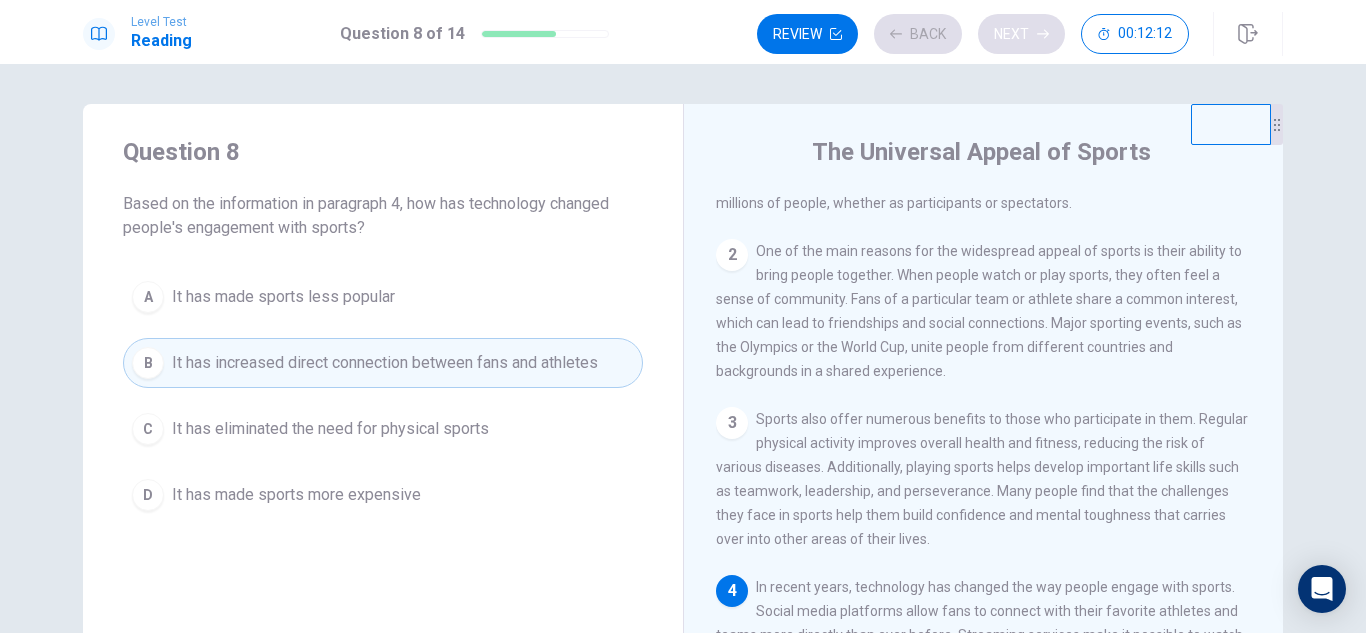scroll, scrollTop: 247, scrollLeft: 0, axis: vertical 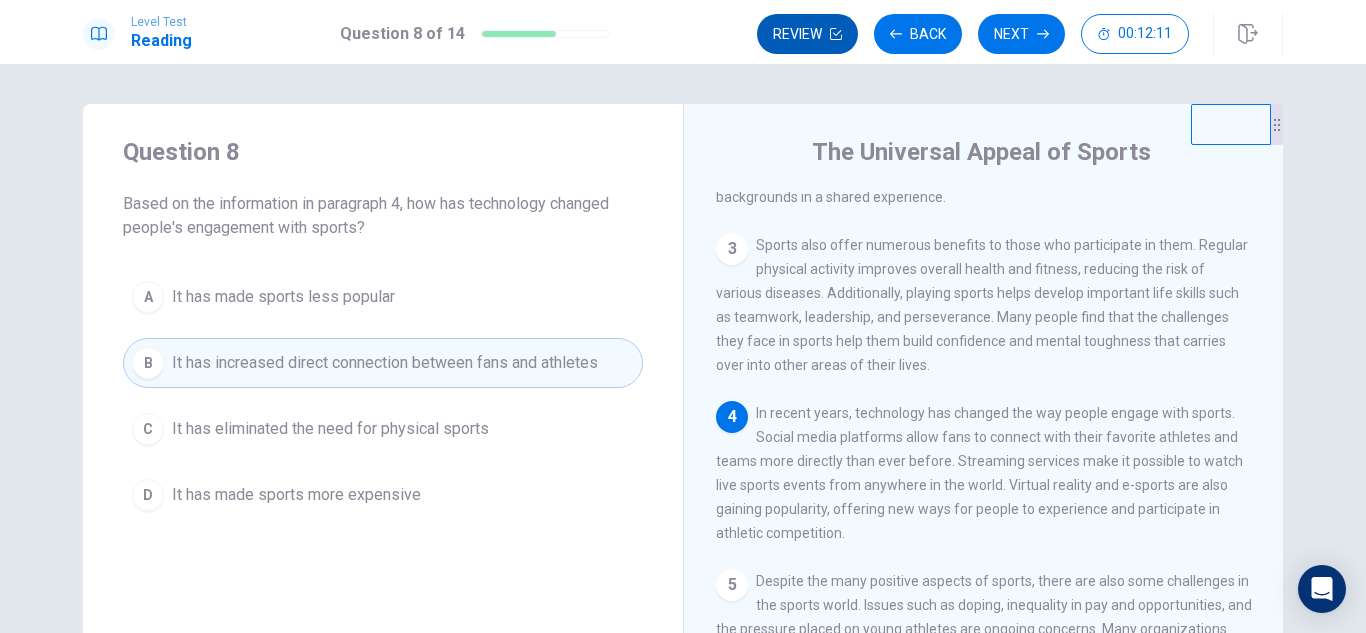 click on "Review" at bounding box center (807, 34) 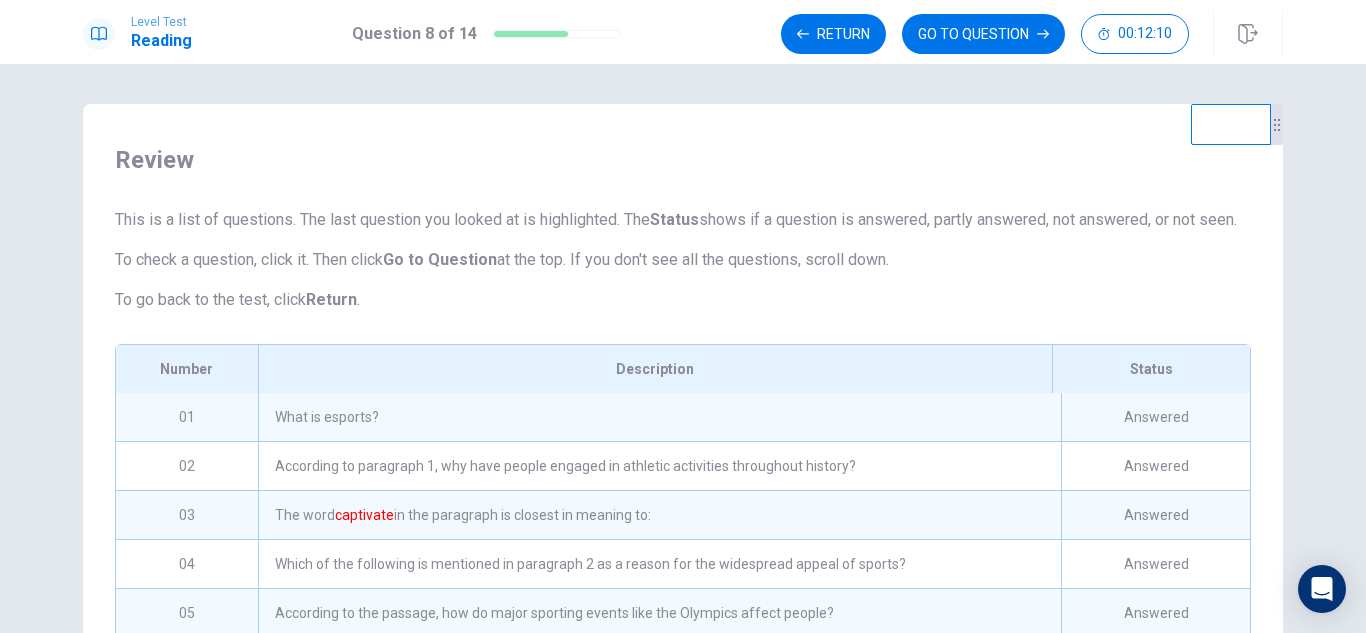 scroll, scrollTop: 247, scrollLeft: 0, axis: vertical 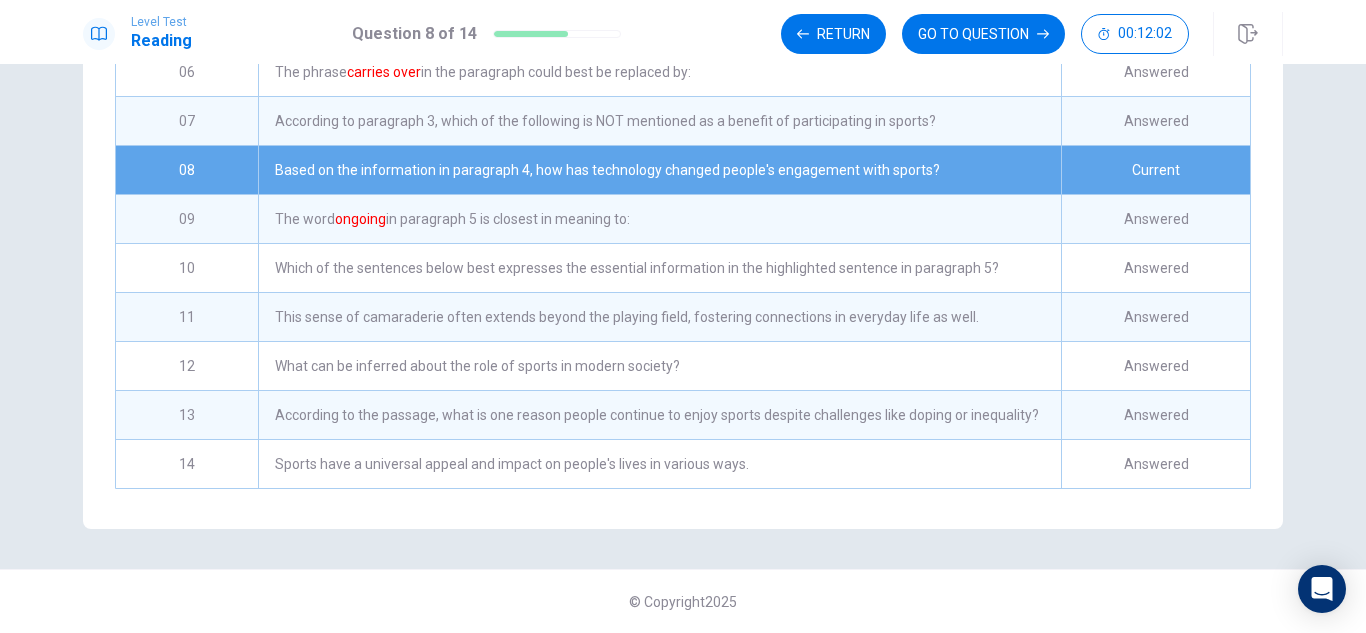 click on "Sports have a universal appeal and impact on people's lives in various ways." at bounding box center (659, 464) 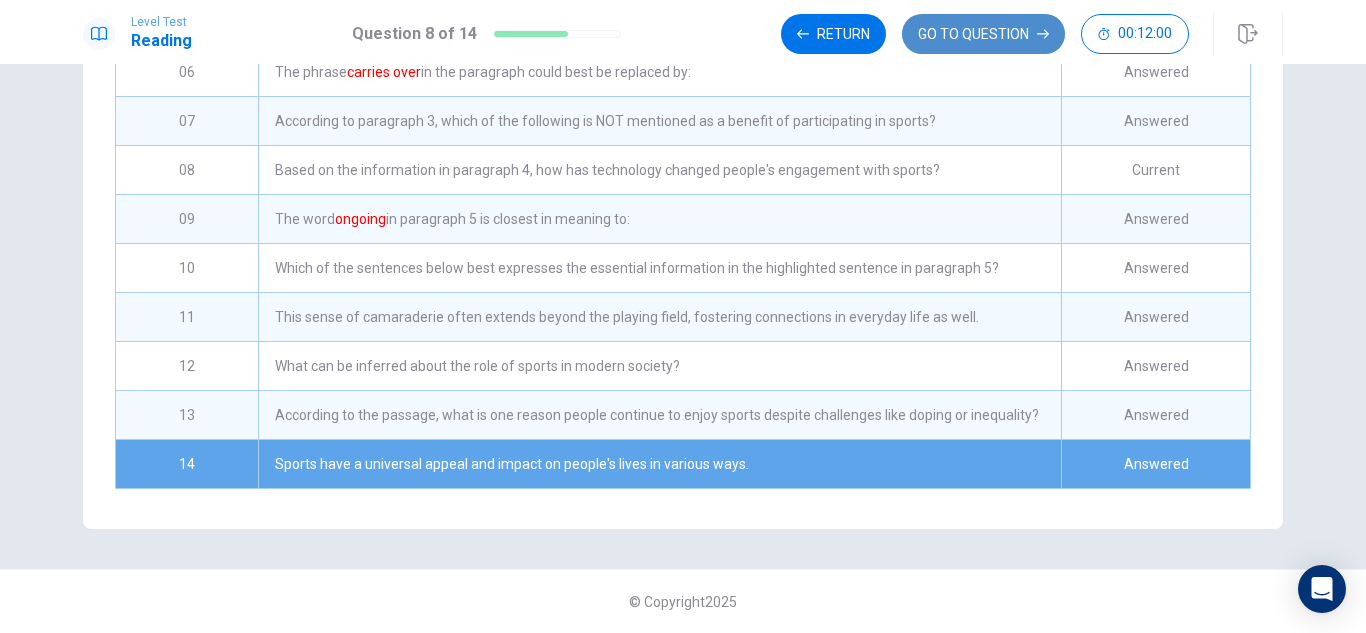 click on "GO TO QUESTION" at bounding box center (983, 34) 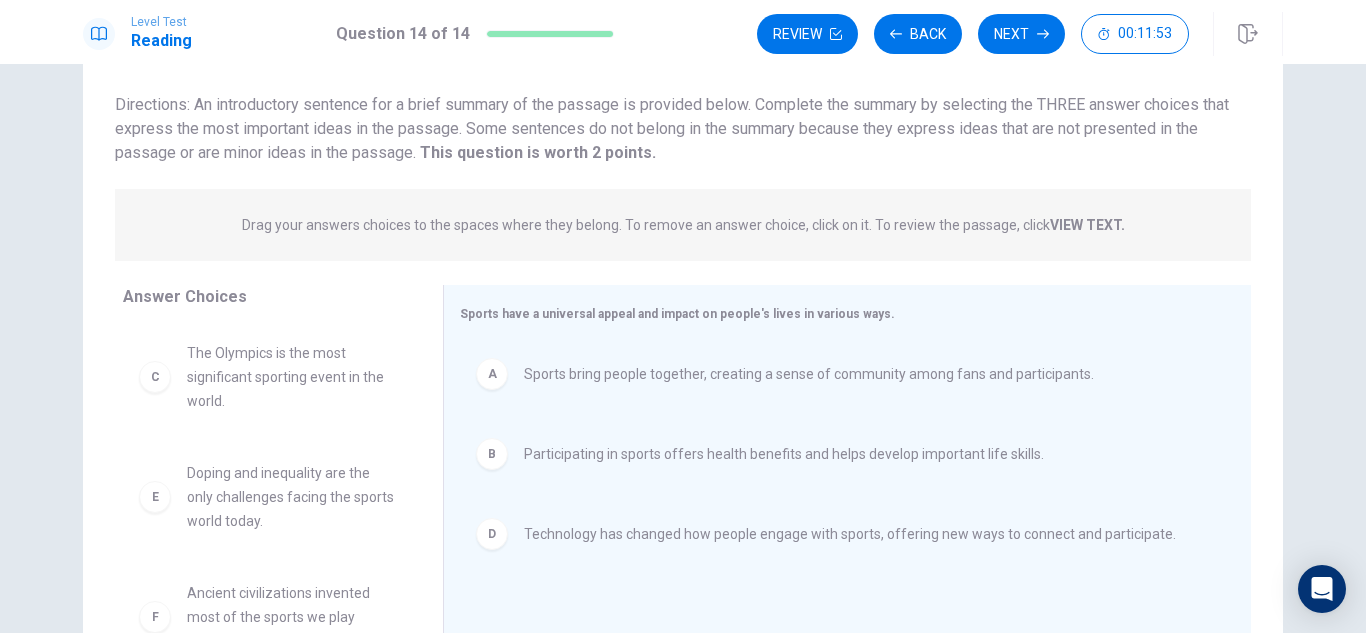 scroll, scrollTop: 68, scrollLeft: 0, axis: vertical 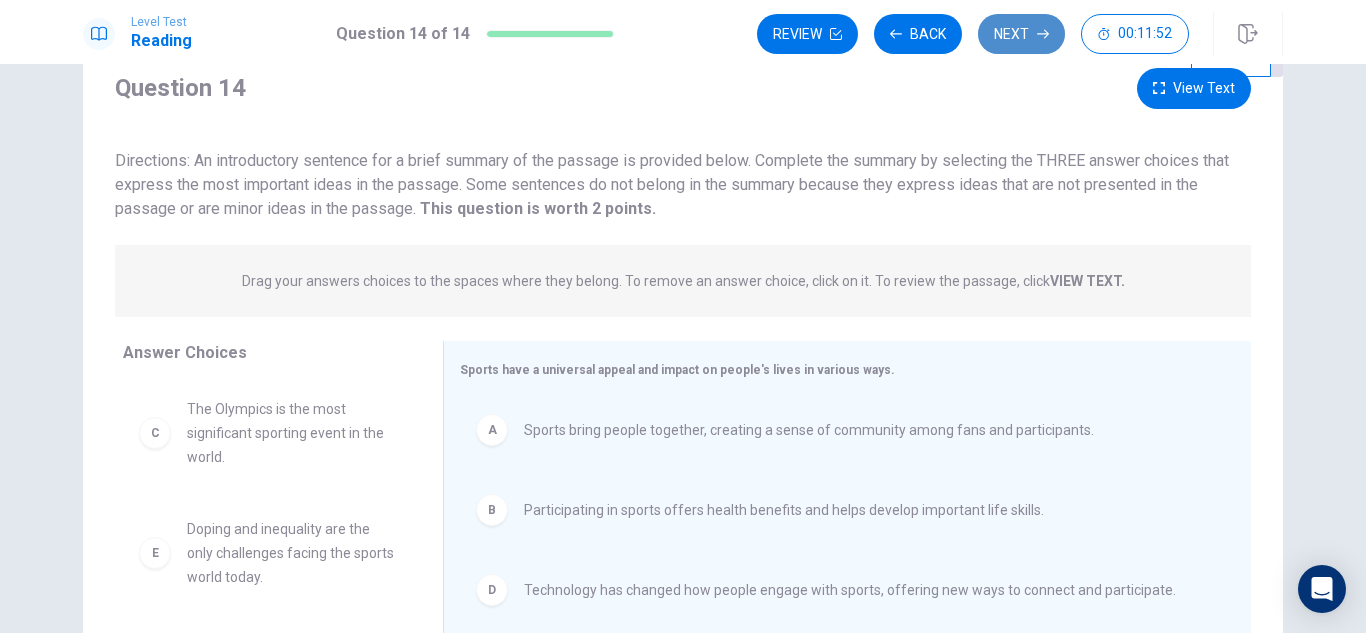 click on "Next" at bounding box center (1021, 34) 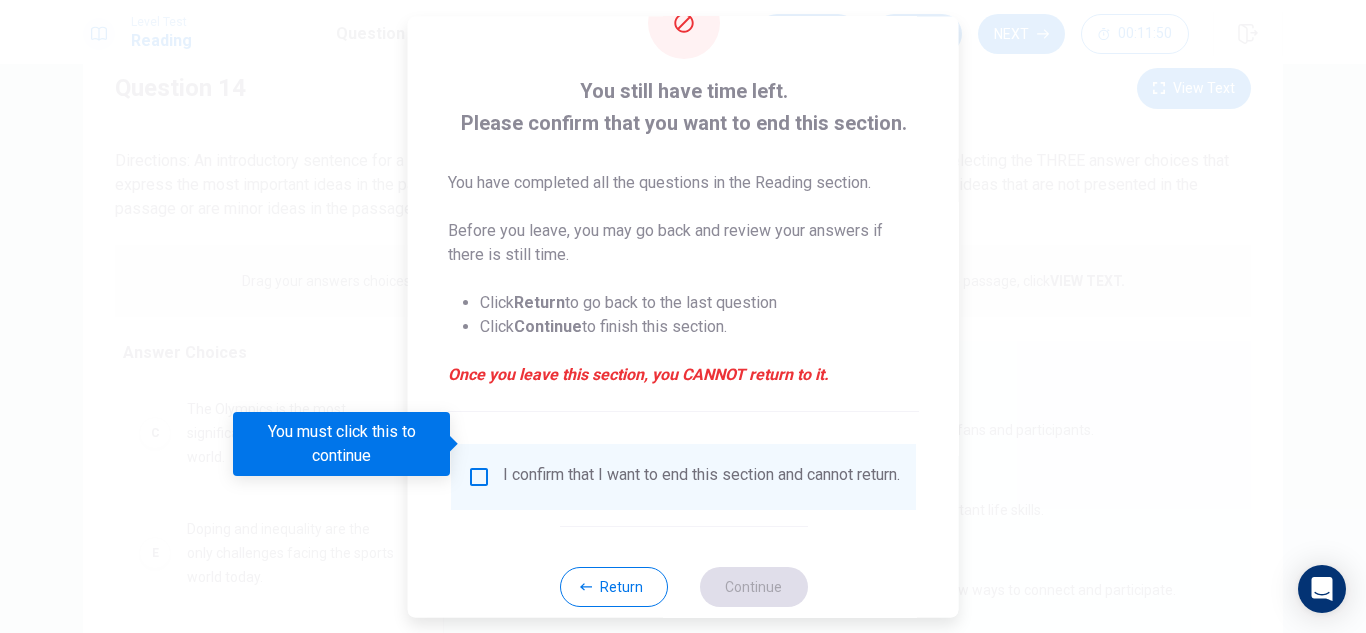 scroll 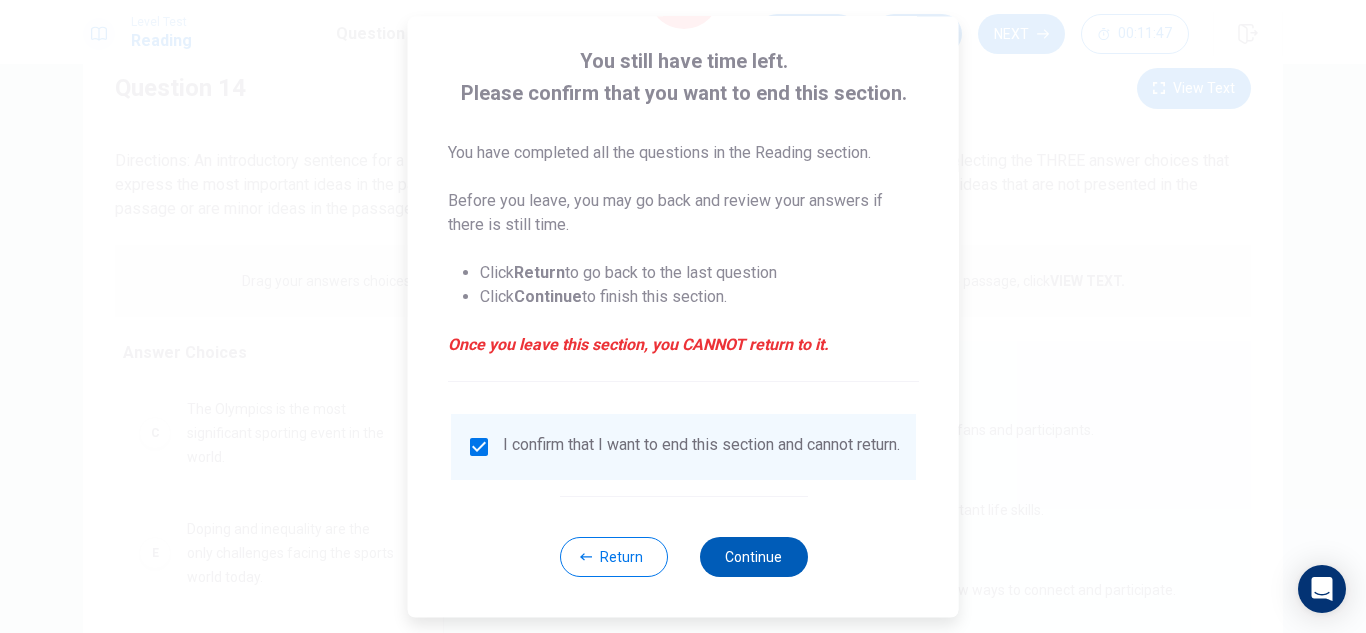 click on "Continue" at bounding box center (753, 557) 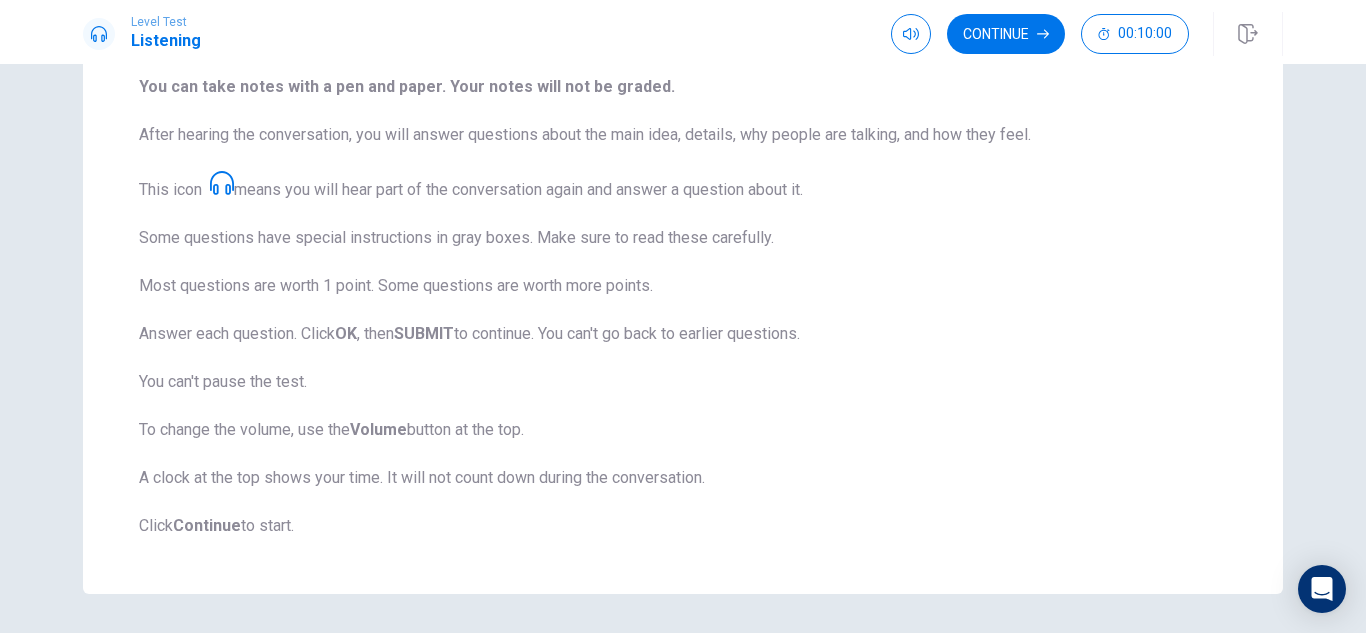 scroll, scrollTop: 260, scrollLeft: 0, axis: vertical 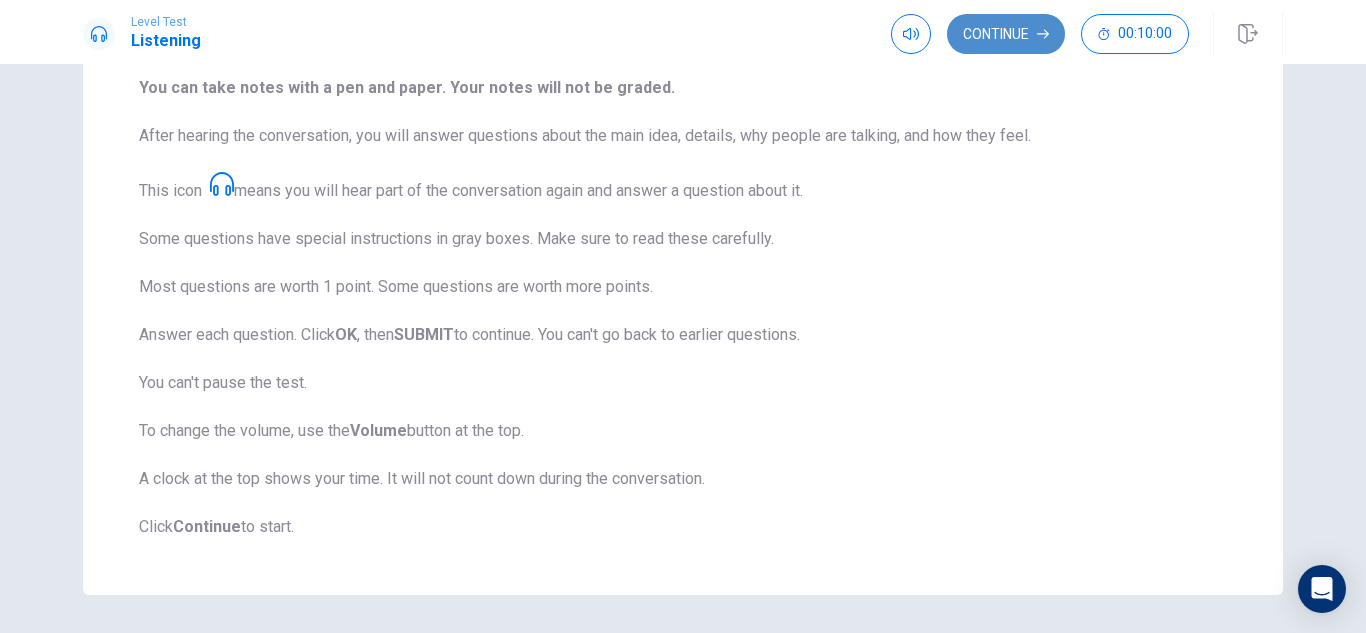 click on "Continue" at bounding box center (1006, 34) 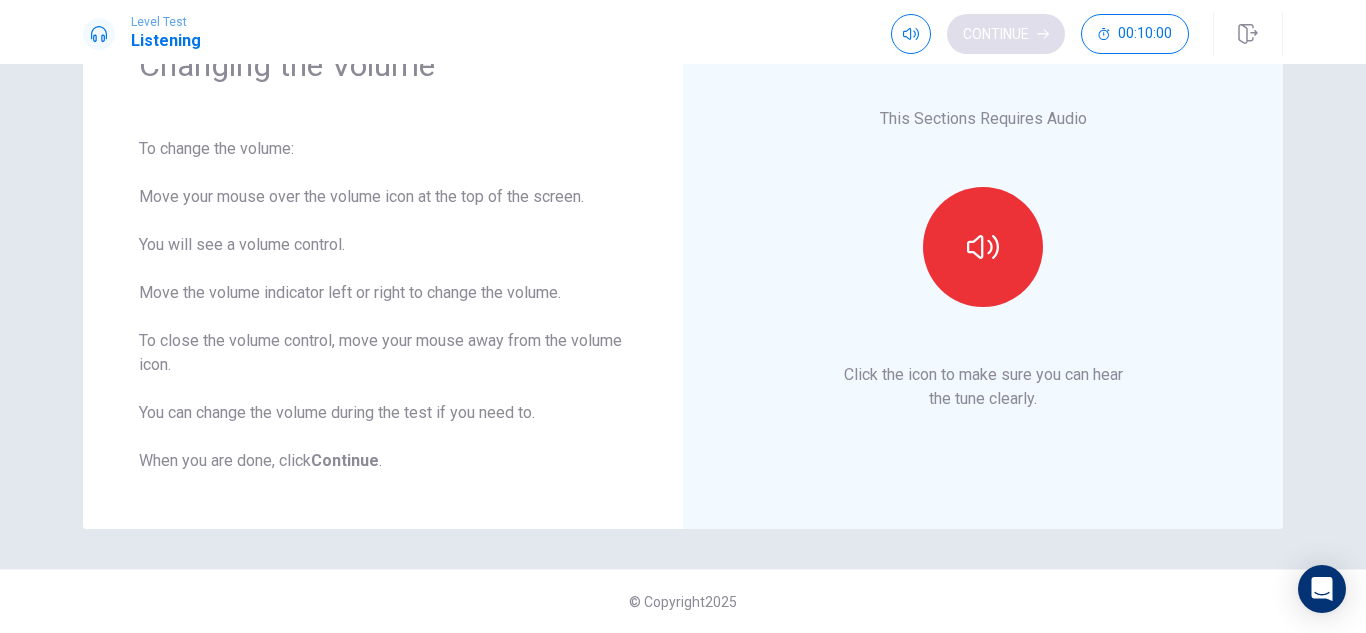 scroll, scrollTop: 115, scrollLeft: 0, axis: vertical 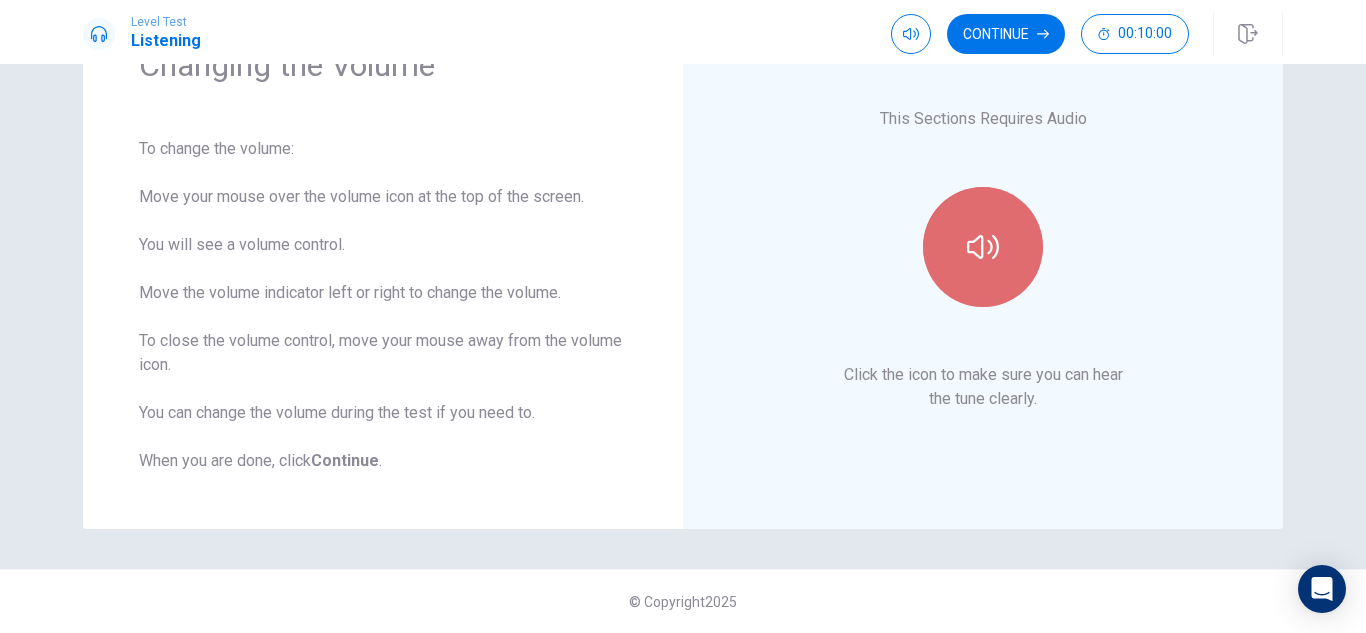 click 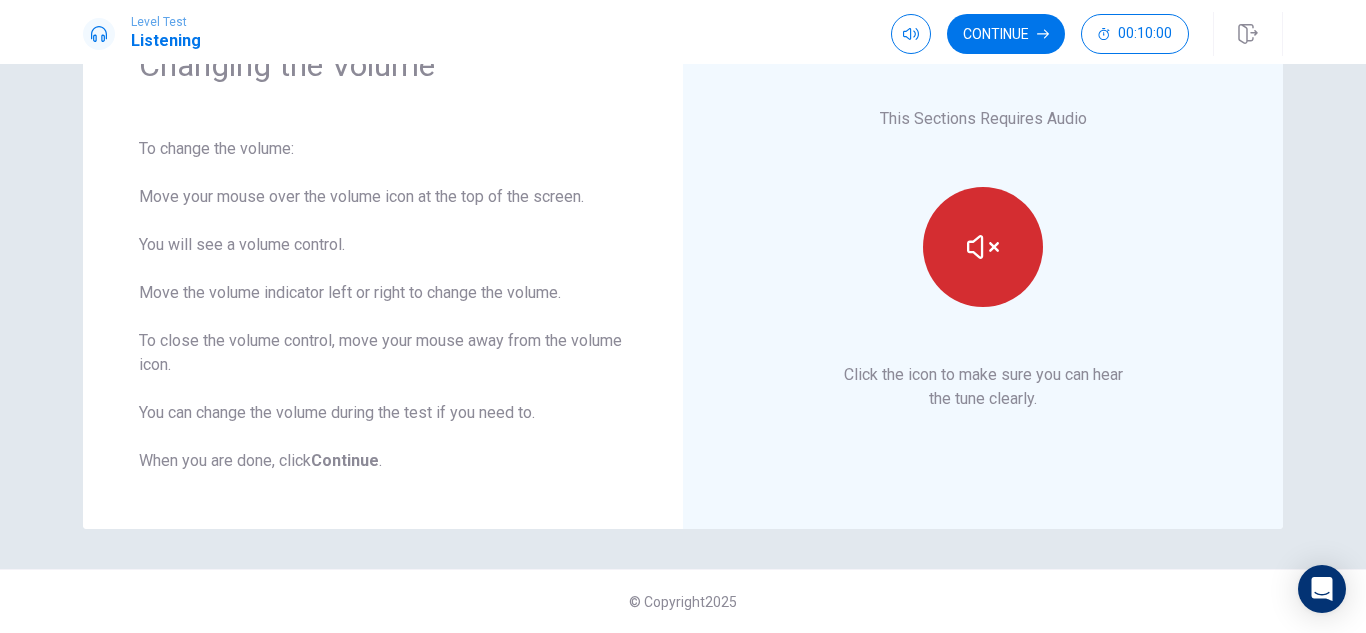 click at bounding box center (983, 247) 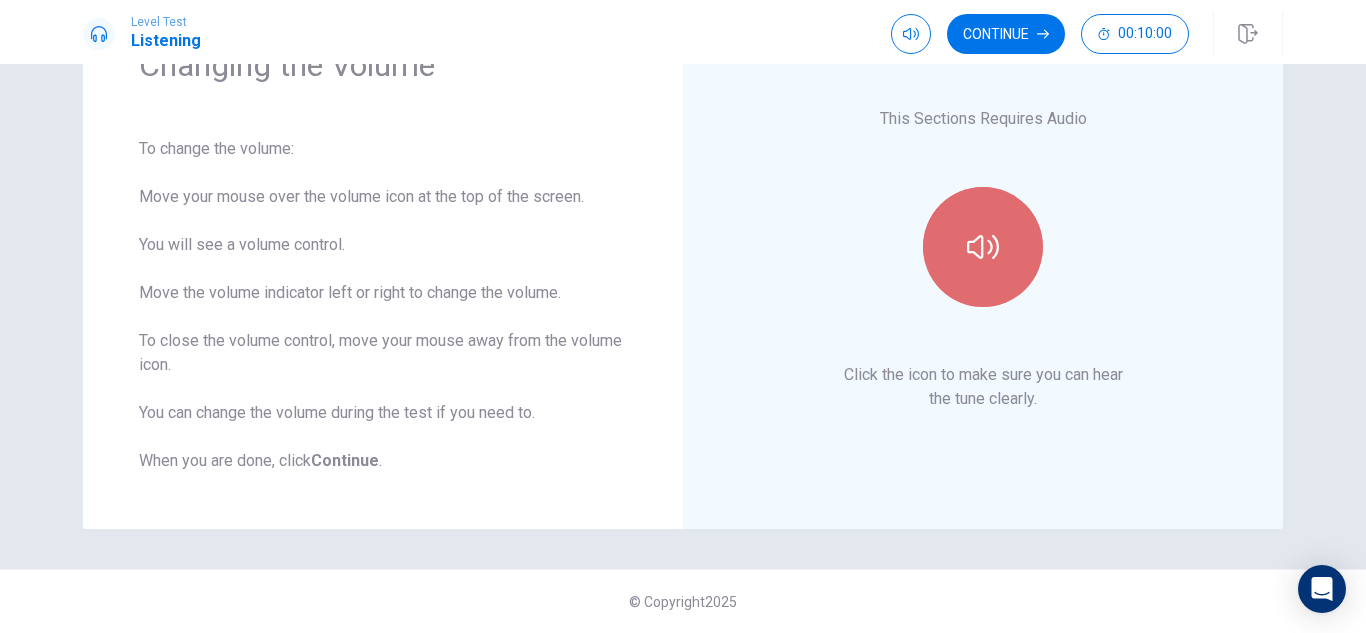 click at bounding box center (983, 247) 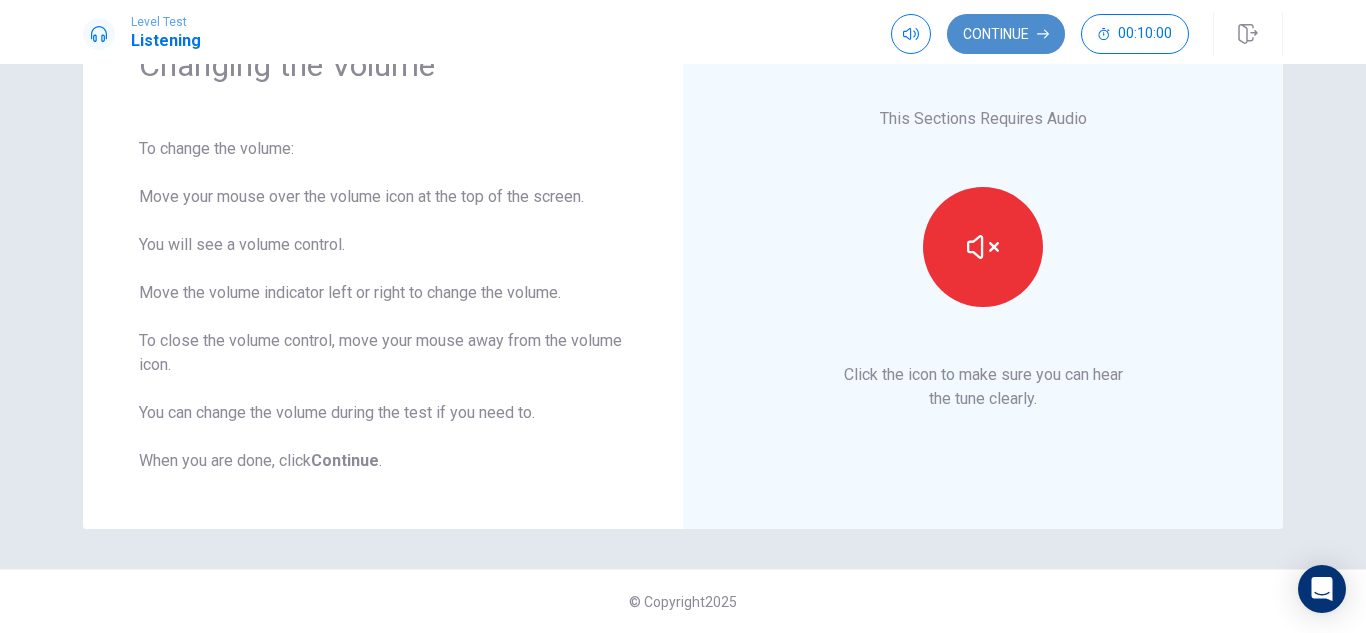 click on "Continue" at bounding box center [1006, 34] 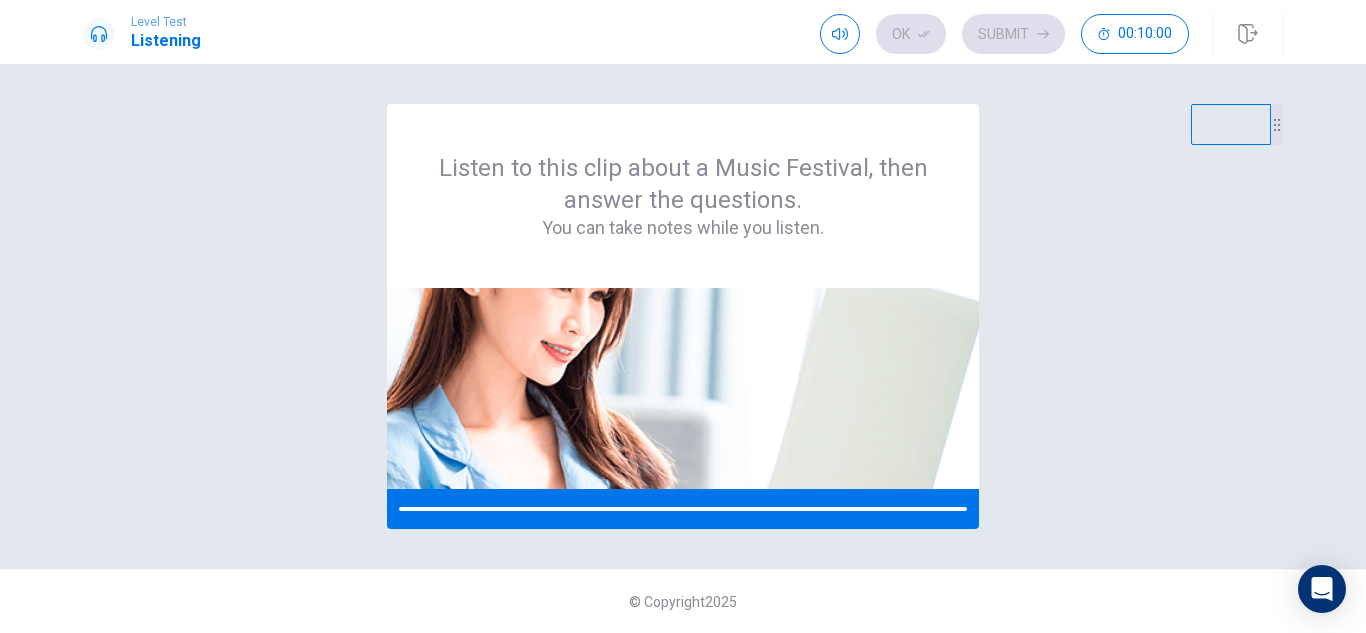 scroll, scrollTop: 0, scrollLeft: 0, axis: both 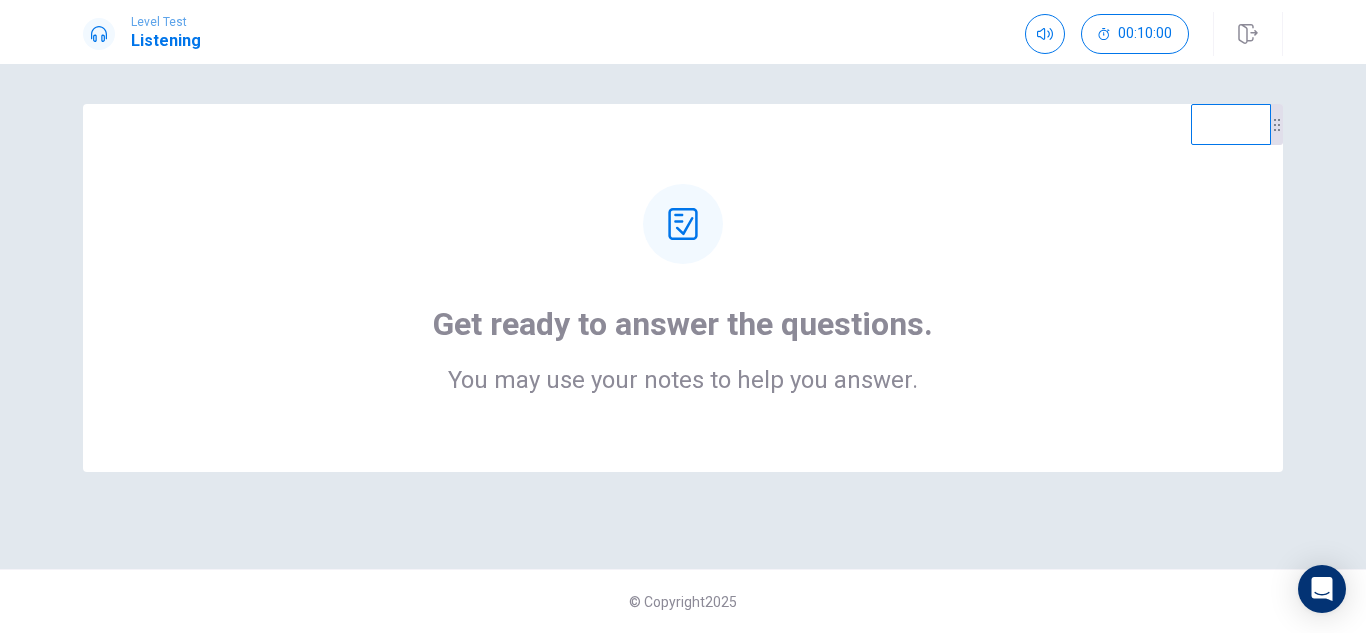 click at bounding box center [683, 224] 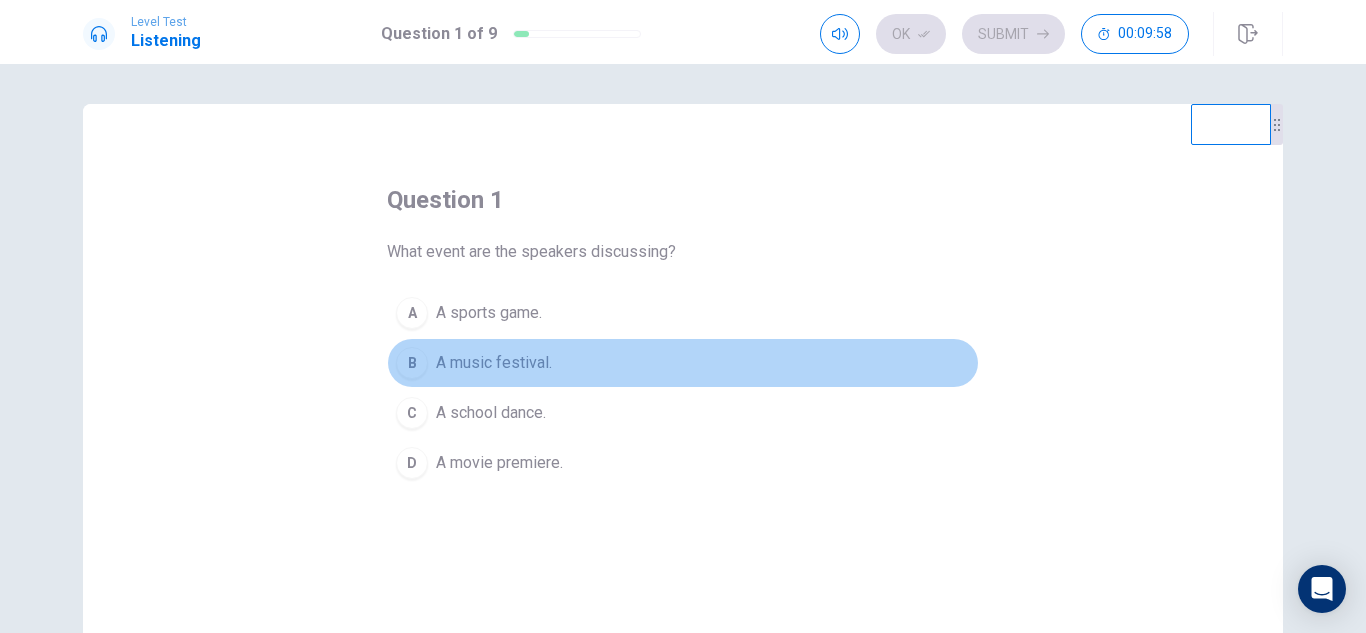 click on "A music festival." at bounding box center (494, 363) 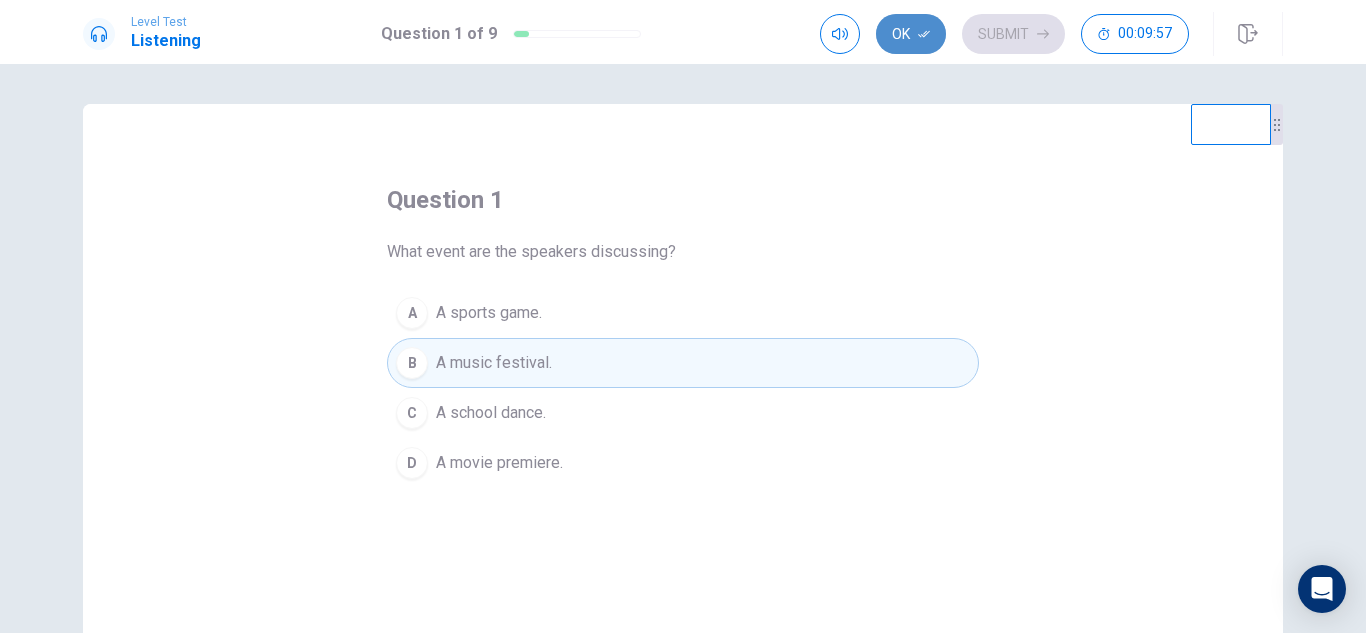 click on "Ok" at bounding box center [911, 34] 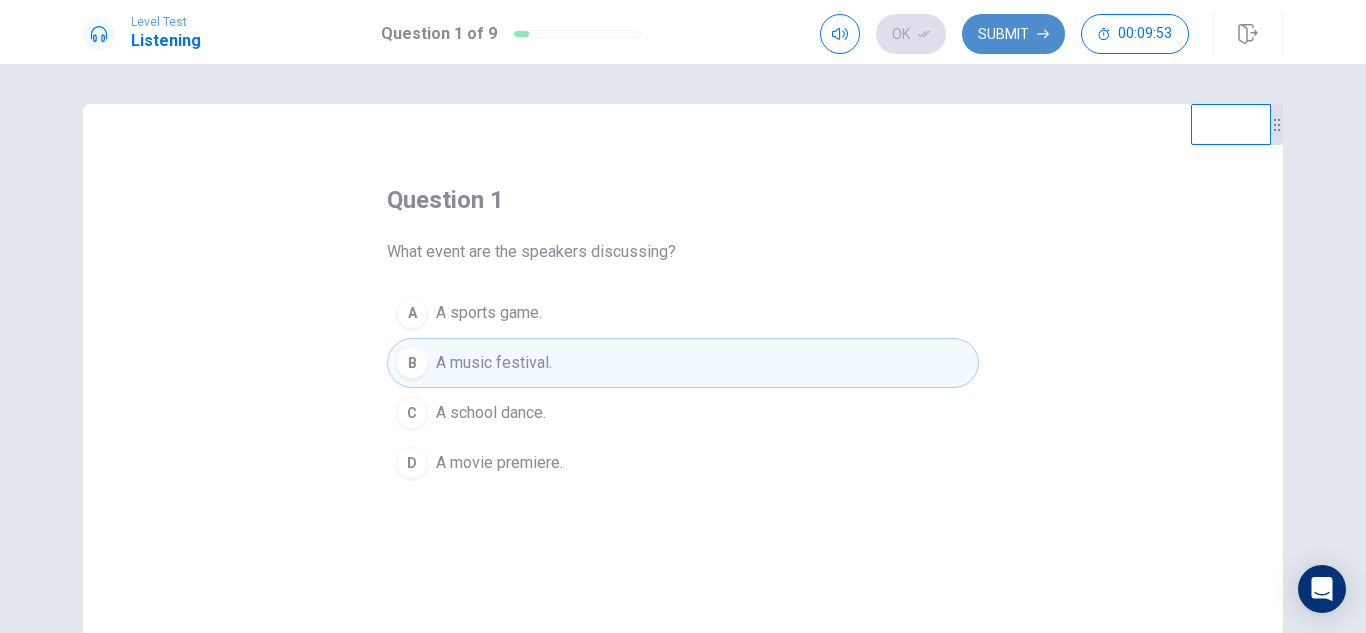 click 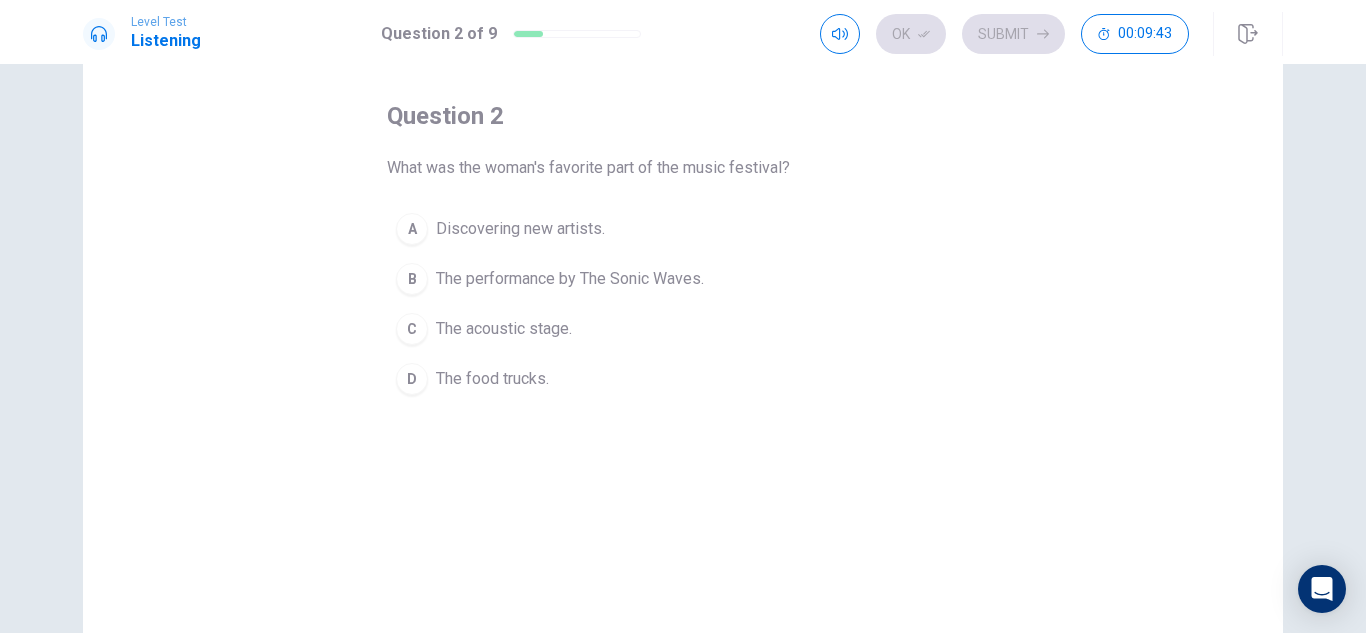 scroll, scrollTop: 0, scrollLeft: 0, axis: both 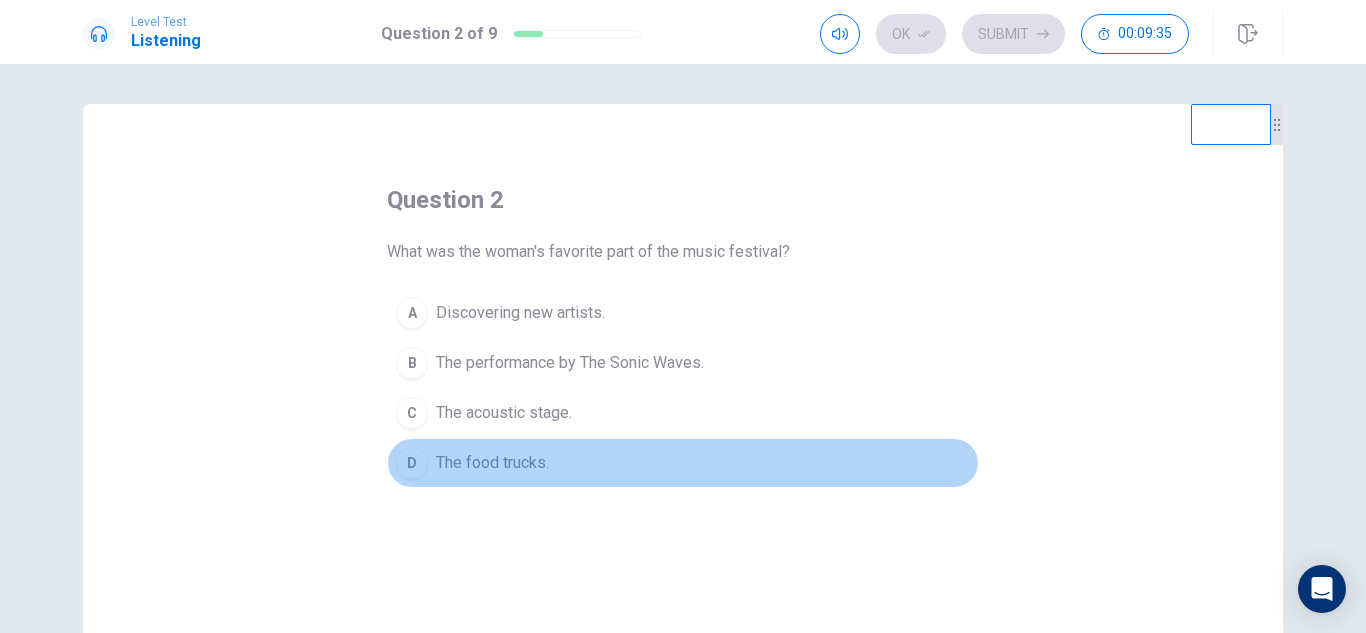 click on "The food trucks." at bounding box center [492, 463] 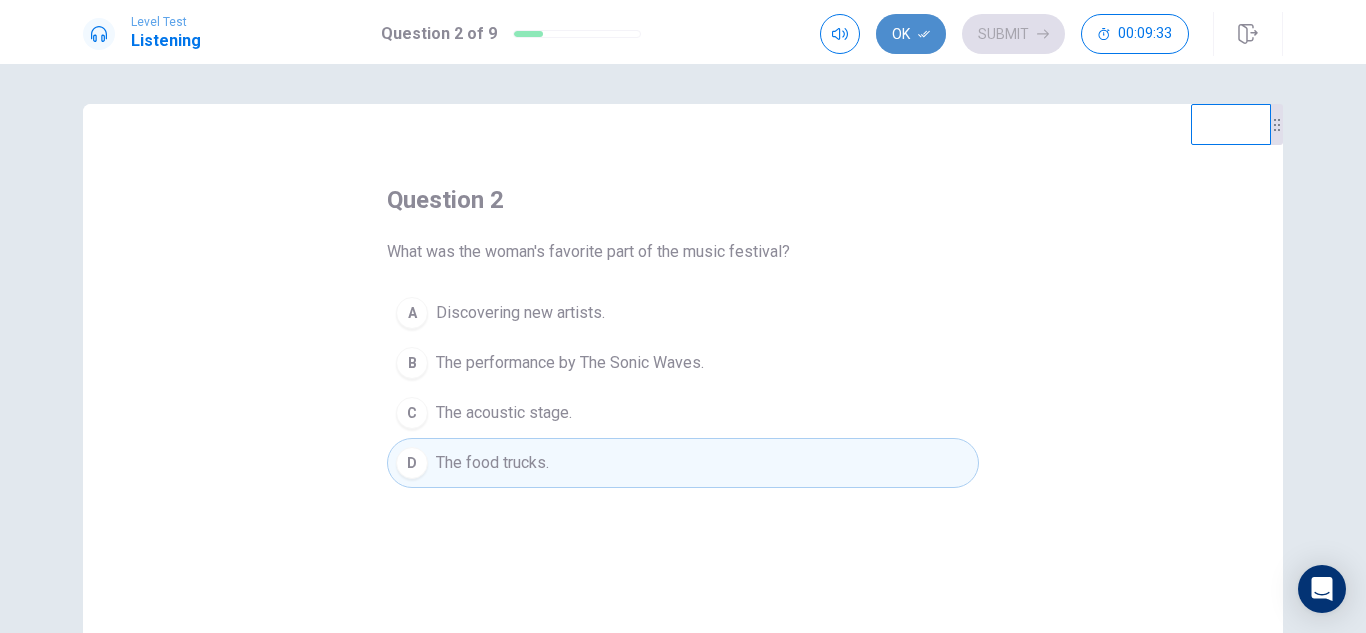 click 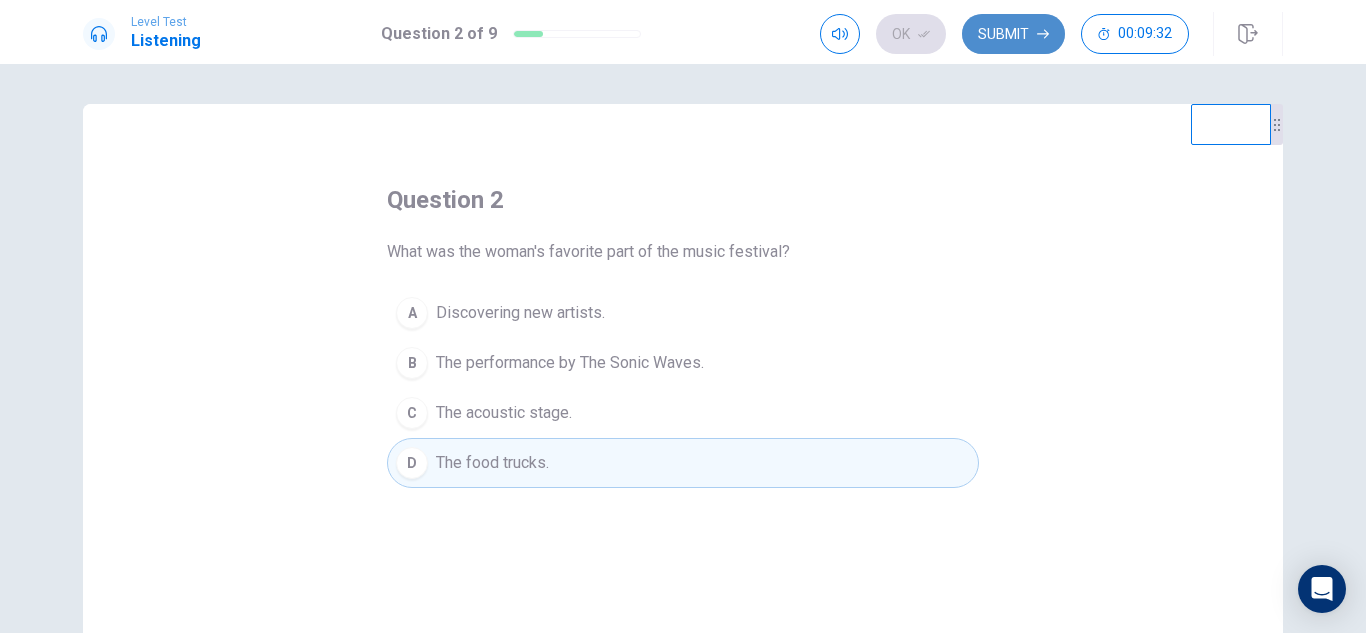 click on "Submit" at bounding box center (1013, 34) 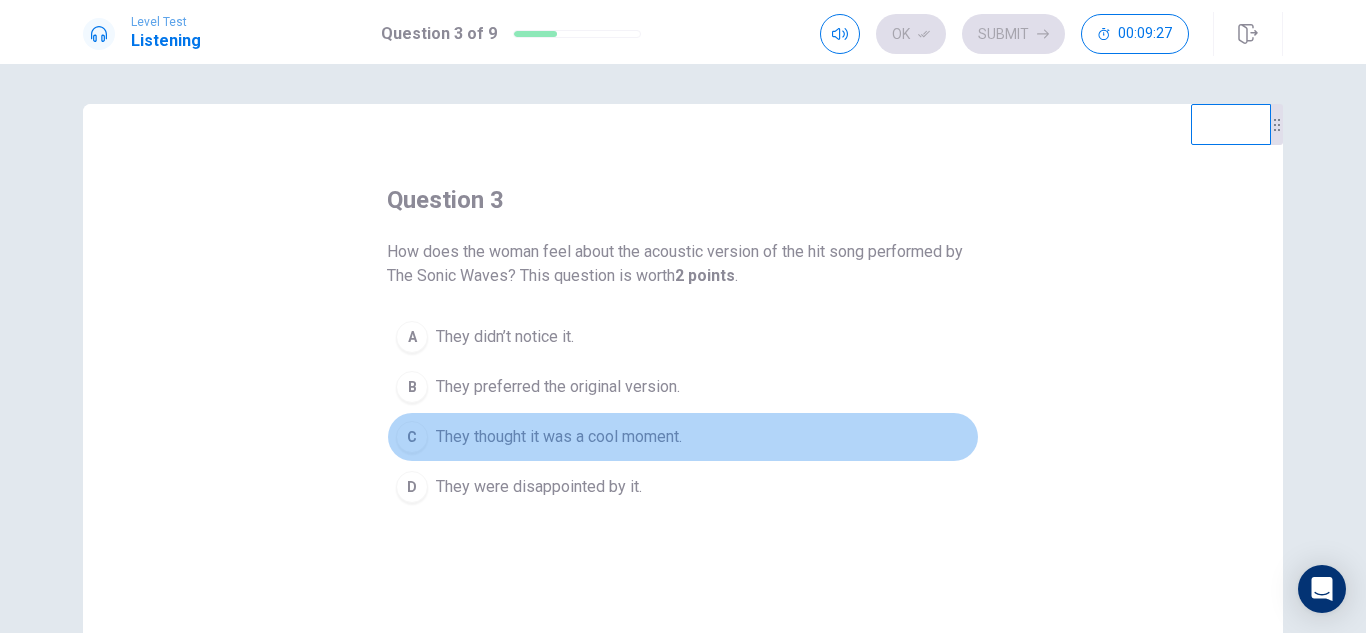 click on "C They thought it was a cool moment." at bounding box center (683, 437) 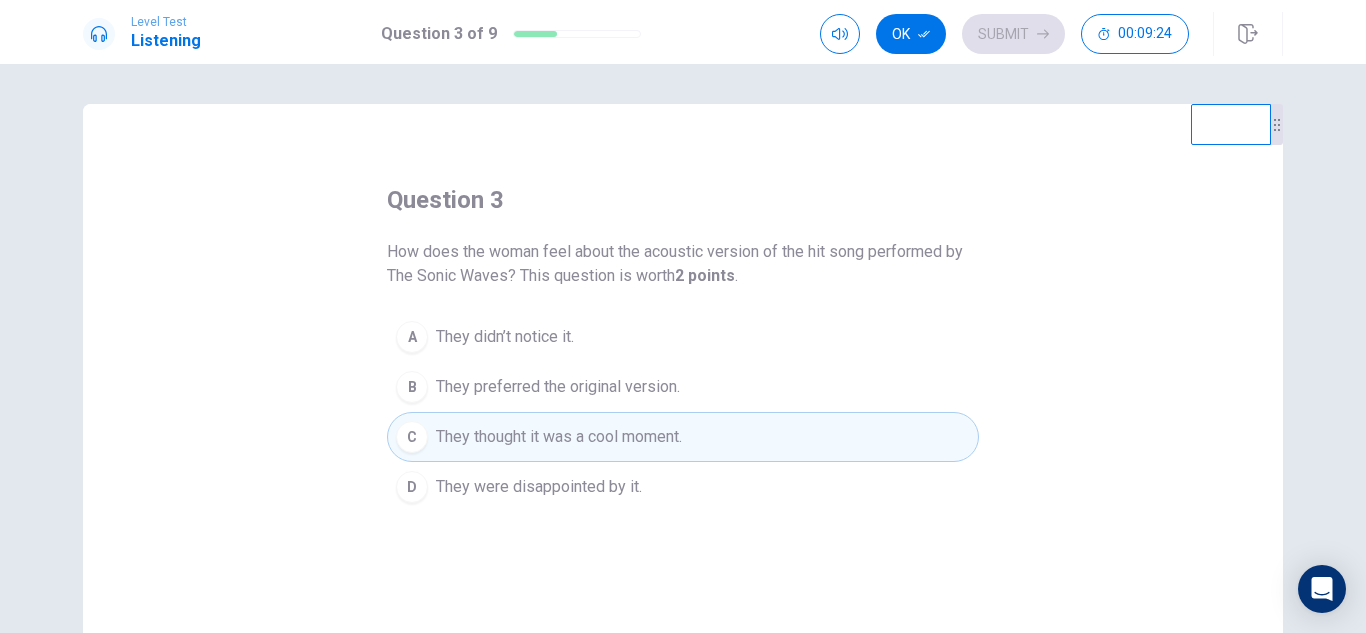 click on "Ok" at bounding box center [911, 34] 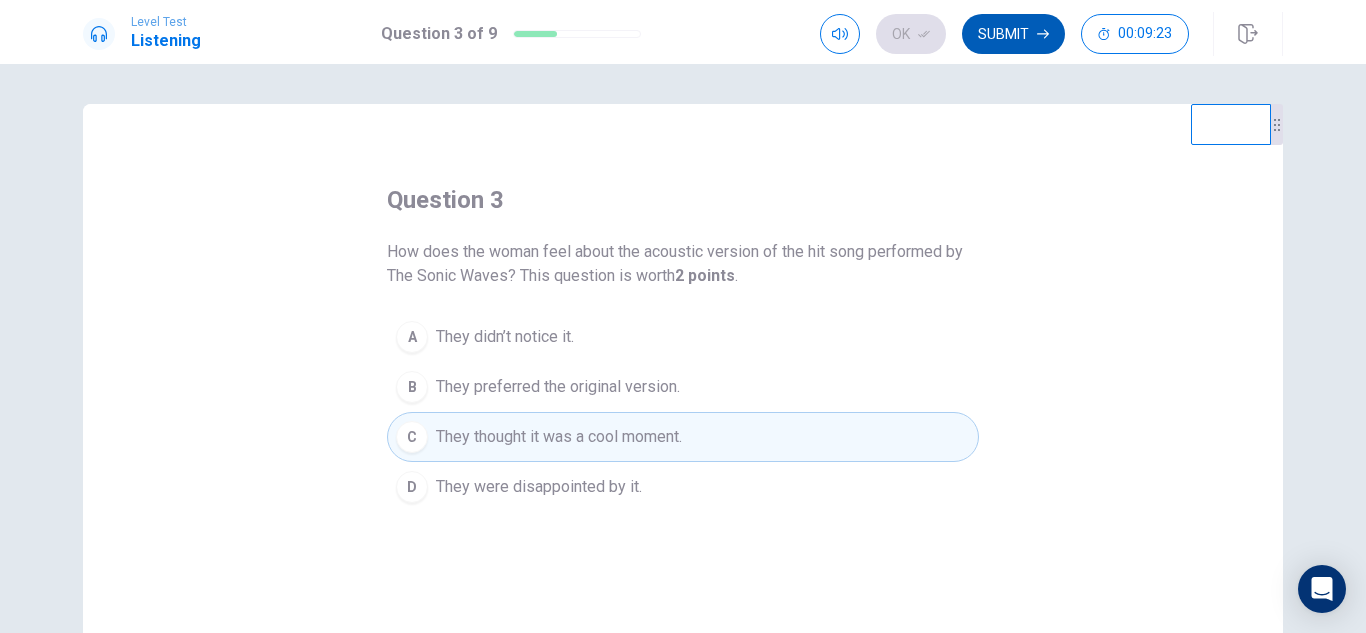 drag, startPoint x: 920, startPoint y: 42, endPoint x: 1030, endPoint y: 45, distance: 110.0409 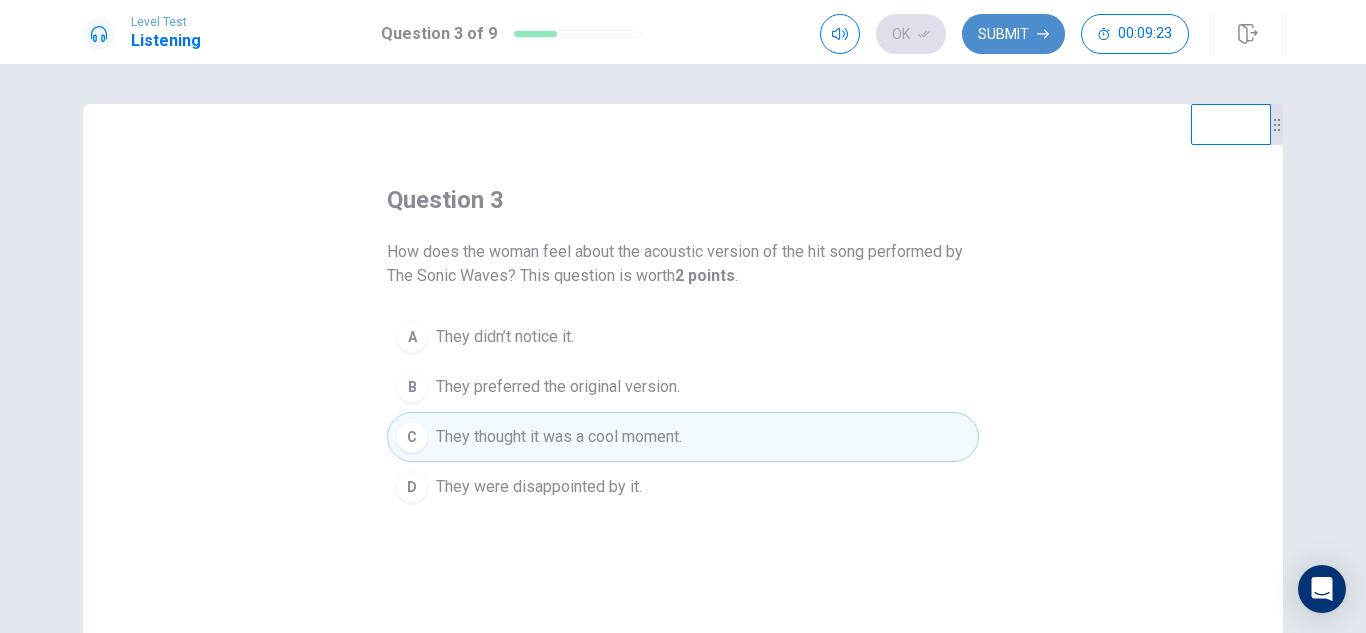 click on "Submit" at bounding box center (1013, 34) 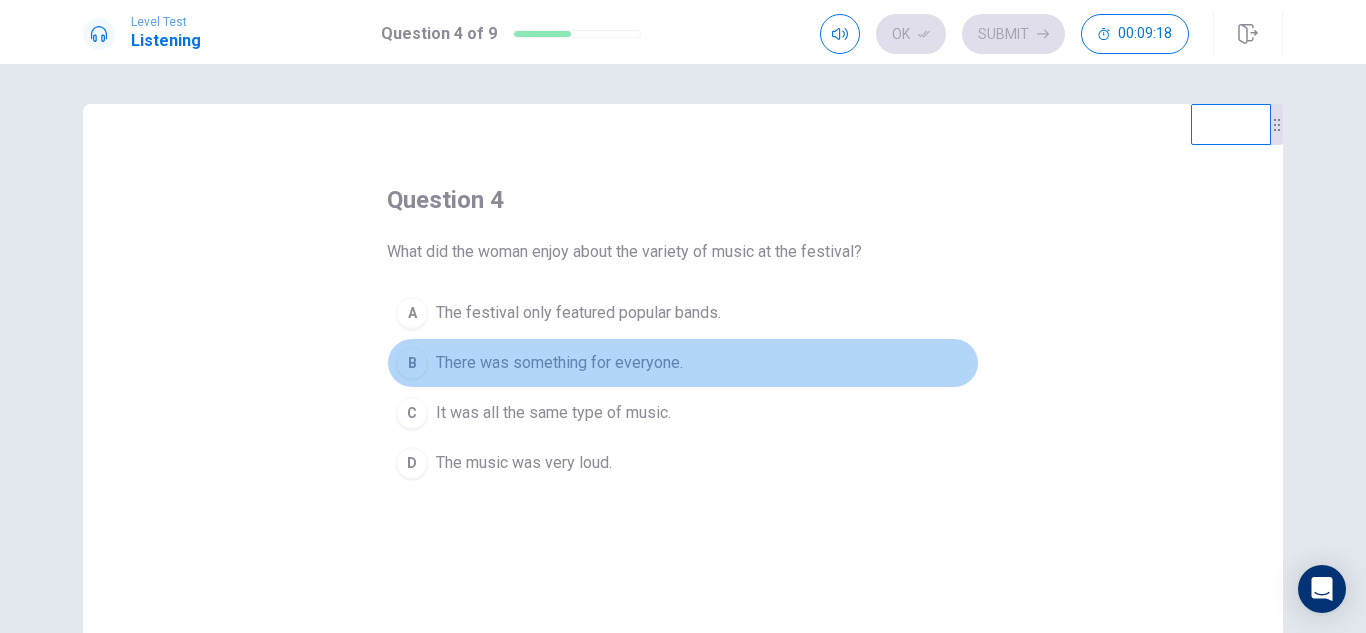 click on "There was something for everyone." at bounding box center (559, 363) 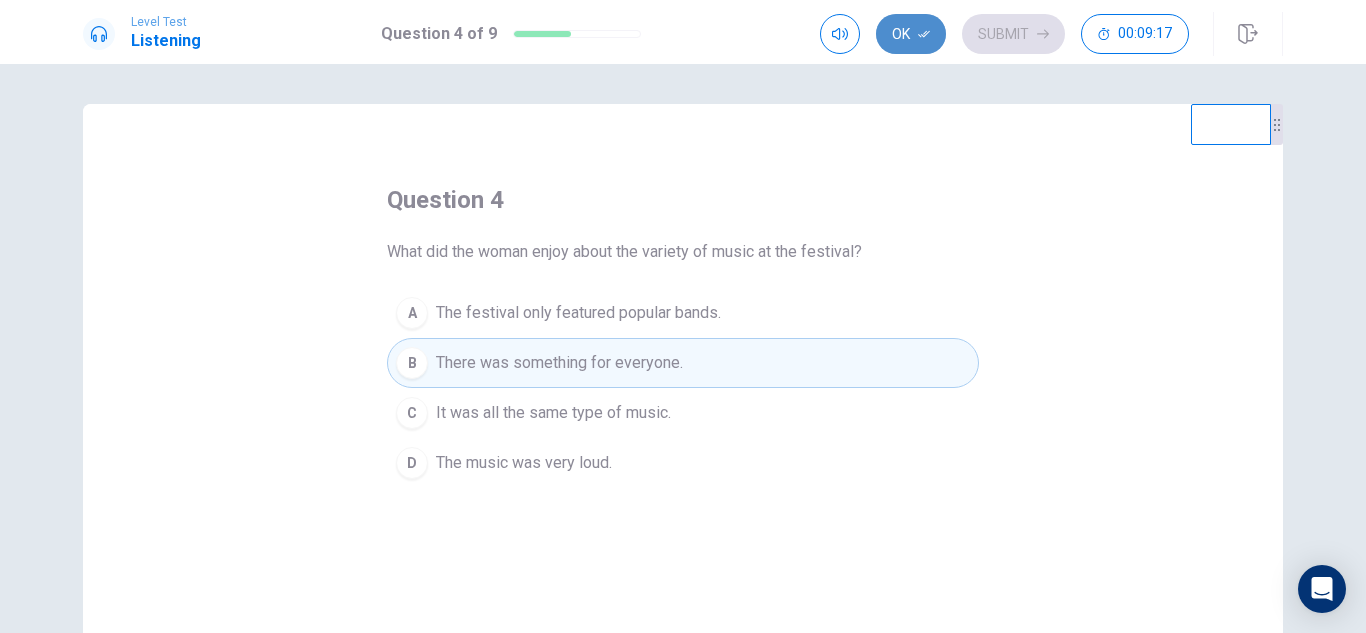 click on "Ok" at bounding box center (911, 34) 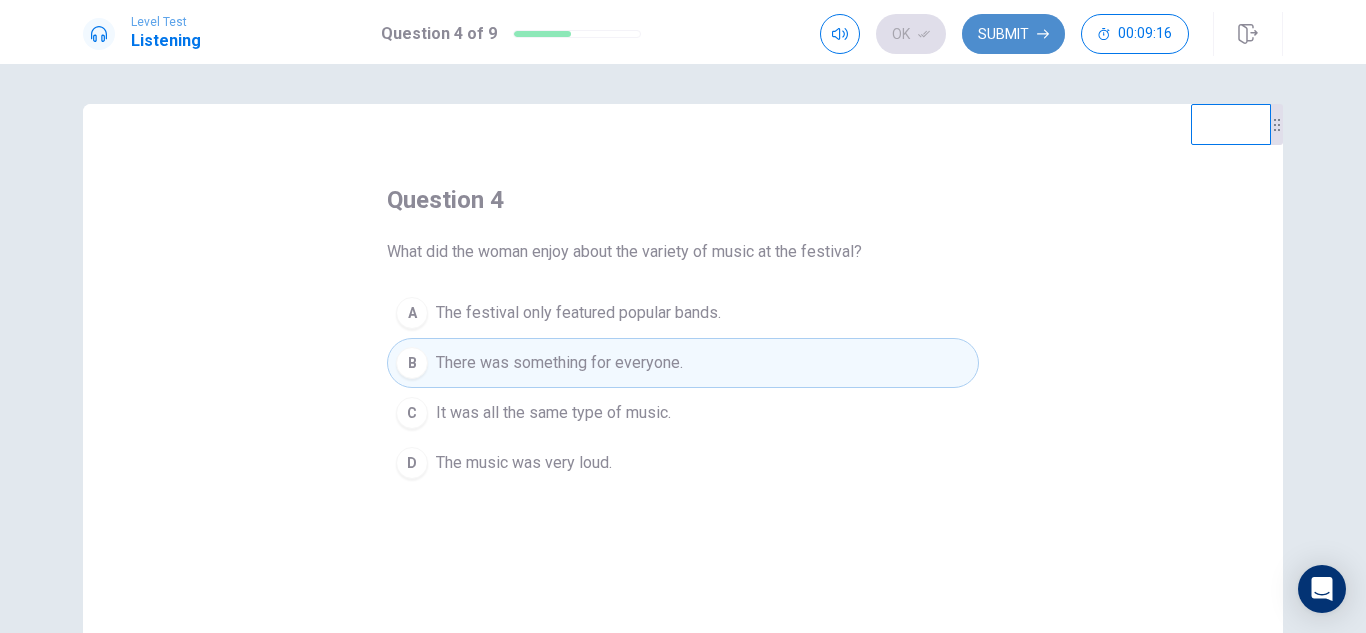 click on "Submit" at bounding box center [1013, 34] 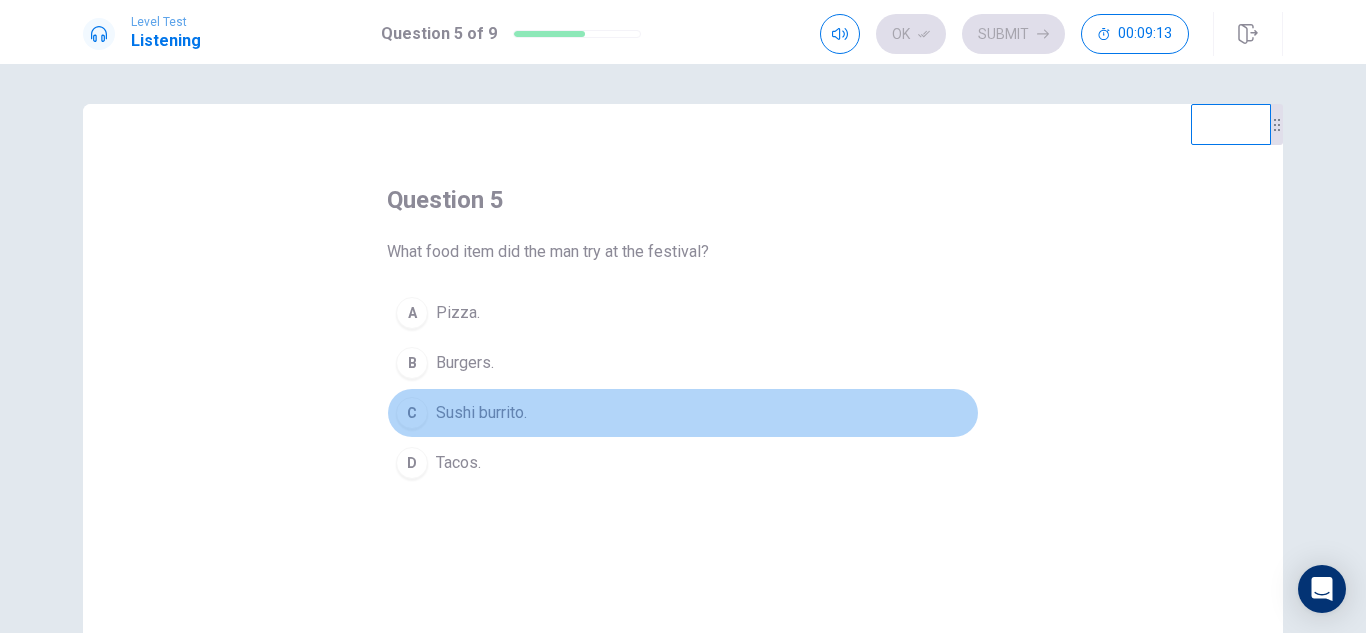 click on "C Sushi burrito." at bounding box center (683, 413) 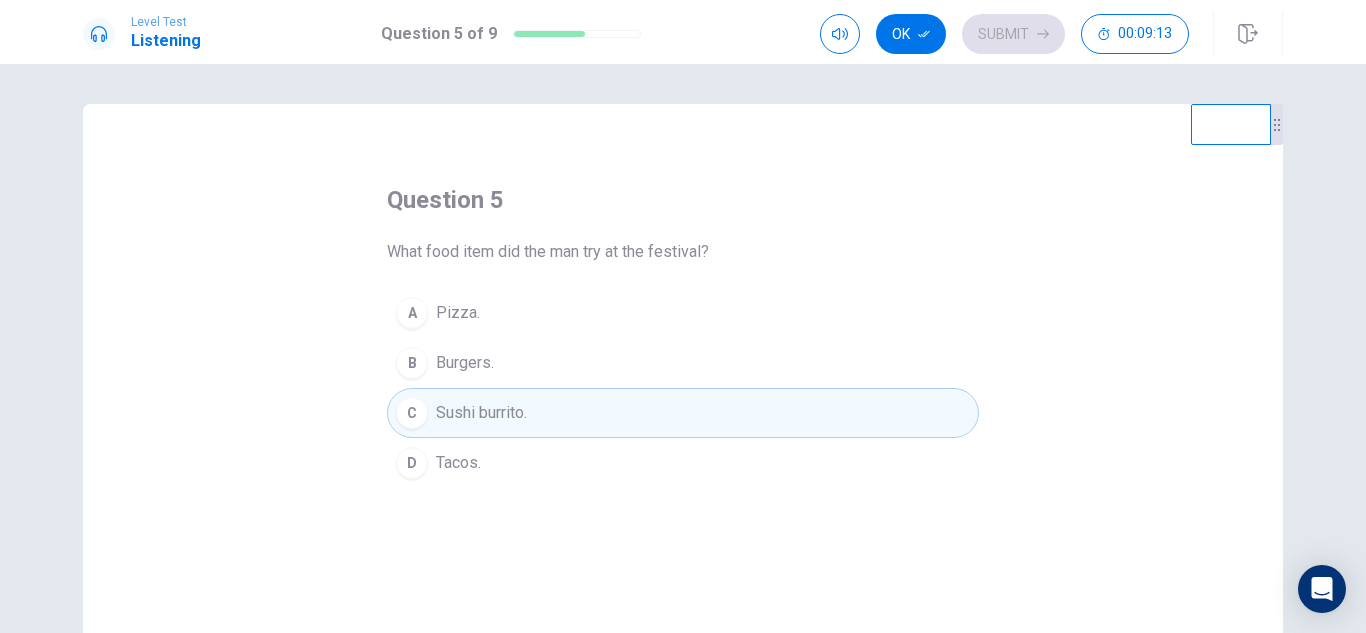 click on "Sushi burrito." at bounding box center (481, 413) 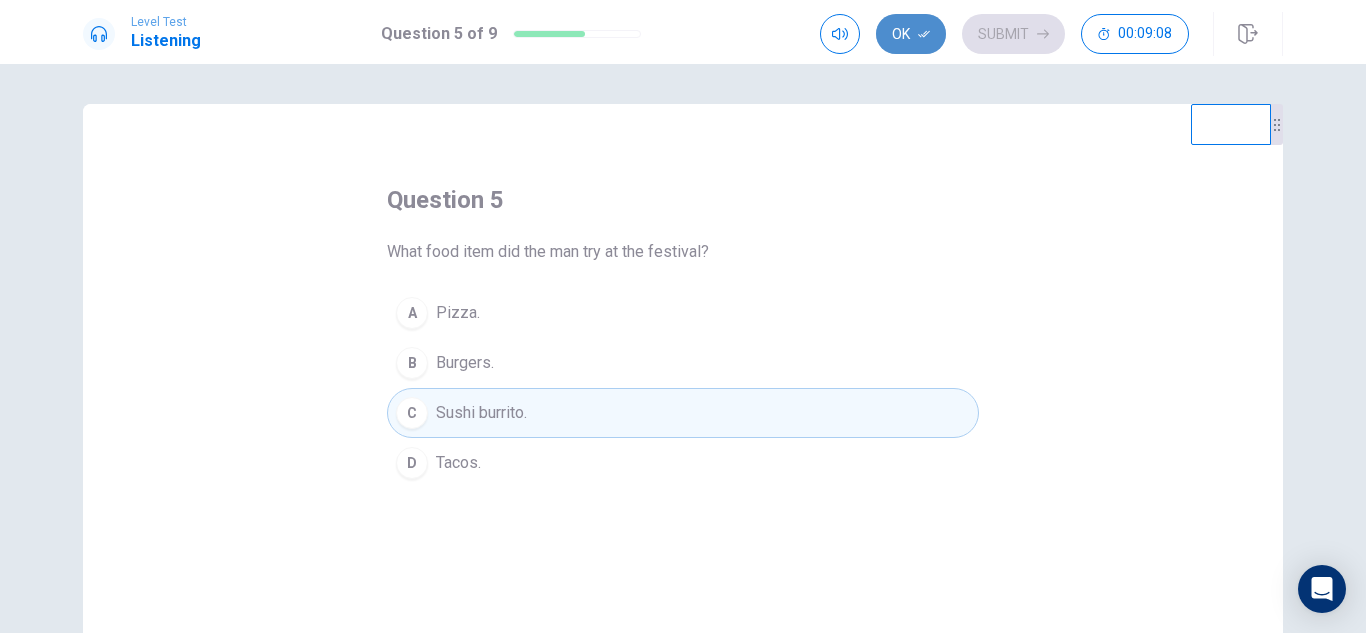 click on "Ok" at bounding box center [911, 34] 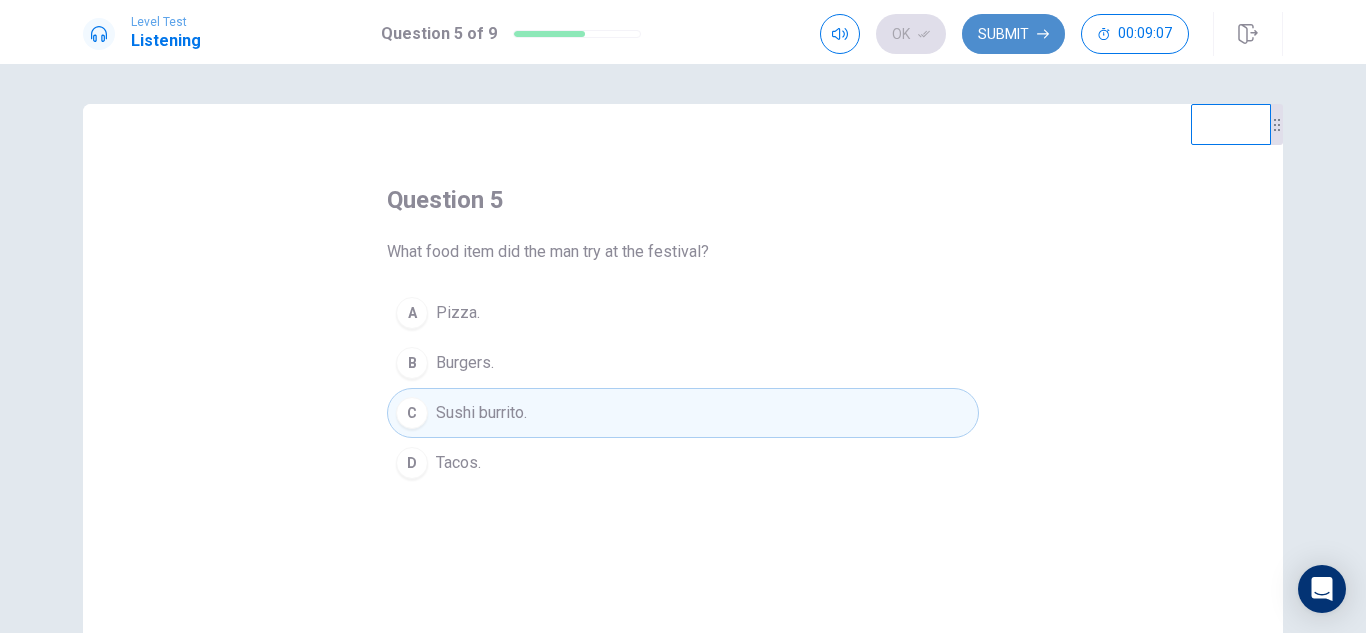 click on "Submit" at bounding box center [1013, 34] 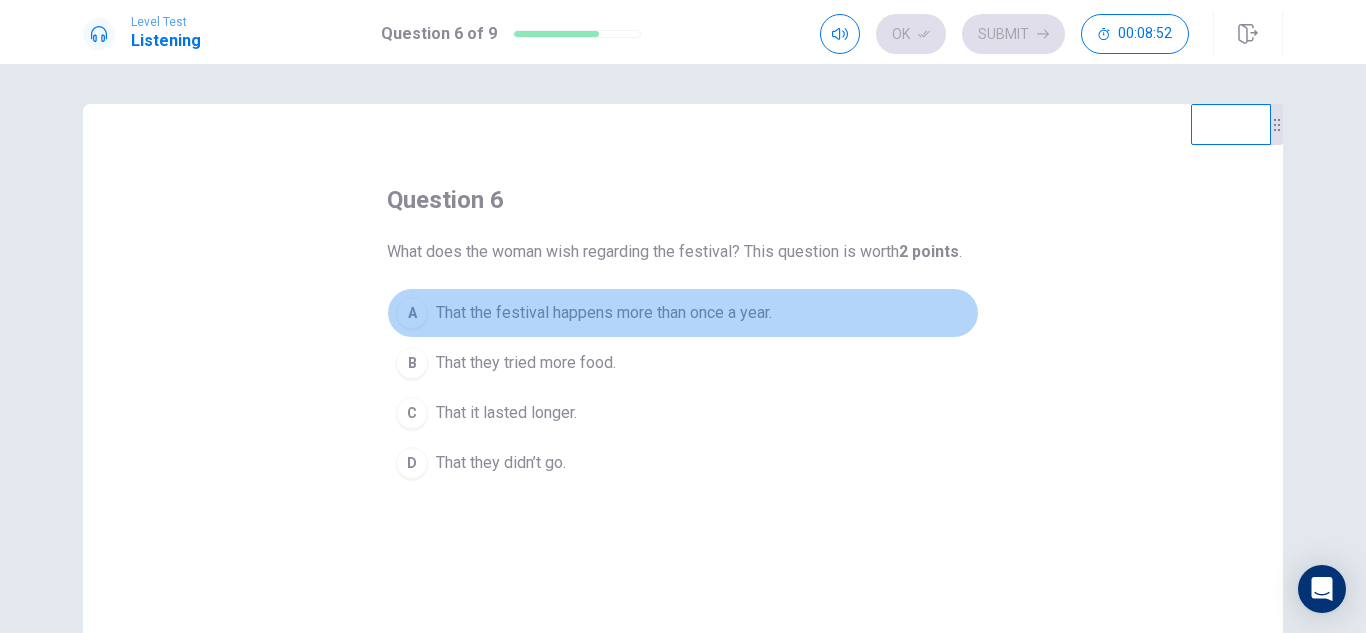click on "That the festival happens more than once a year." at bounding box center (604, 313) 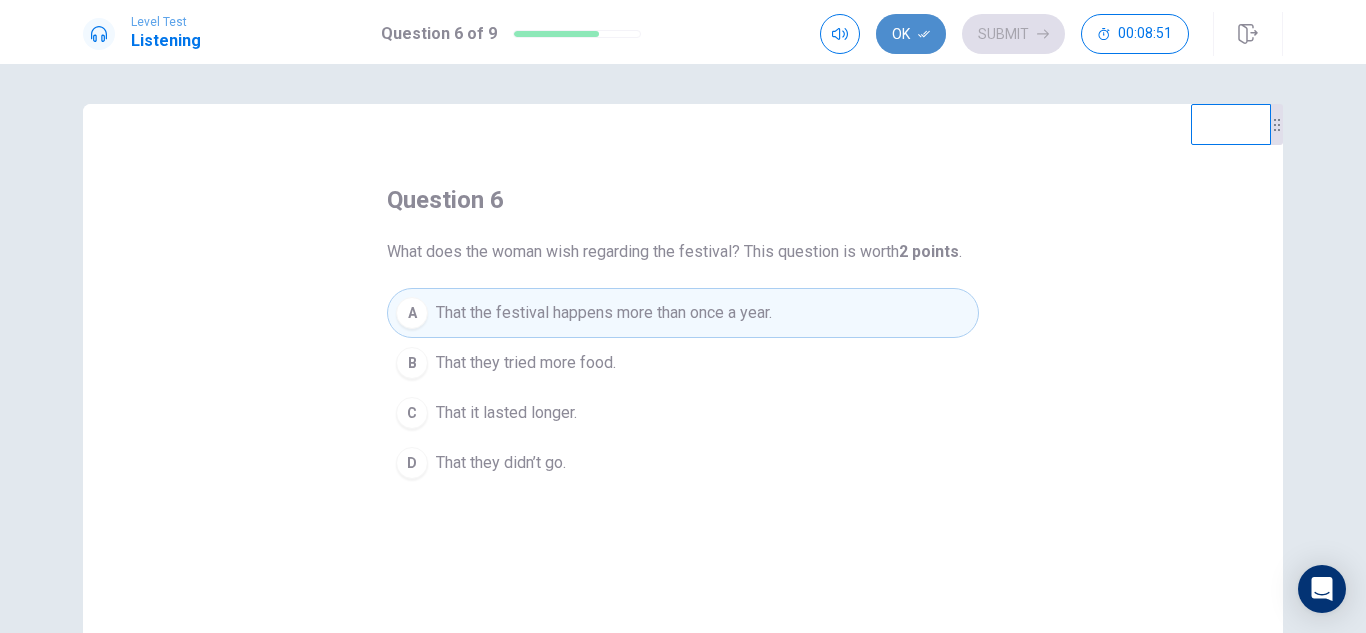 click on "Ok" at bounding box center [911, 34] 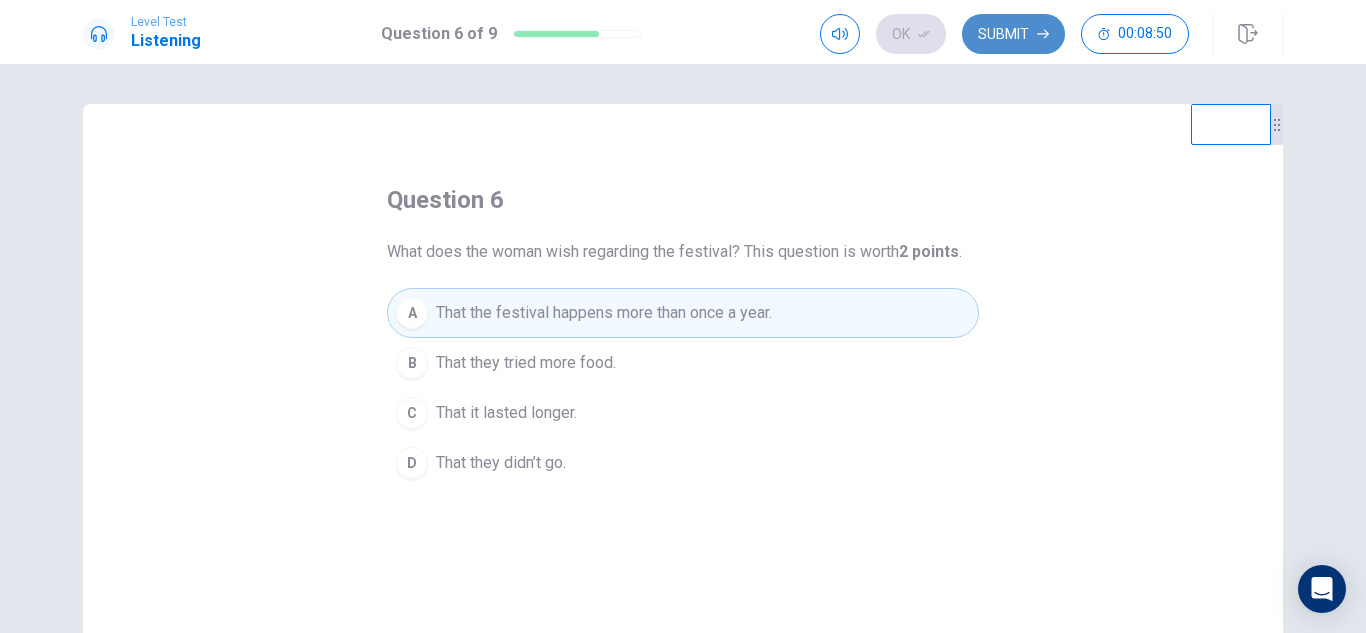 click on "Submit" at bounding box center [1013, 34] 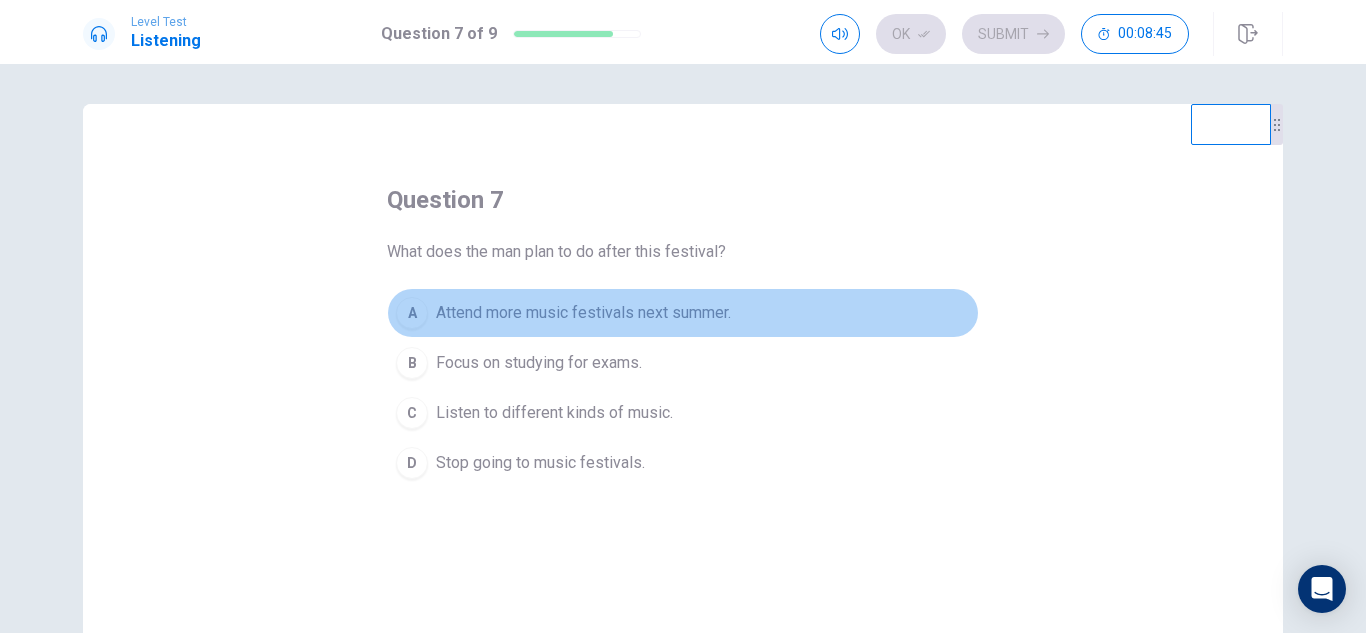 click on "Attend more music festivals next summer." at bounding box center (583, 313) 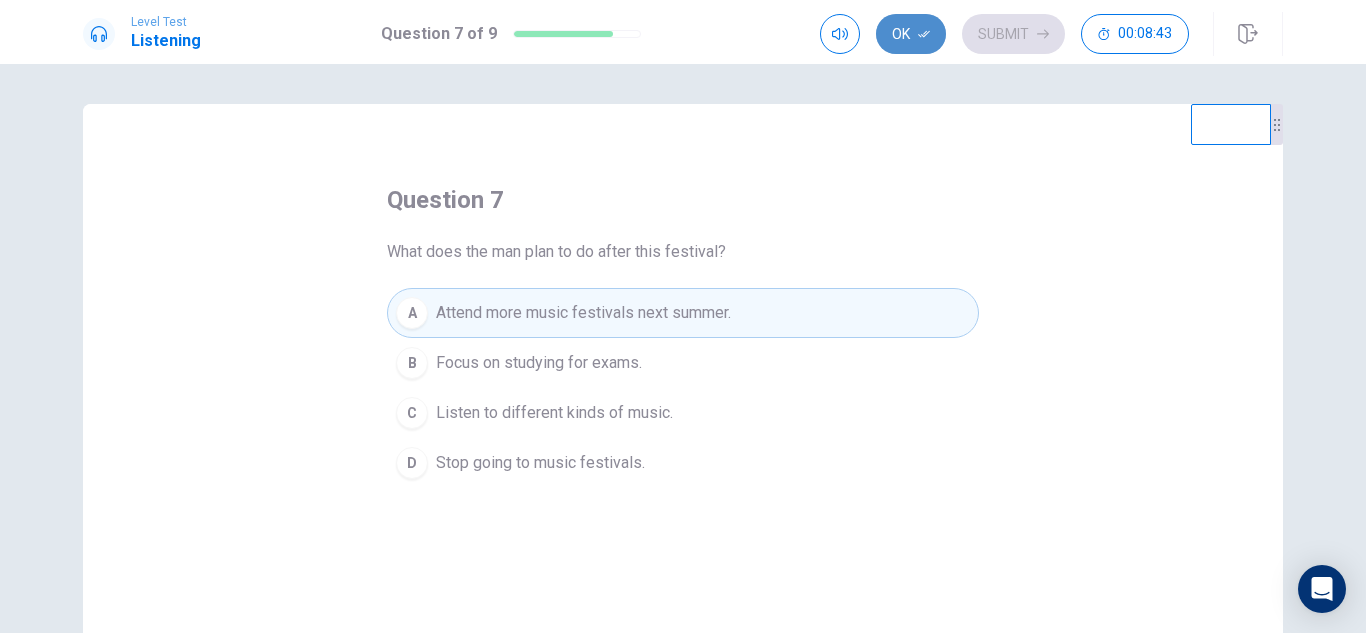 click on "Ok" at bounding box center (911, 34) 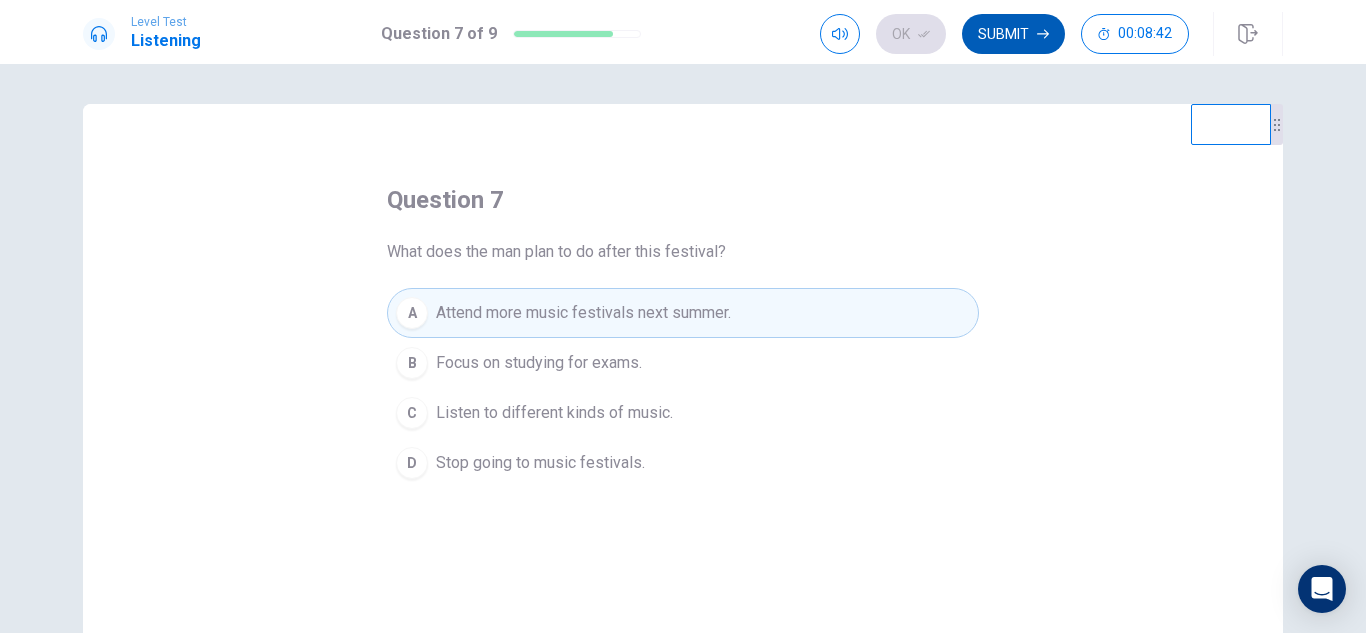 click on "Submit" at bounding box center (1013, 34) 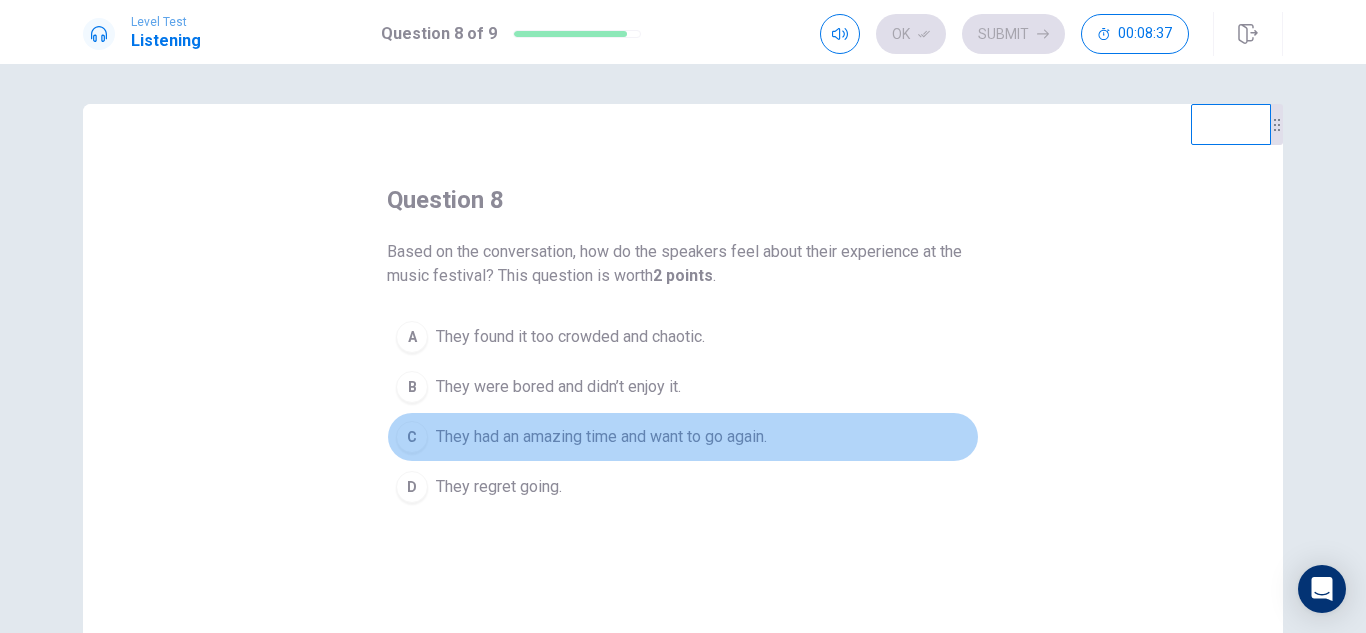 click on "They had an amazing time and want to go again." at bounding box center [601, 437] 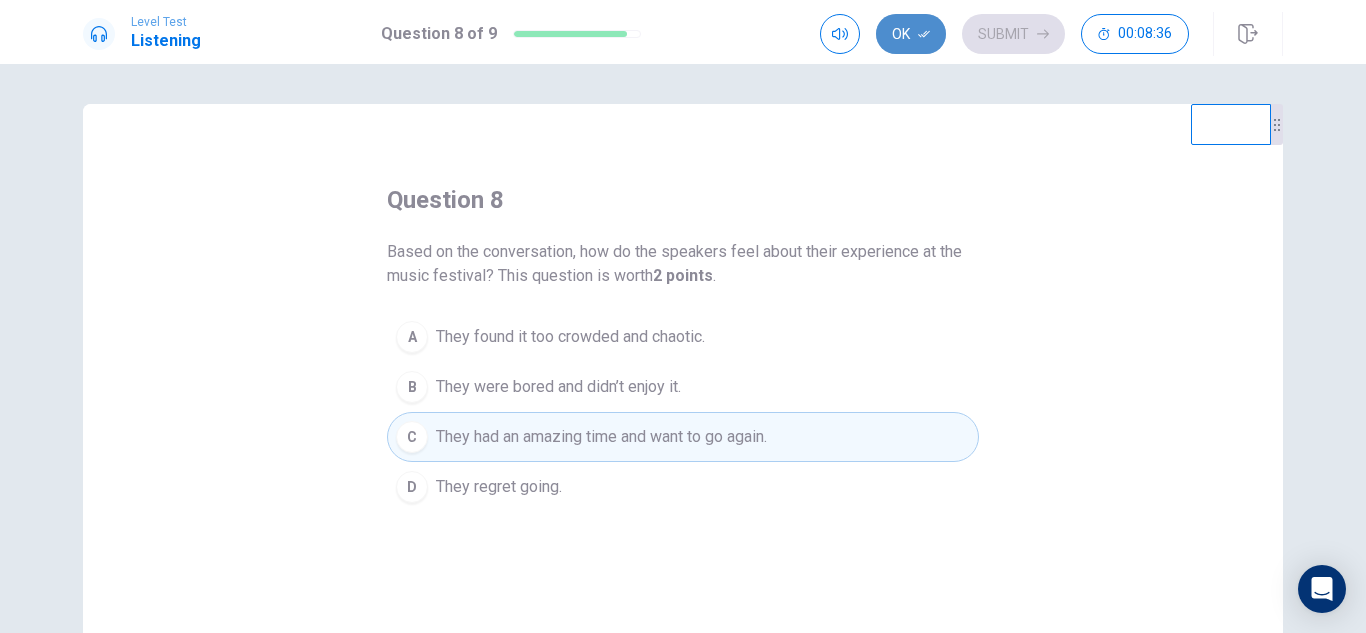click on "Ok" at bounding box center (911, 34) 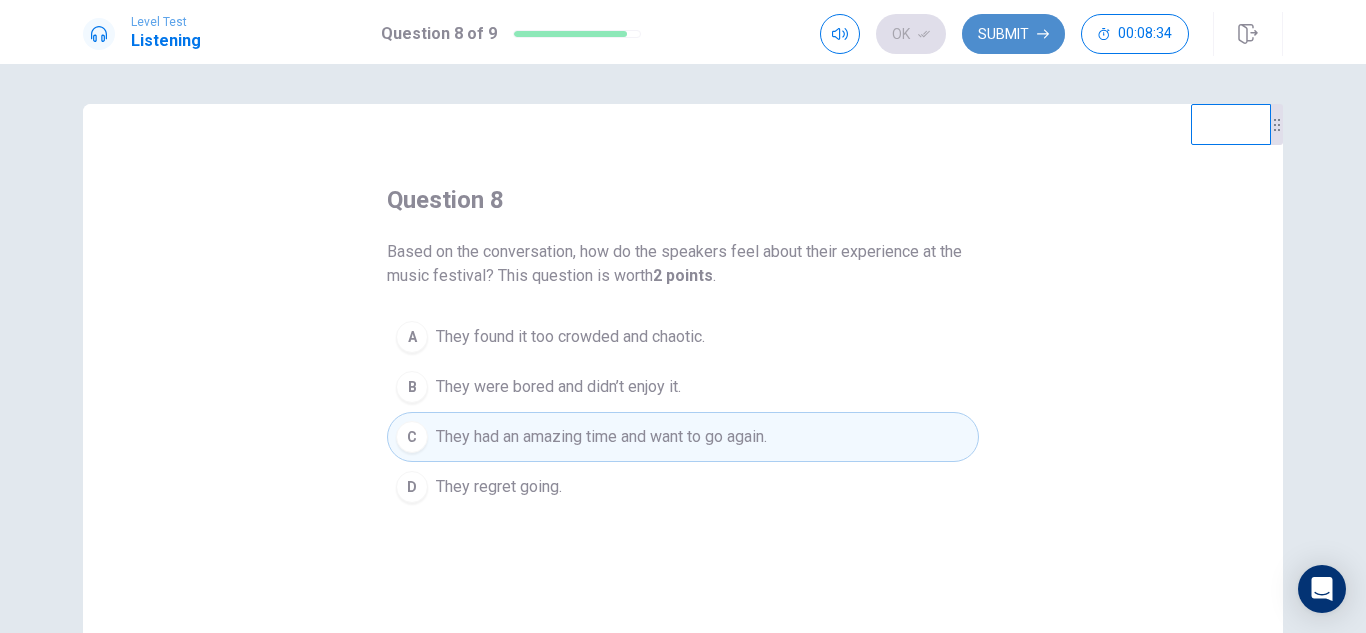 click on "Submit" at bounding box center [1013, 34] 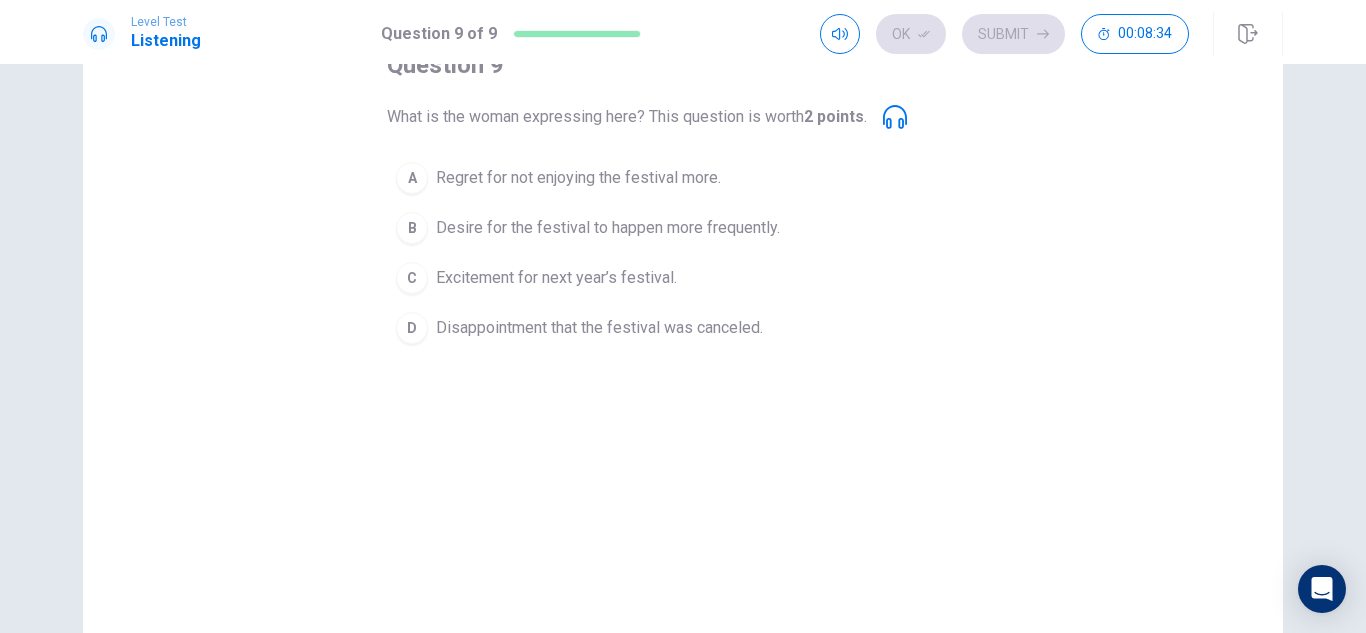 scroll, scrollTop: 136, scrollLeft: 0, axis: vertical 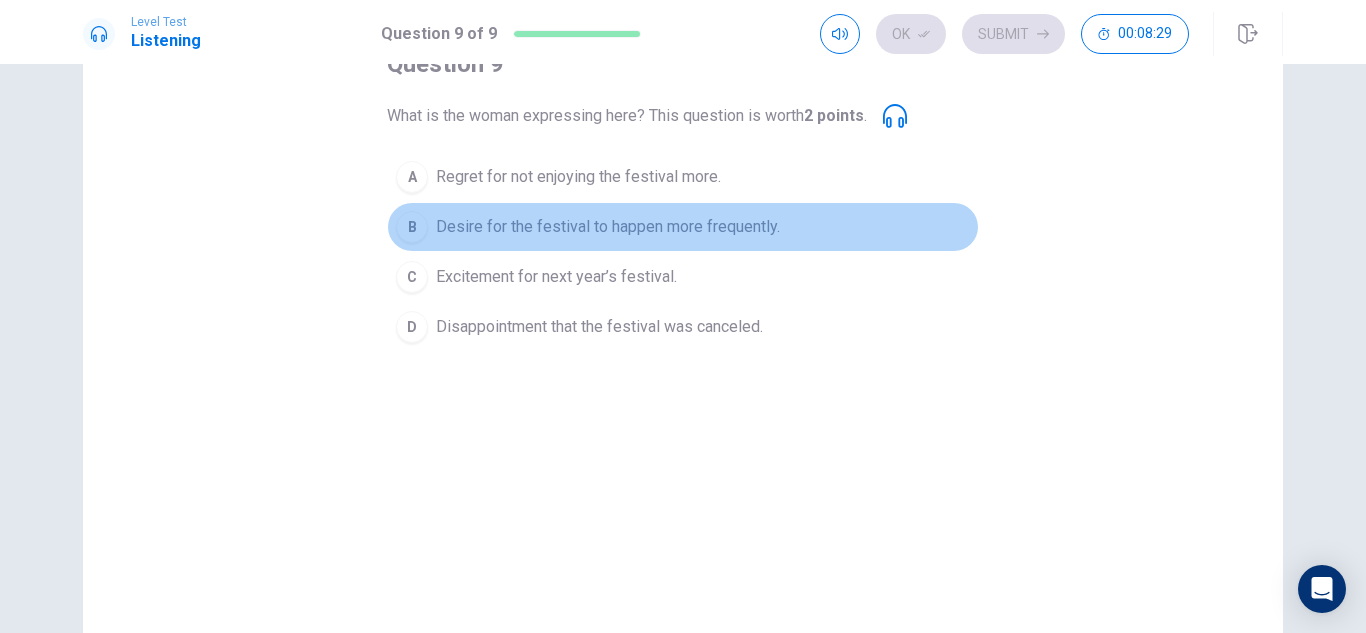 click on "B Desire for the festival to happen more frequently." at bounding box center [683, 227] 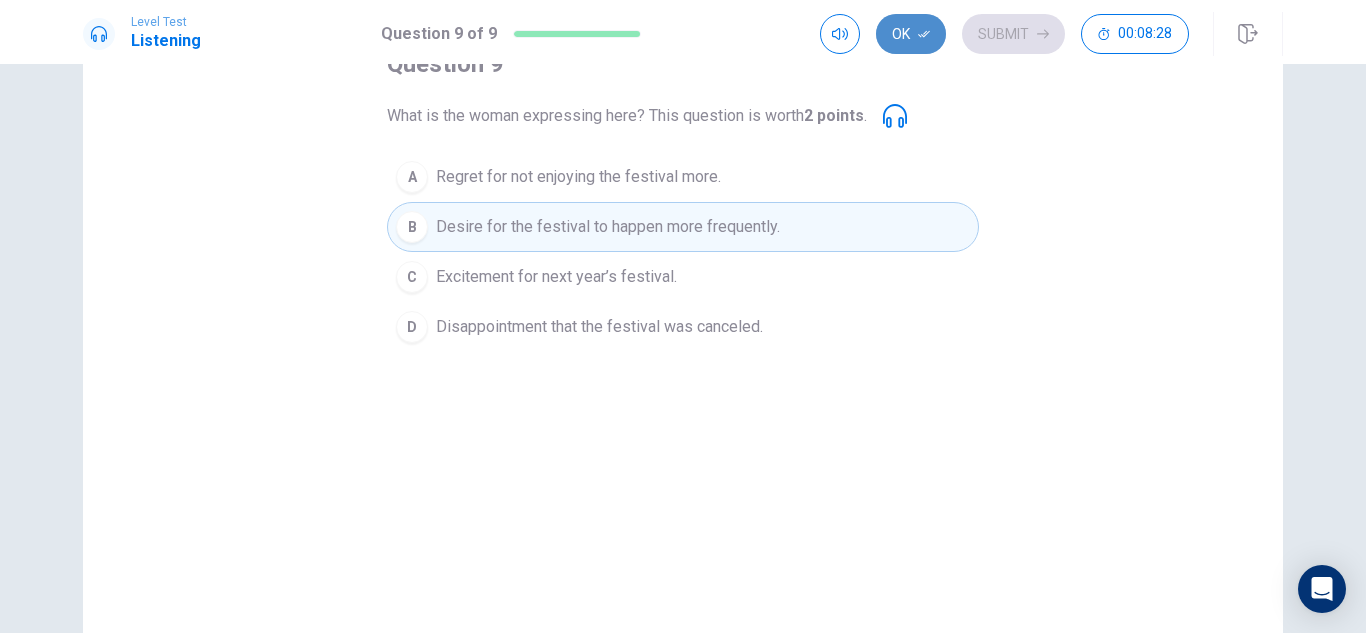 click 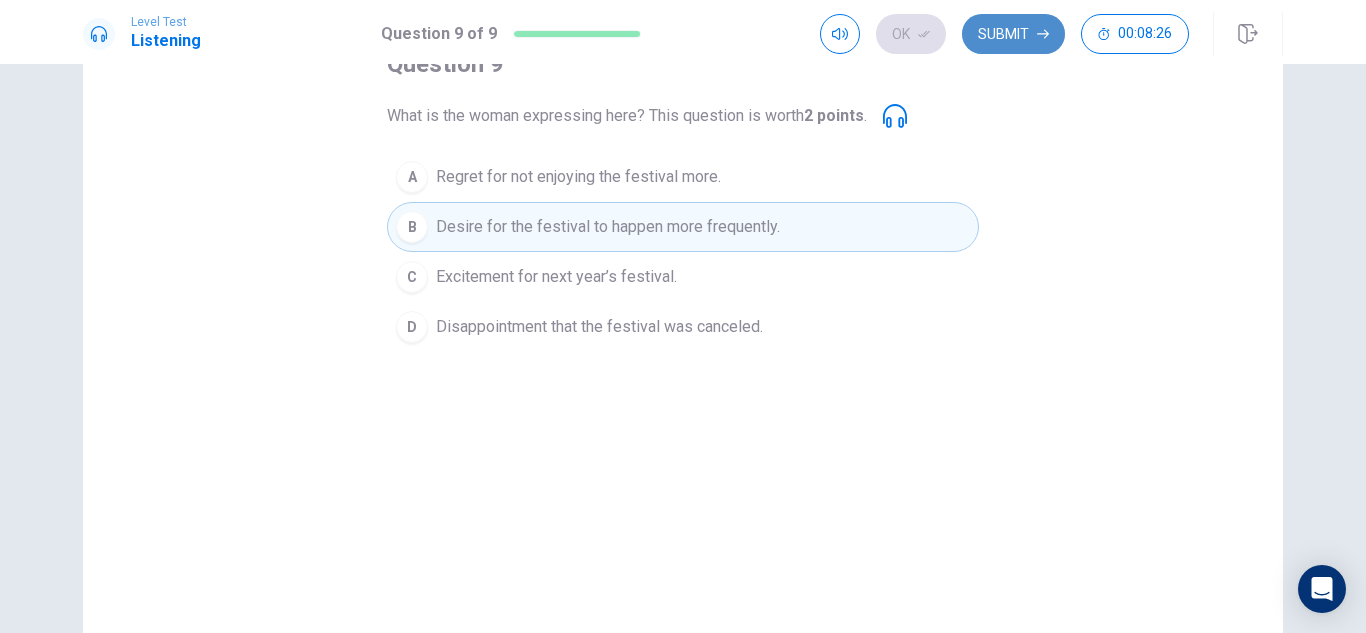 click on "Submit" at bounding box center (1013, 34) 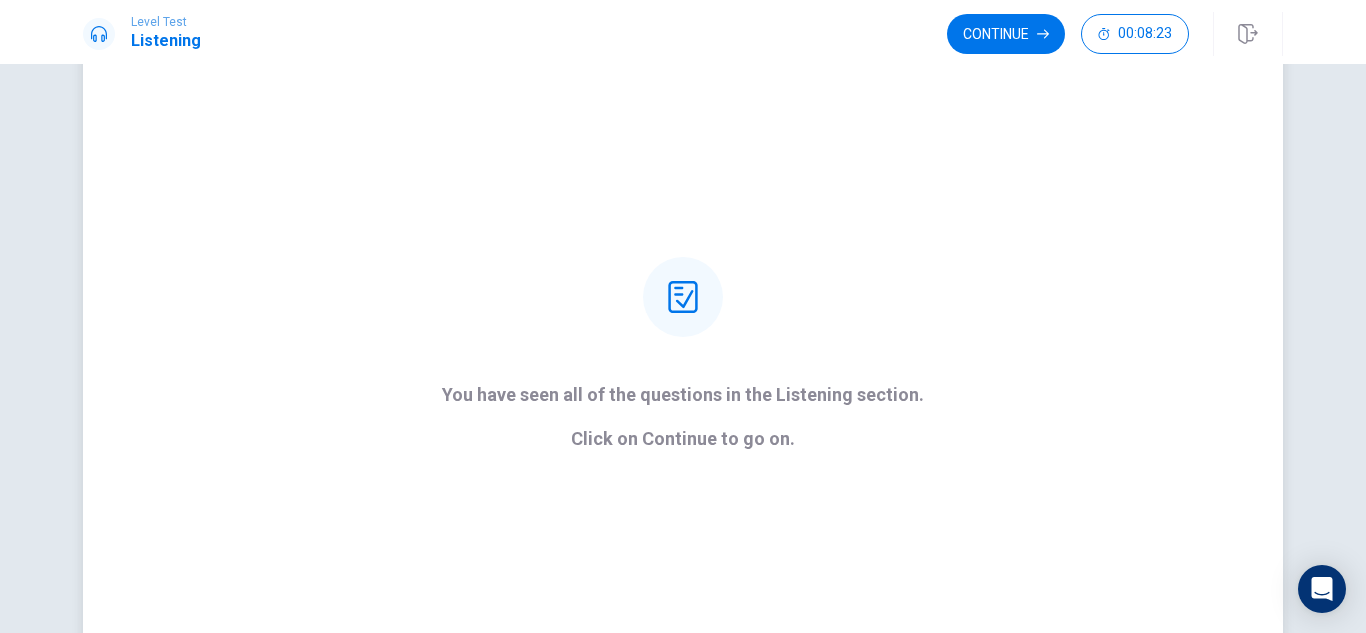 scroll, scrollTop: 0, scrollLeft: 0, axis: both 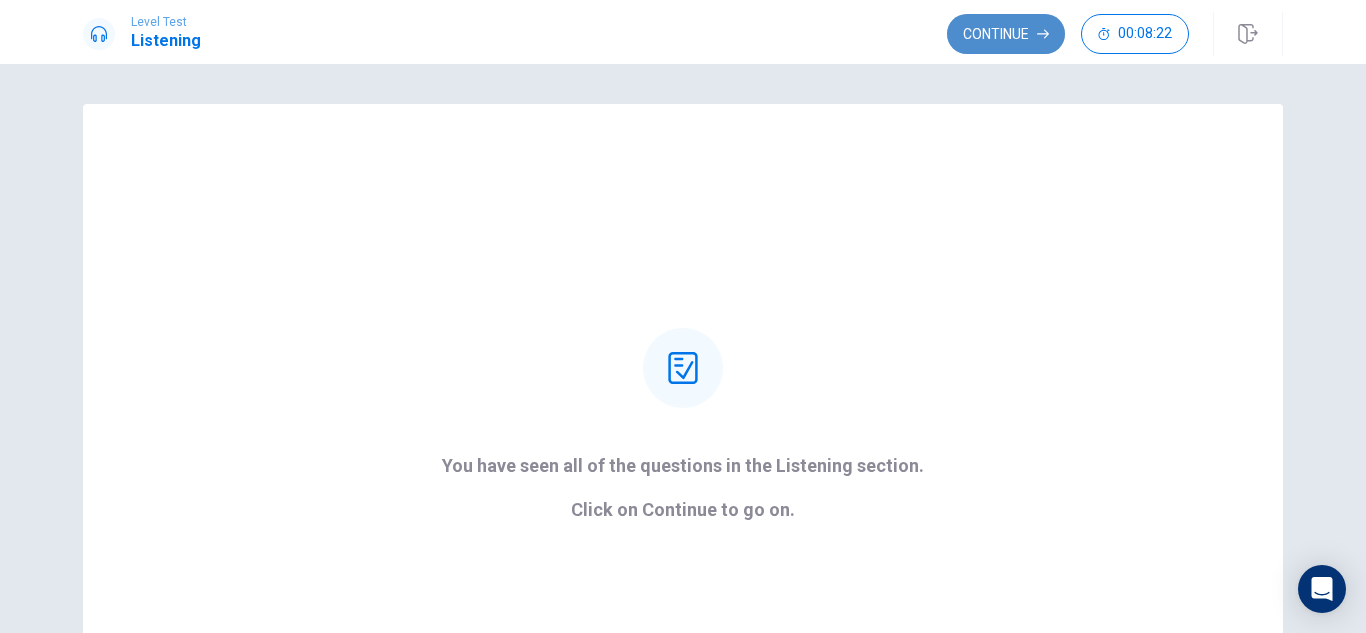 click on "Continue" at bounding box center [1006, 34] 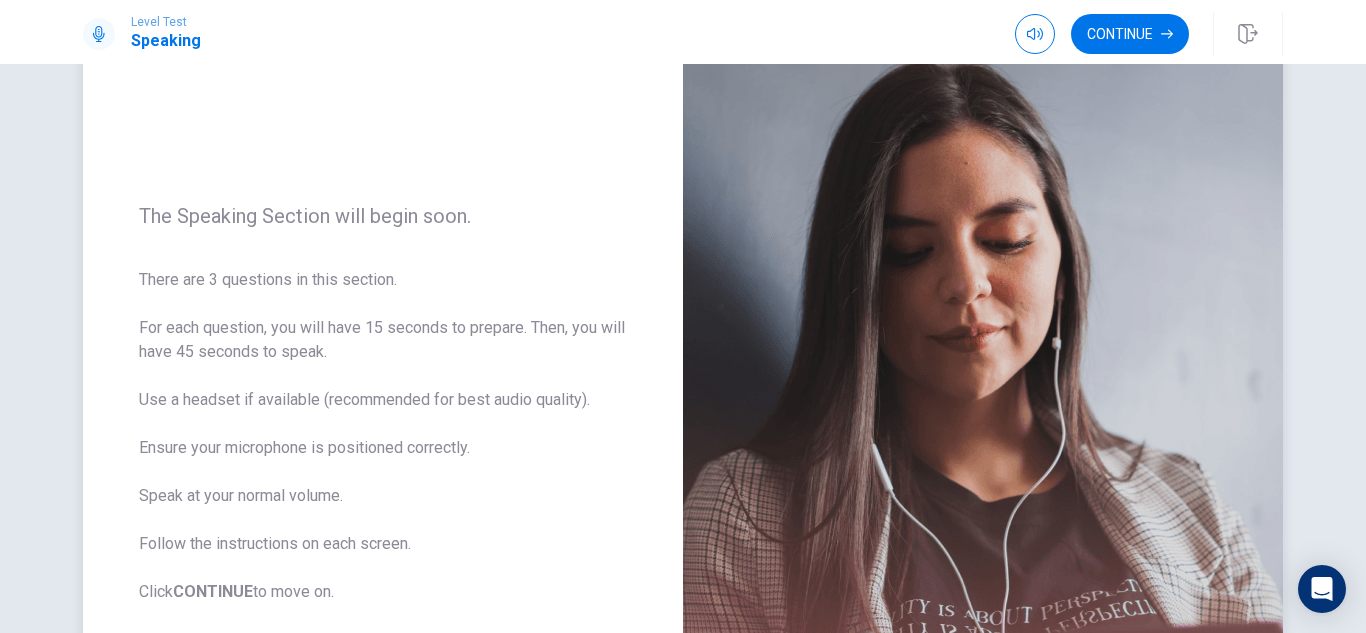 scroll, scrollTop: 0, scrollLeft: 0, axis: both 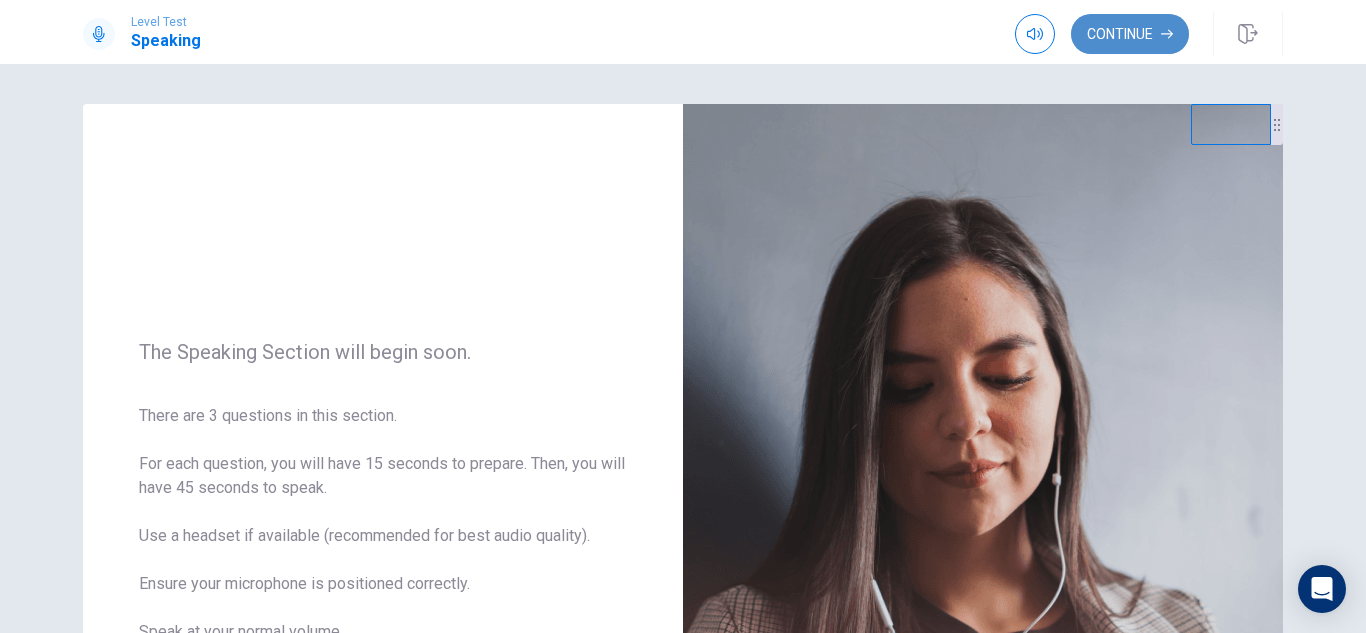 click on "Continue" at bounding box center [1130, 34] 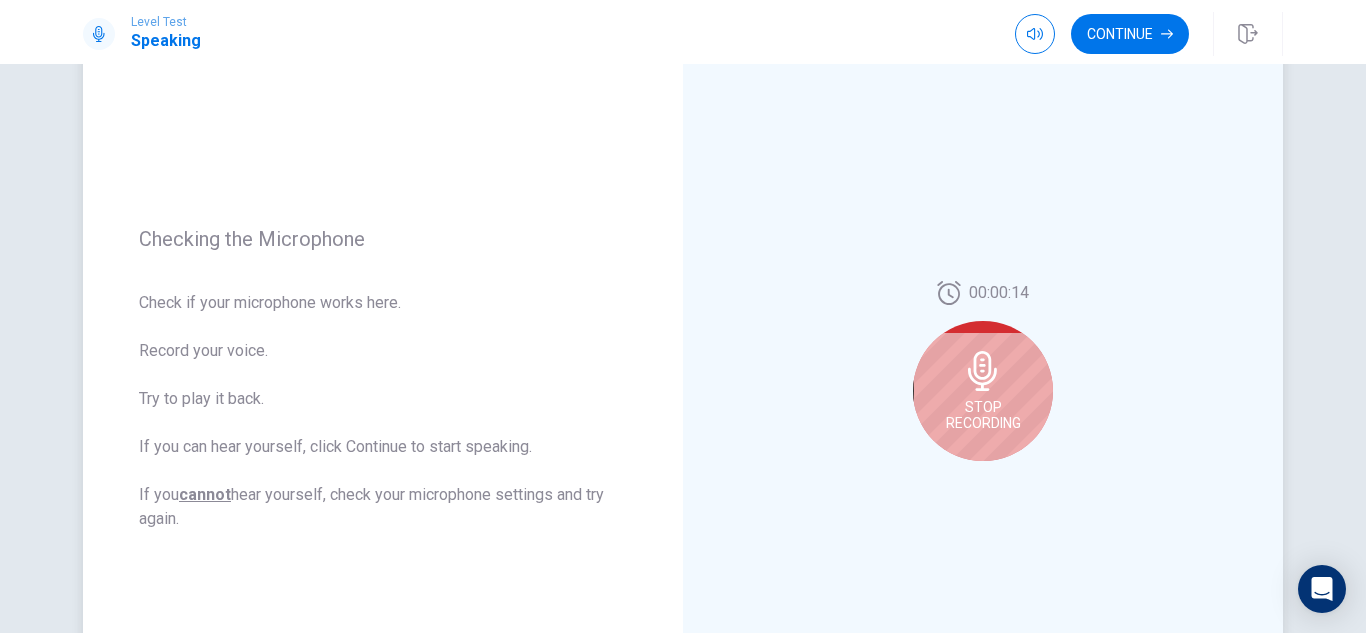 scroll, scrollTop: 162, scrollLeft: 0, axis: vertical 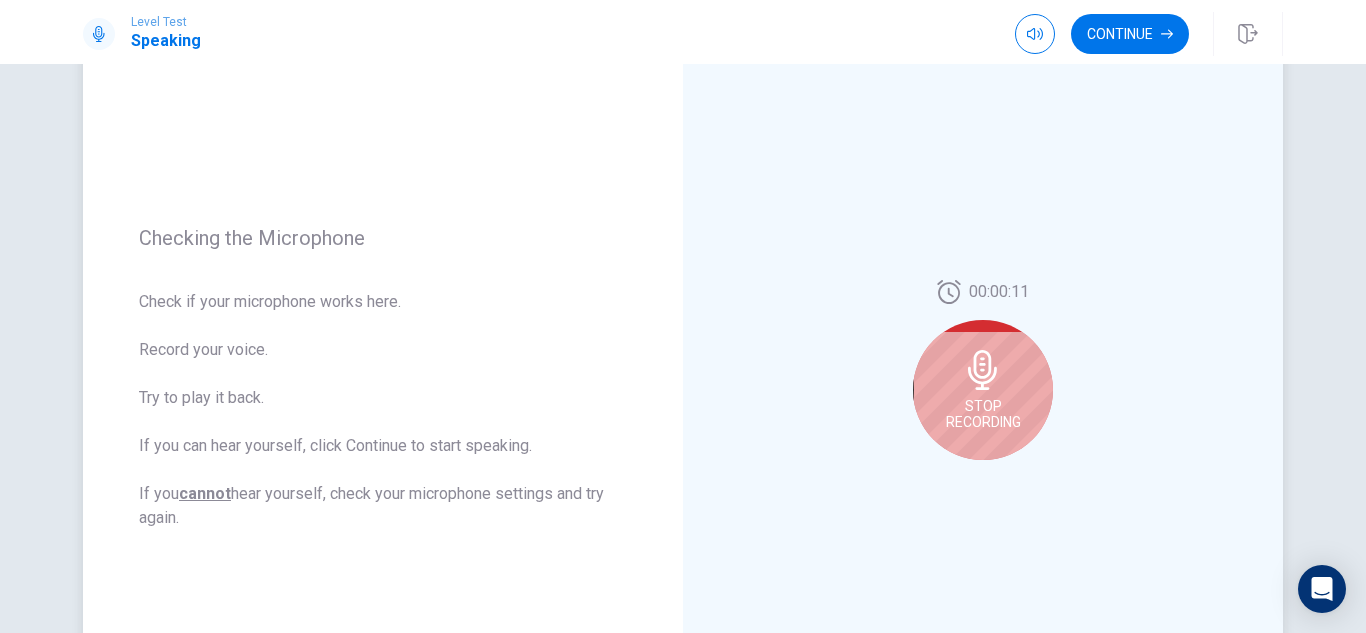 click 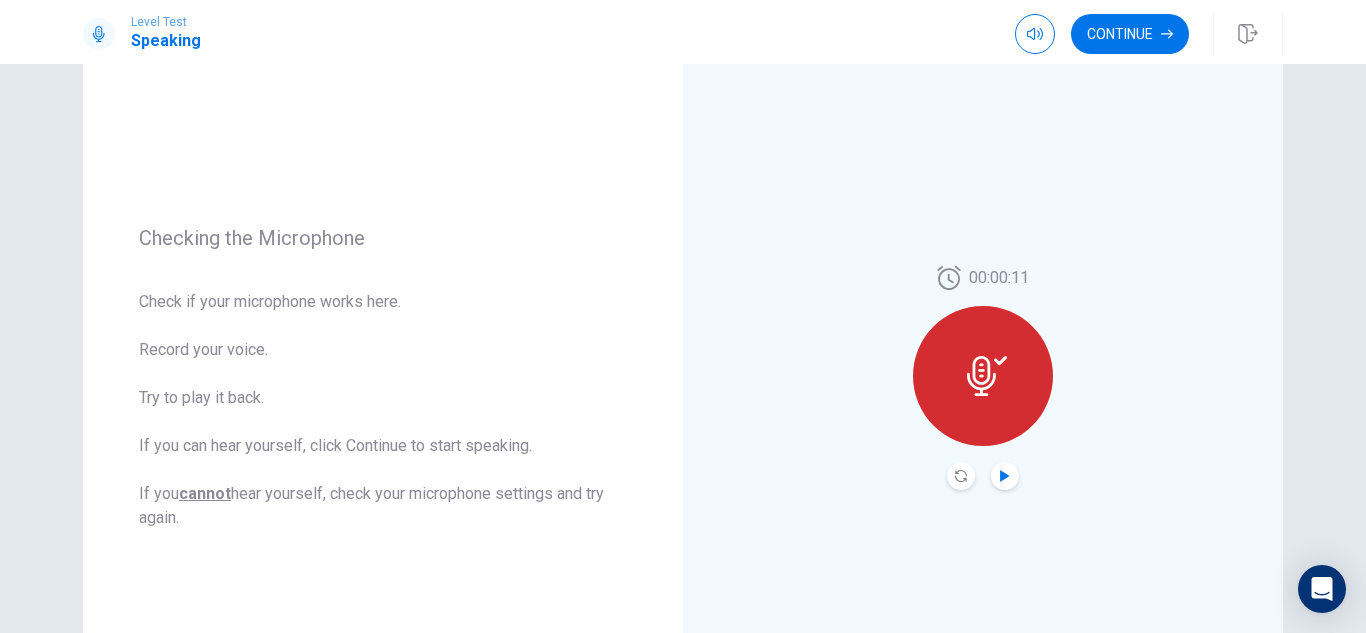 drag, startPoint x: 1003, startPoint y: 492, endPoint x: 1002, endPoint y: 476, distance: 16.03122 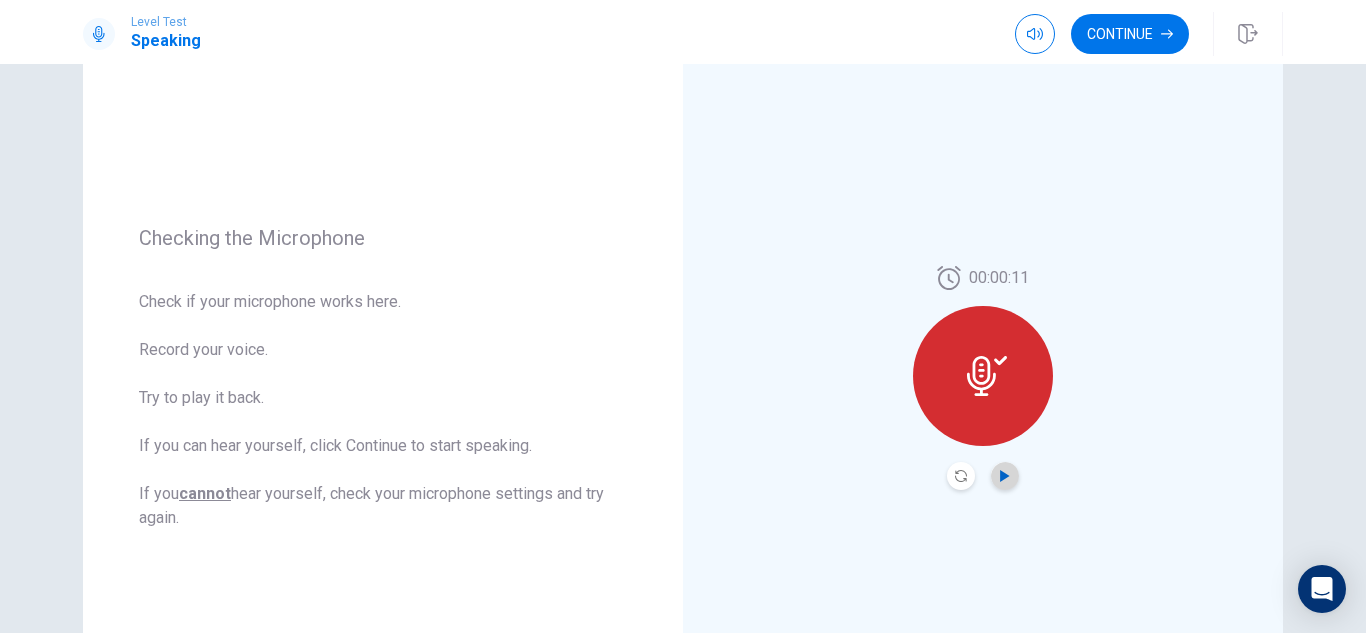click 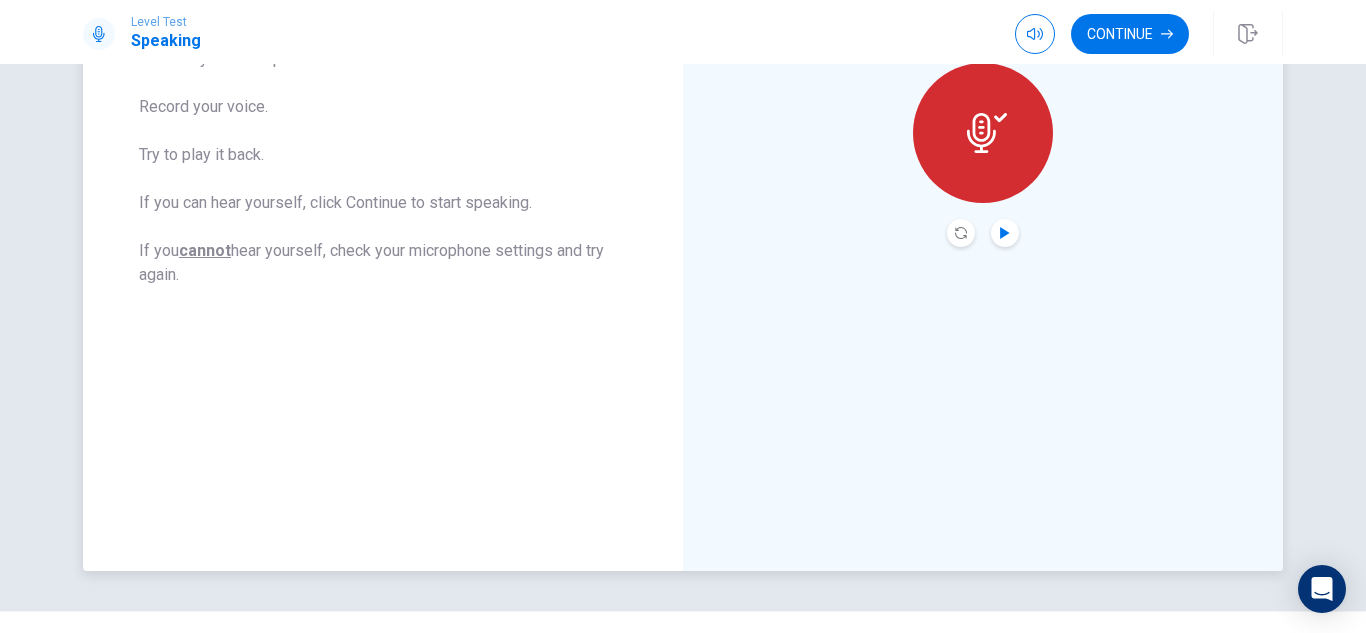 scroll, scrollTop: 407, scrollLeft: 0, axis: vertical 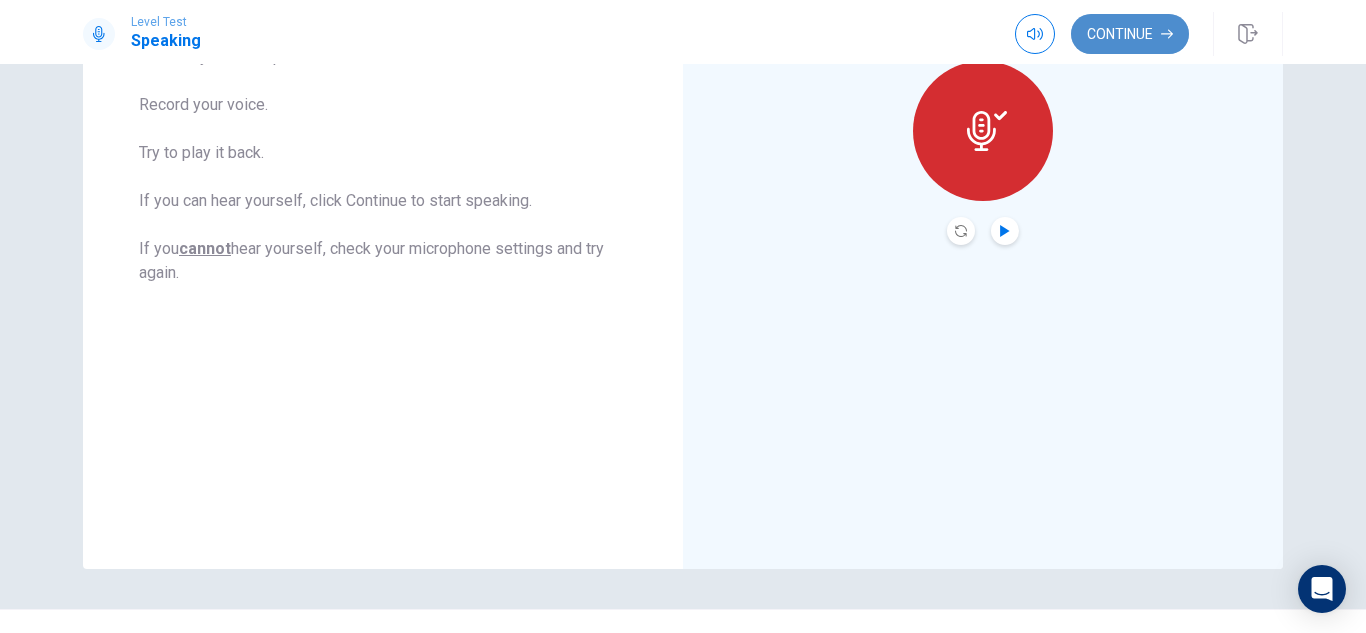 click on "Continue" at bounding box center (1130, 34) 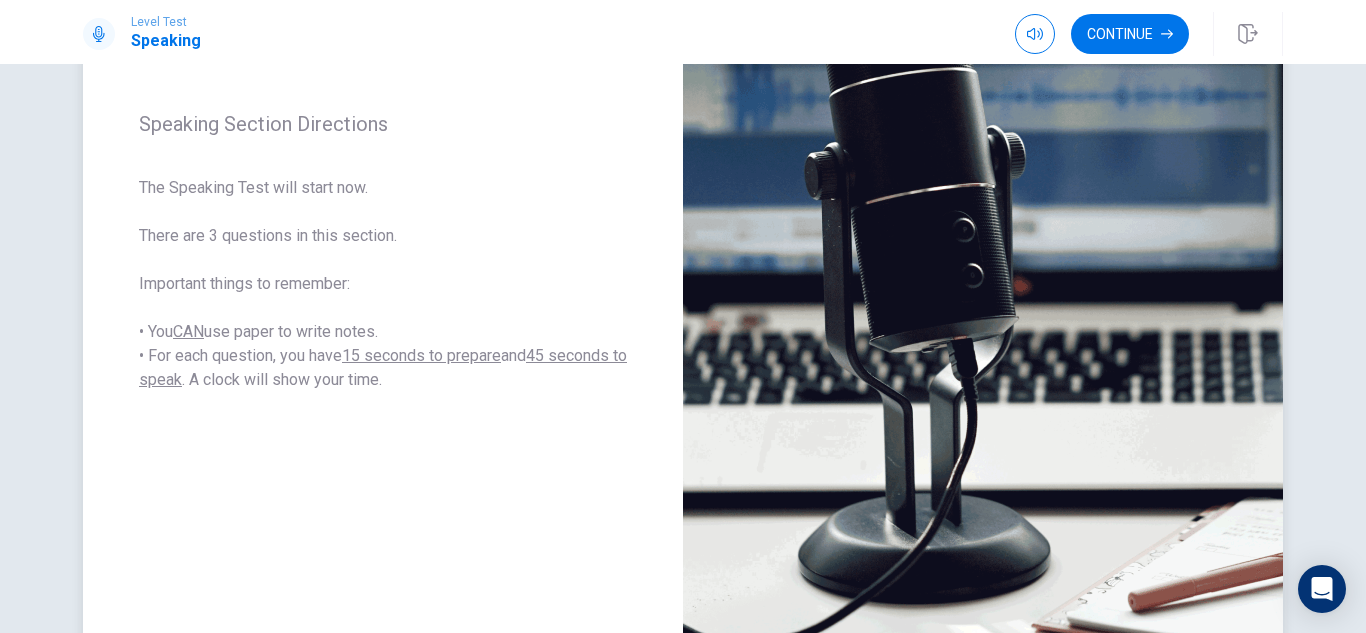scroll, scrollTop: 285, scrollLeft: 0, axis: vertical 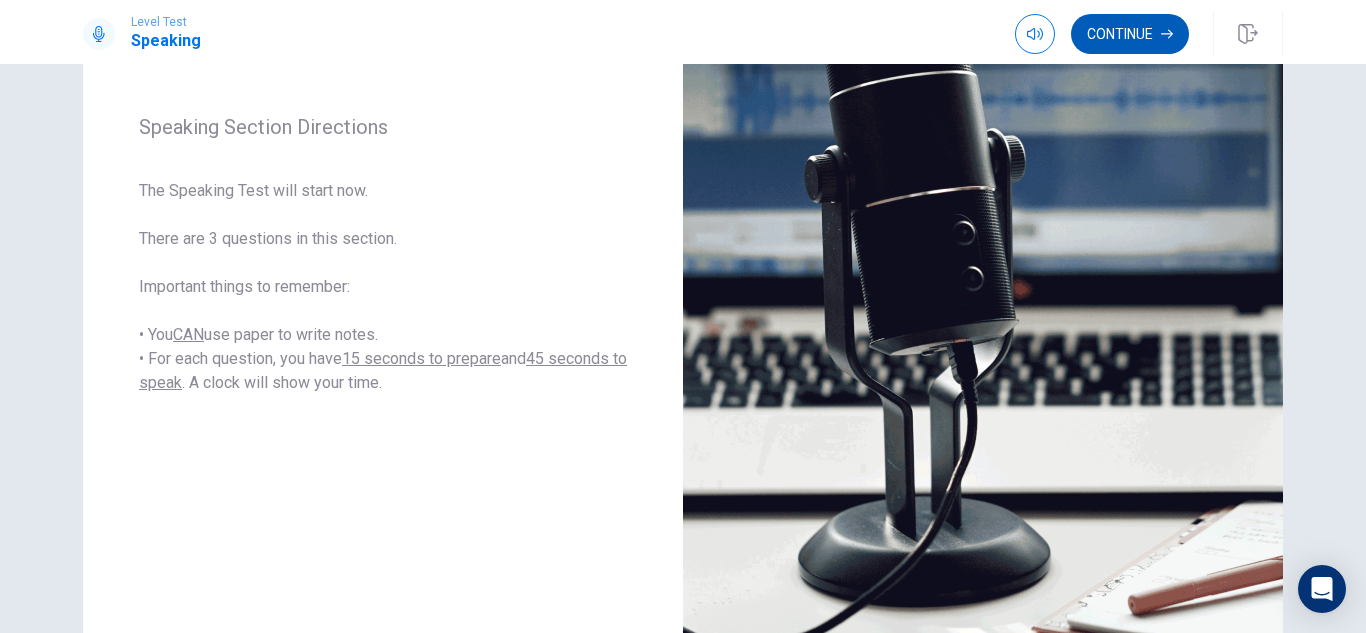 click on "Continue" at bounding box center [1130, 34] 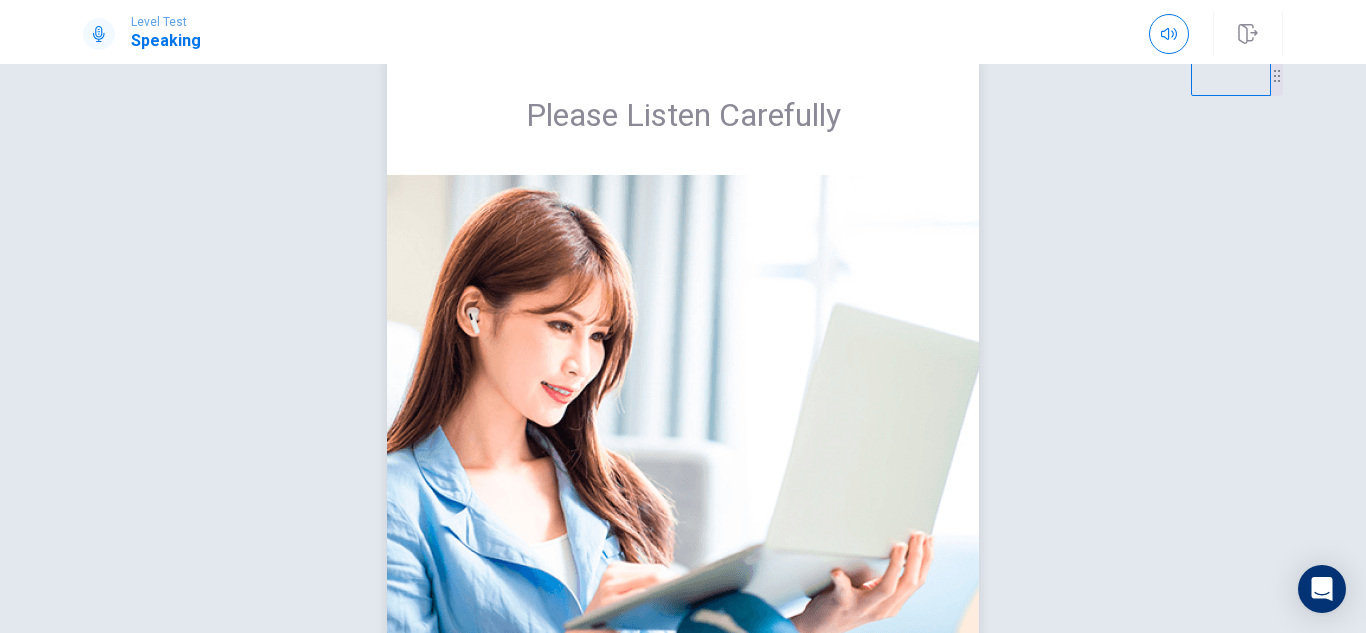 scroll, scrollTop: 0, scrollLeft: 0, axis: both 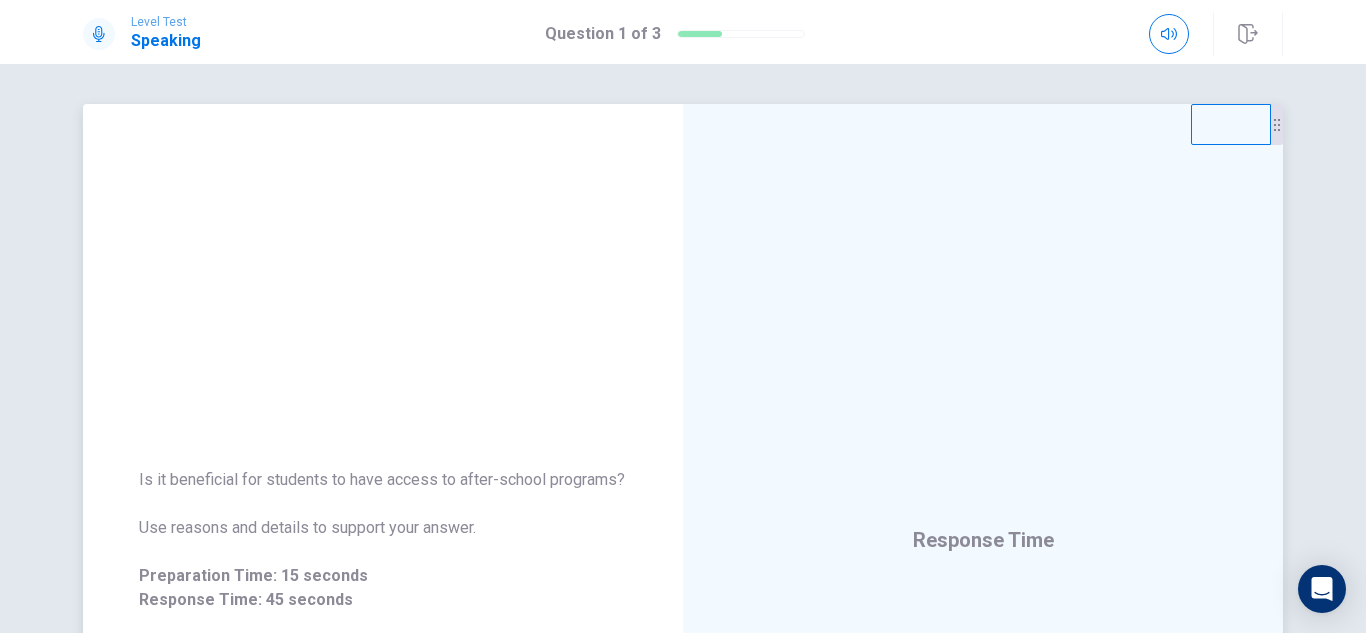 drag, startPoint x: 876, startPoint y: 243, endPoint x: 616, endPoint y: 340, distance: 277.50494 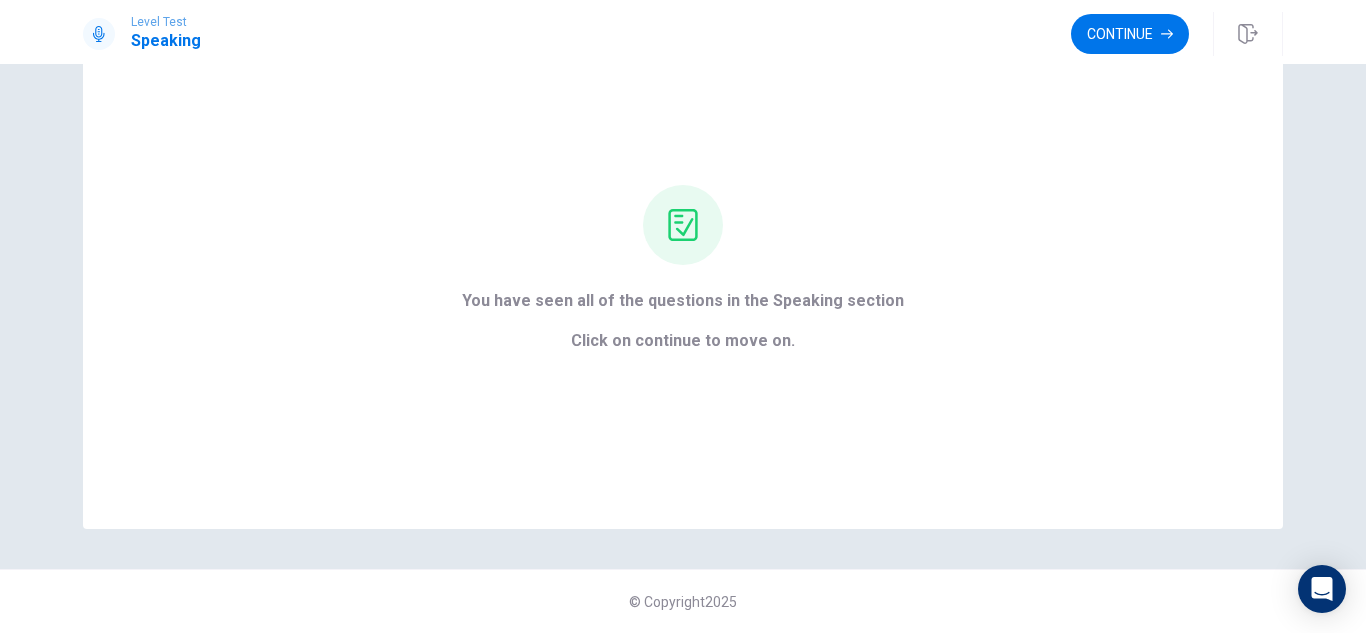 scroll, scrollTop: 95, scrollLeft: 0, axis: vertical 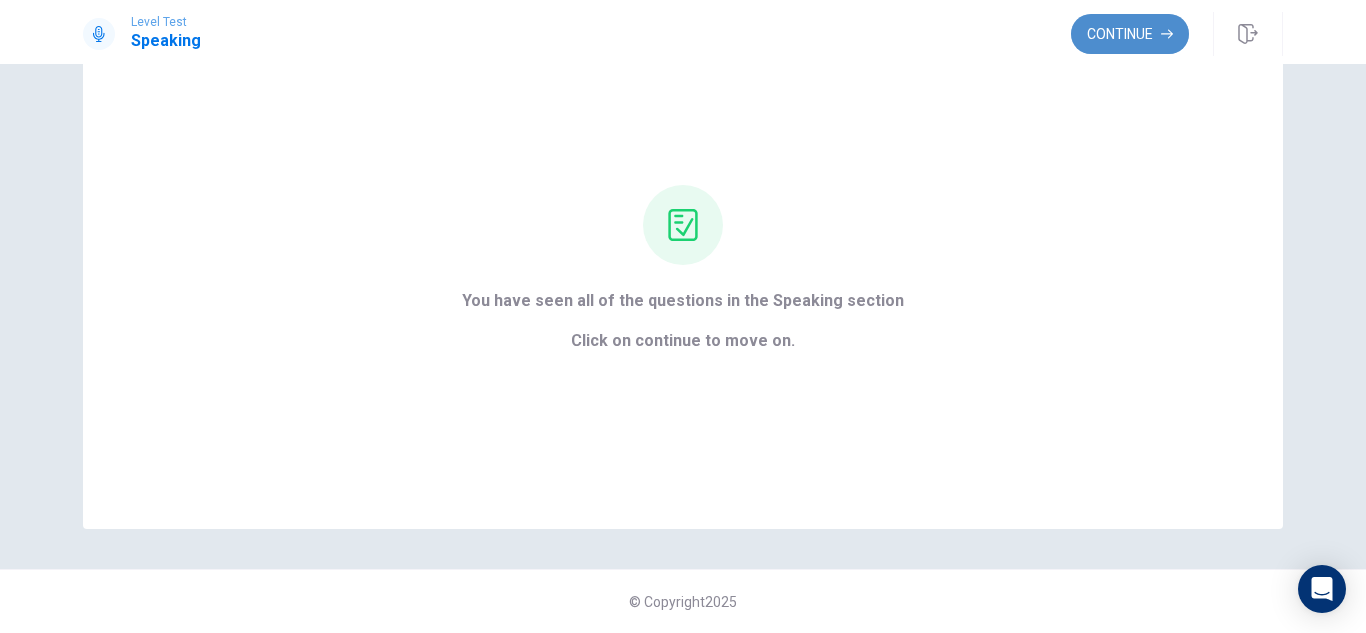 click on "Continue" at bounding box center [1130, 34] 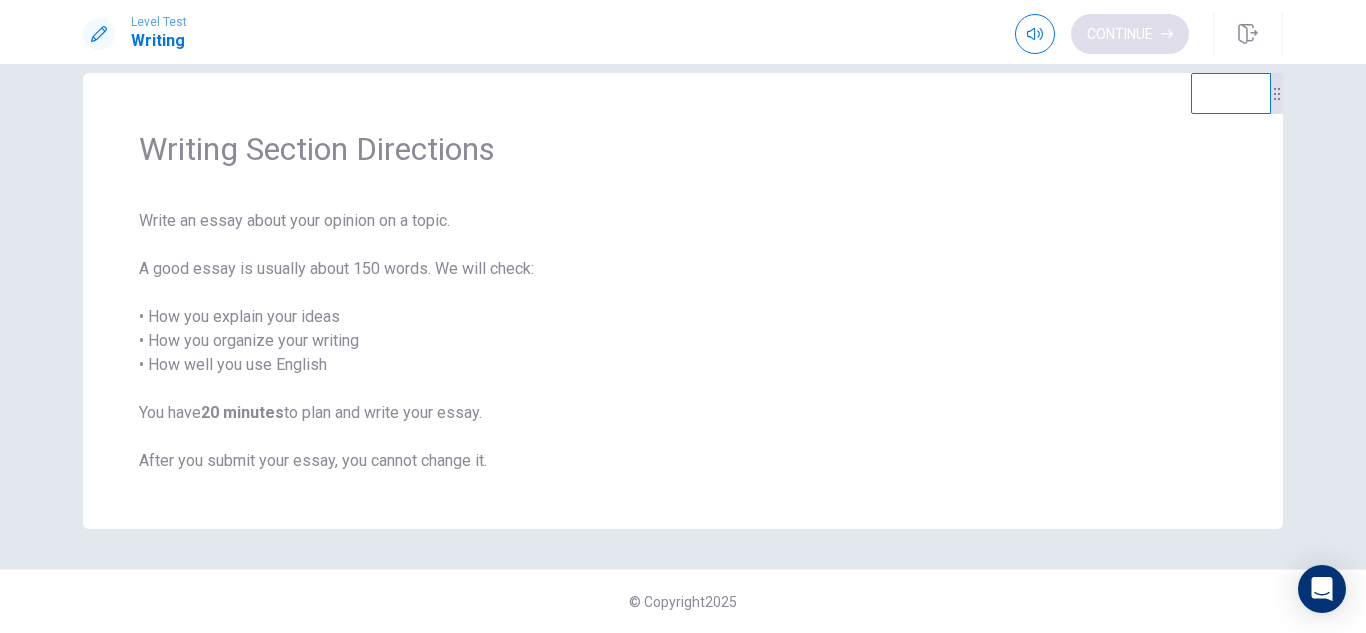 scroll, scrollTop: 31, scrollLeft: 0, axis: vertical 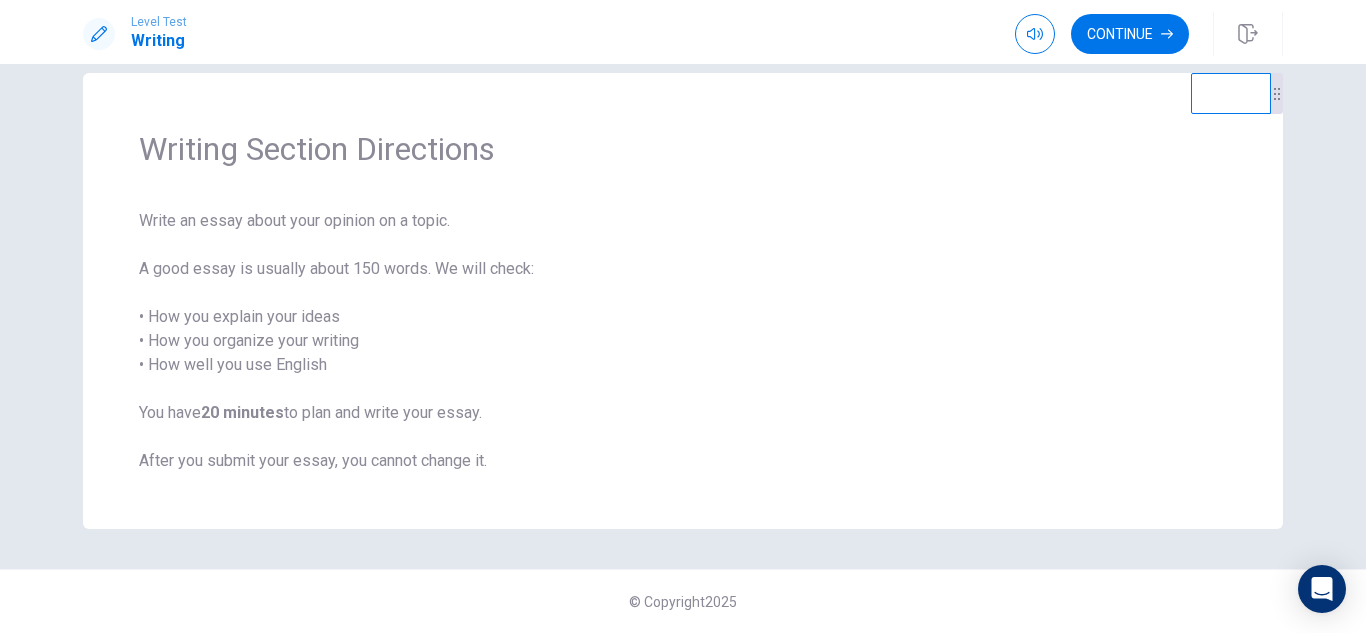 click on "Continue" at bounding box center (1149, 34) 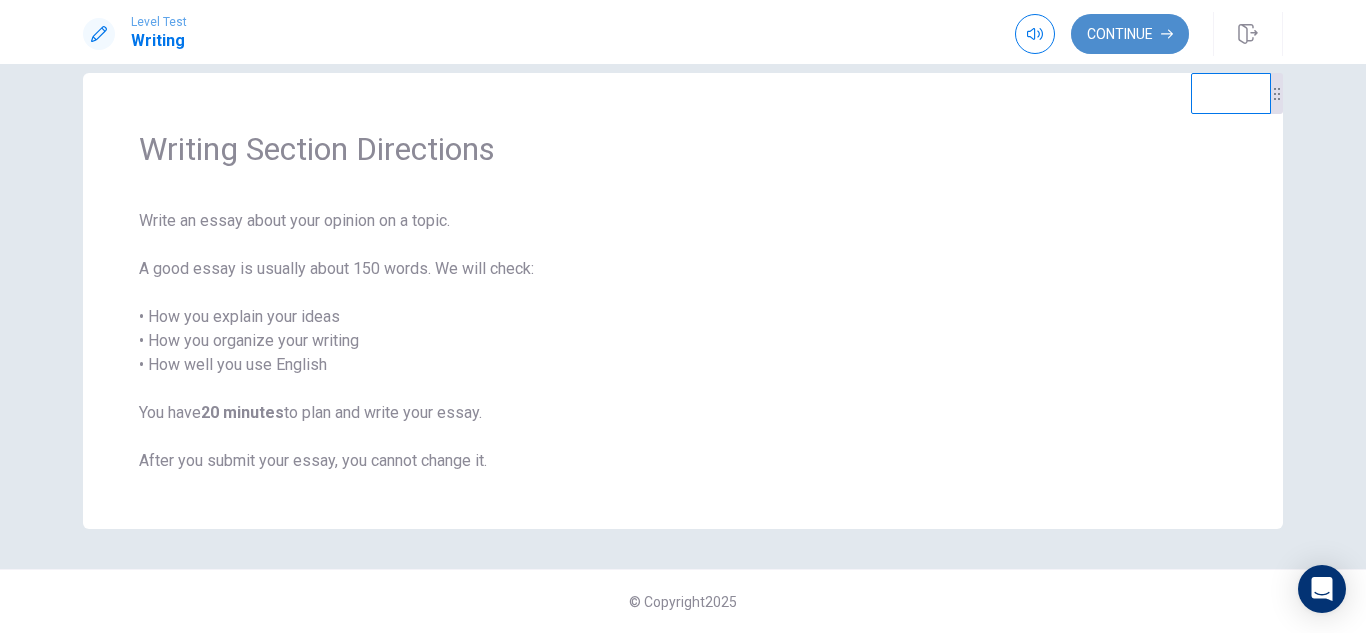 click on "Continue" at bounding box center (1130, 34) 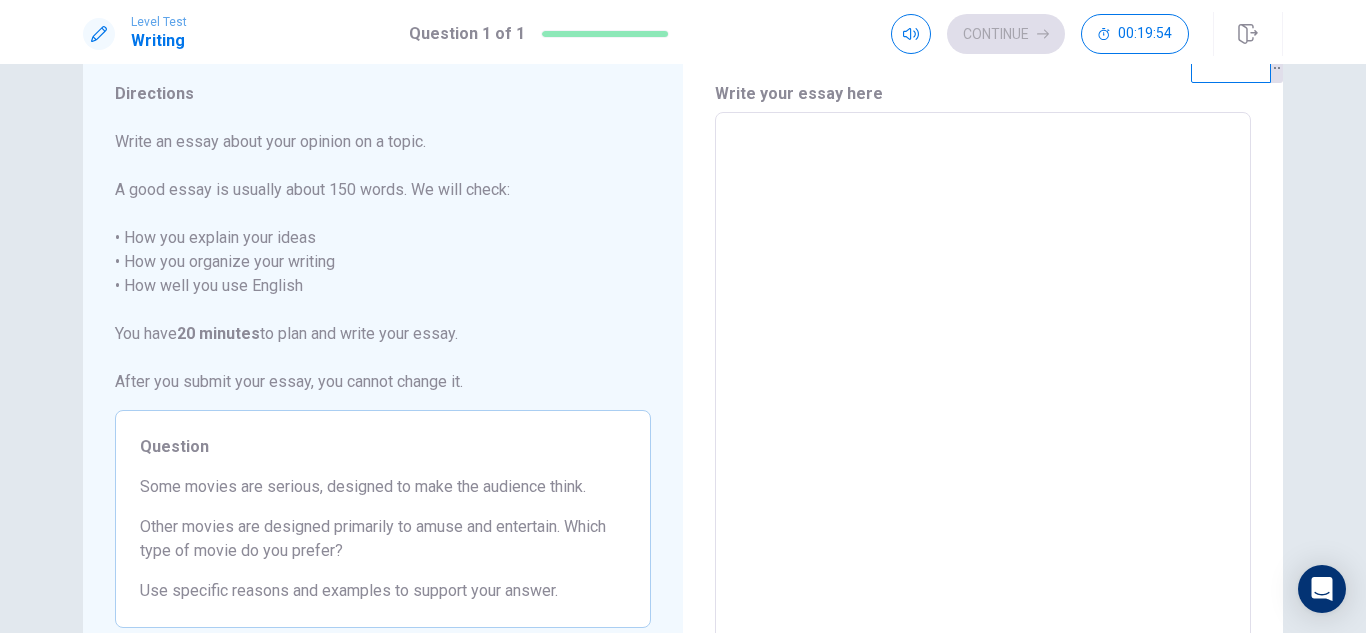 scroll, scrollTop: 55, scrollLeft: 0, axis: vertical 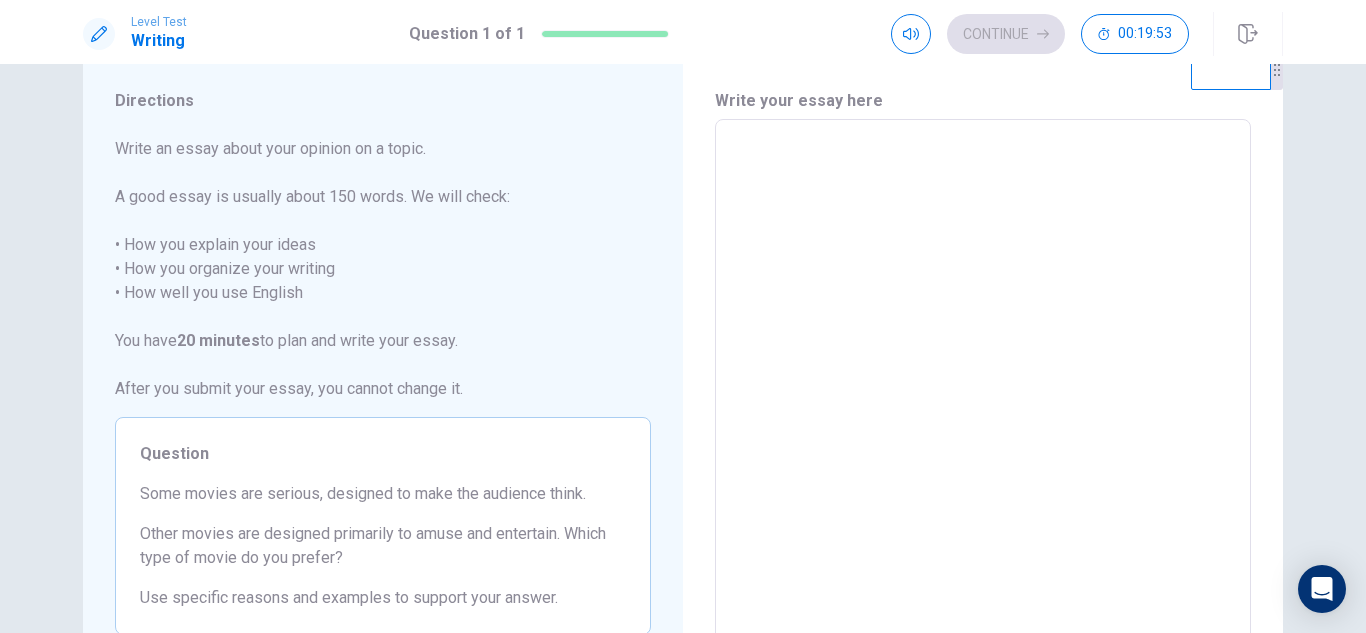 click at bounding box center [983, 396] 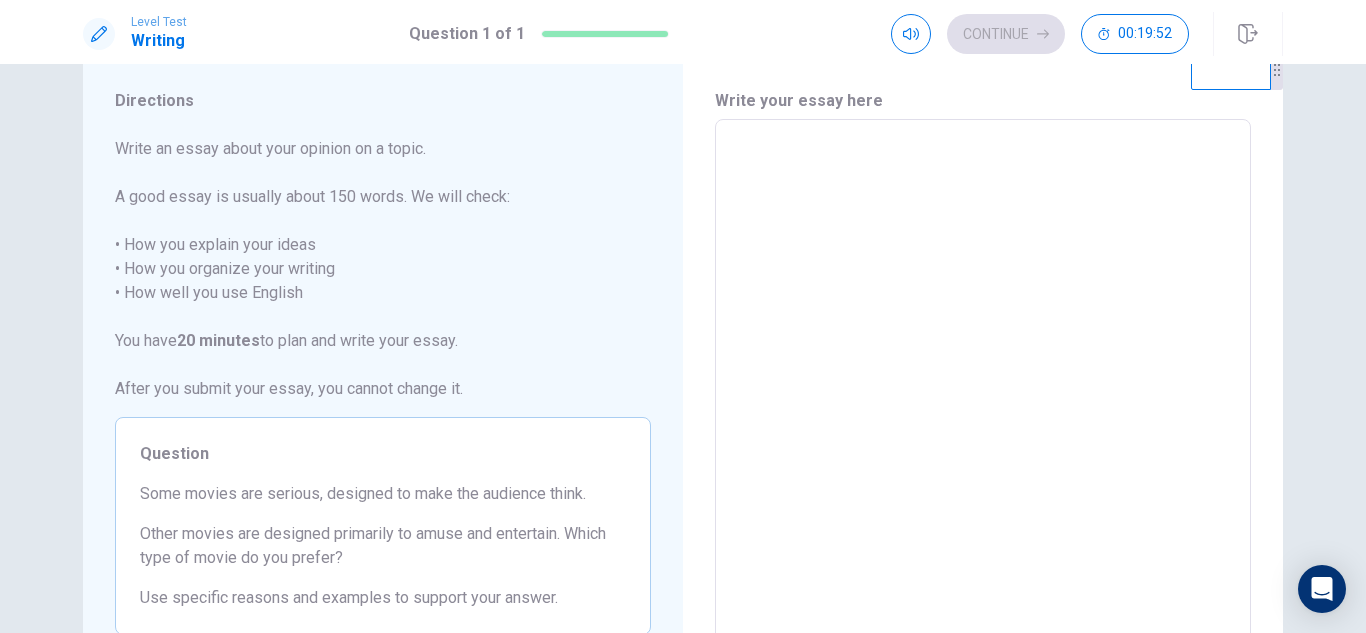 type on "*" 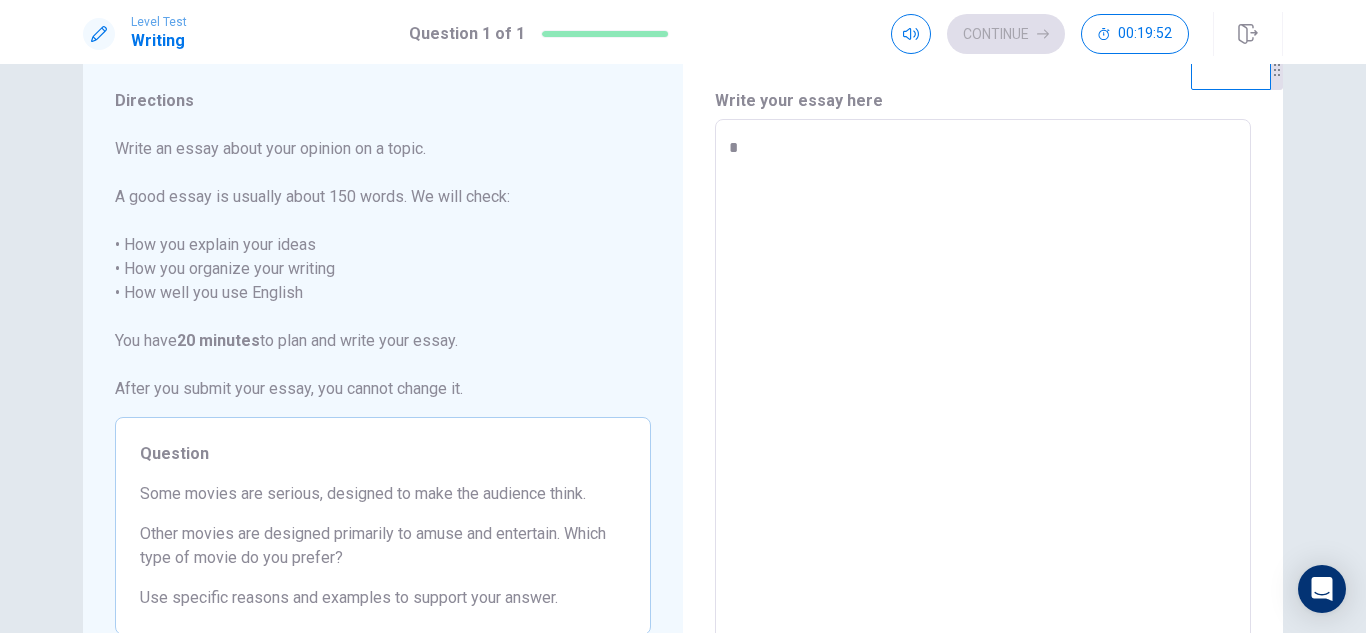 type on "*" 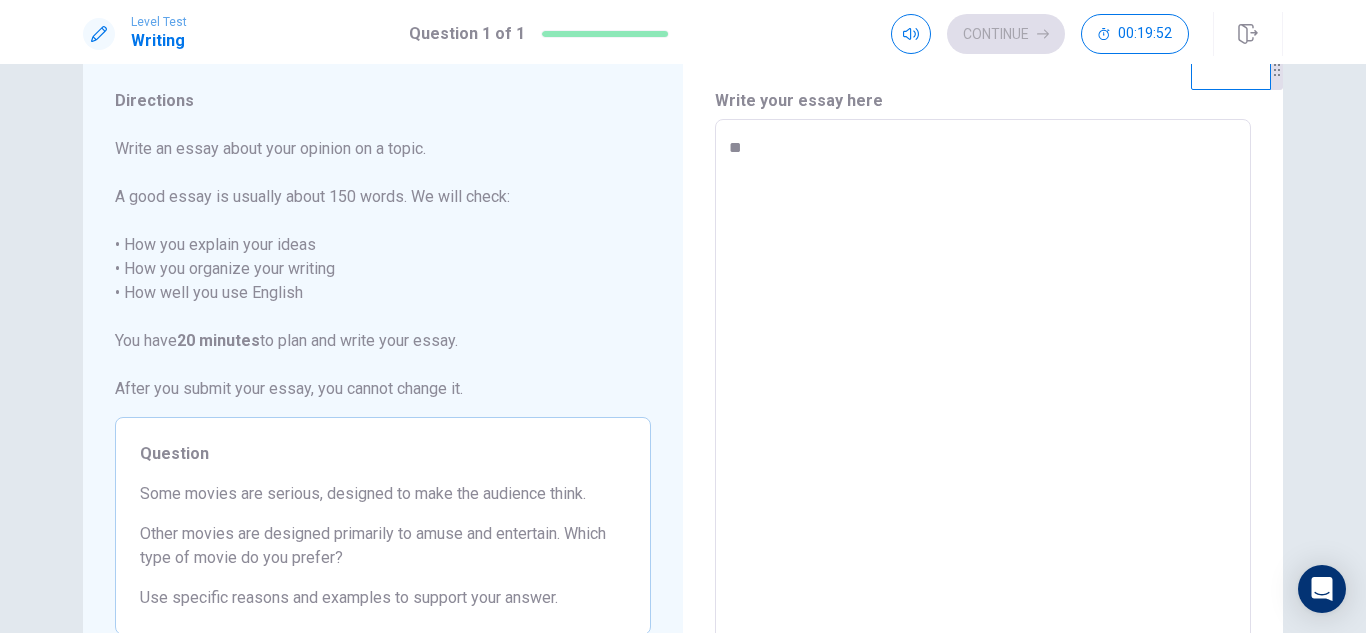 type on "*" 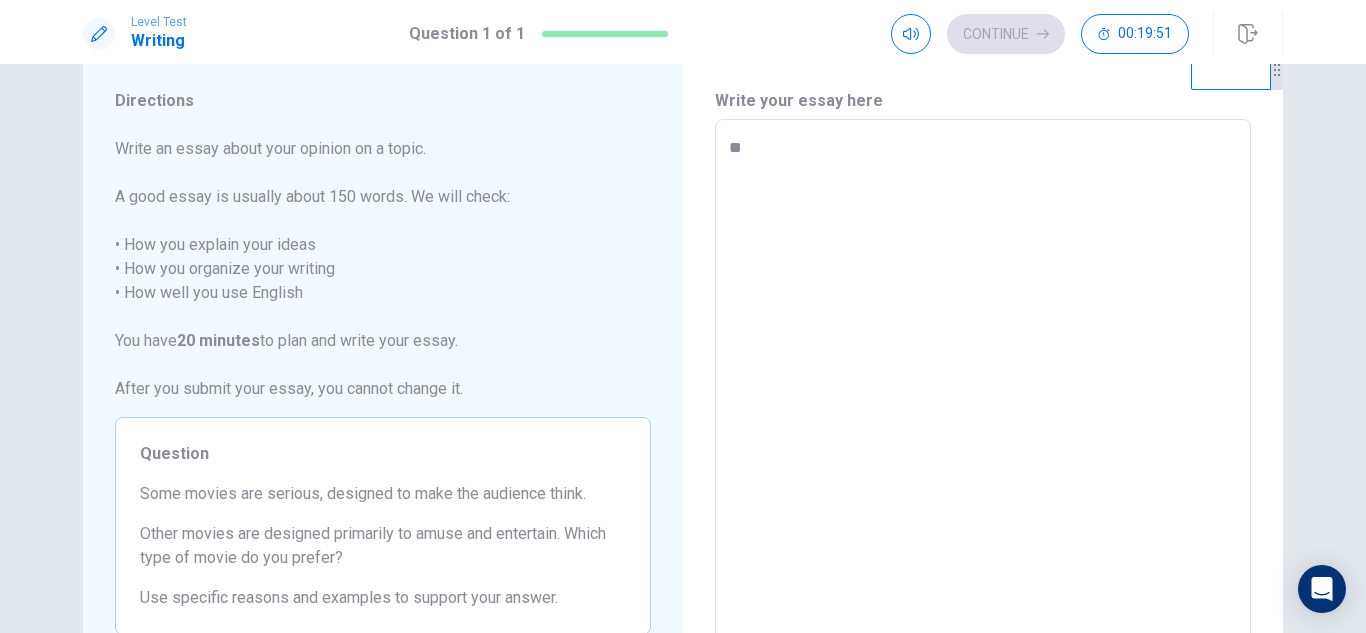 type on "***" 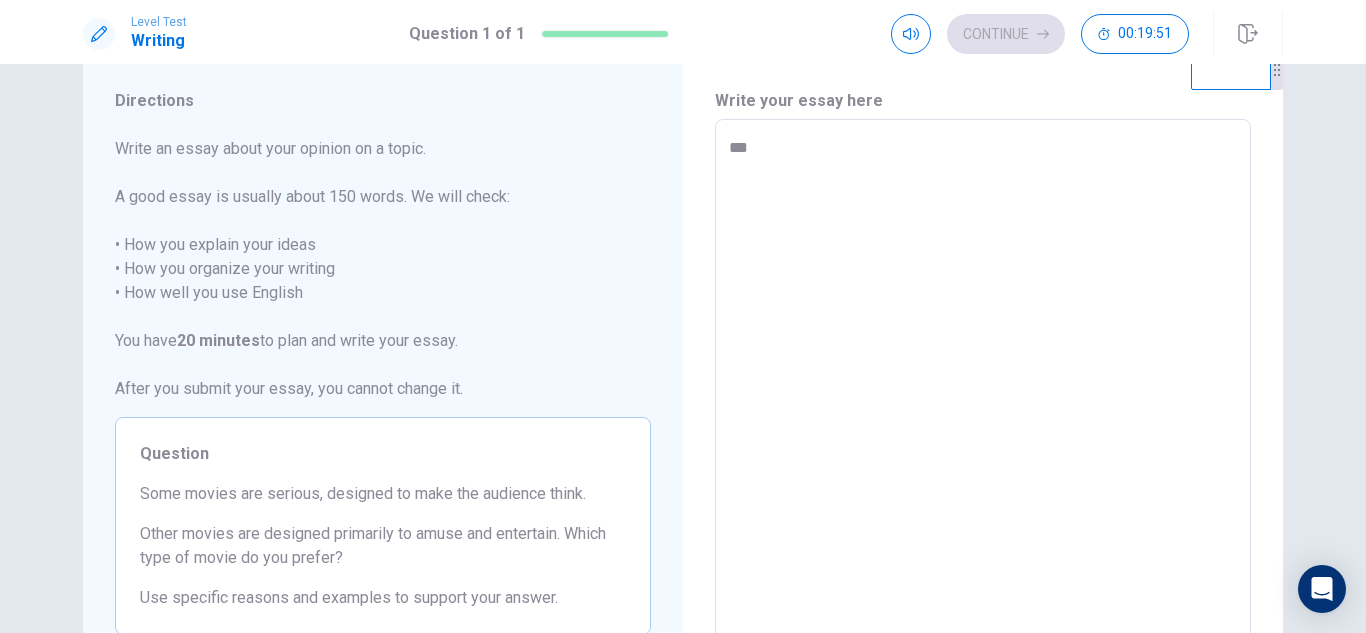 type on "*" 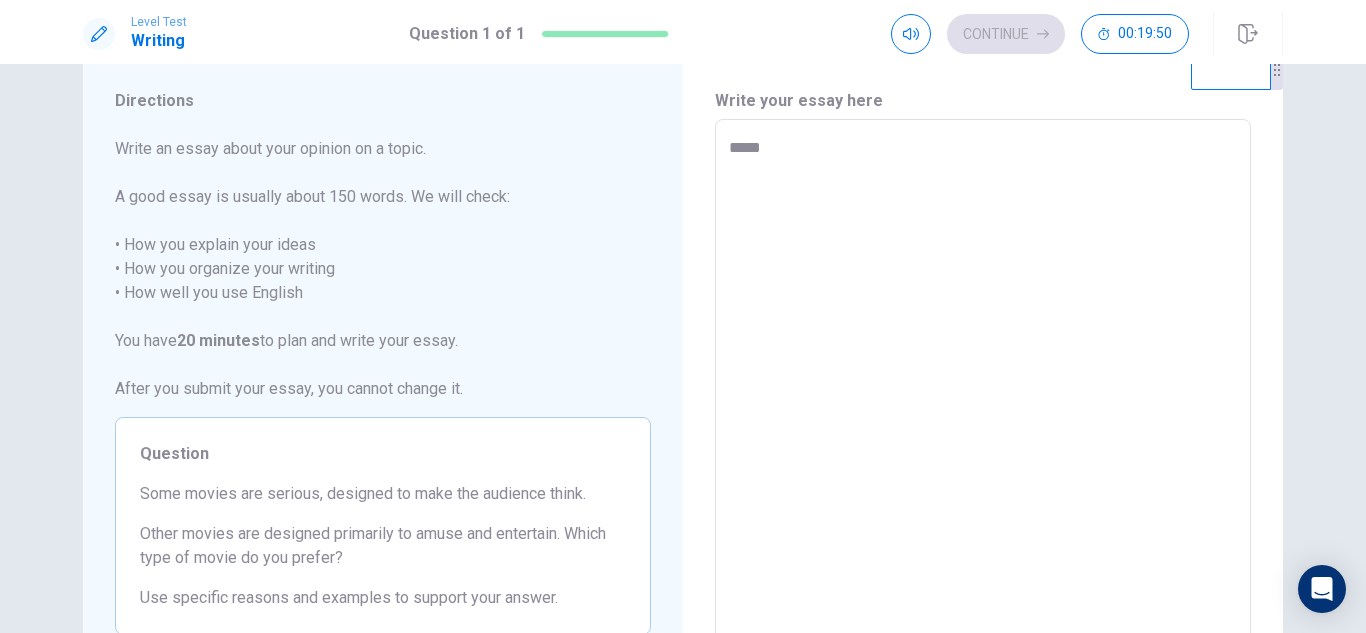 type on "******" 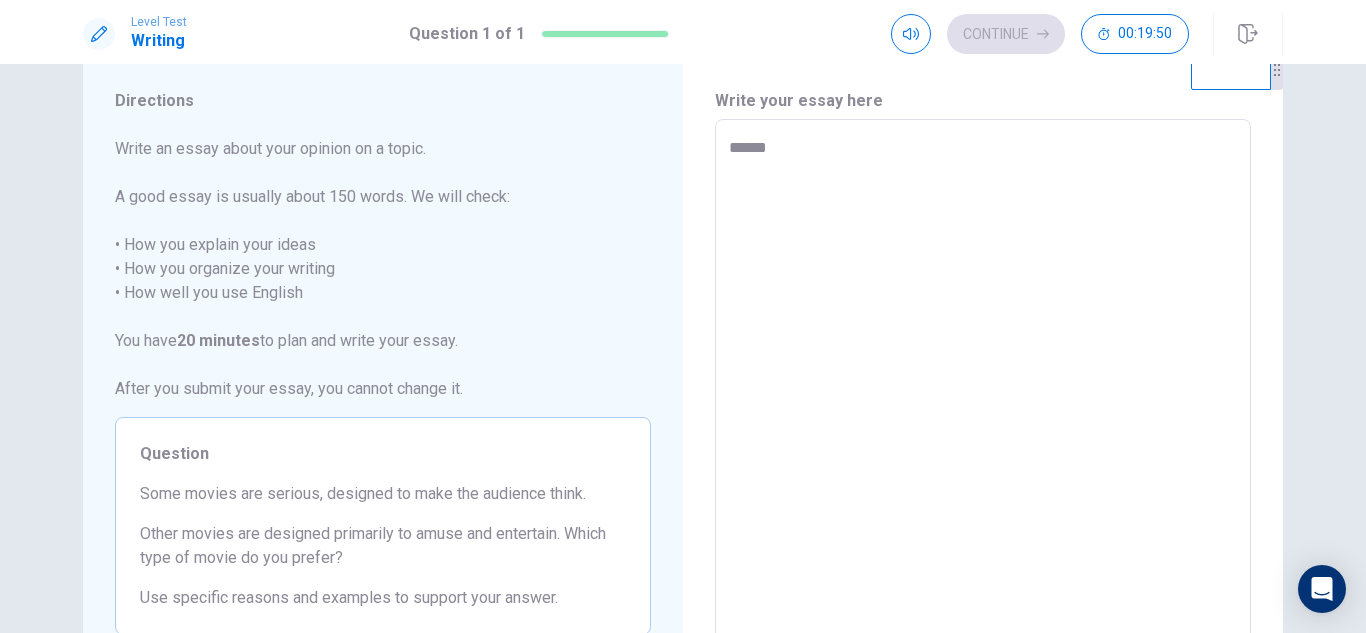type on "*******" 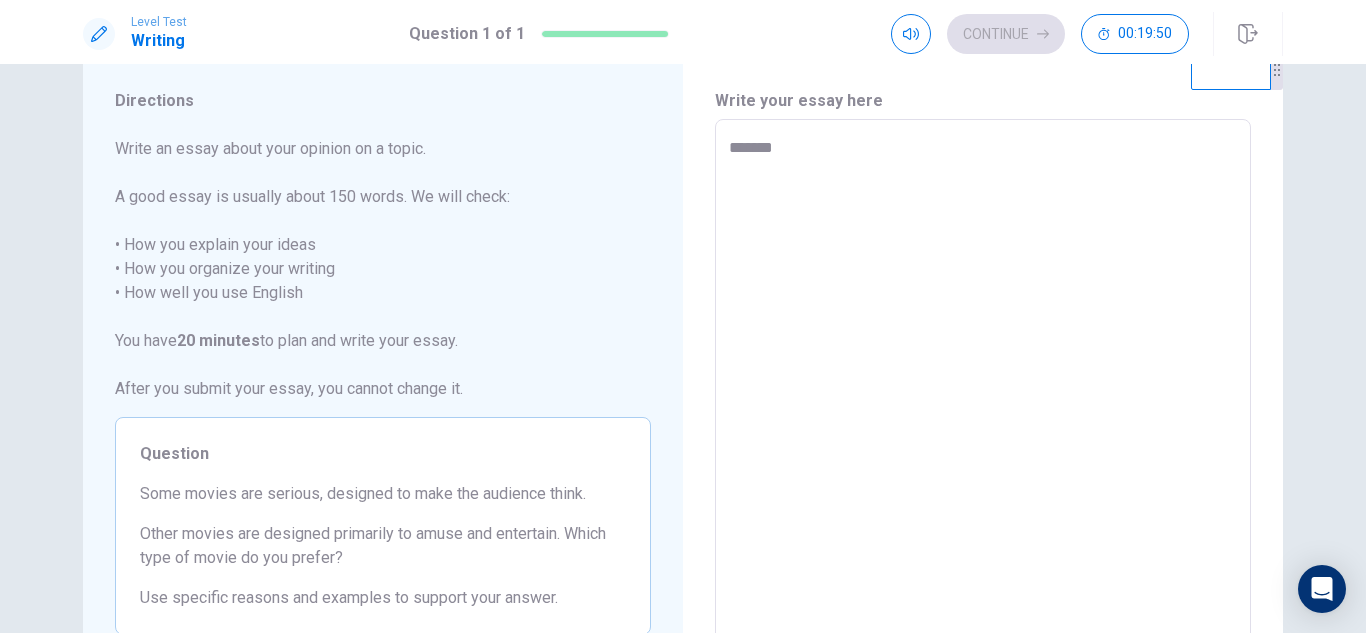 type on "*" 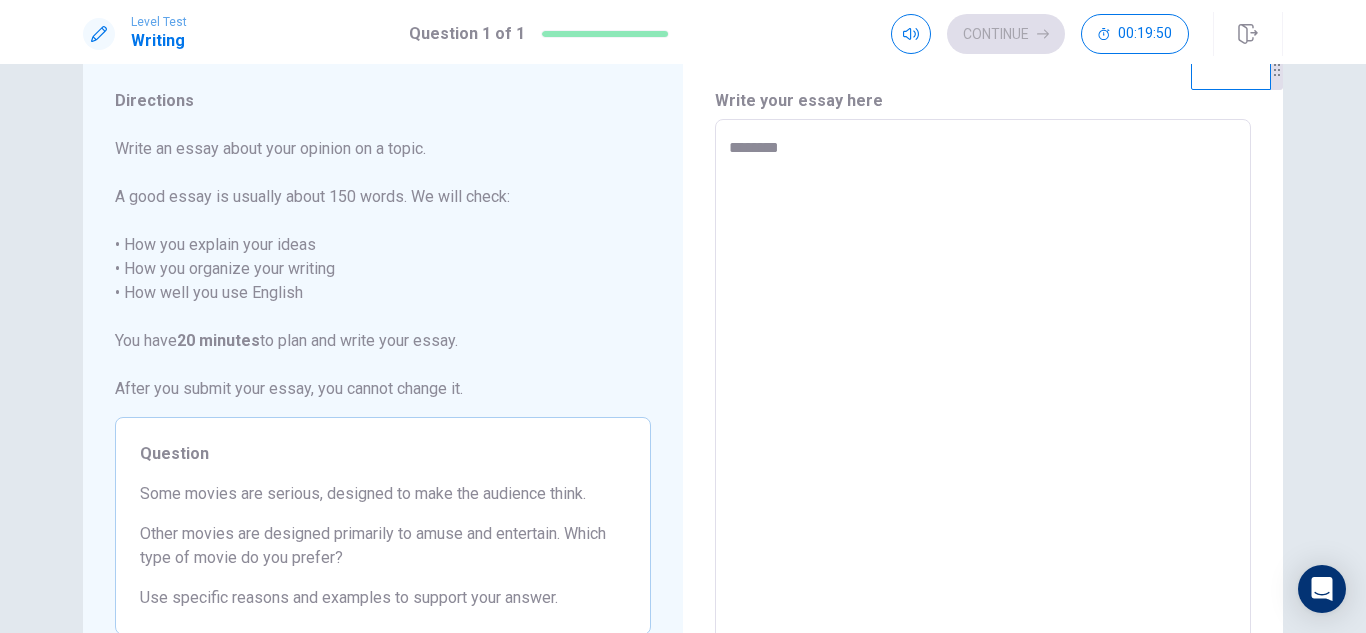 type on "********" 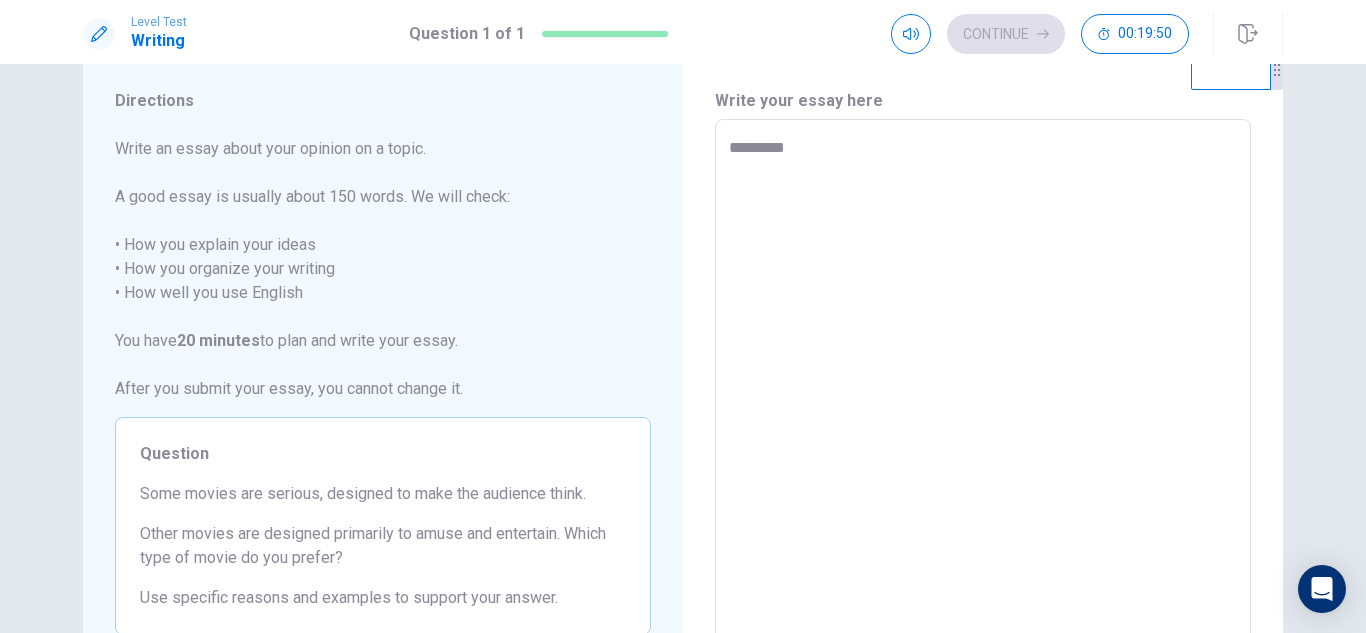 type on "*" 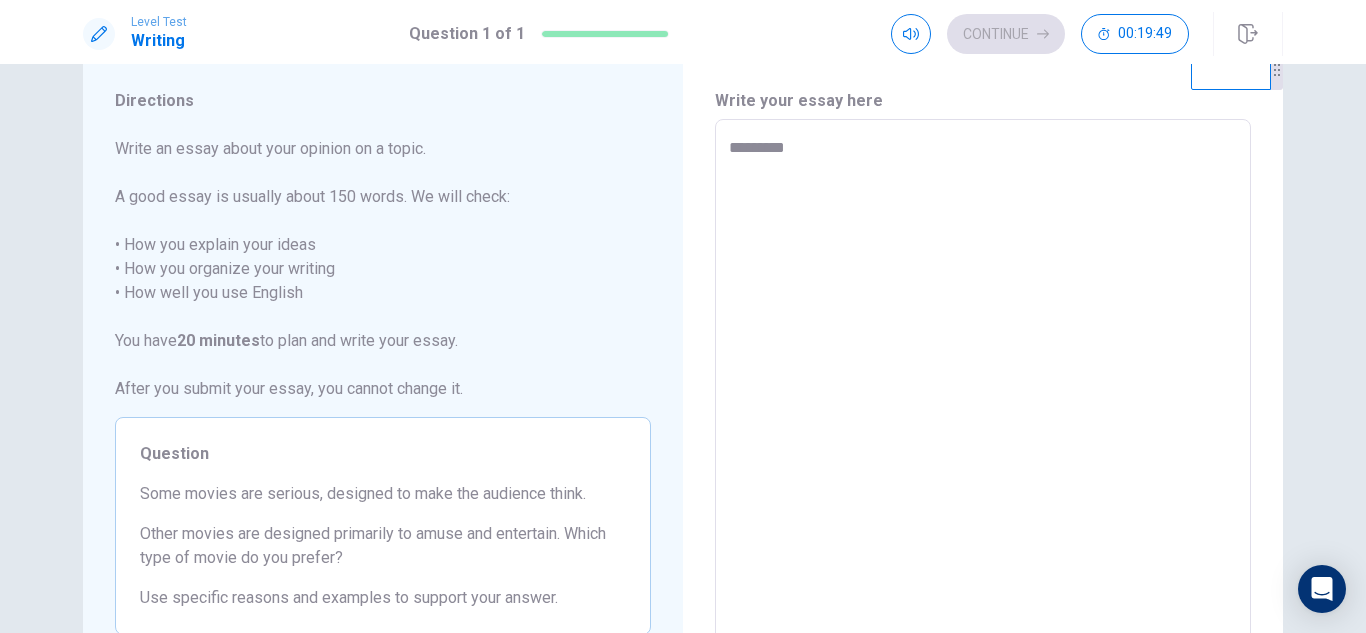 type on "**********" 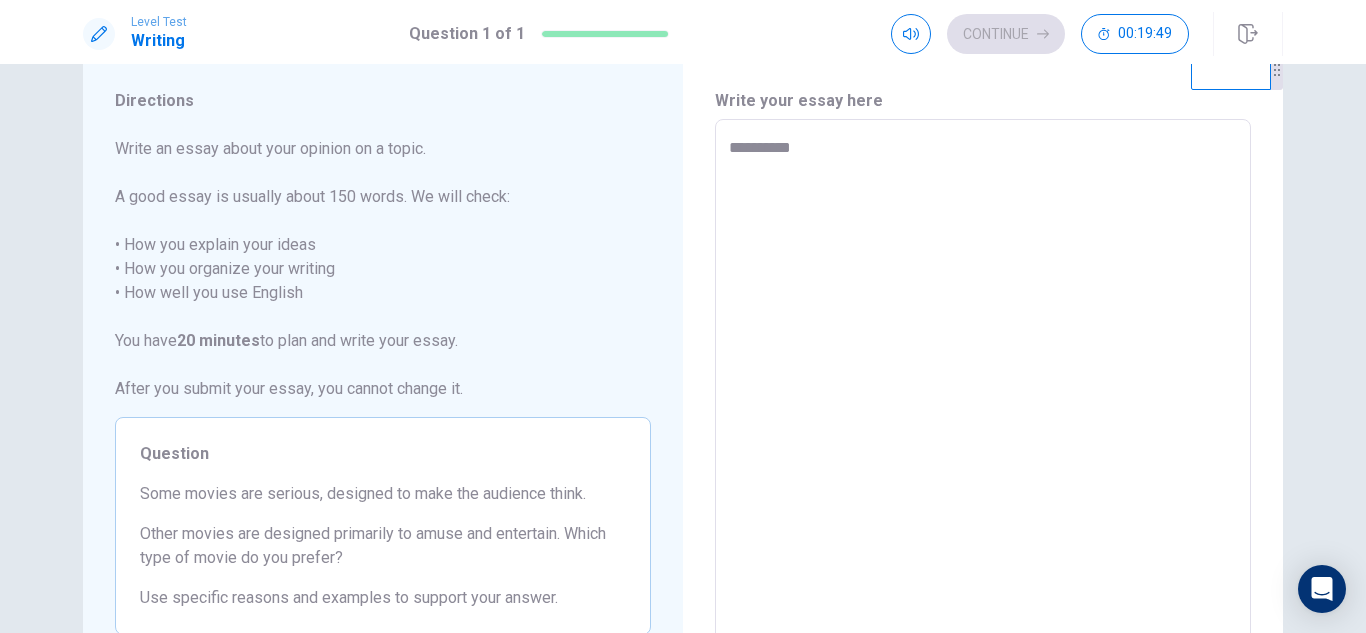type on "*" 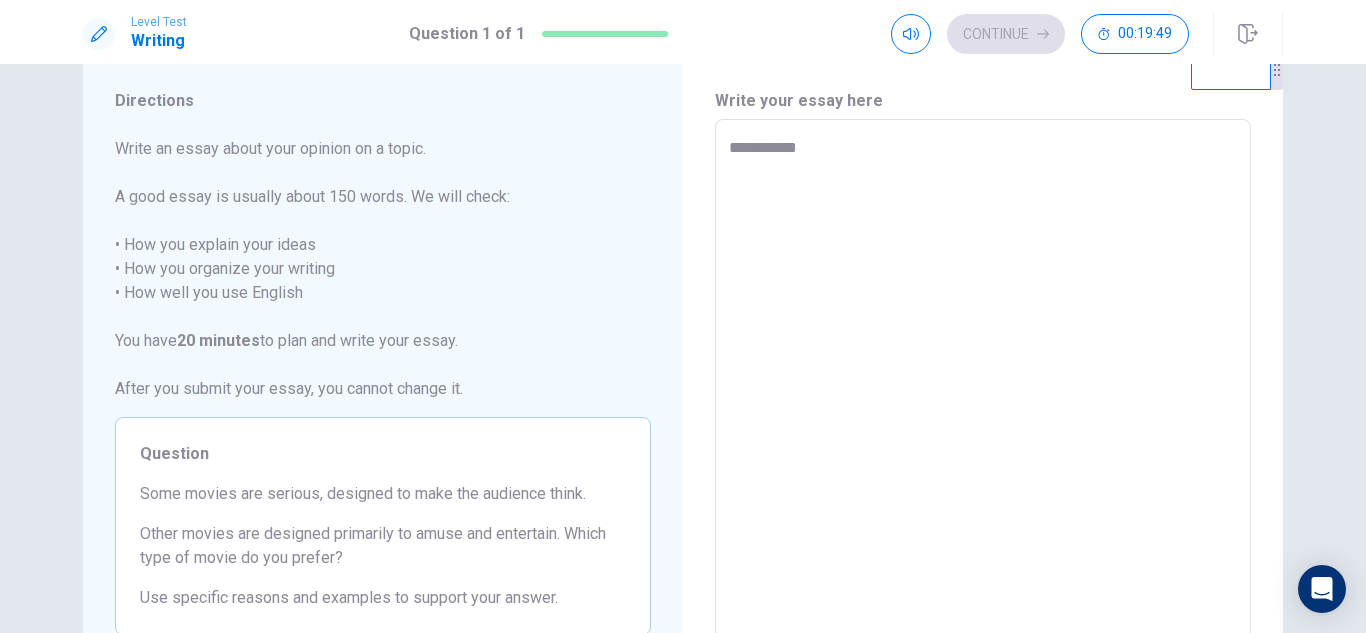 type on "*" 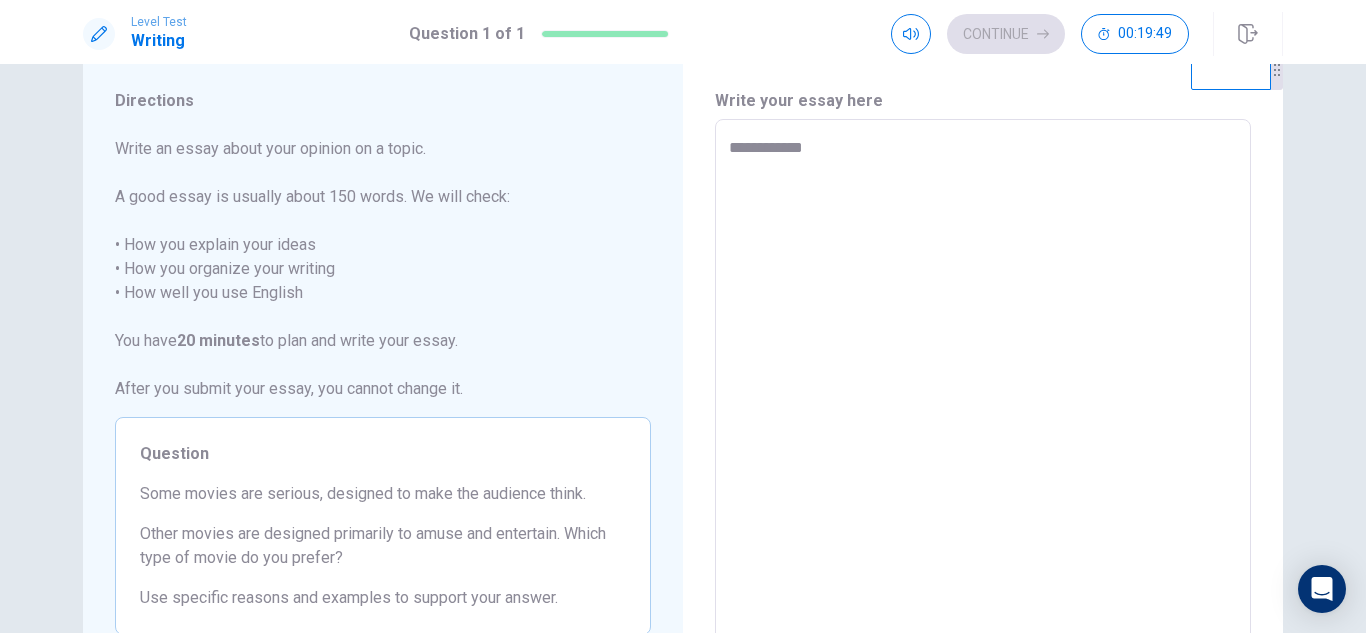 type on "*" 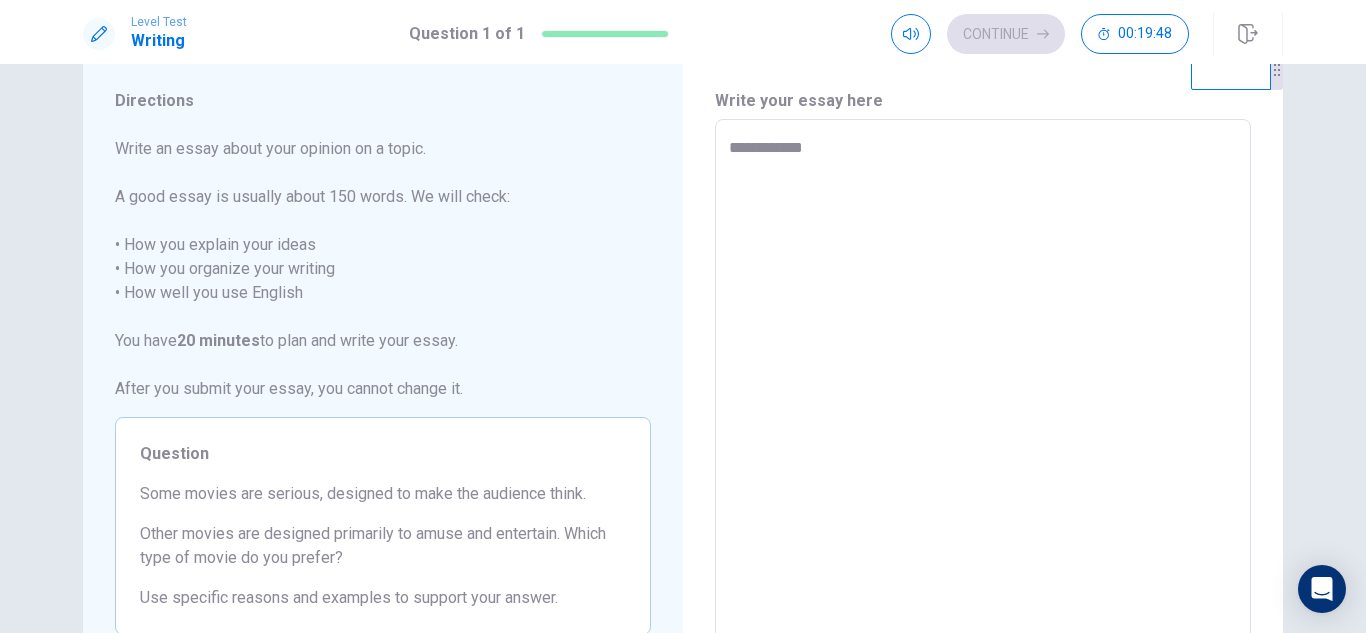 type on "**********" 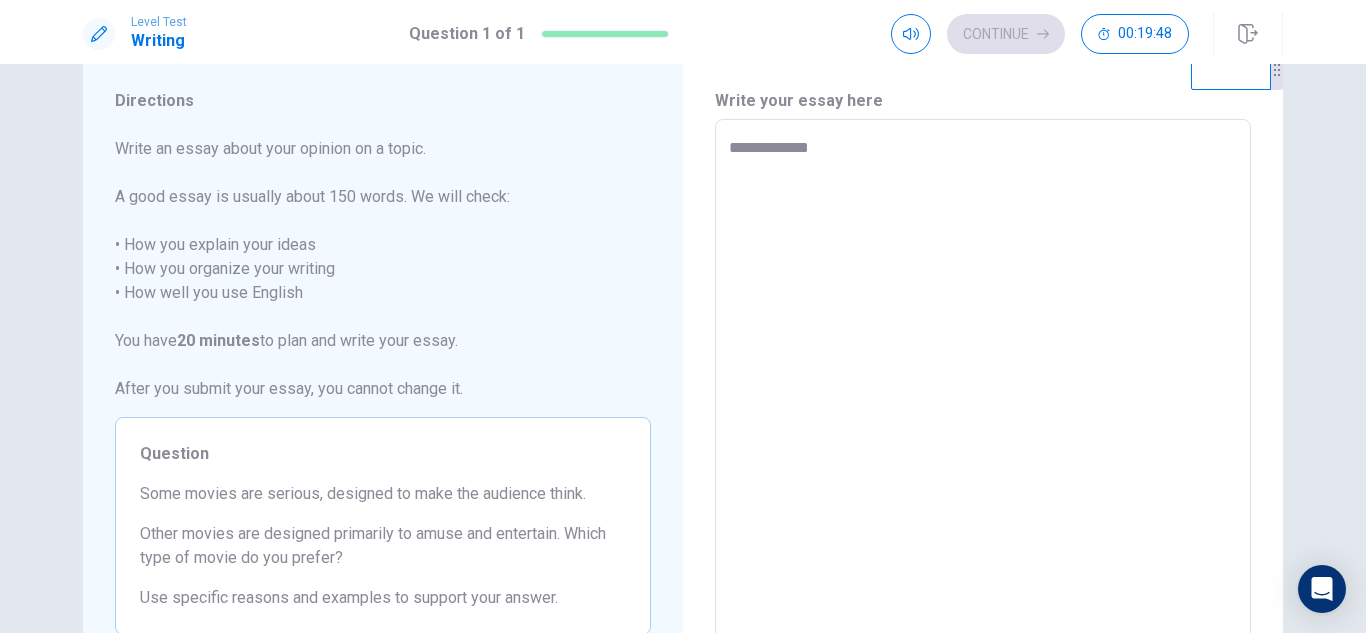 type on "*" 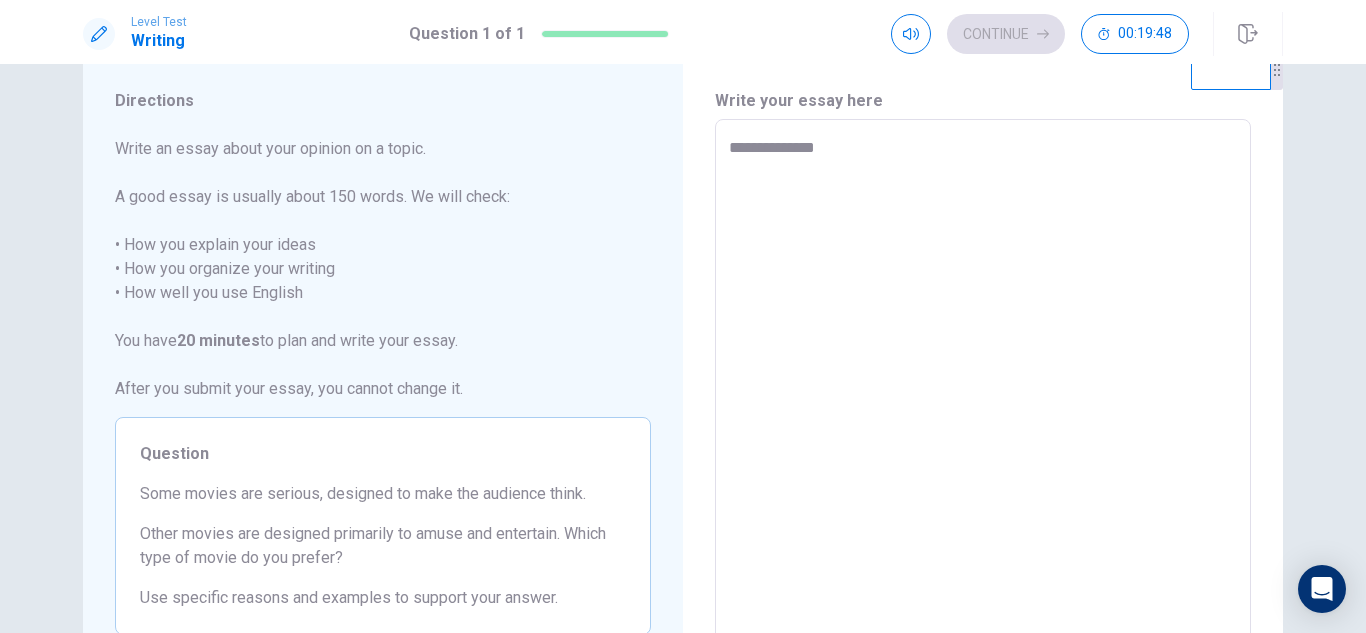 type on "*" 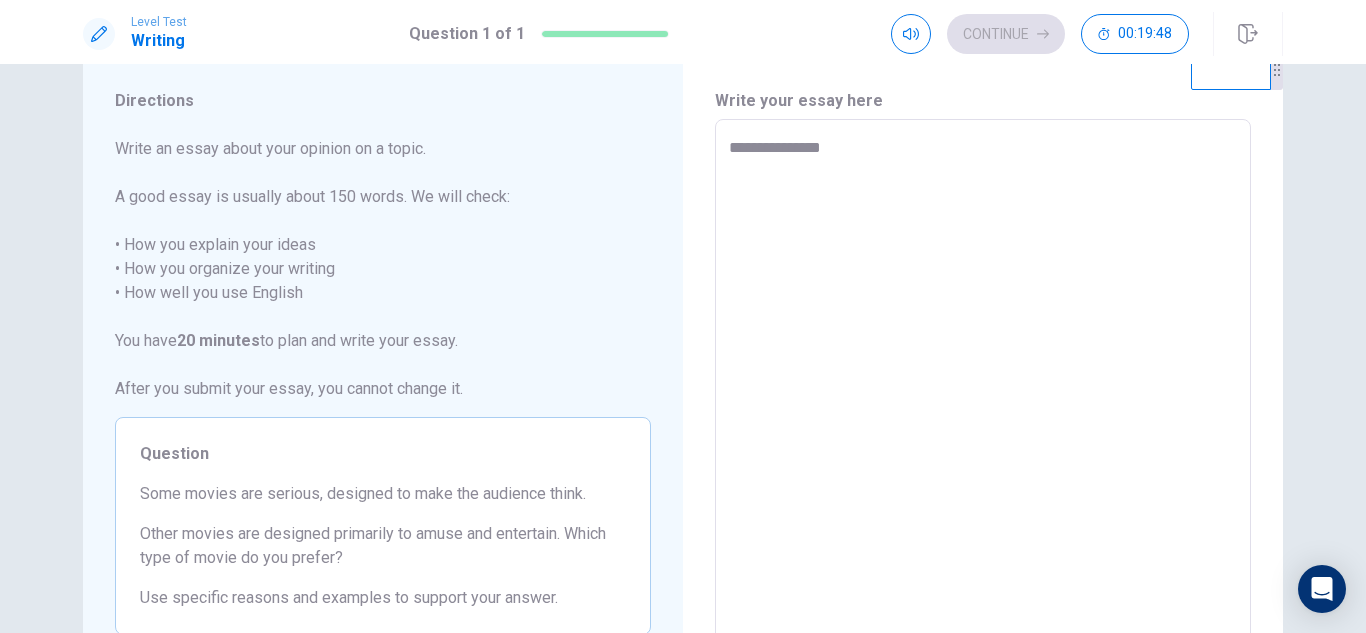 type on "*" 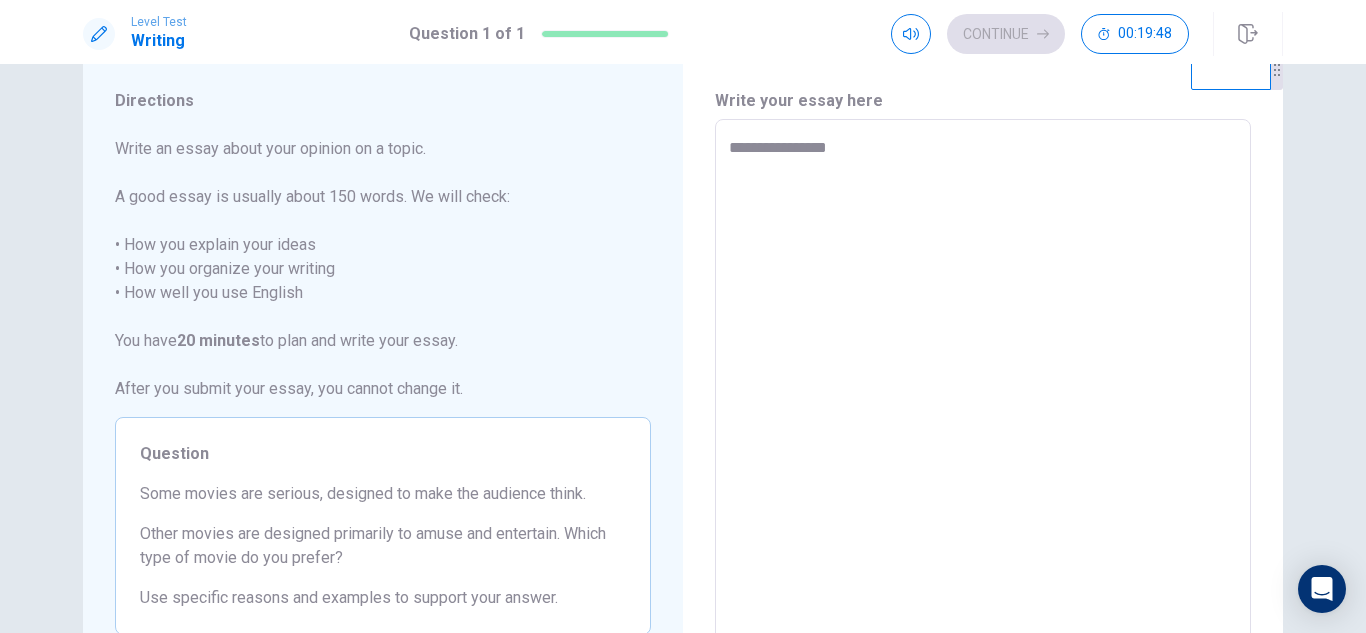 type on "*" 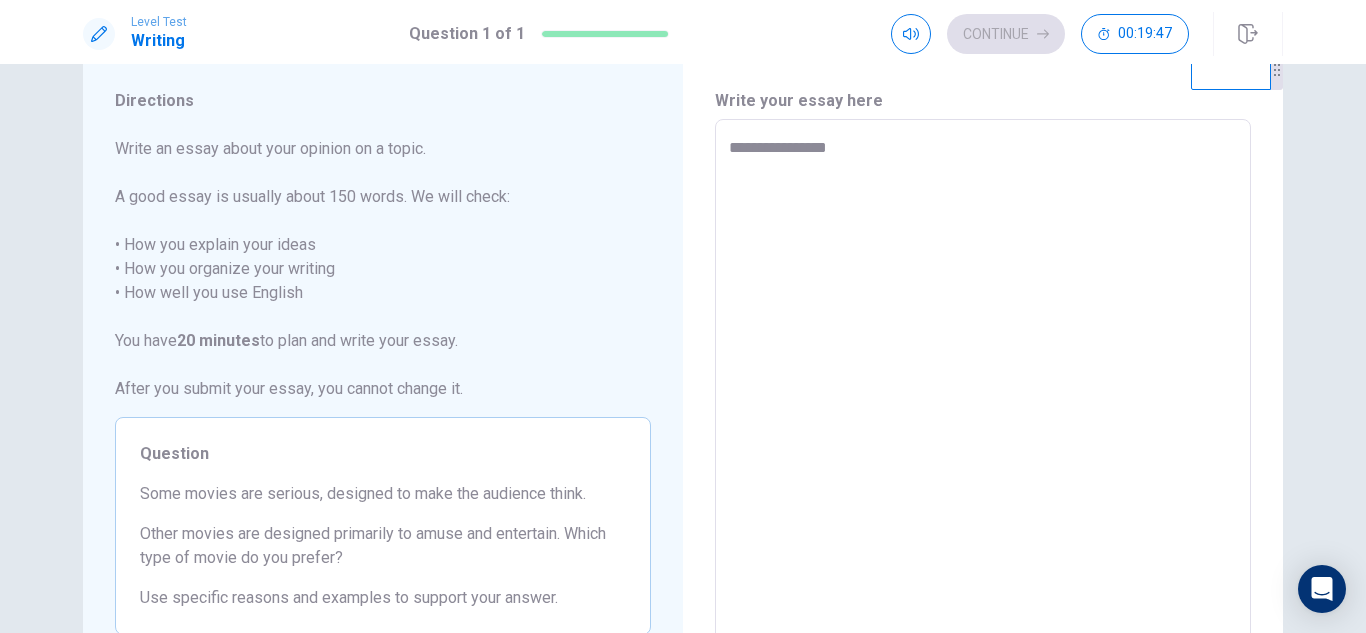 type on "**********" 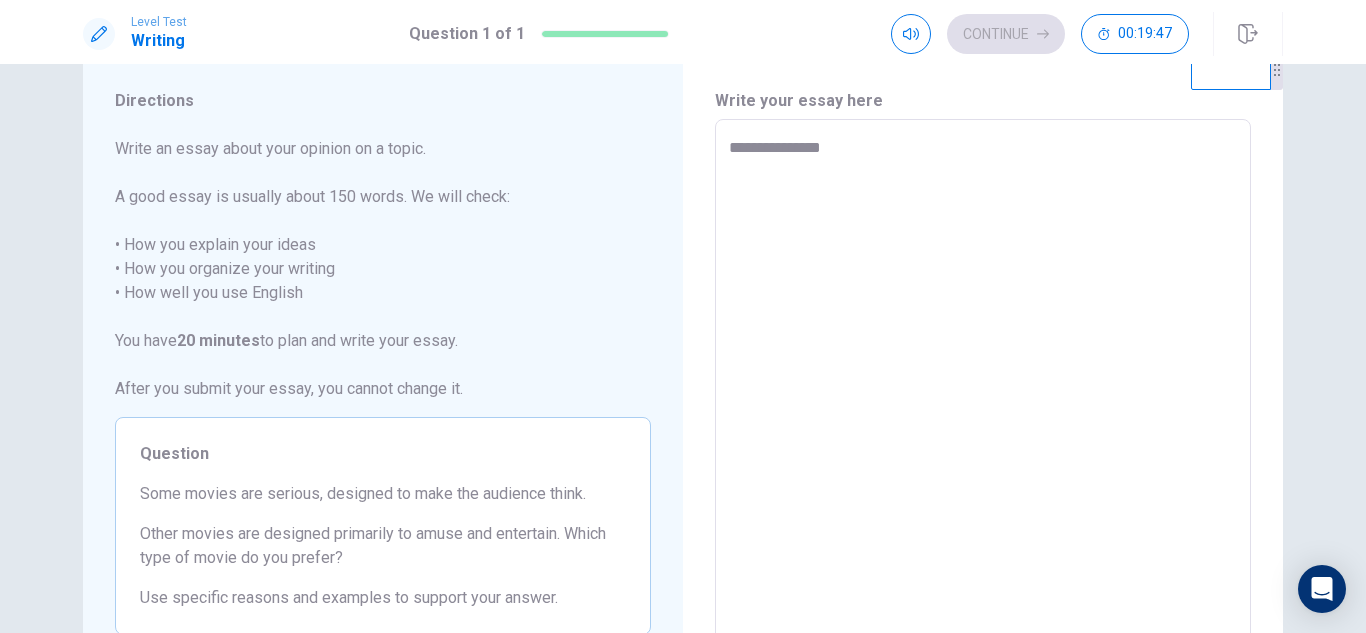 type on "*" 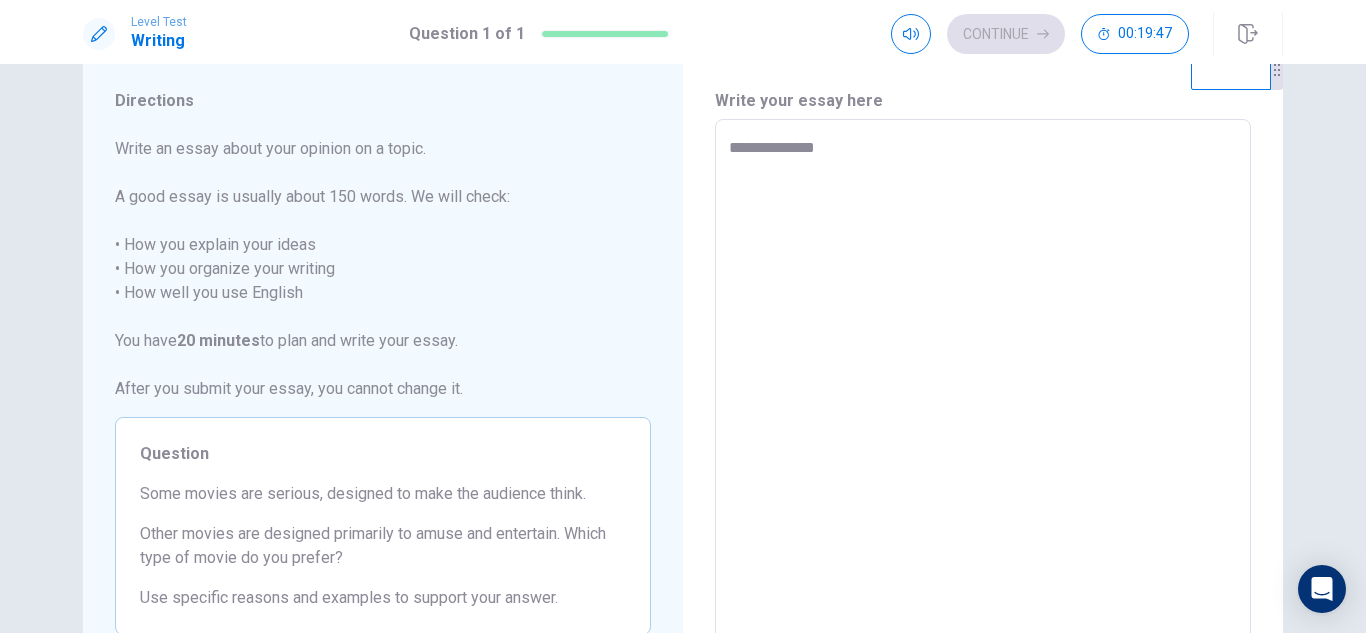 type on "**********" 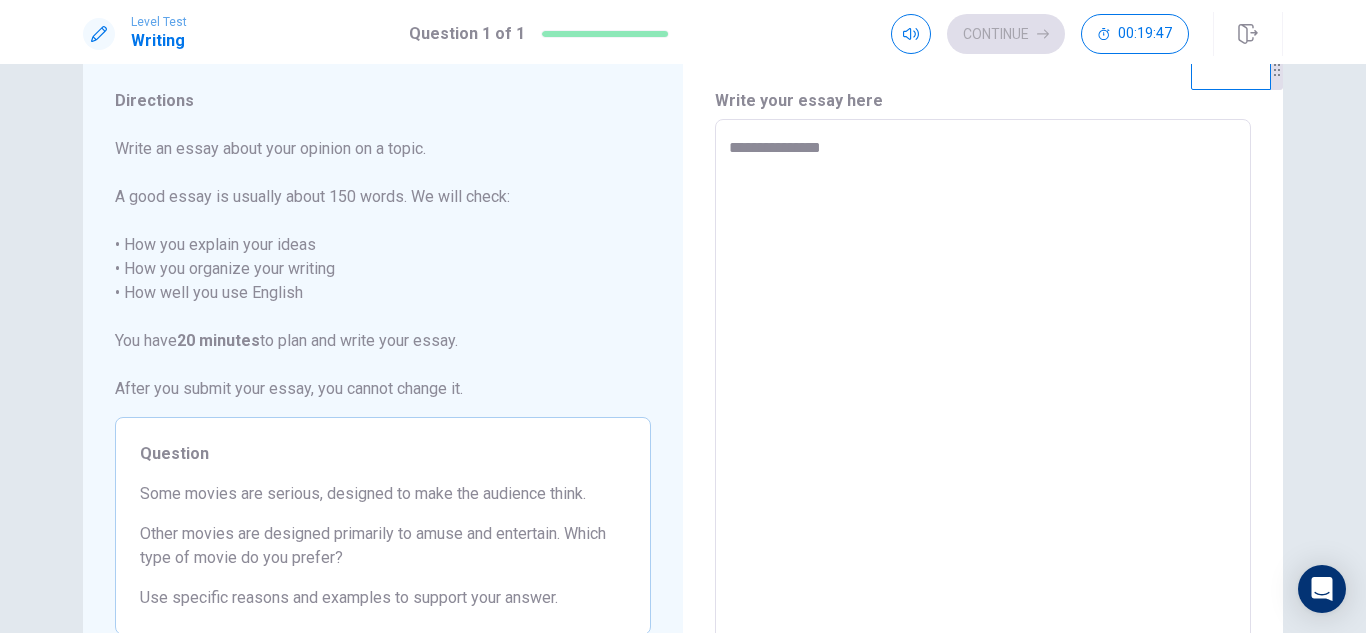 type on "*" 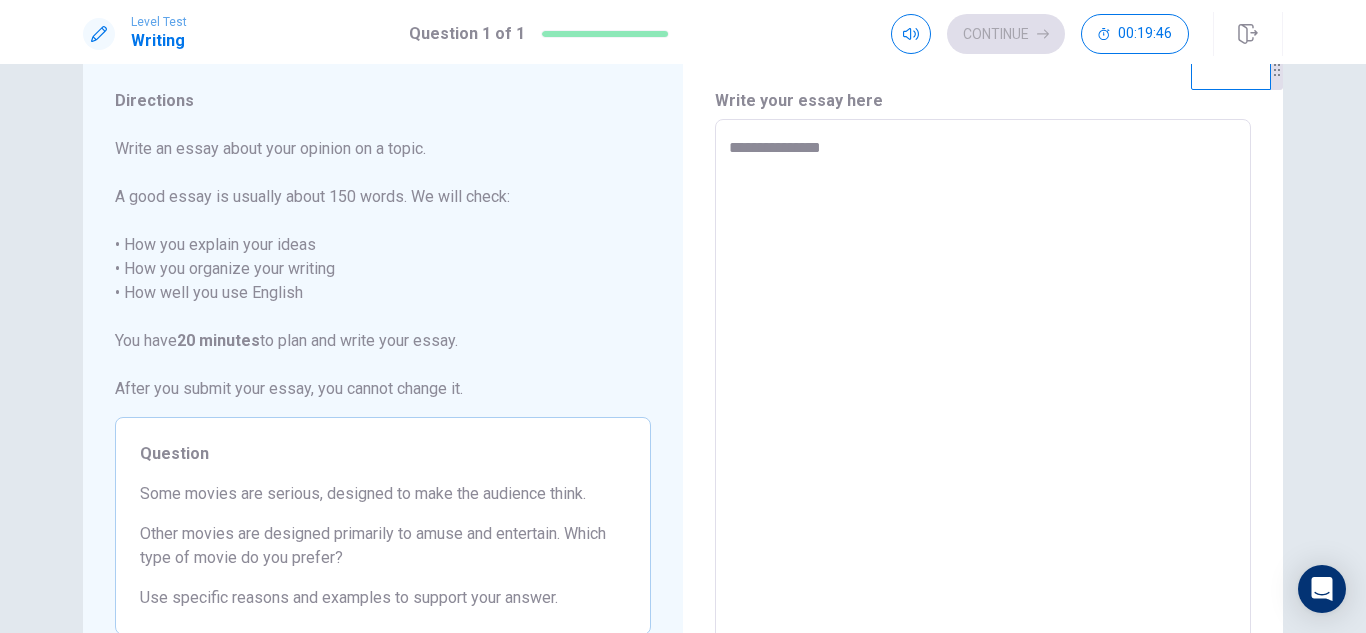 type on "**********" 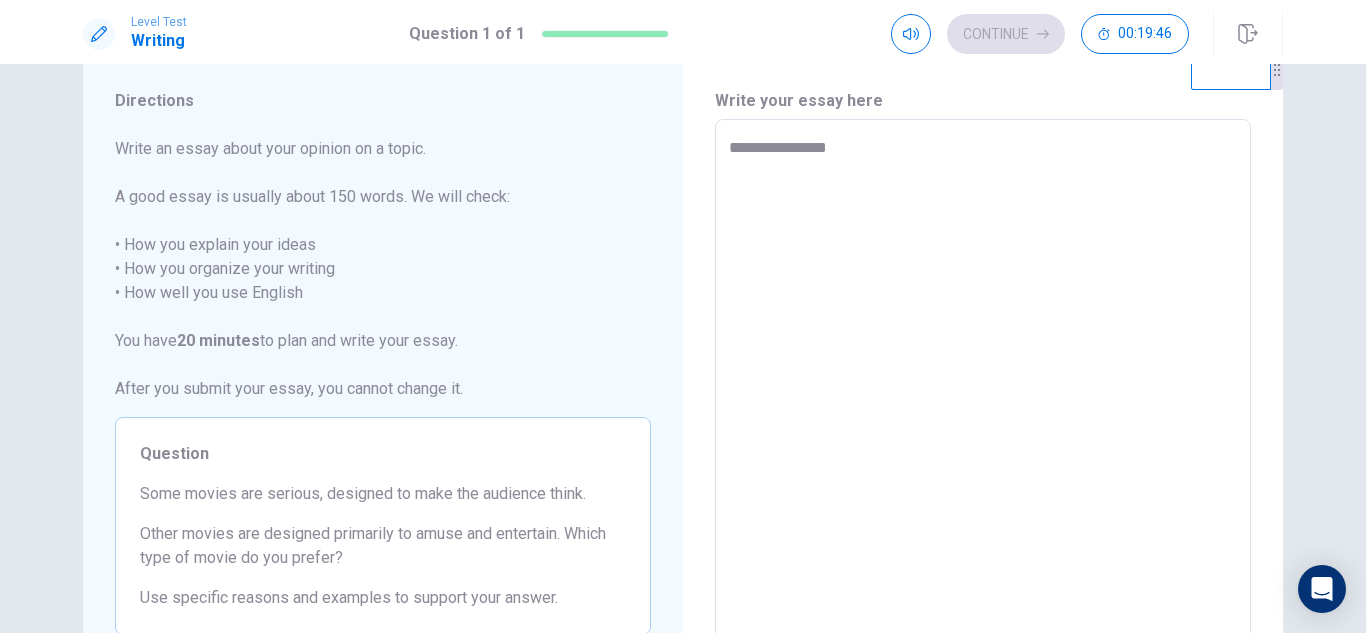 type on "*" 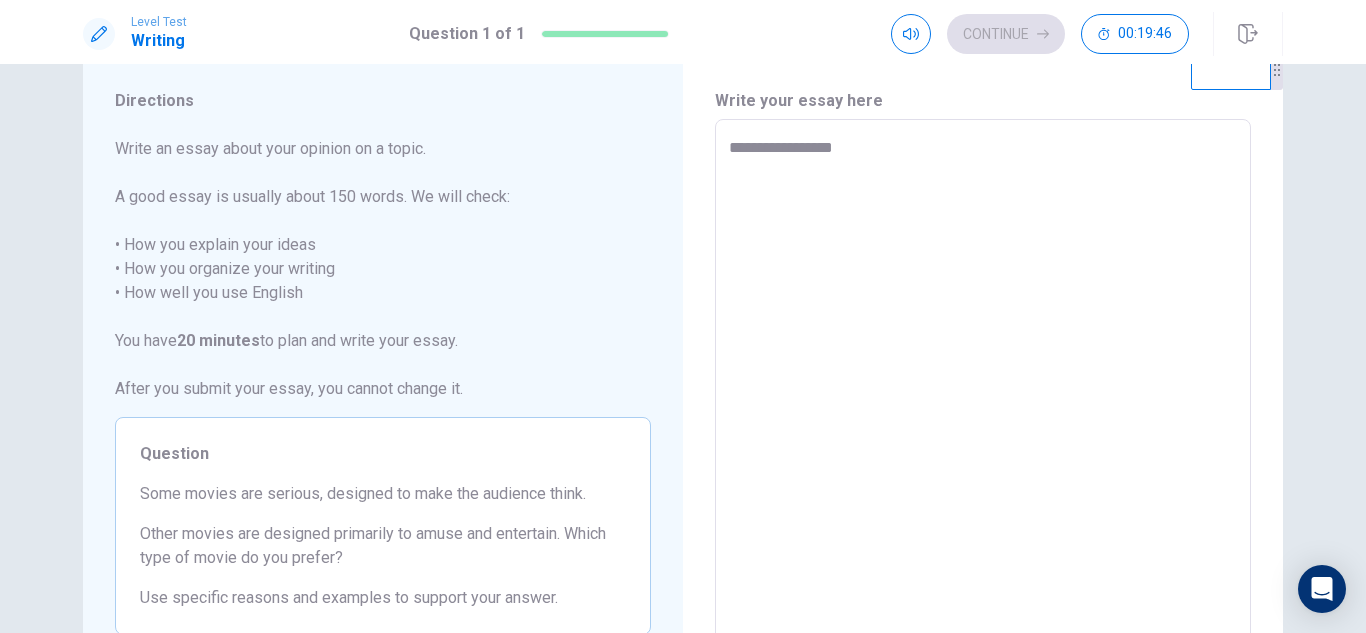 type on "*" 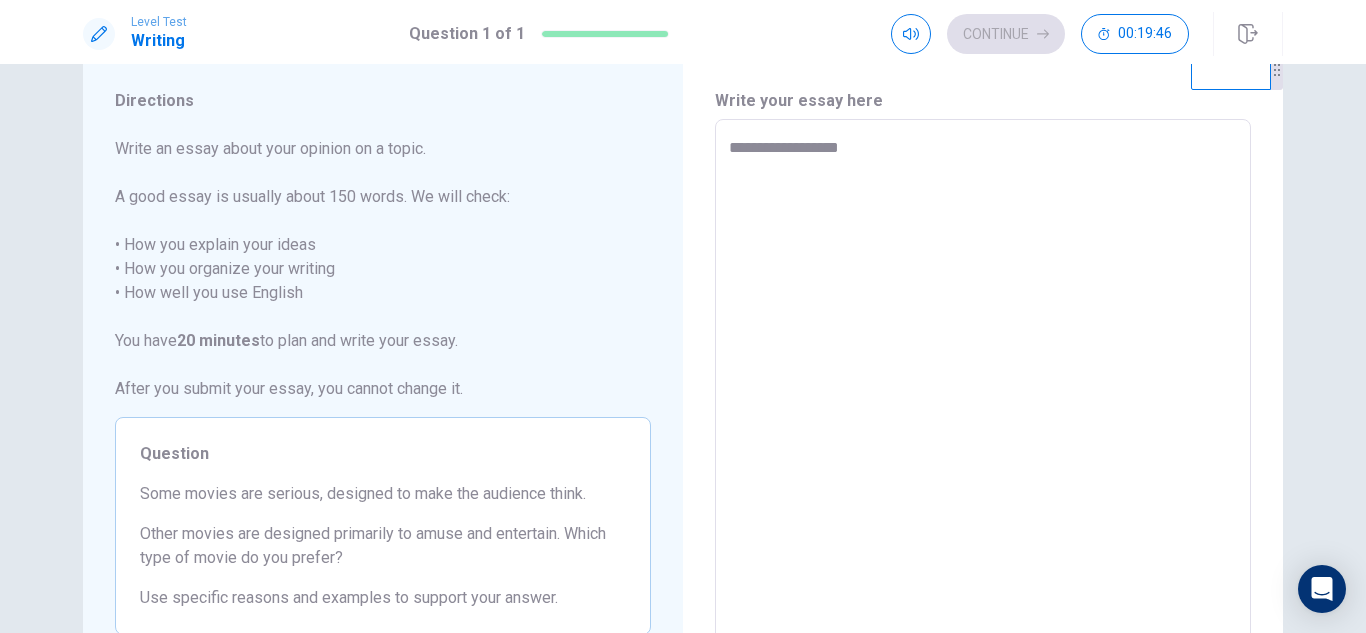 type on "*" 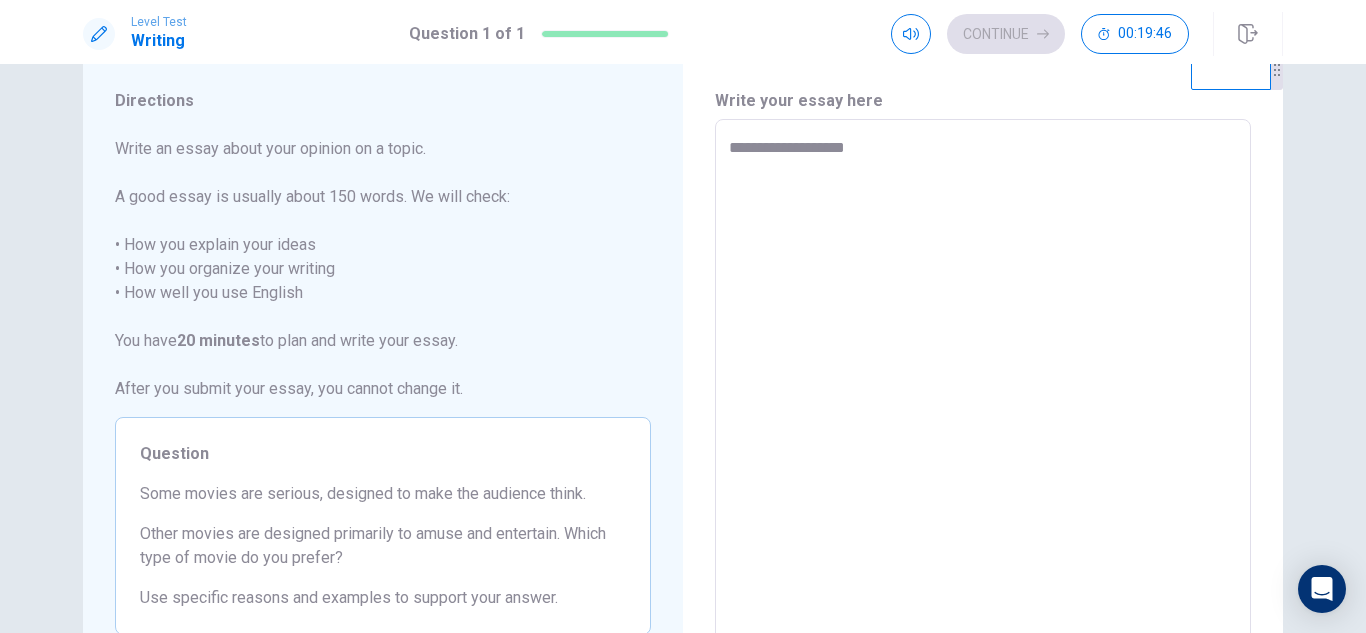 type on "*" 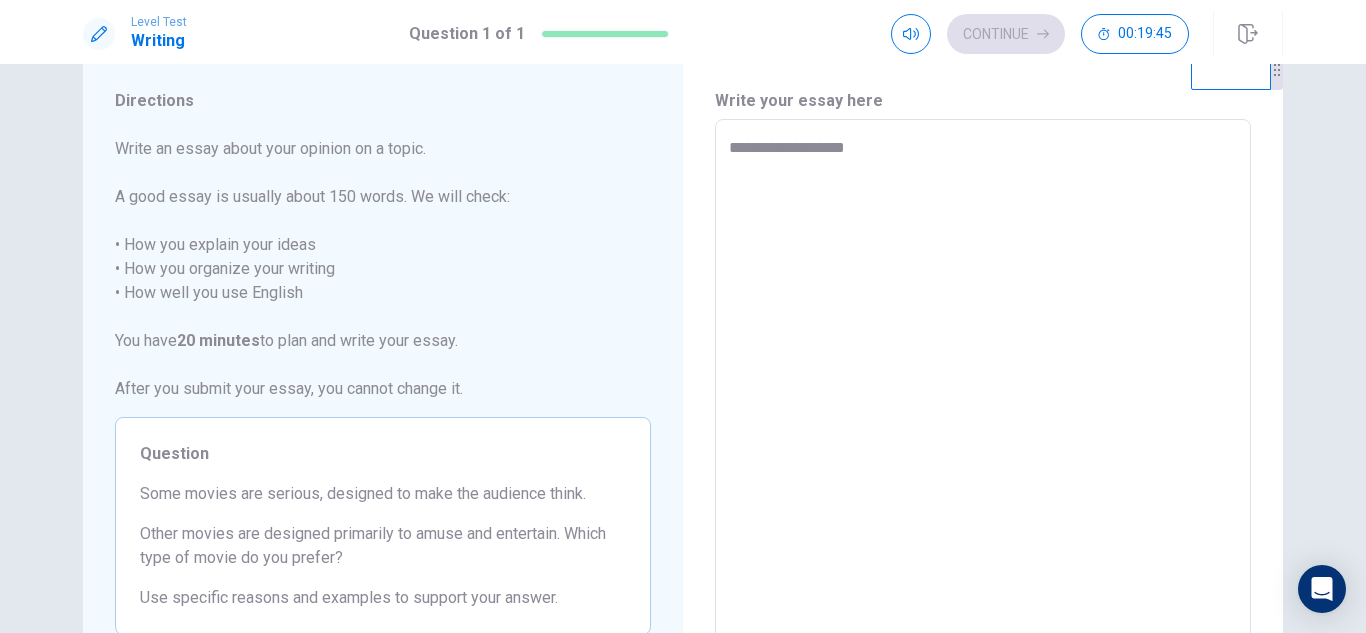 type on "**********" 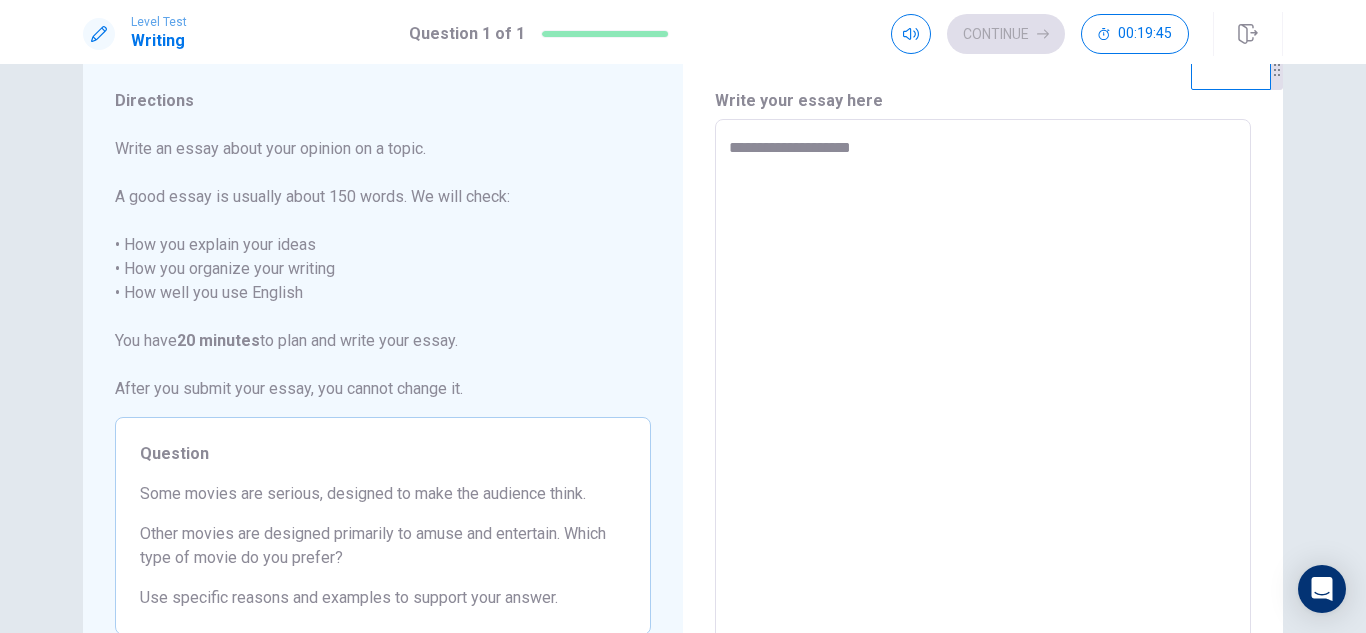 type on "*" 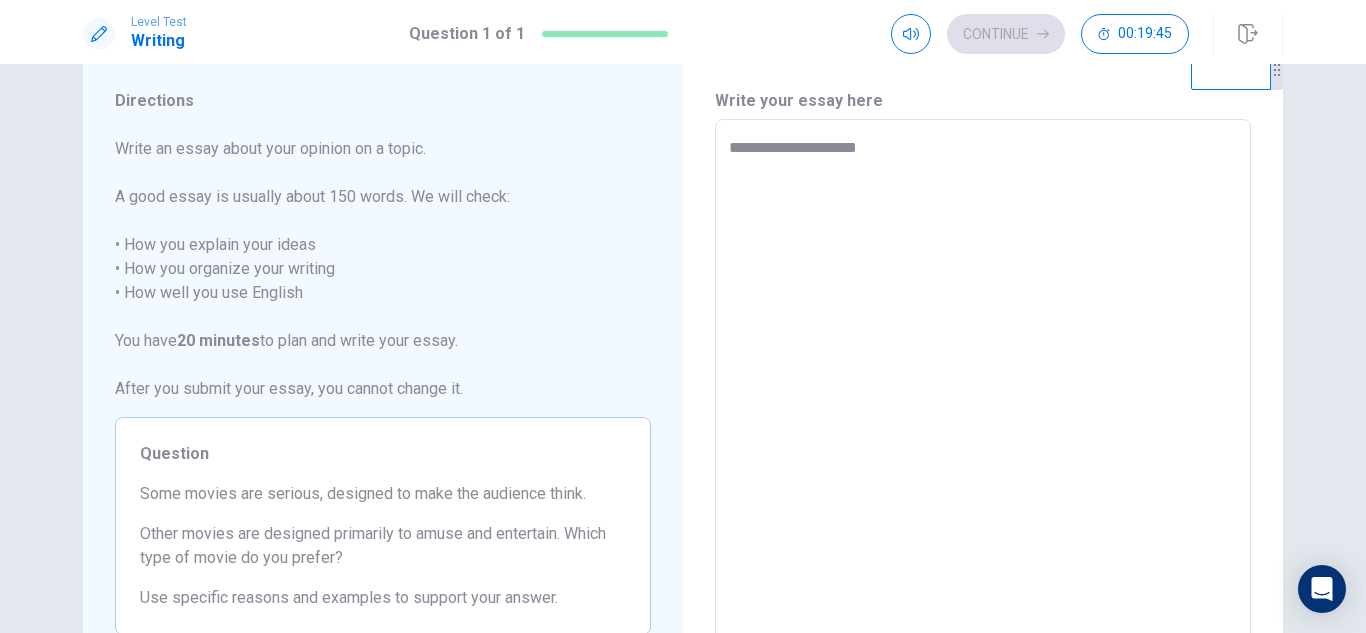 type on "*" 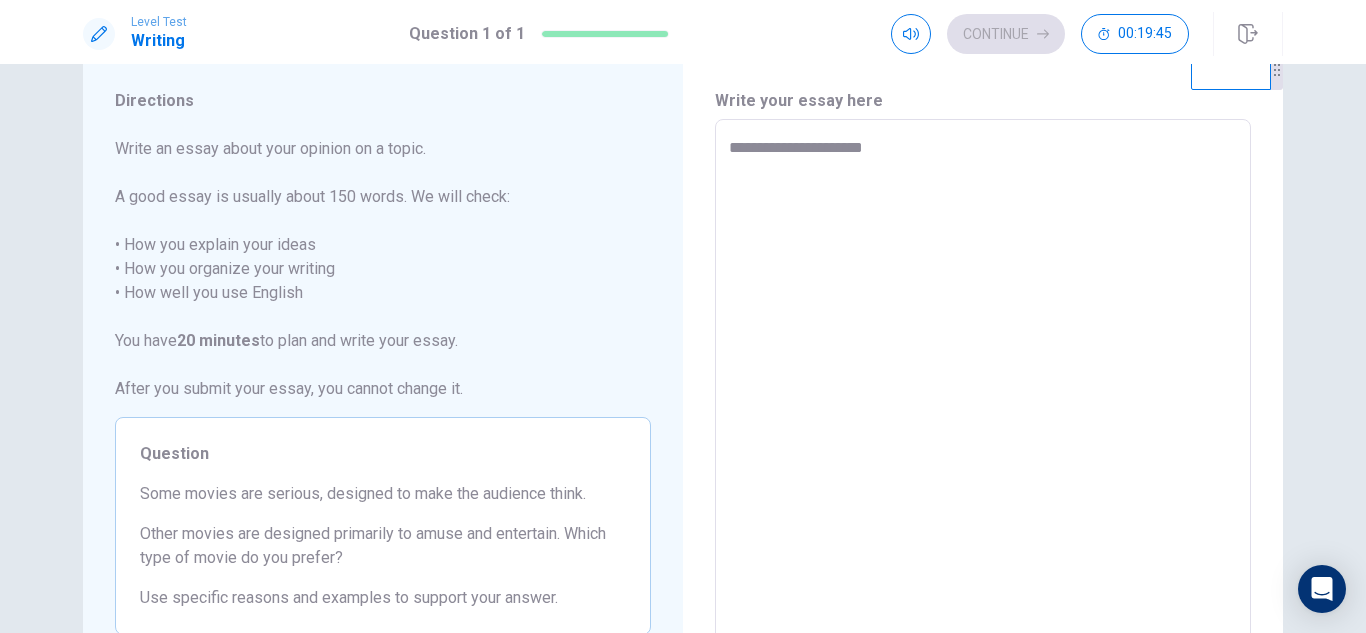 type on "*" 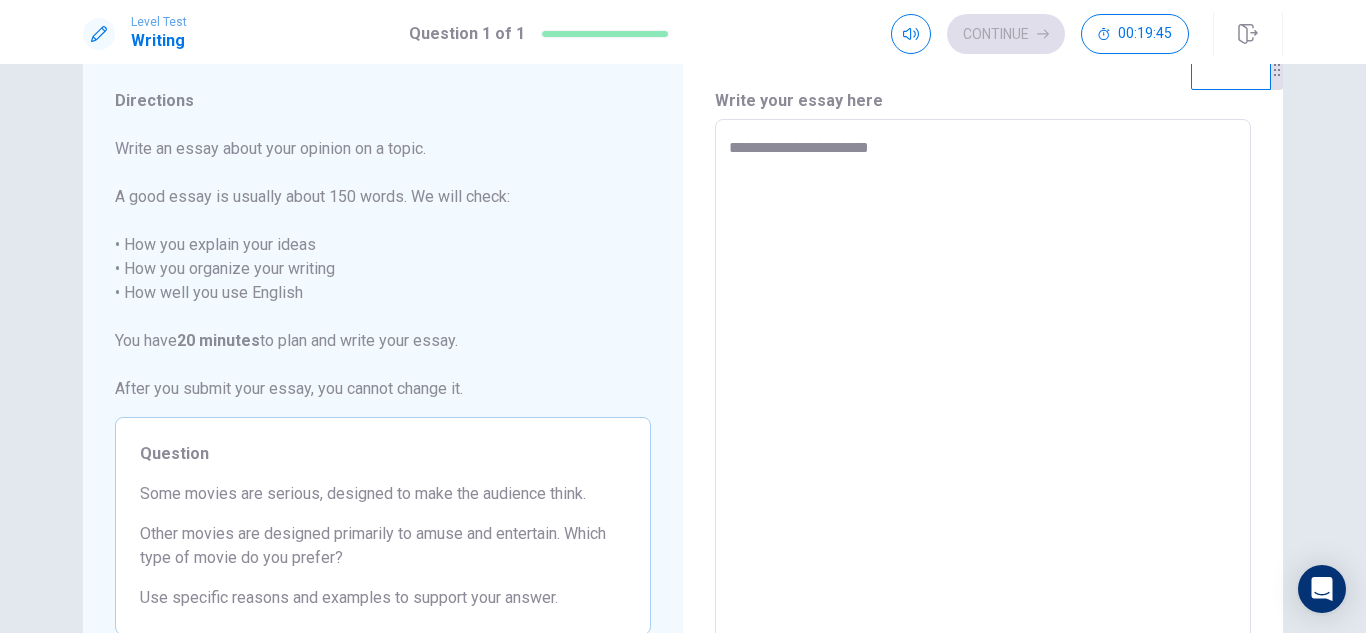 type on "**********" 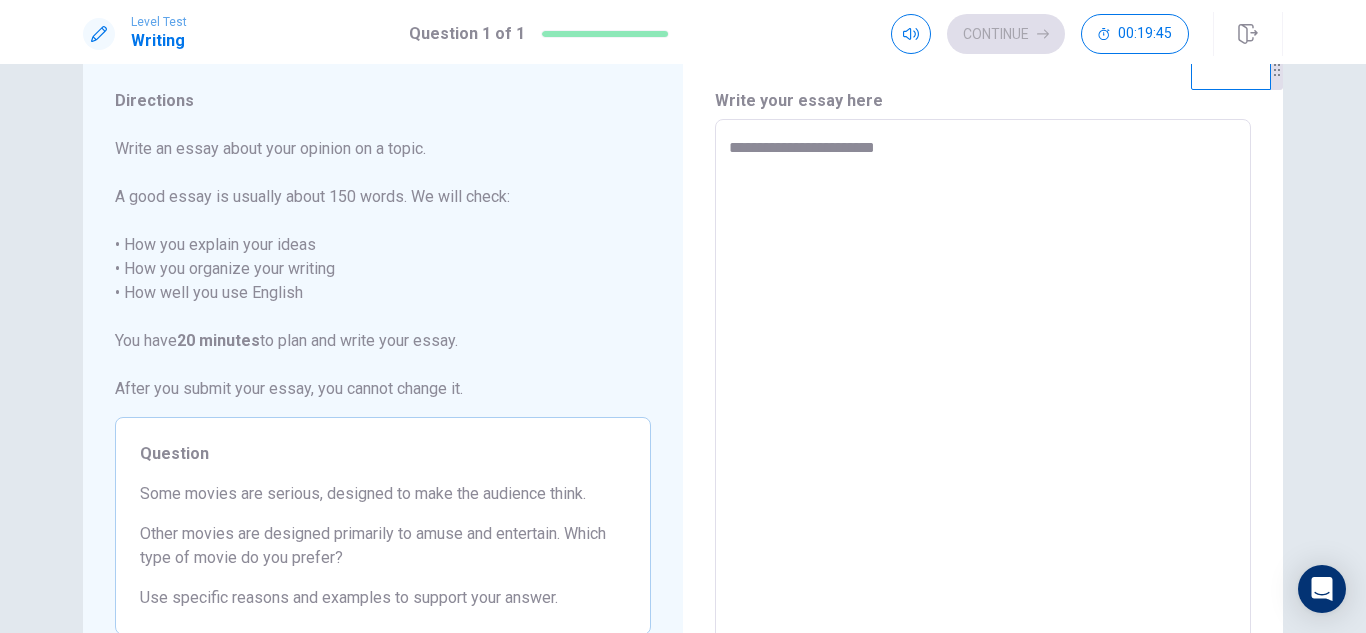 type on "*" 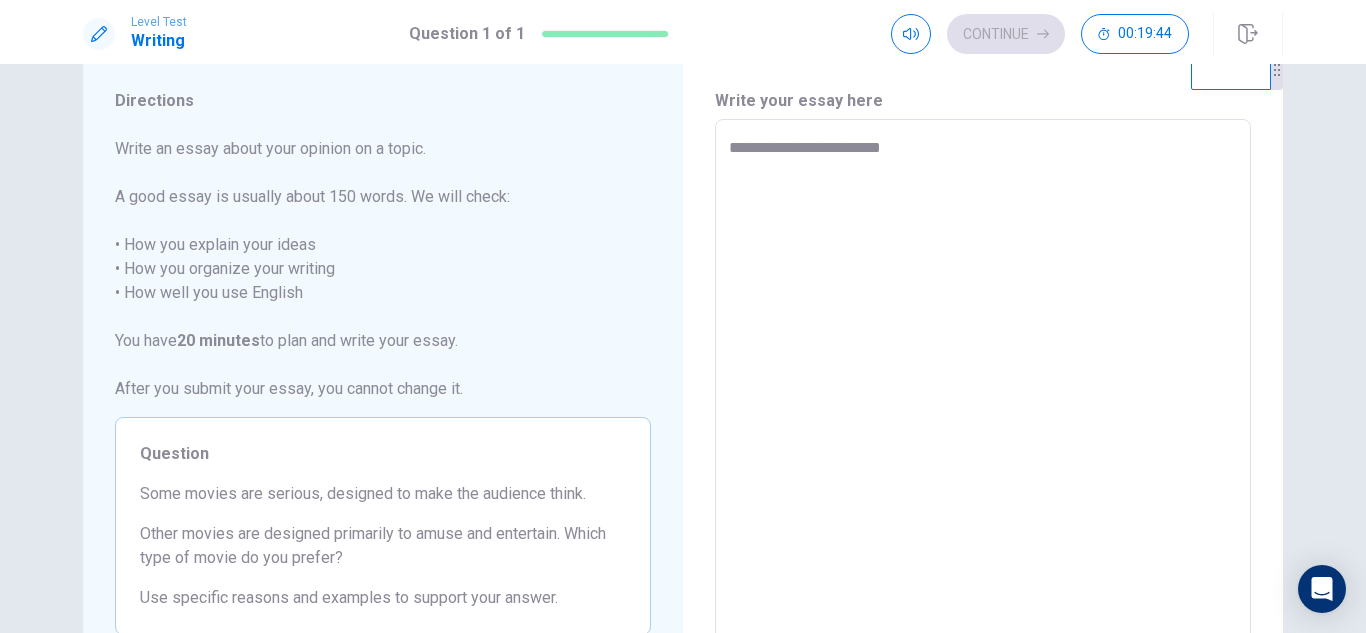 type on "*" 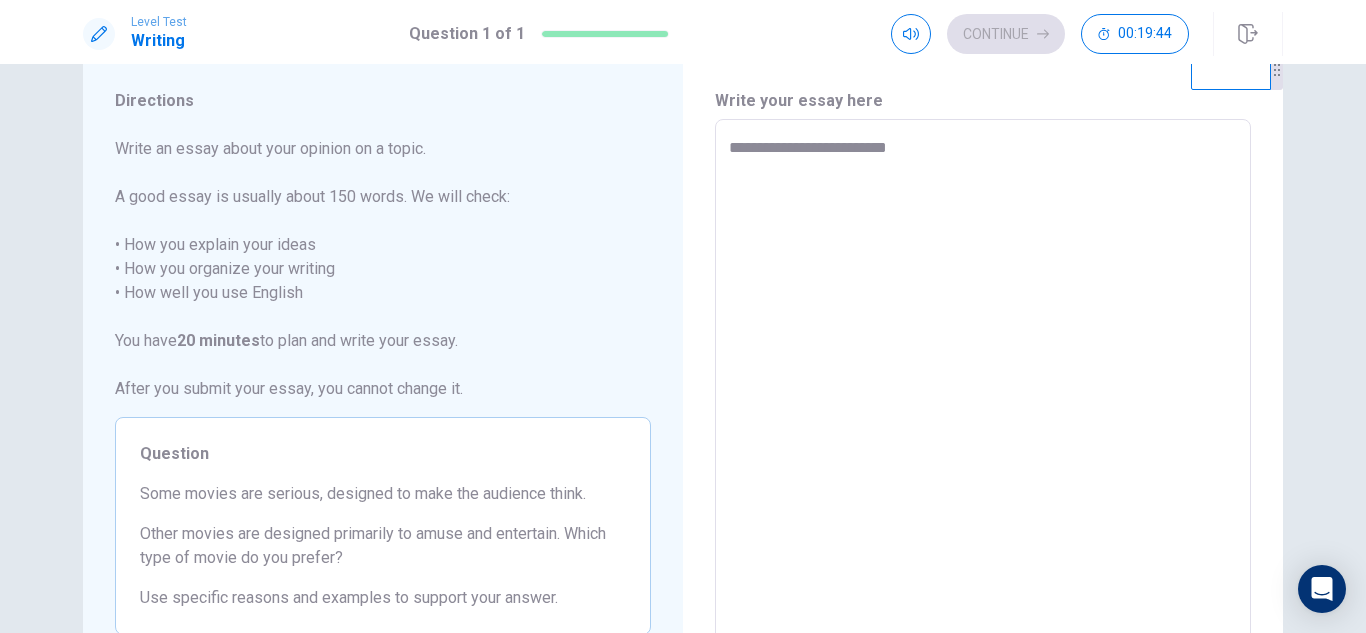 type on "*" 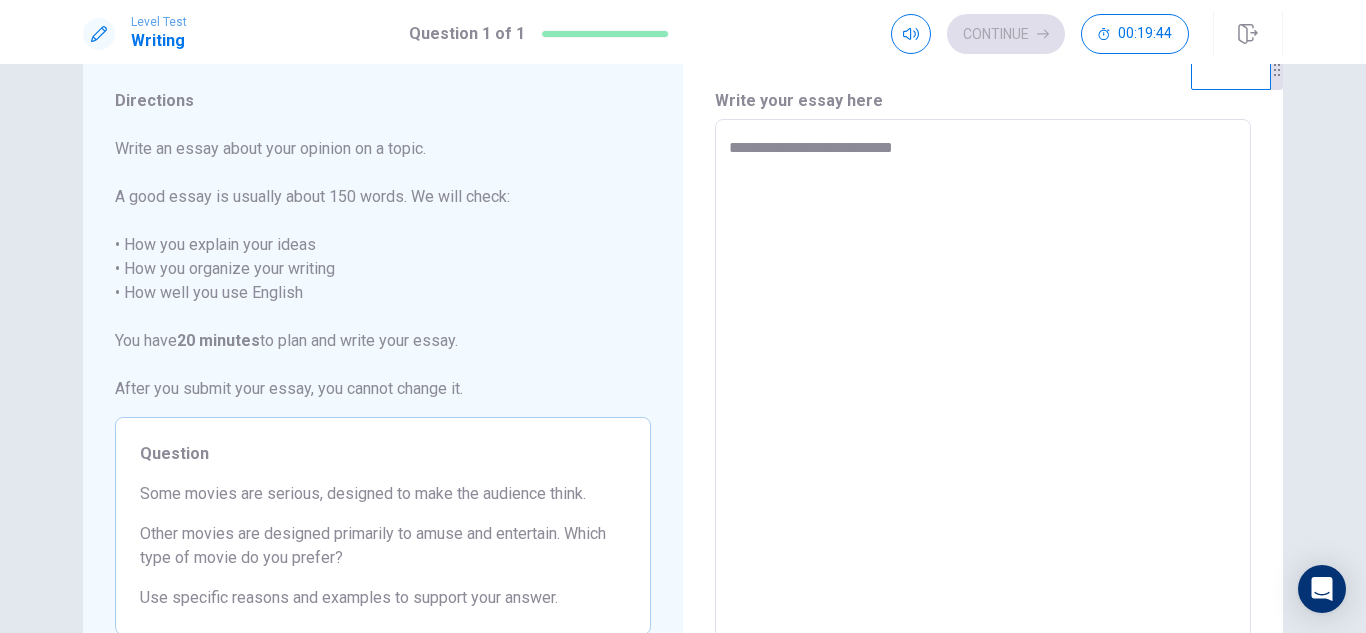 type on "*" 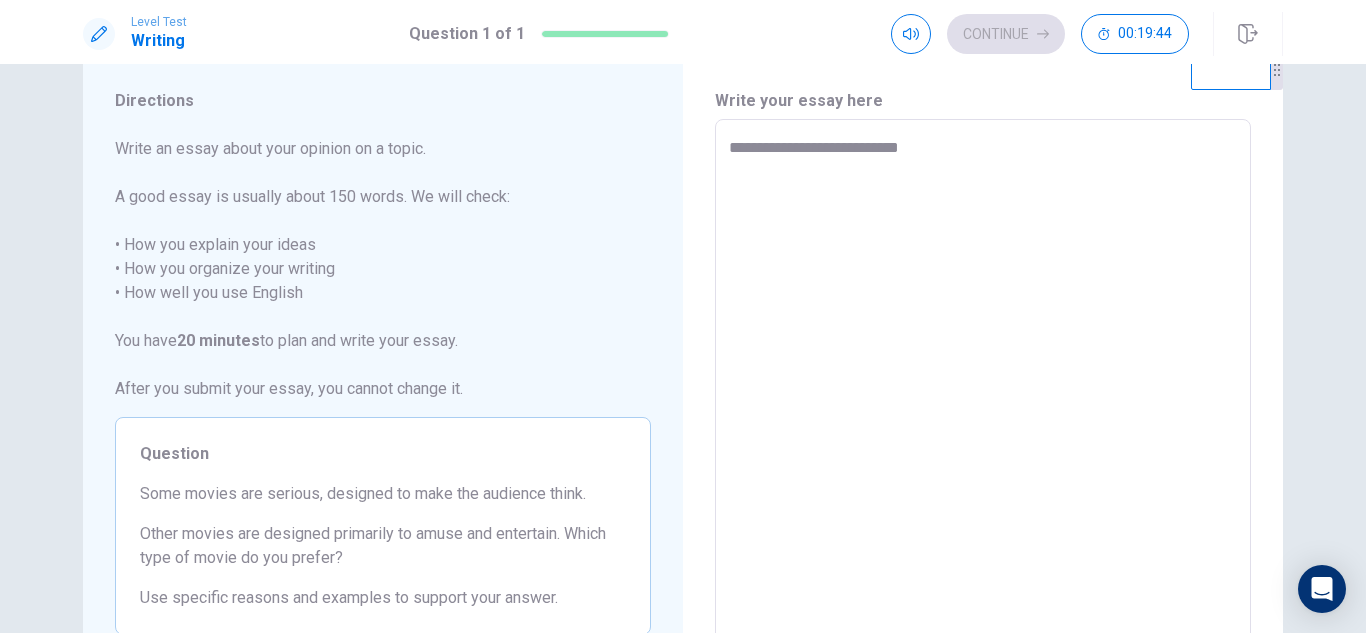 type on "**********" 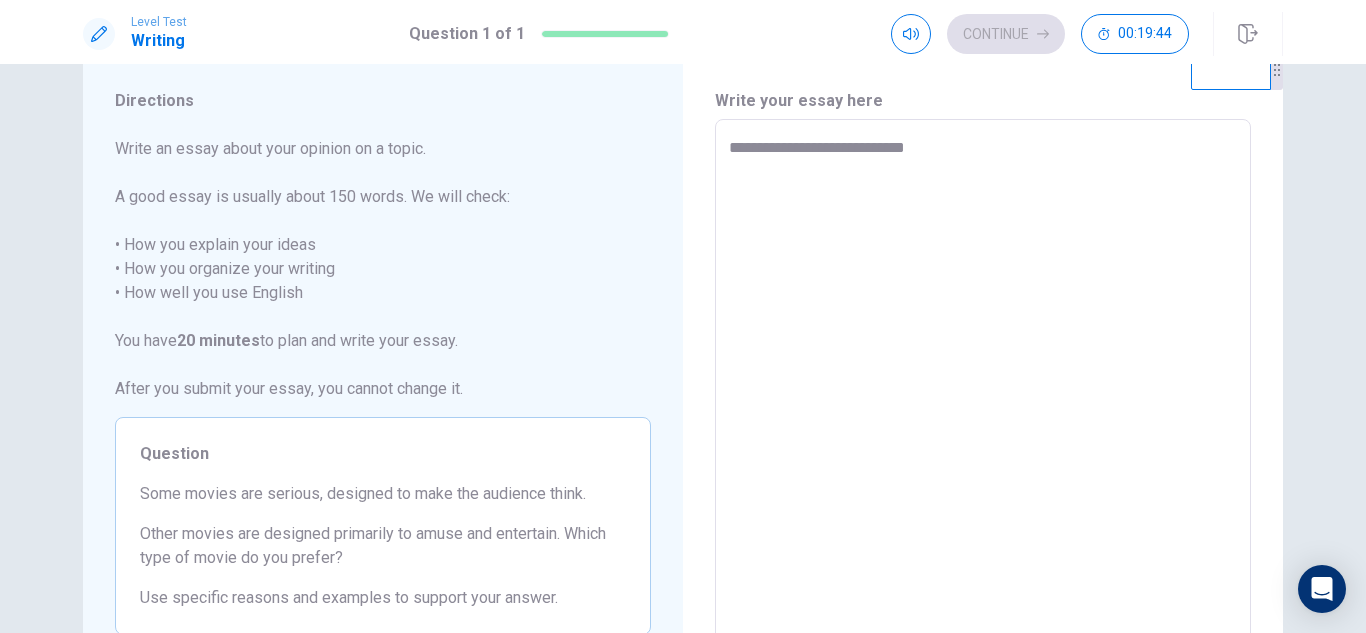 type on "*" 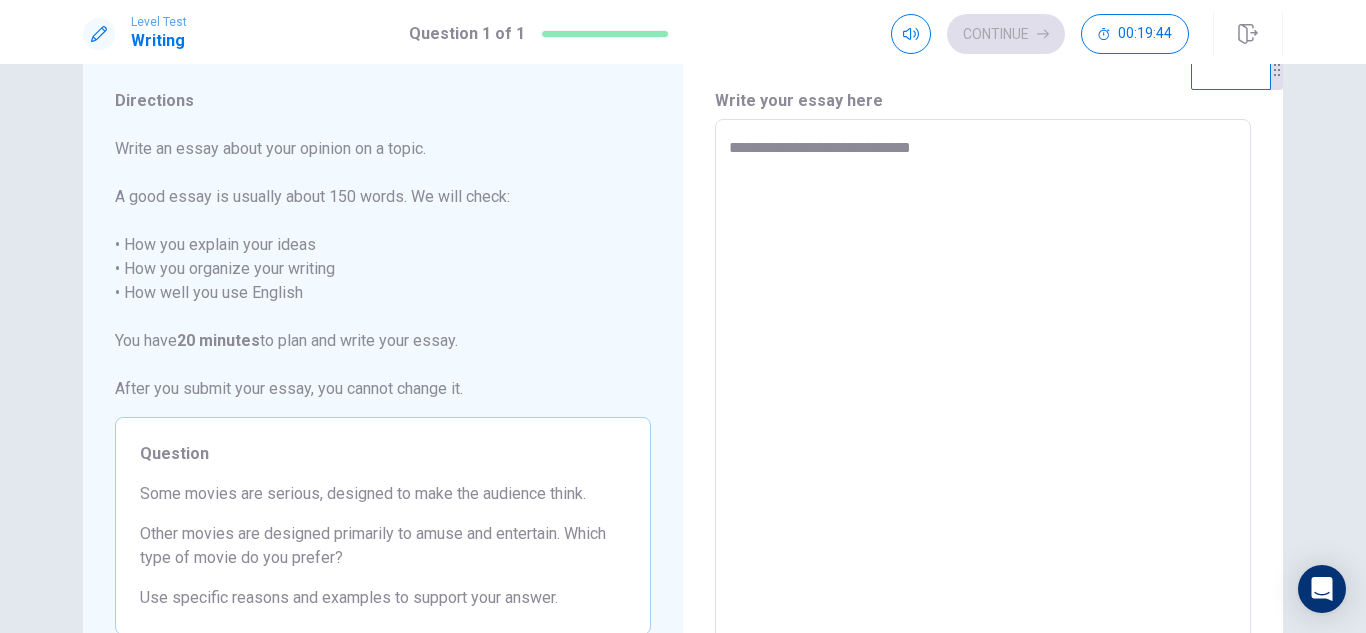 type on "*" 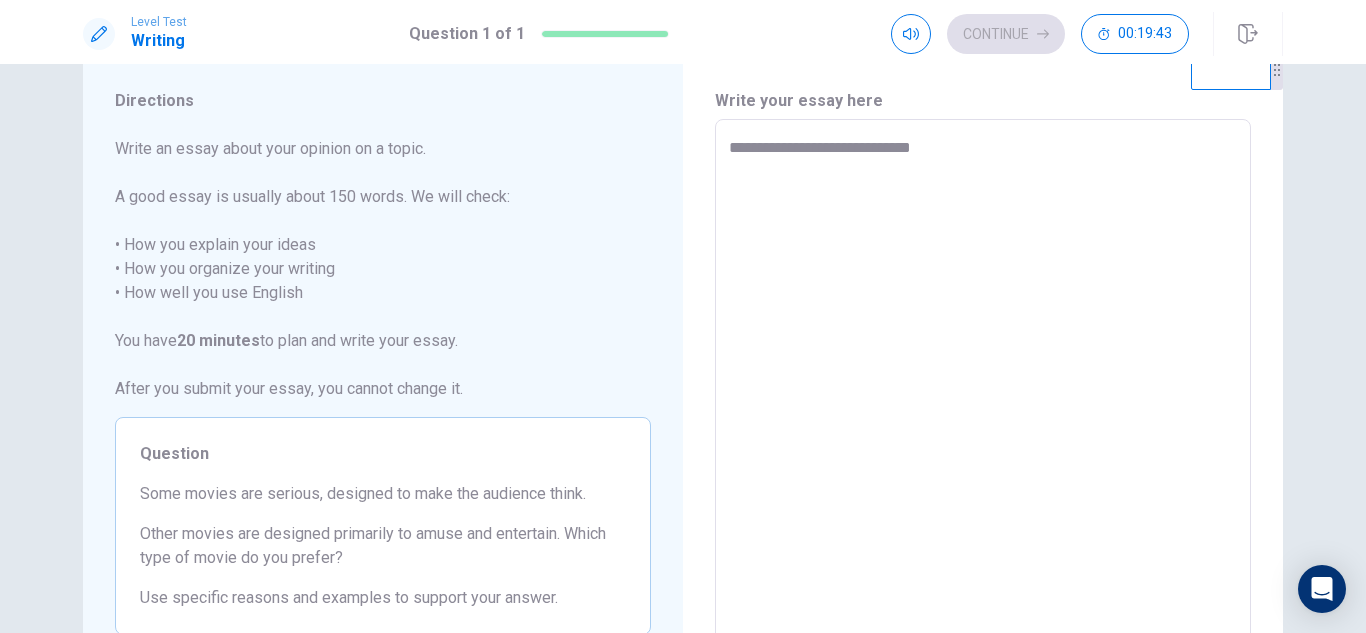 type on "**********" 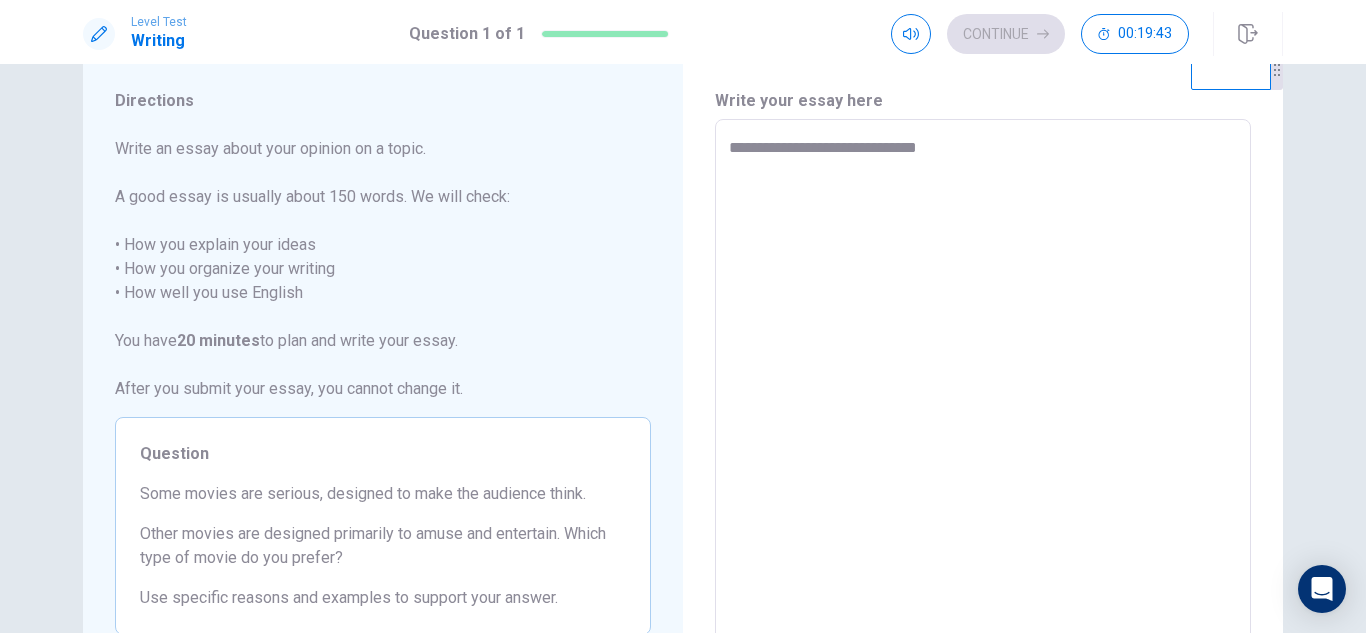 type on "*" 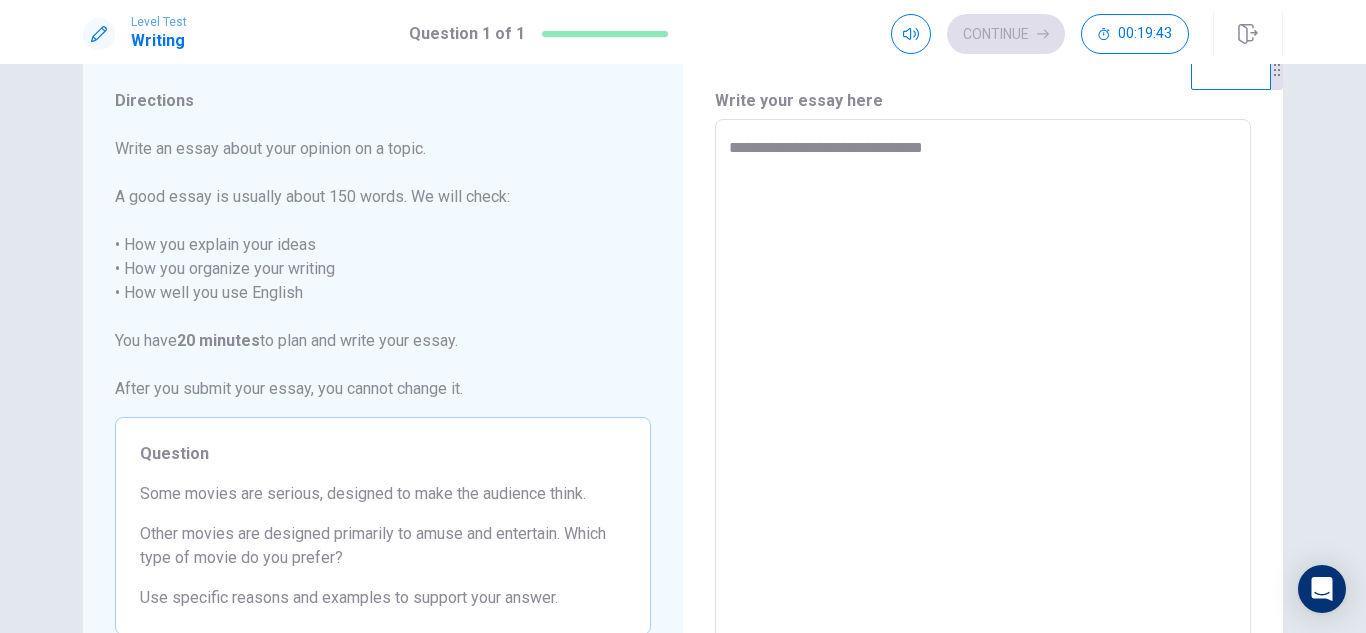 type on "*" 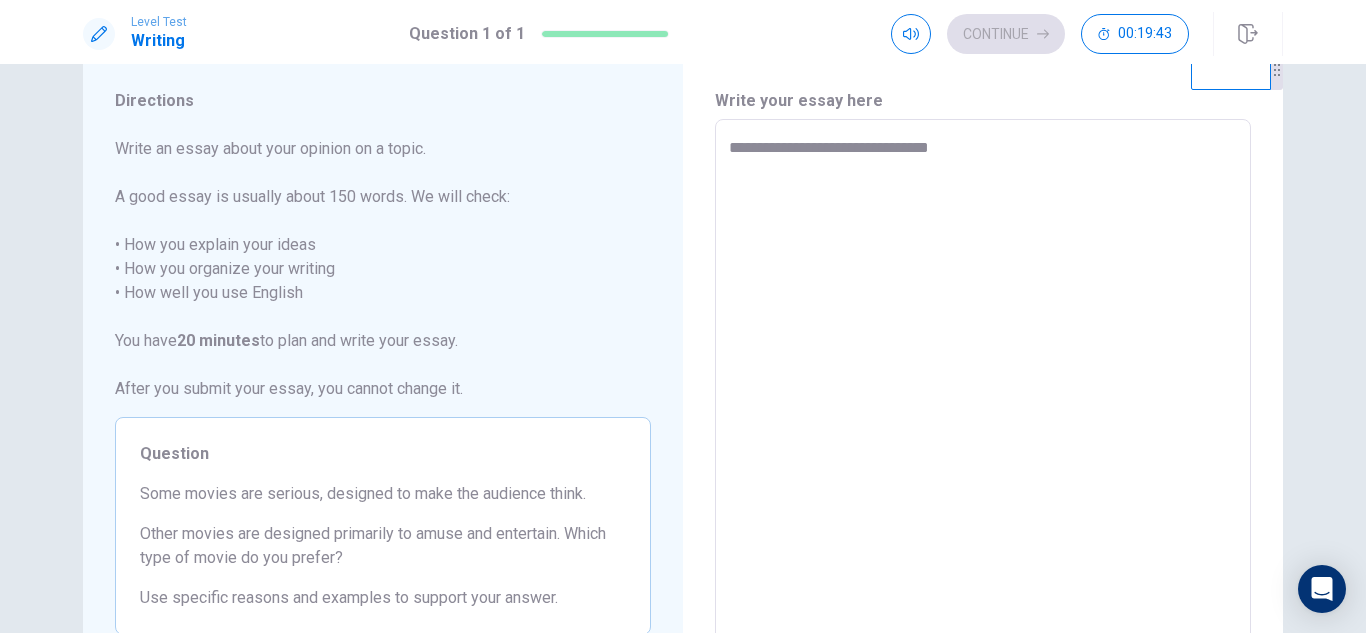 type on "**********" 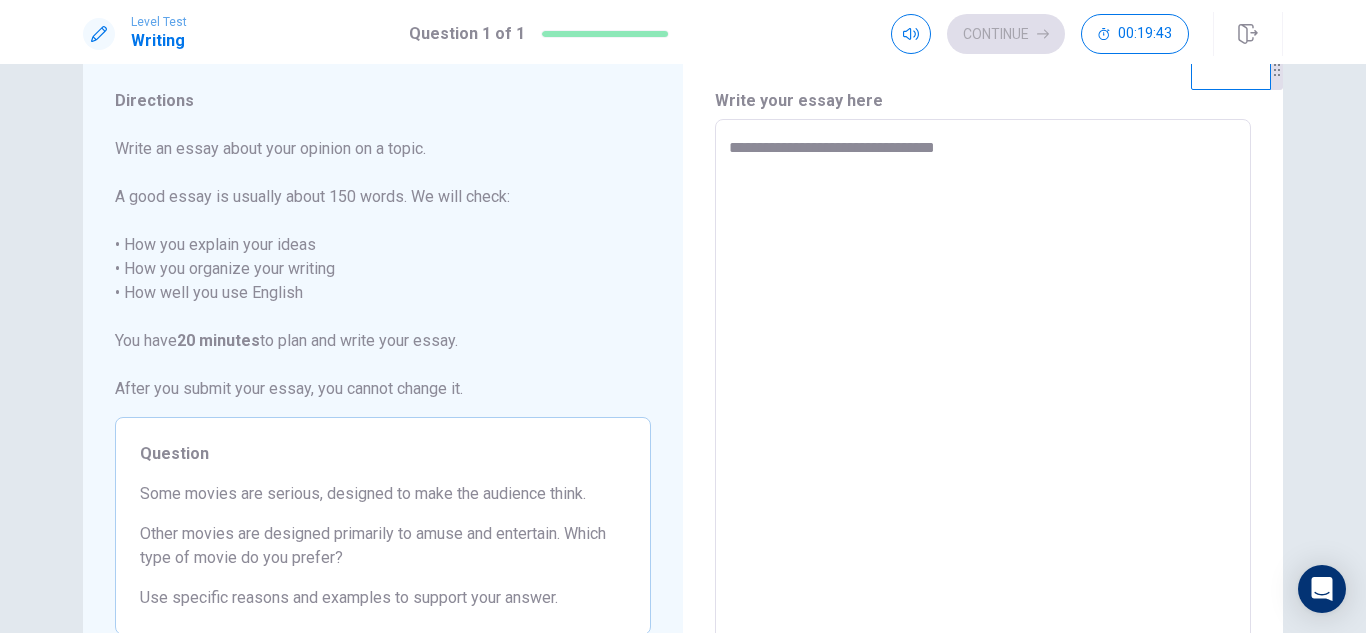 type on "*" 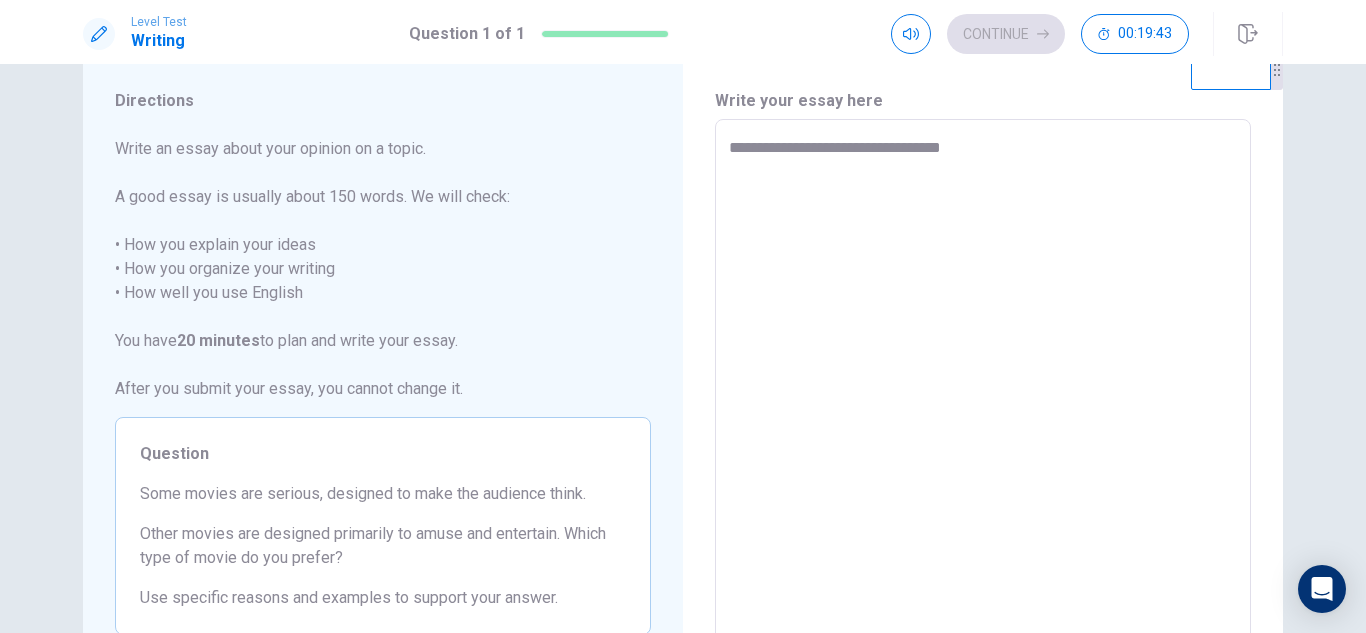 type on "*" 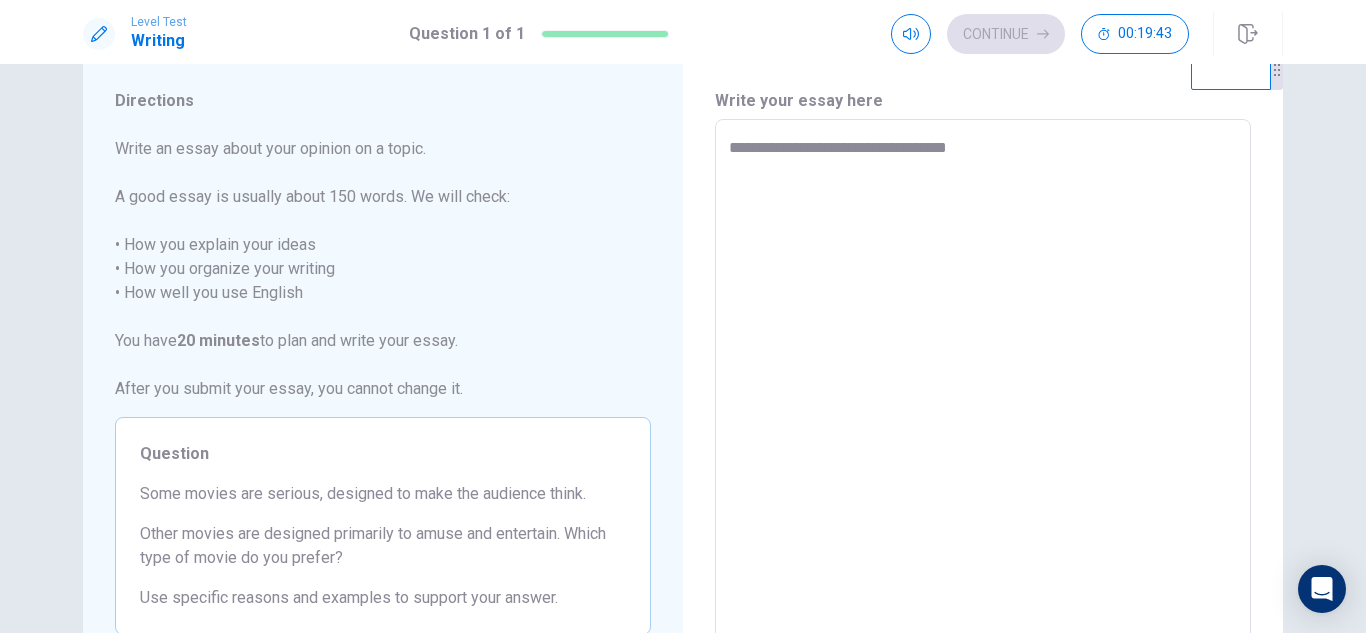 type on "*" 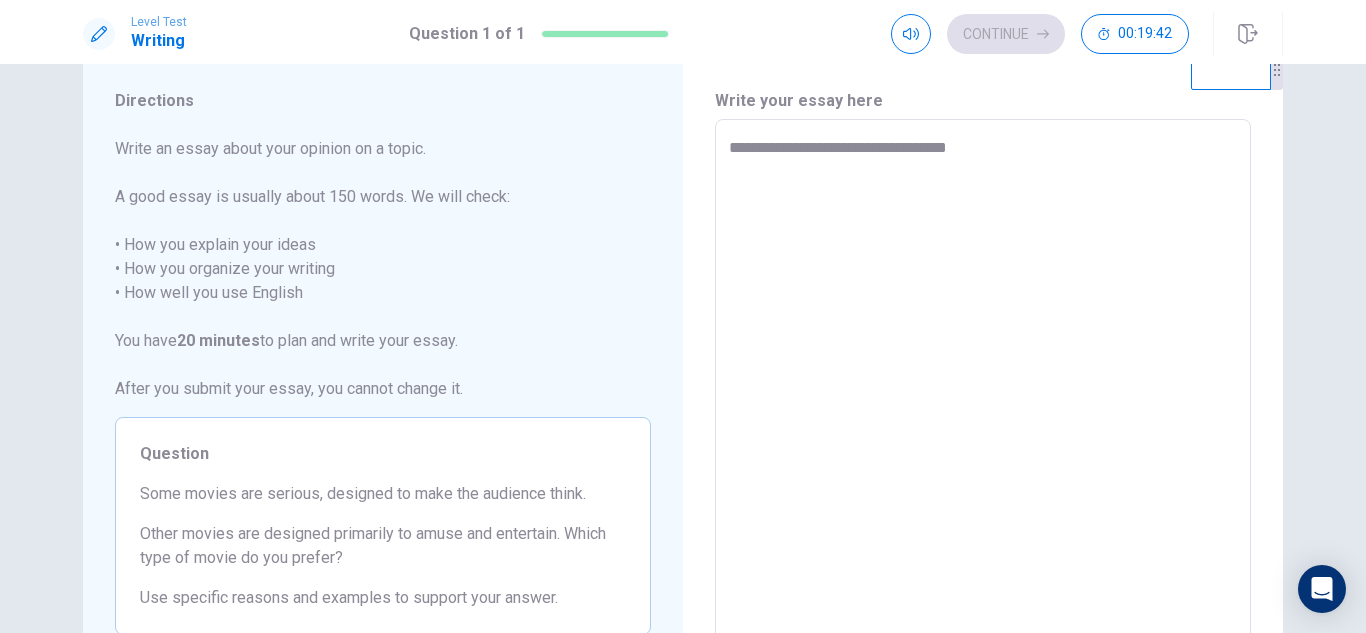 type on "**********" 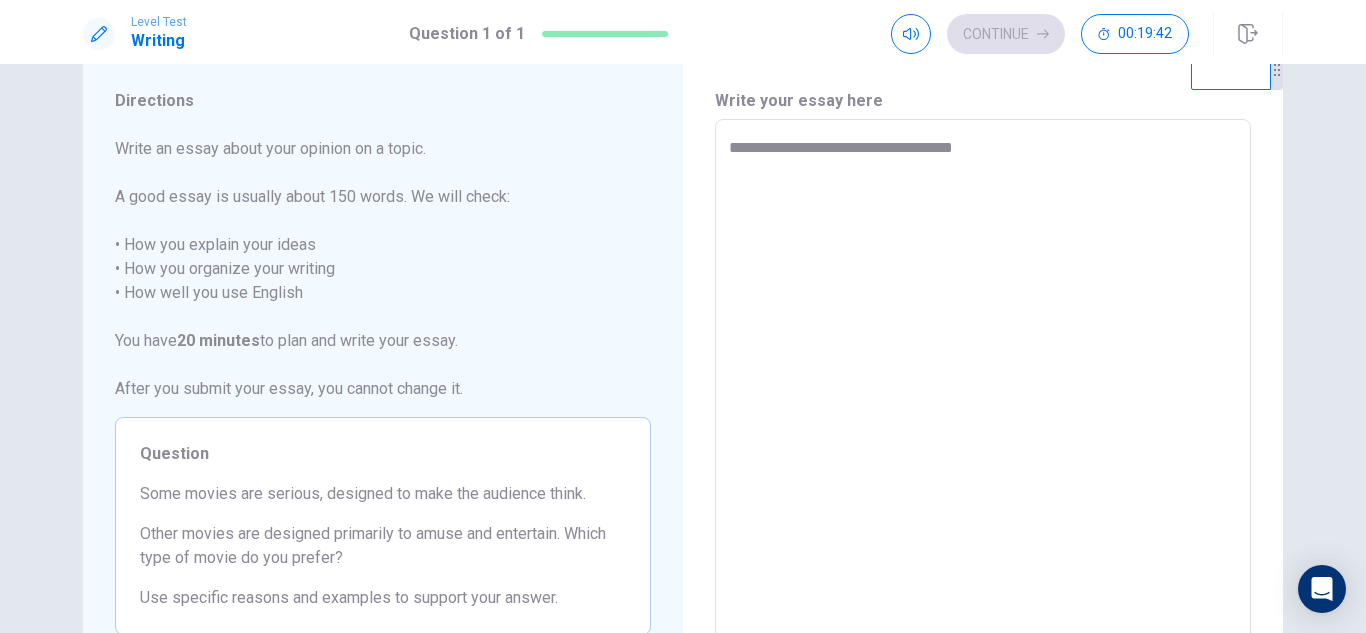 type on "**********" 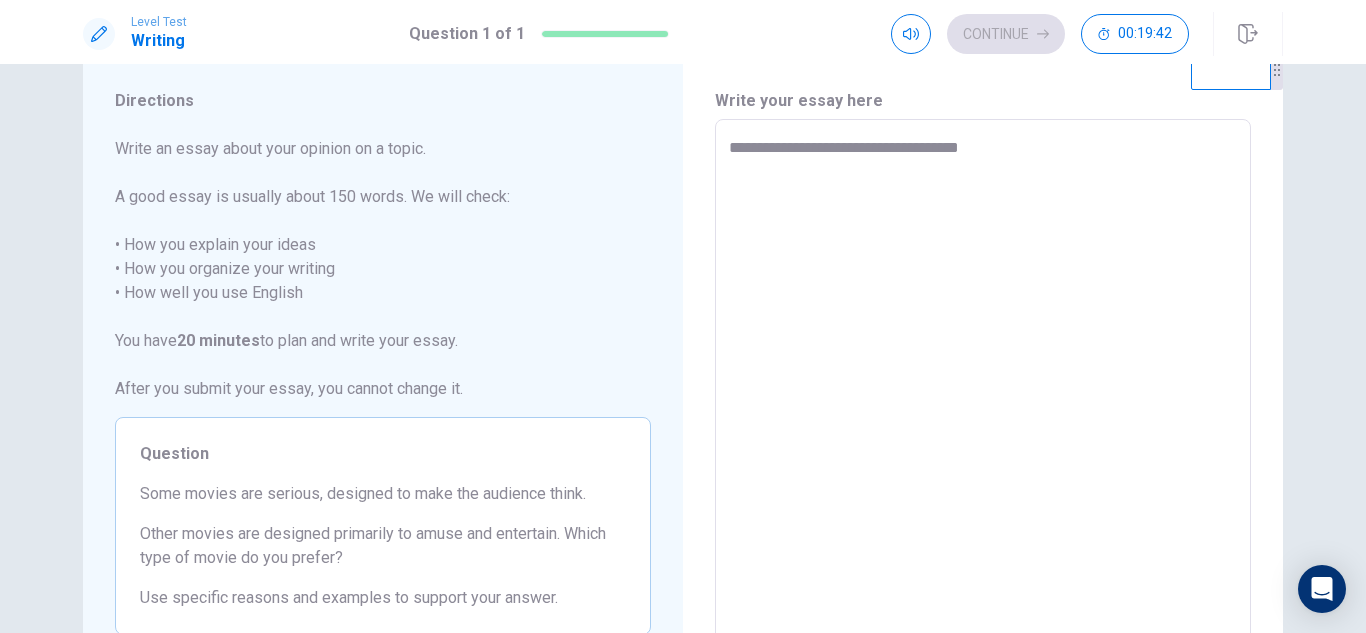 type on "*" 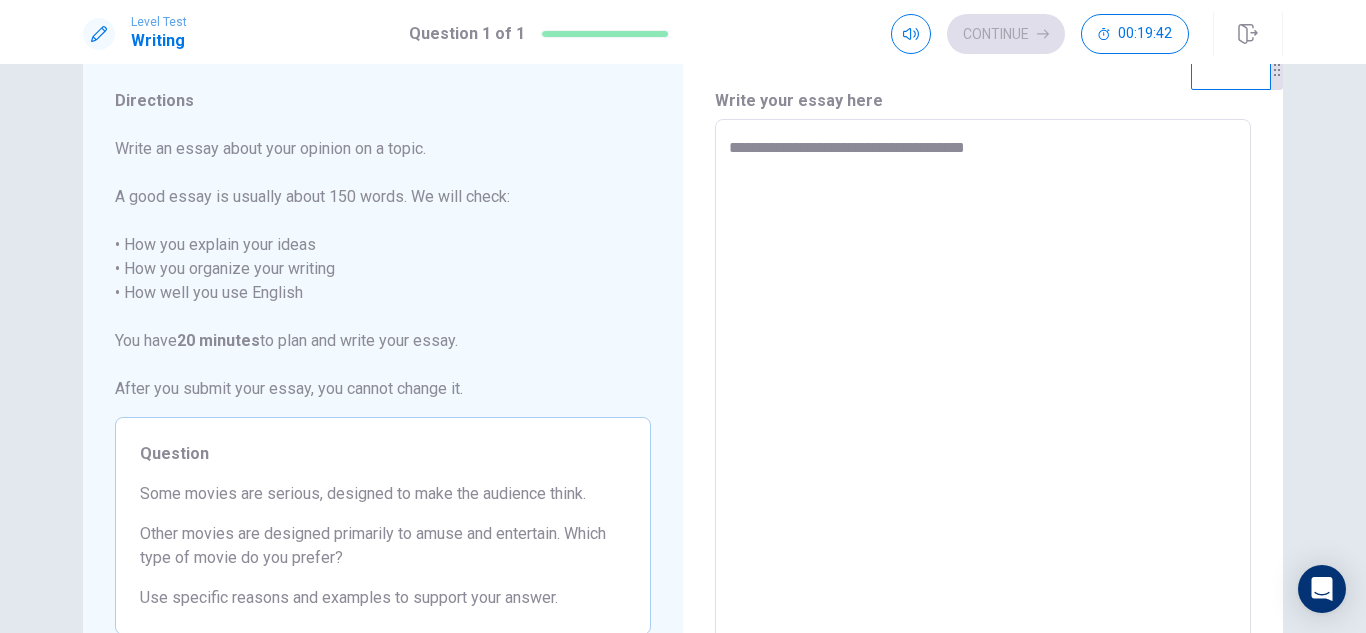 type on "*" 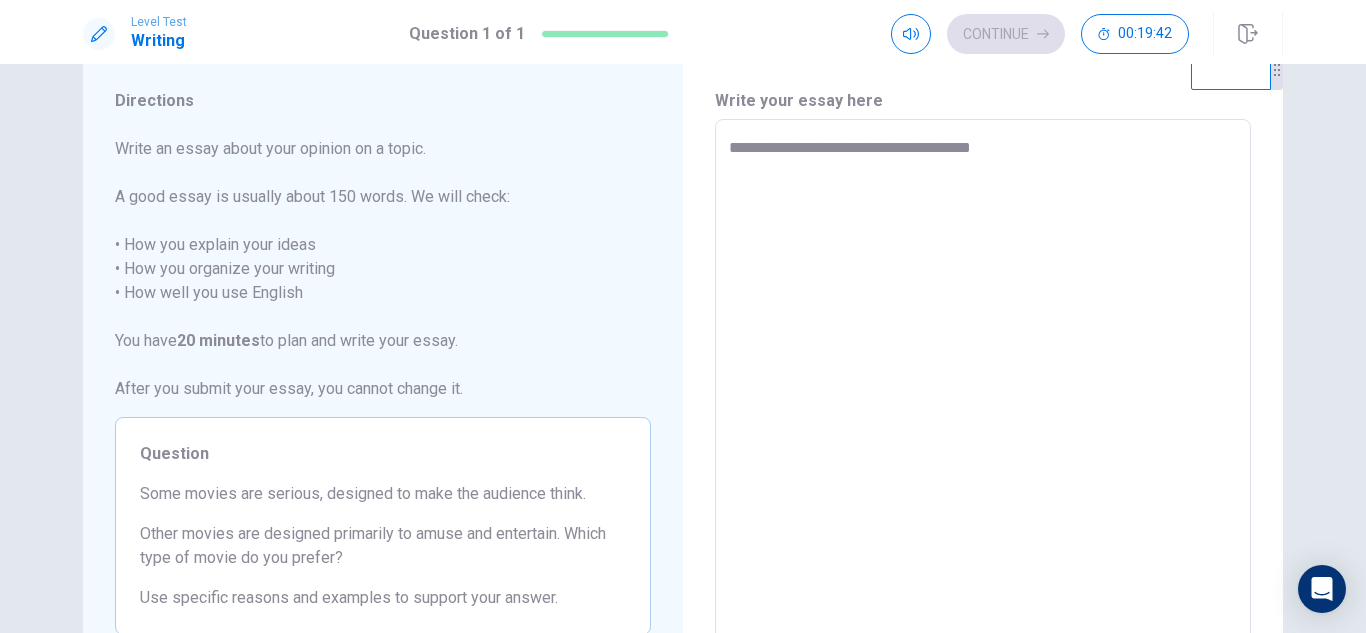 type on "*" 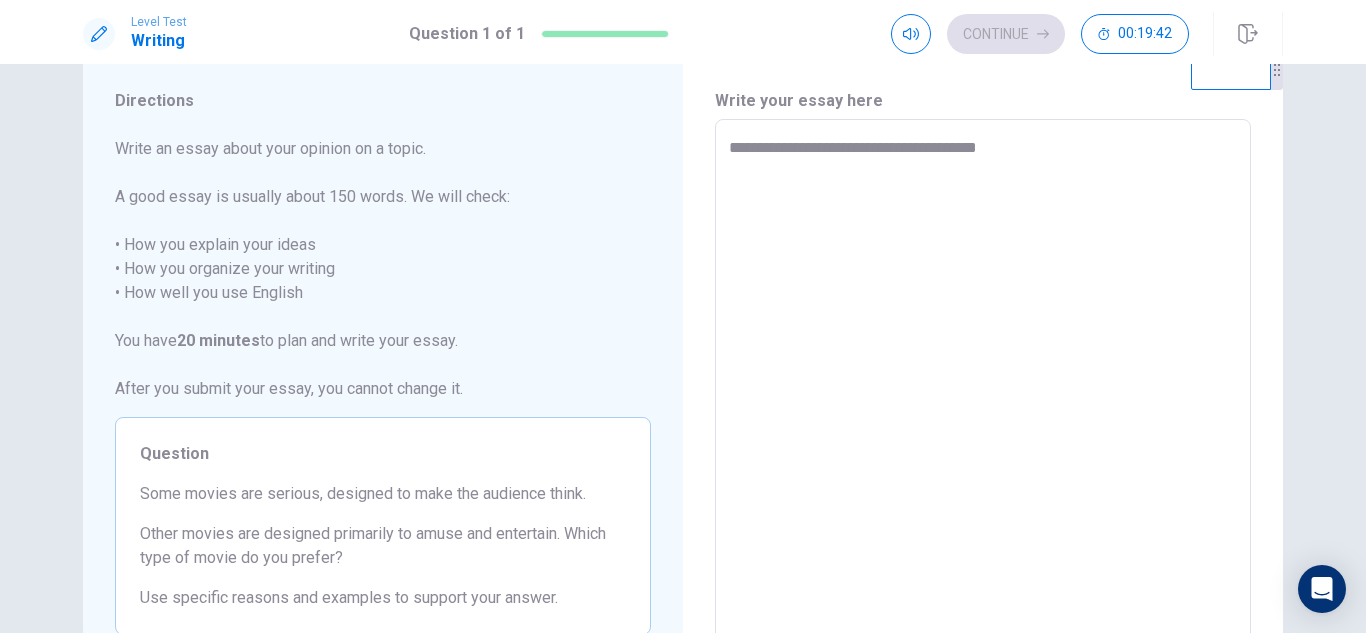 type on "*" 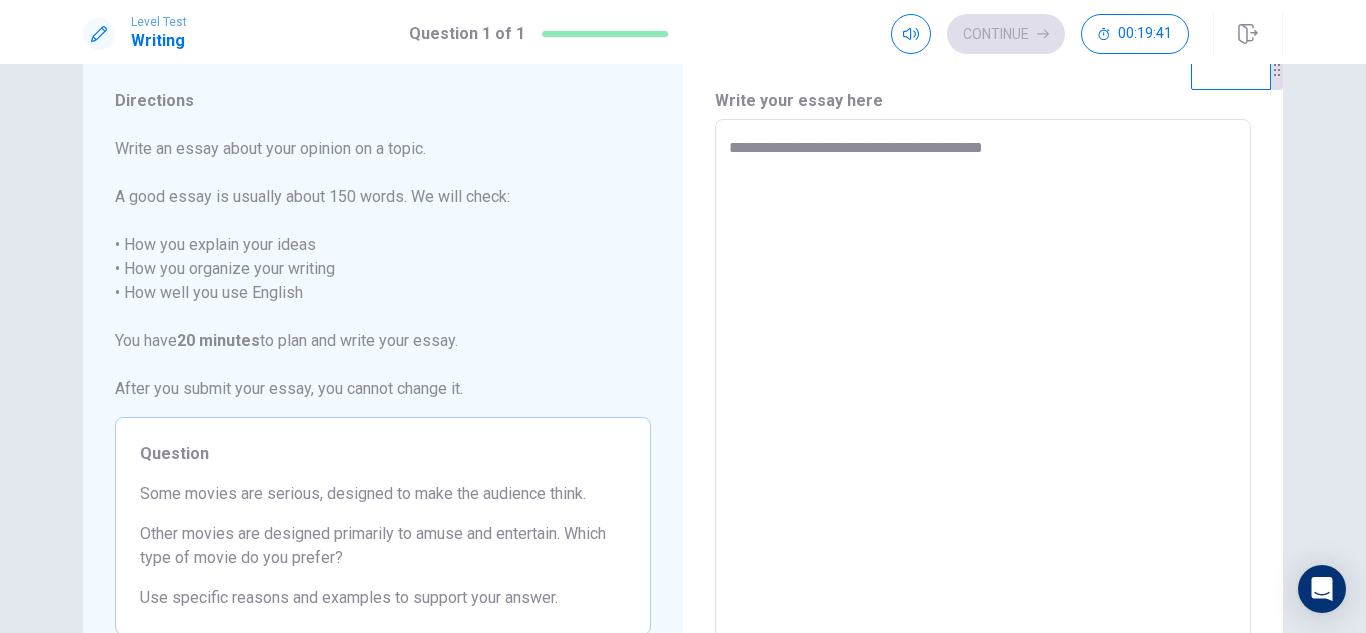 type on "*" 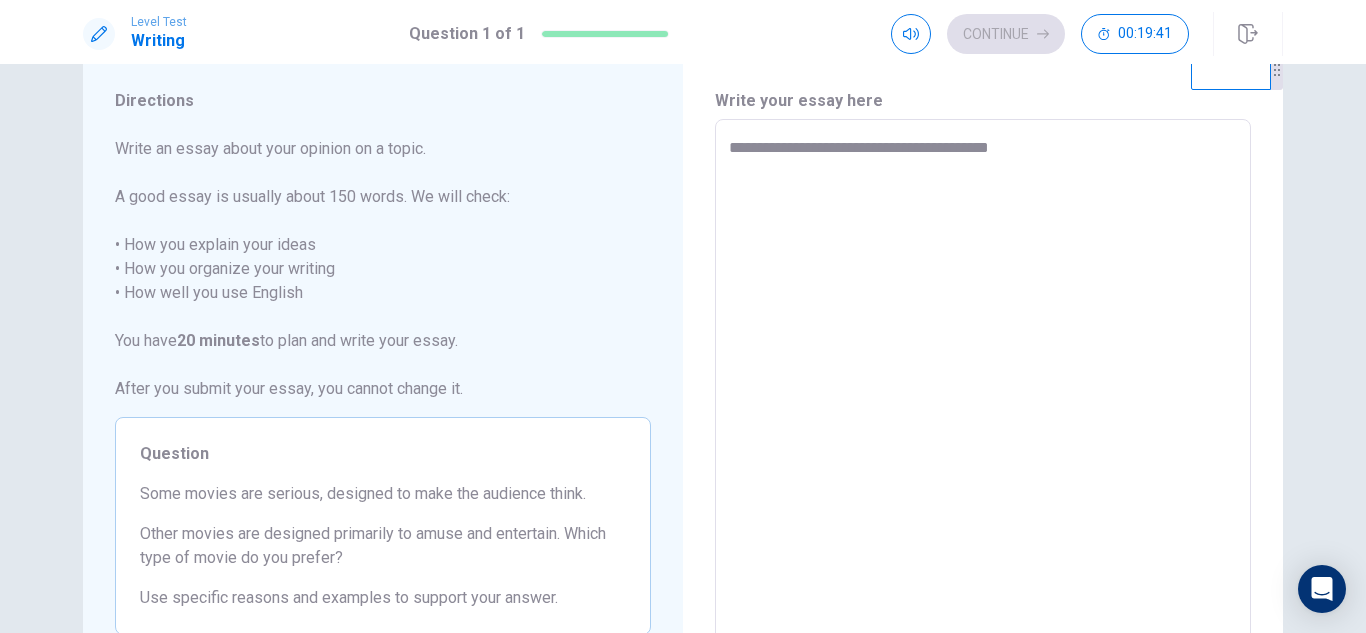 type on "*" 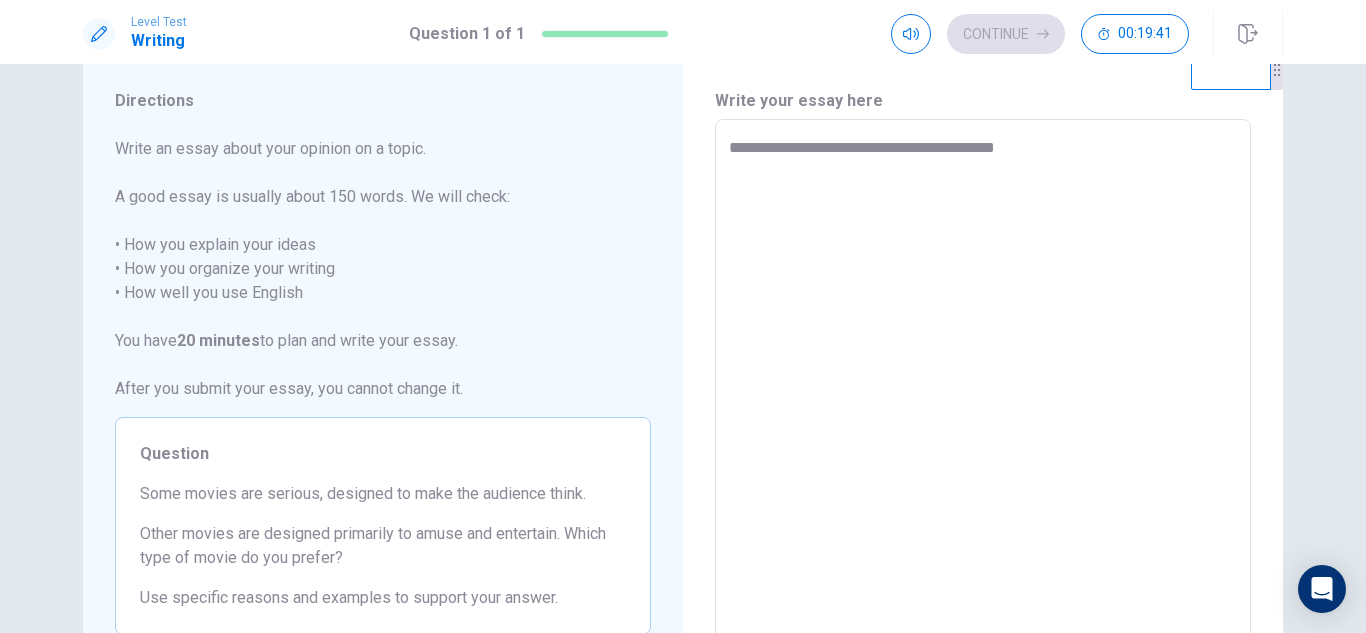 type on "*" 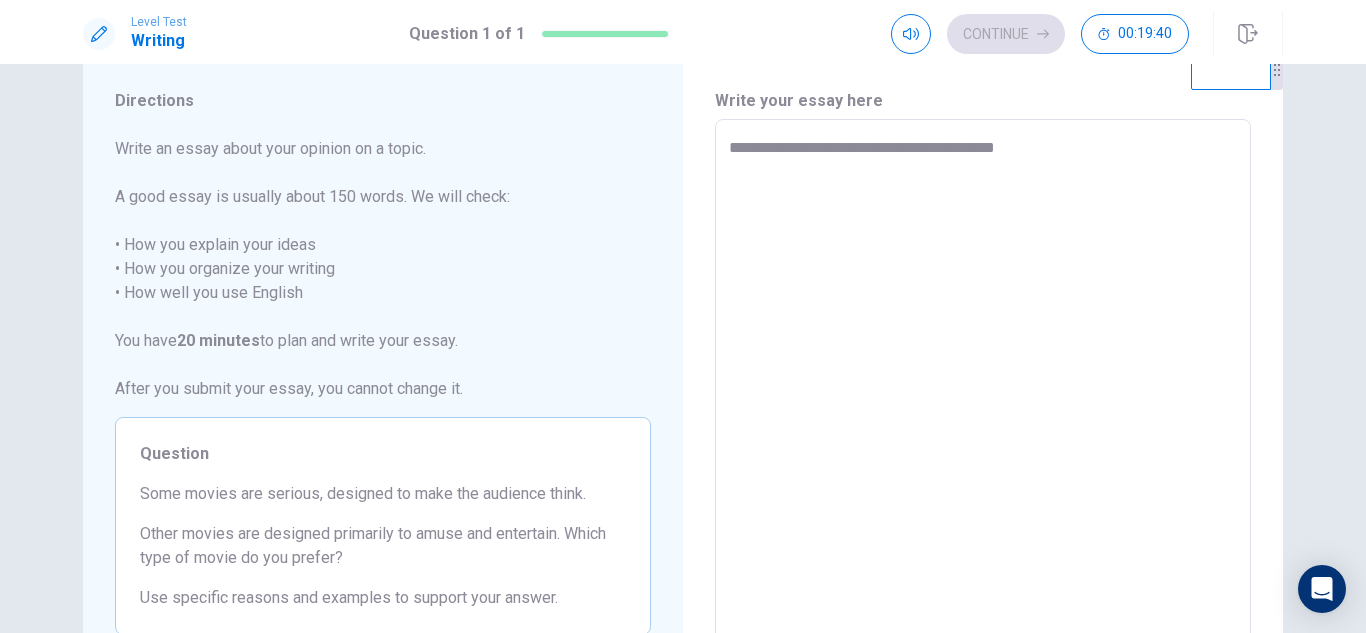 type on "**********" 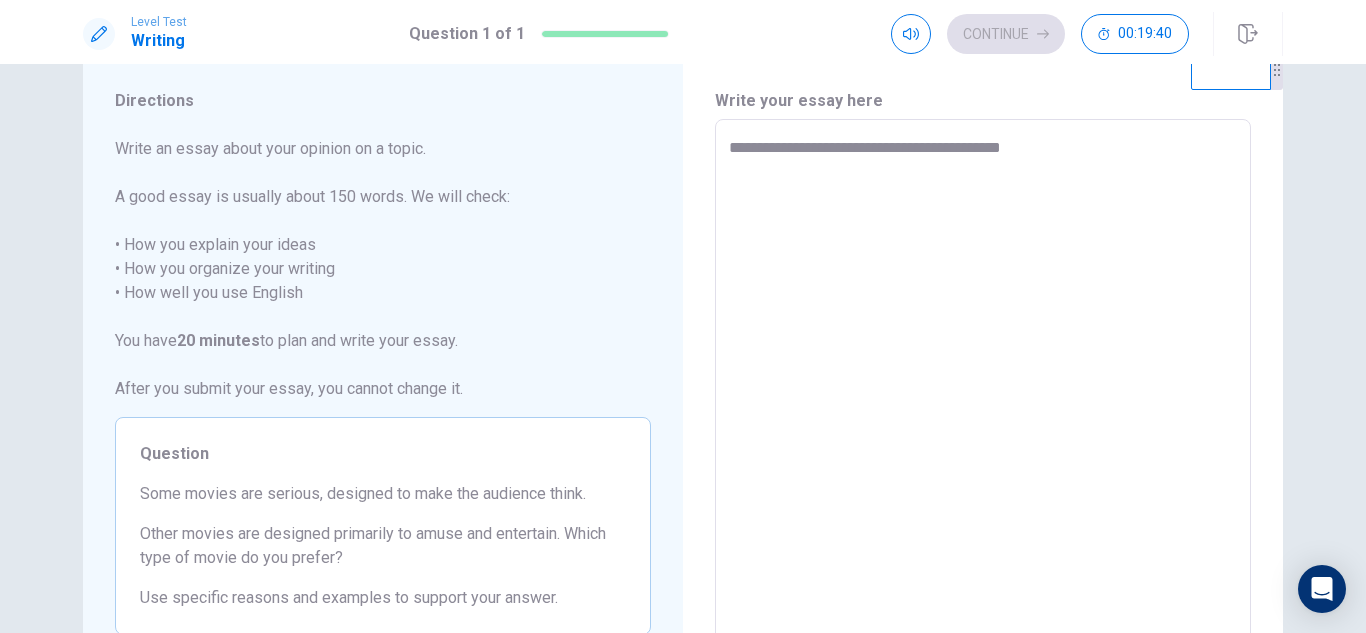 type on "*" 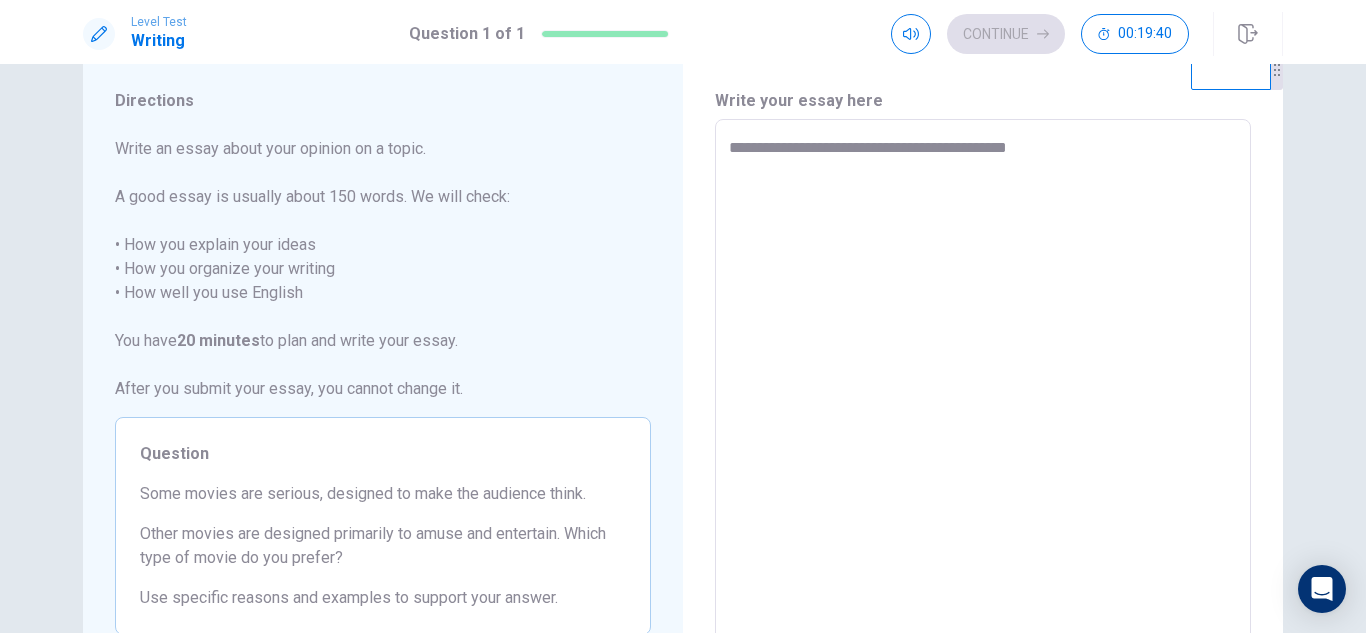 type on "*" 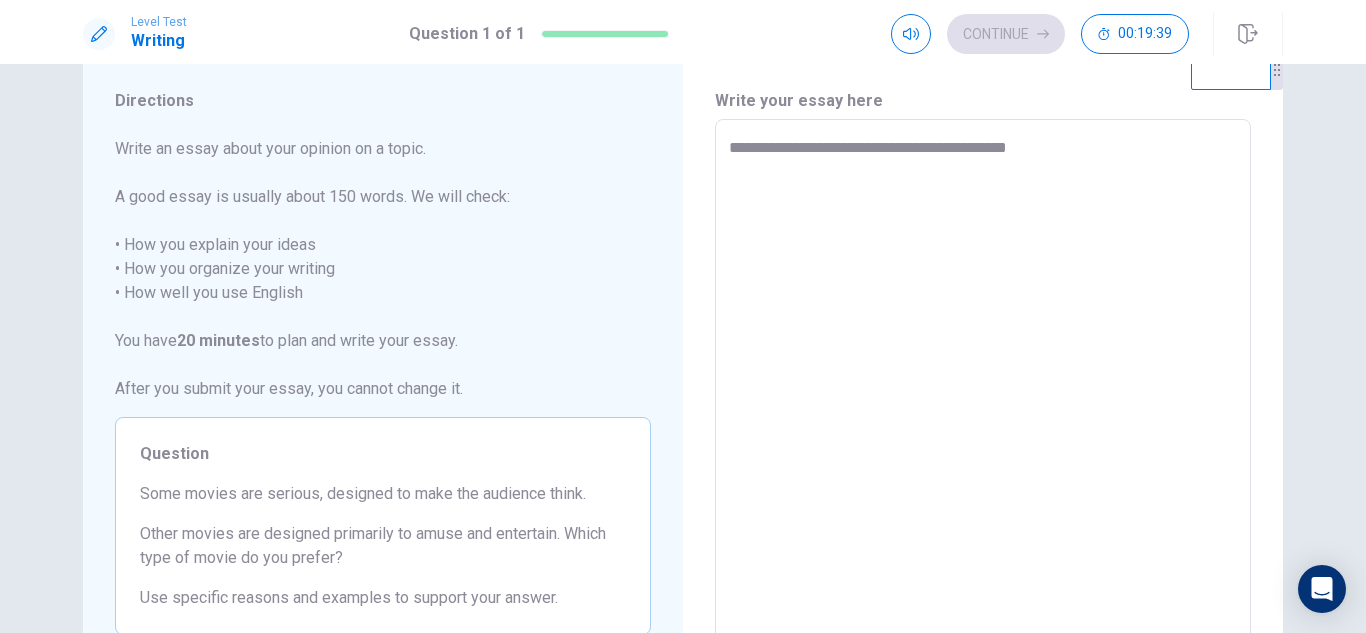 type on "**********" 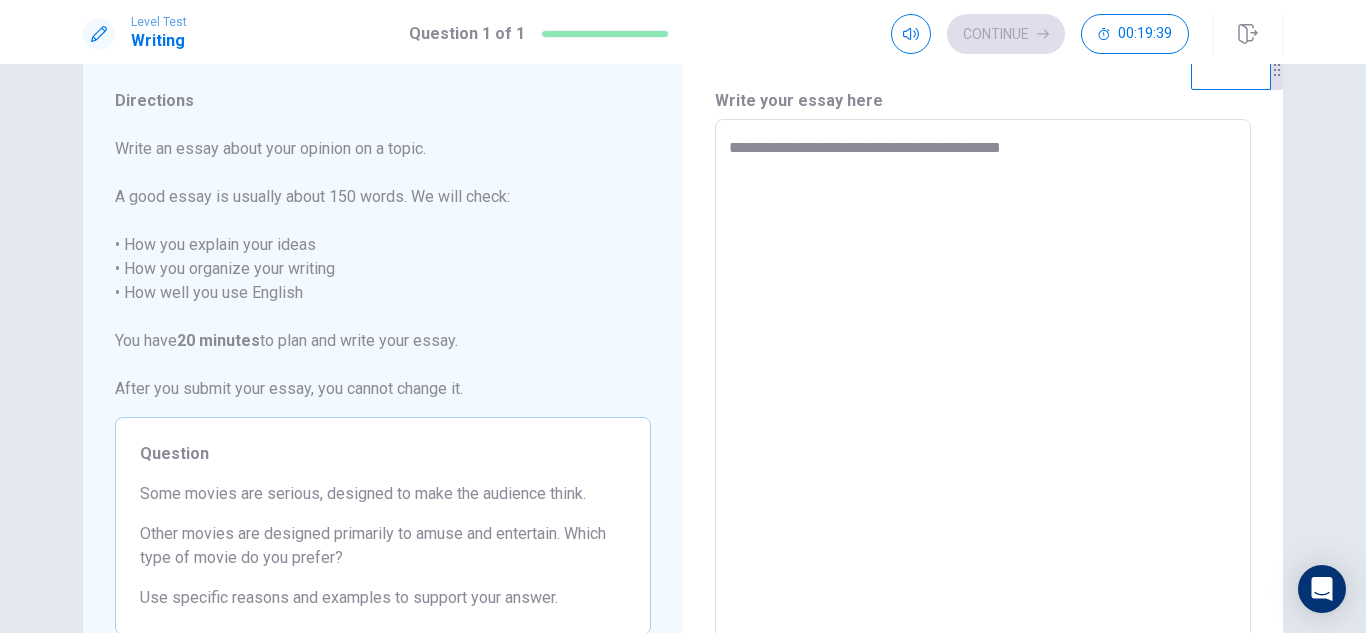 type on "*" 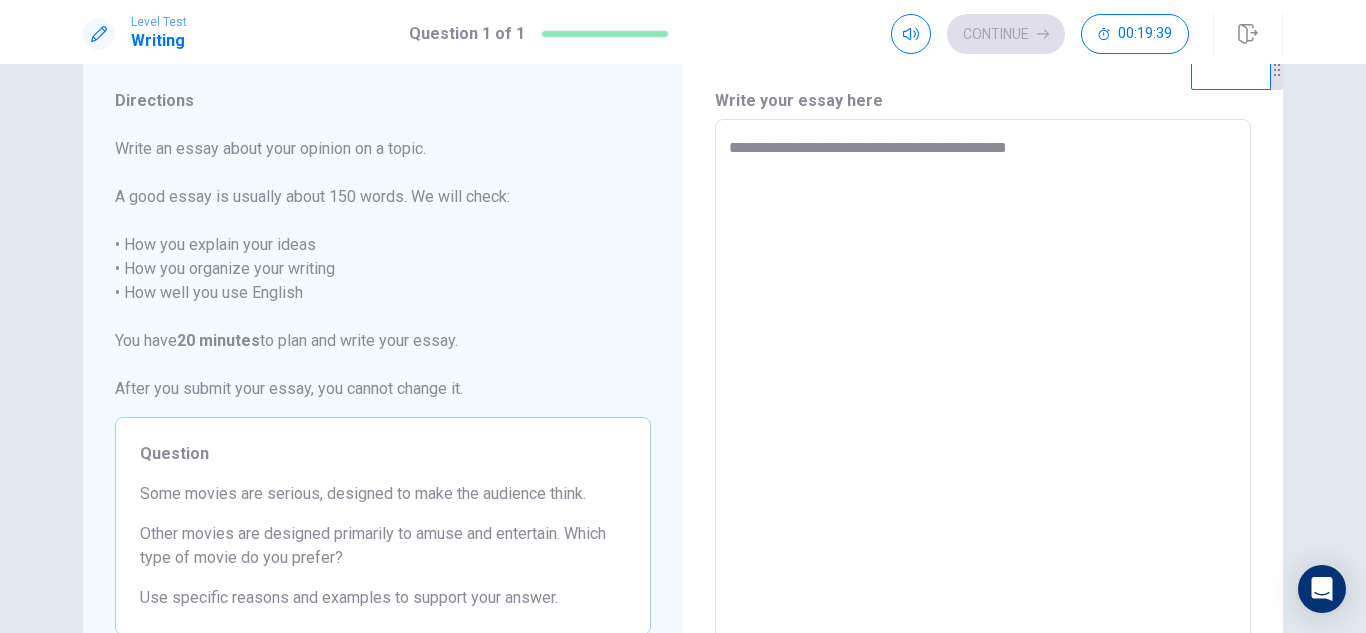 type on "*" 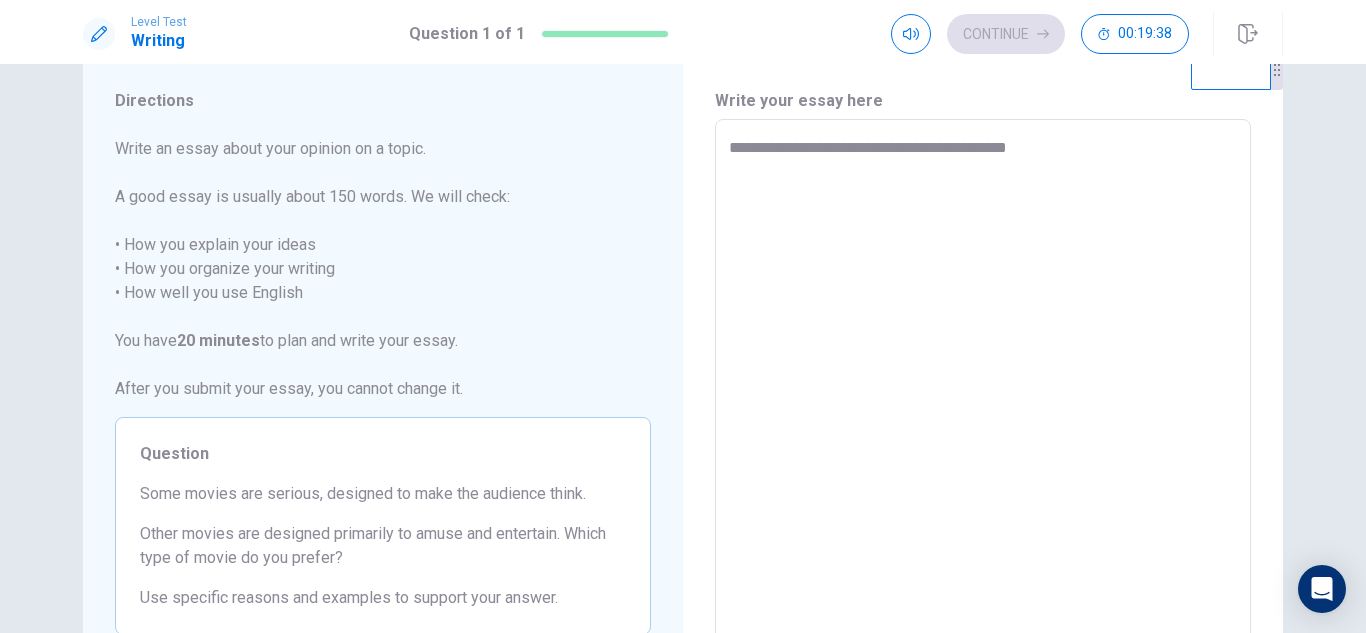 type on "**********" 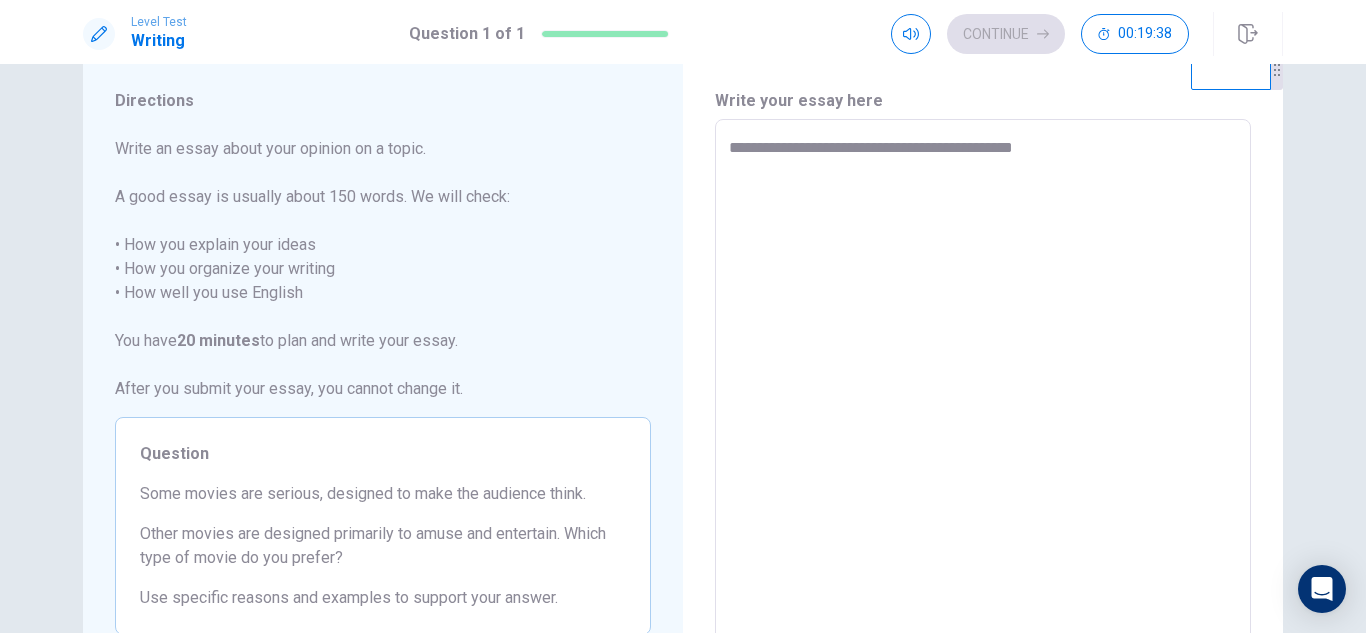 type on "**********" 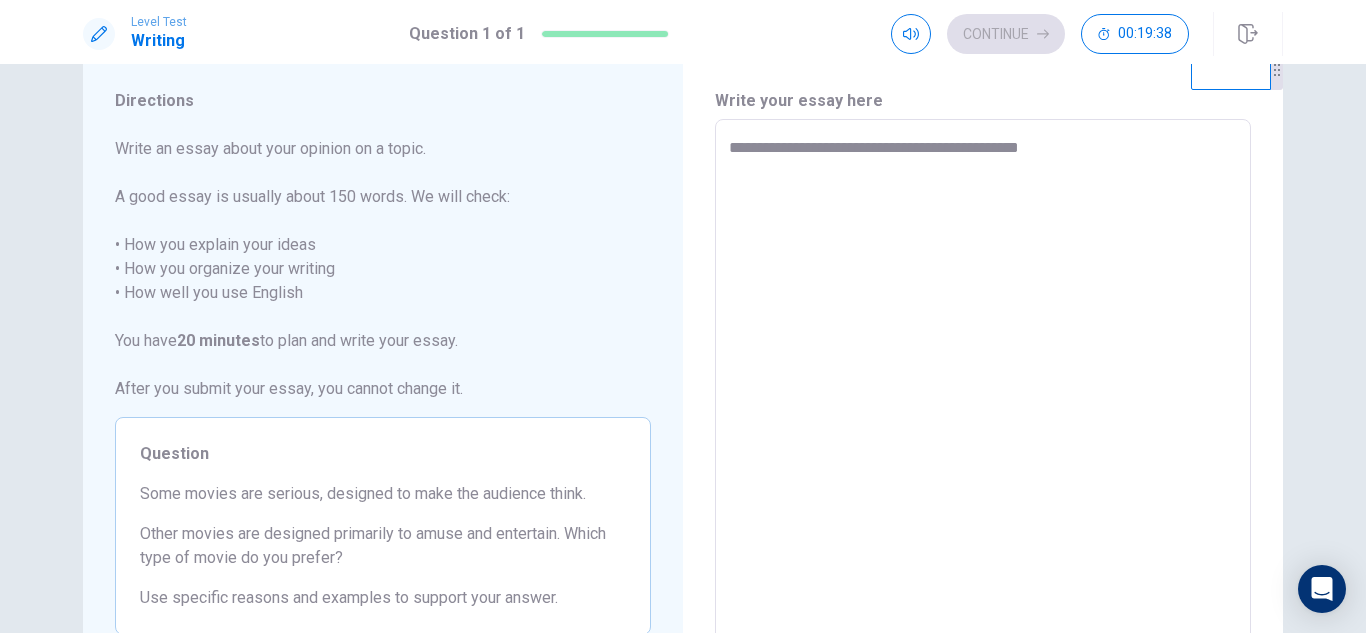 type on "*" 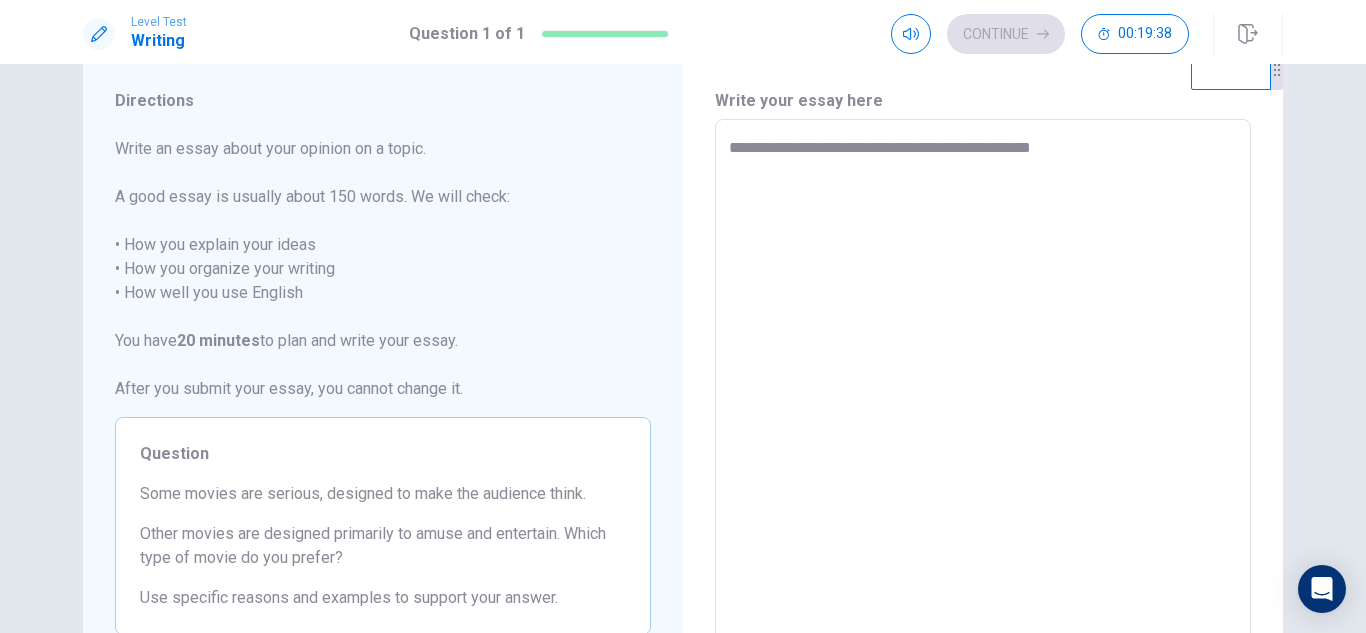 type on "**********" 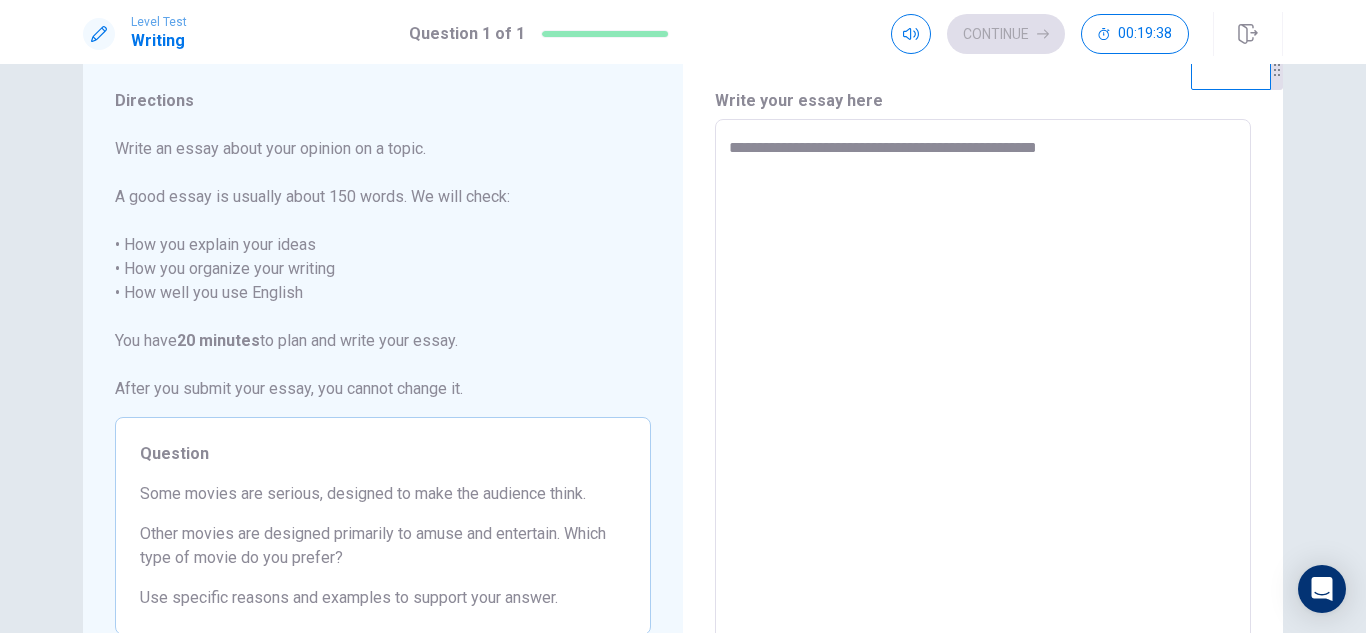 type on "*" 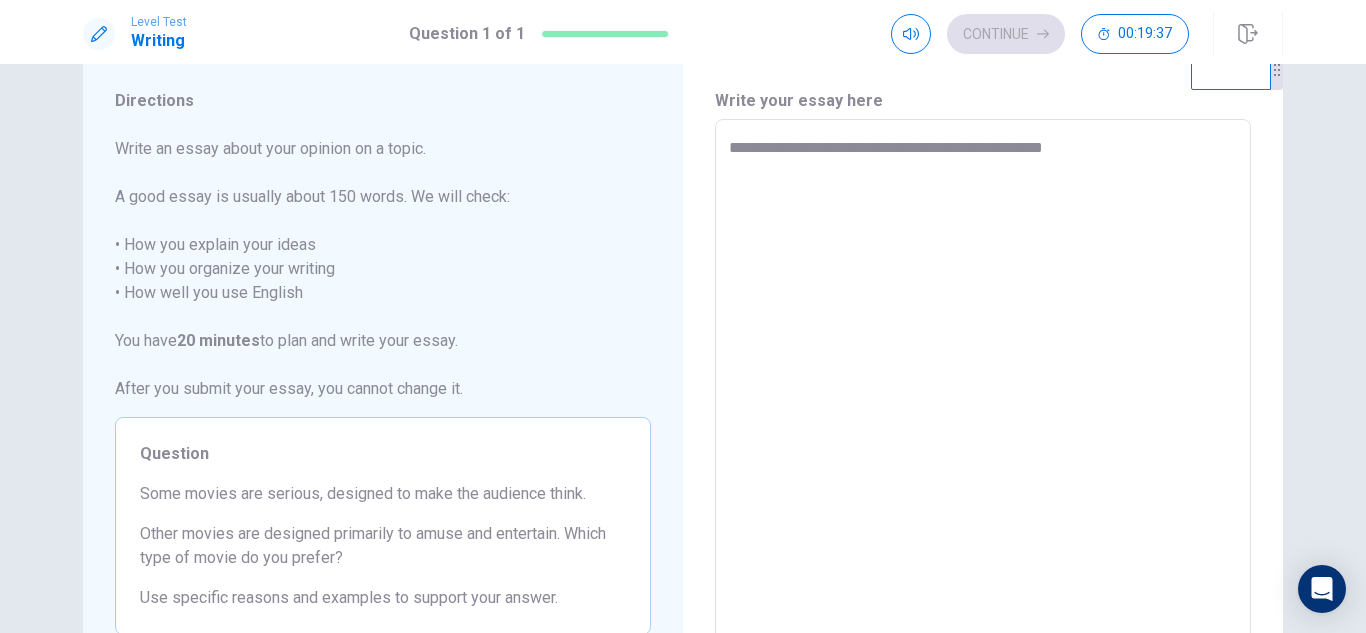 type on "*" 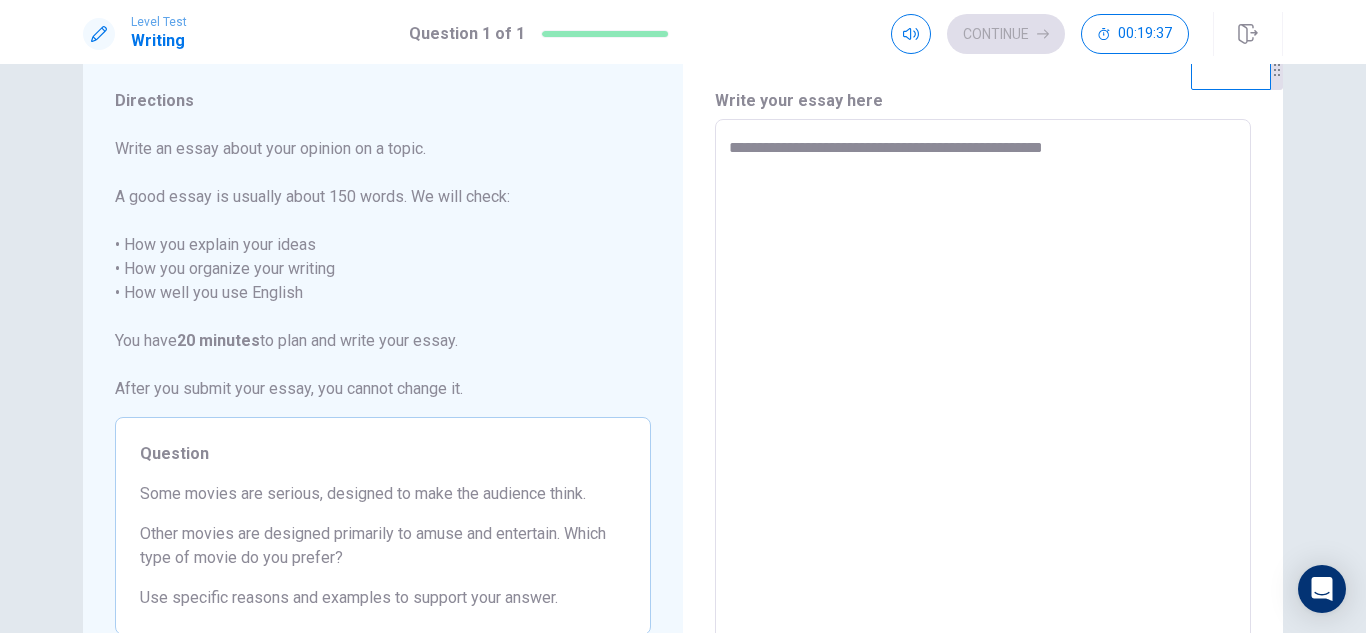type on "**********" 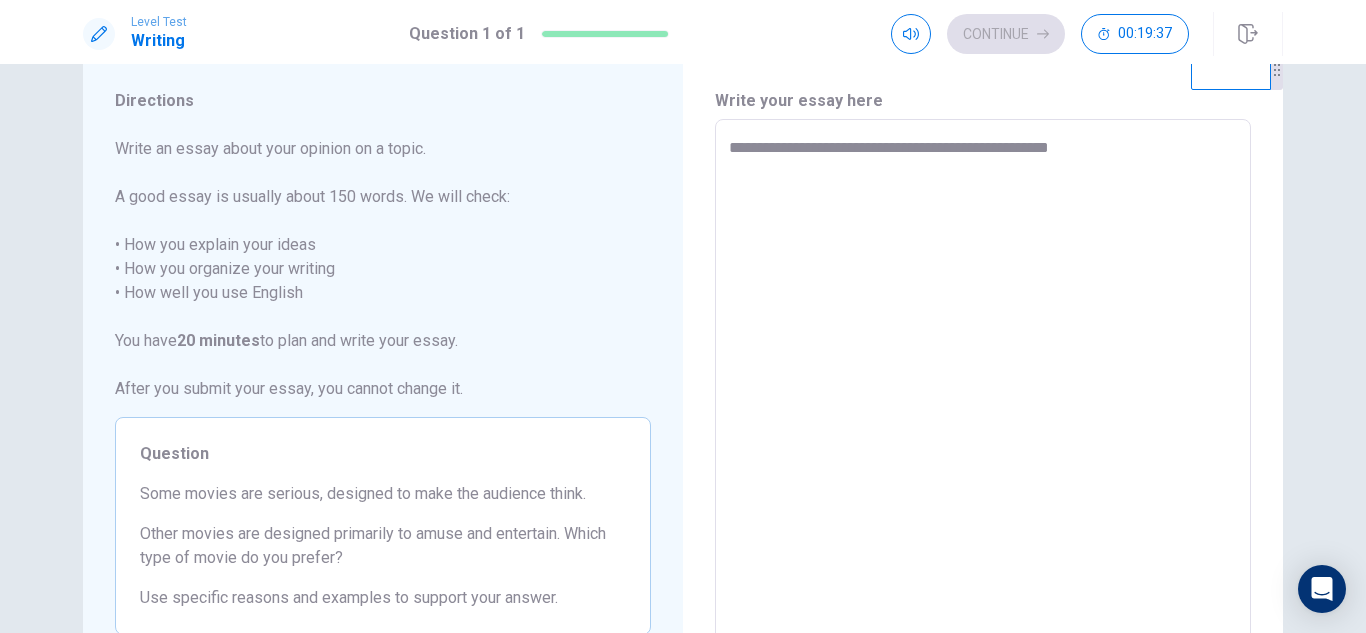type on "*" 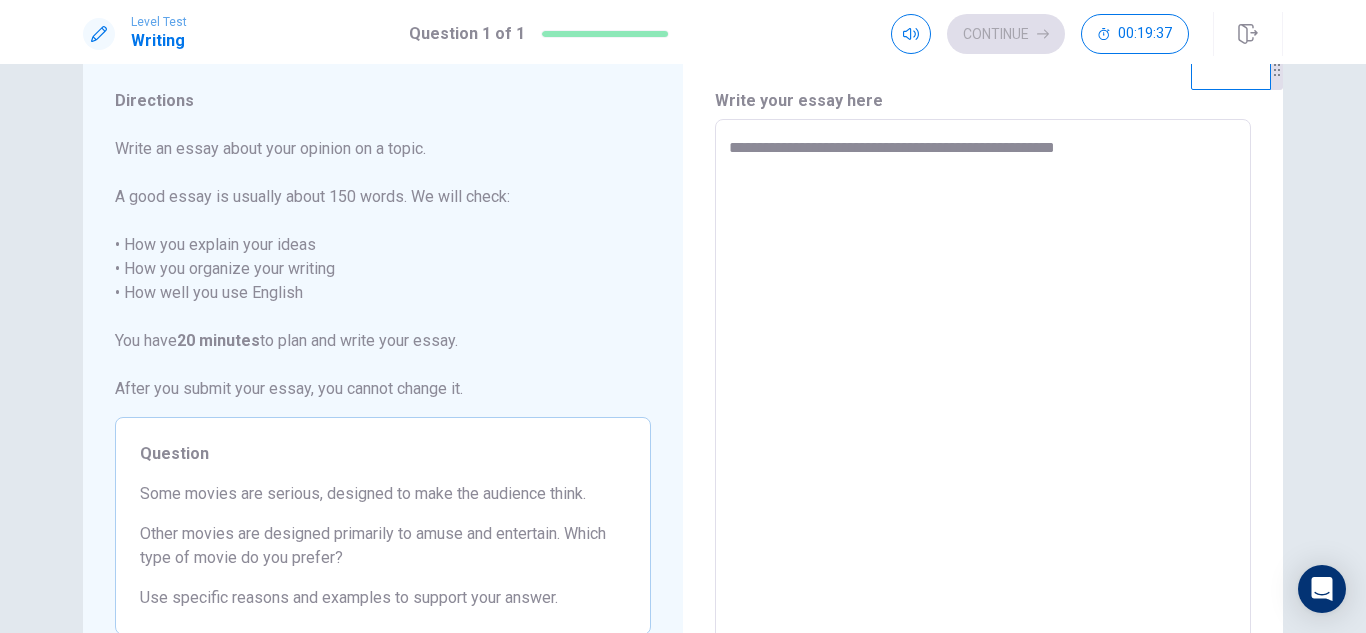 type on "*" 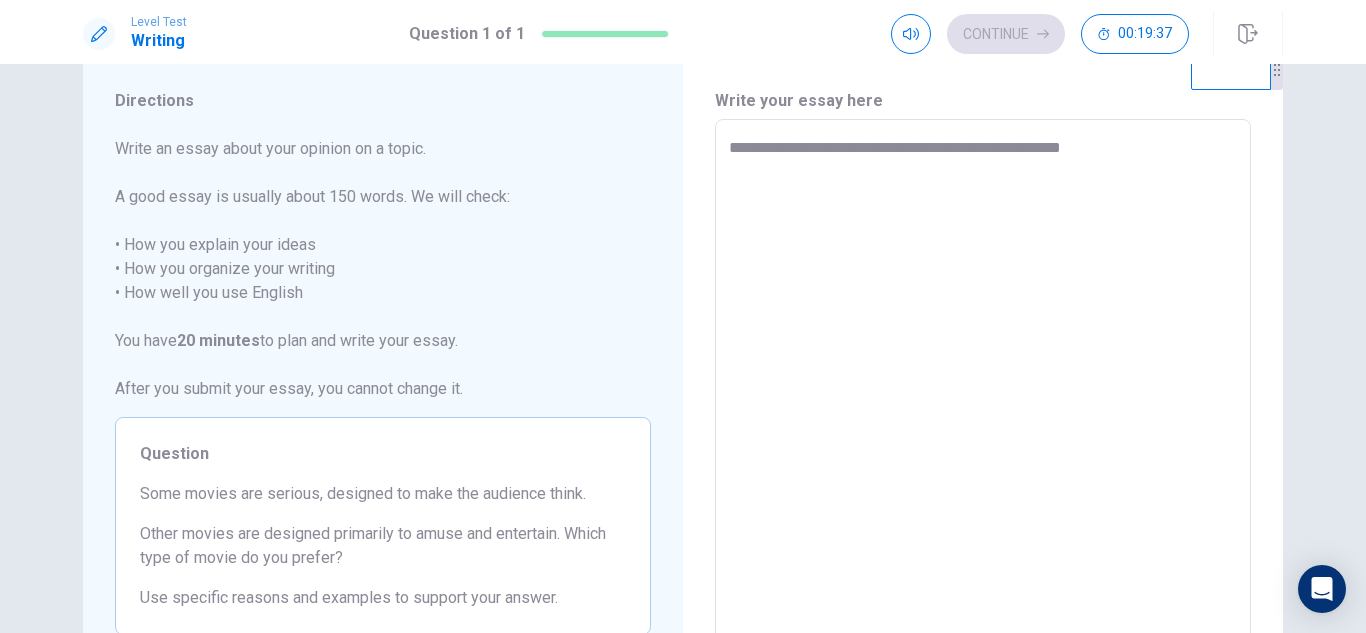 type on "*" 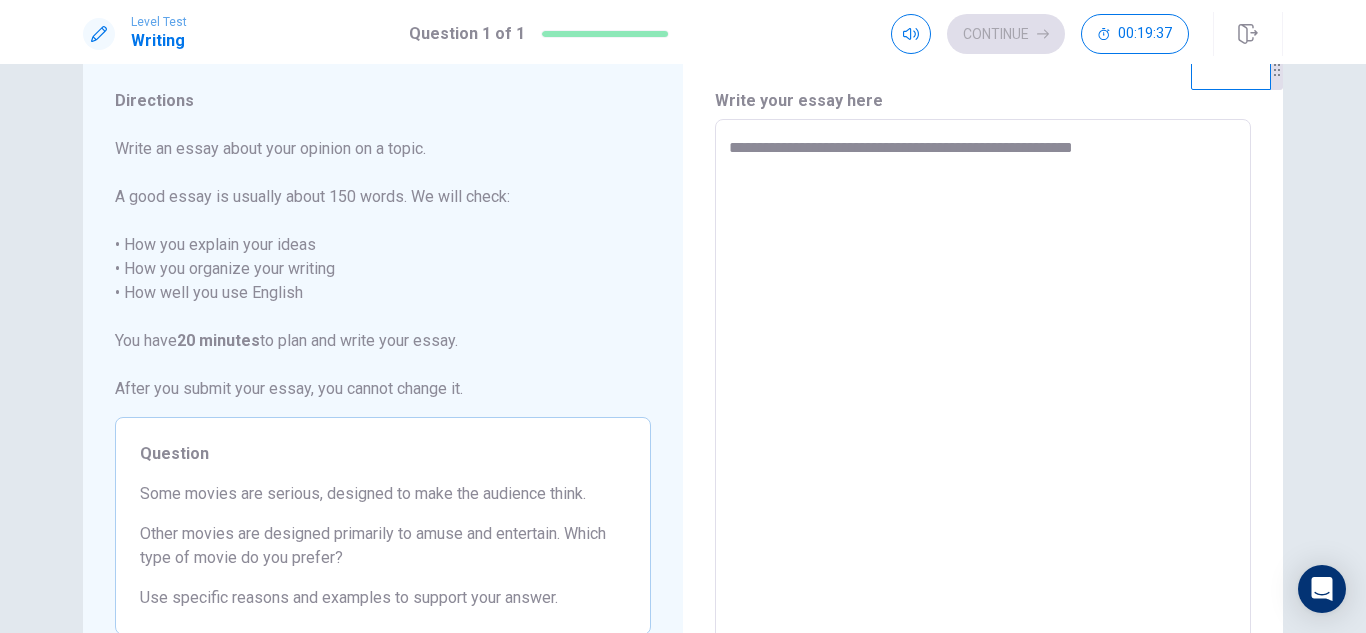 type on "**********" 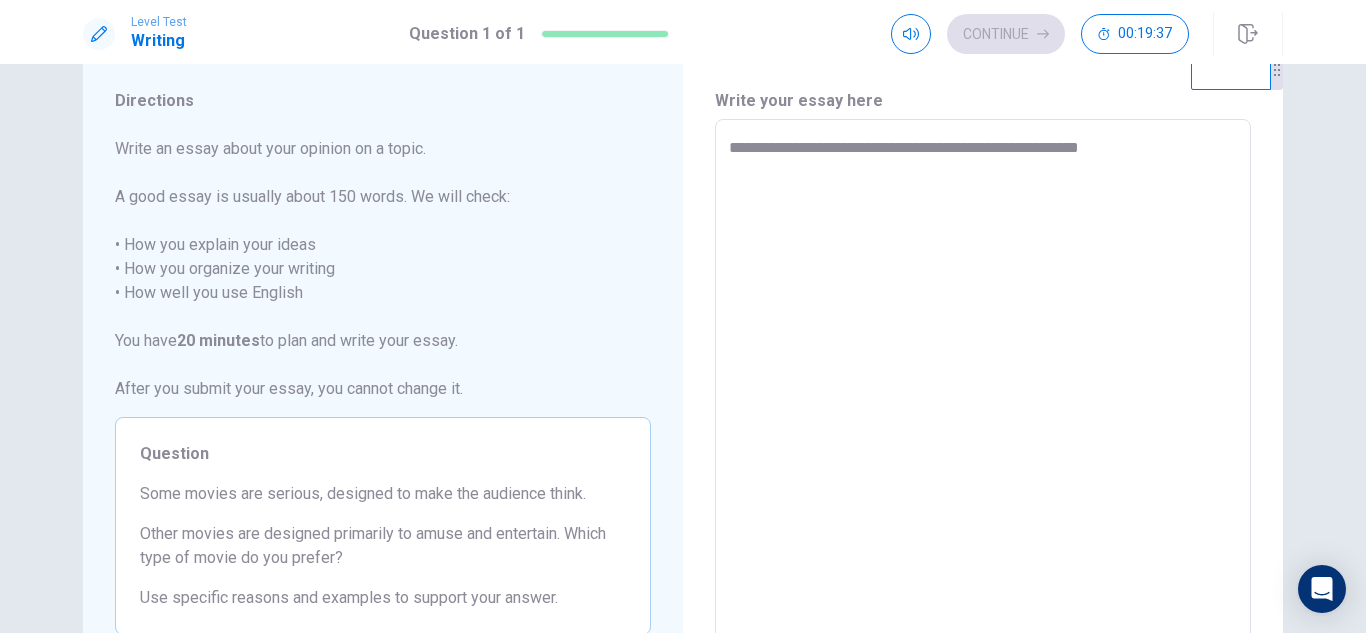 type on "**********" 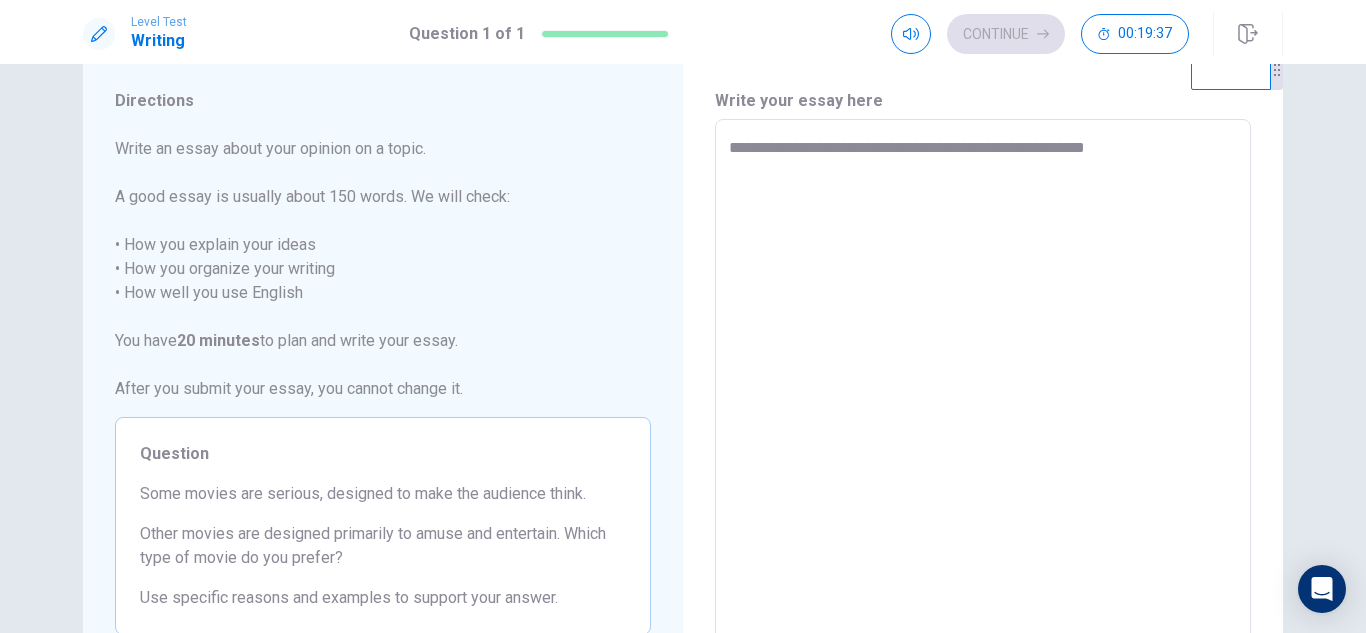 type on "*" 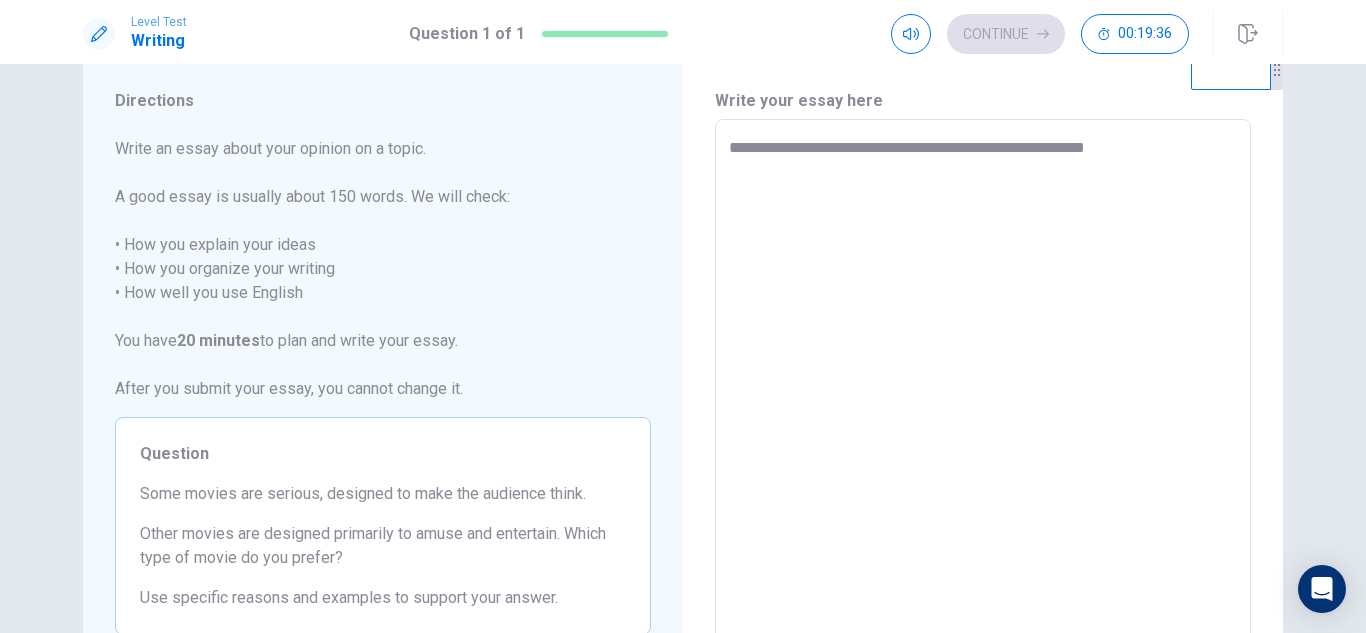 type on "**********" 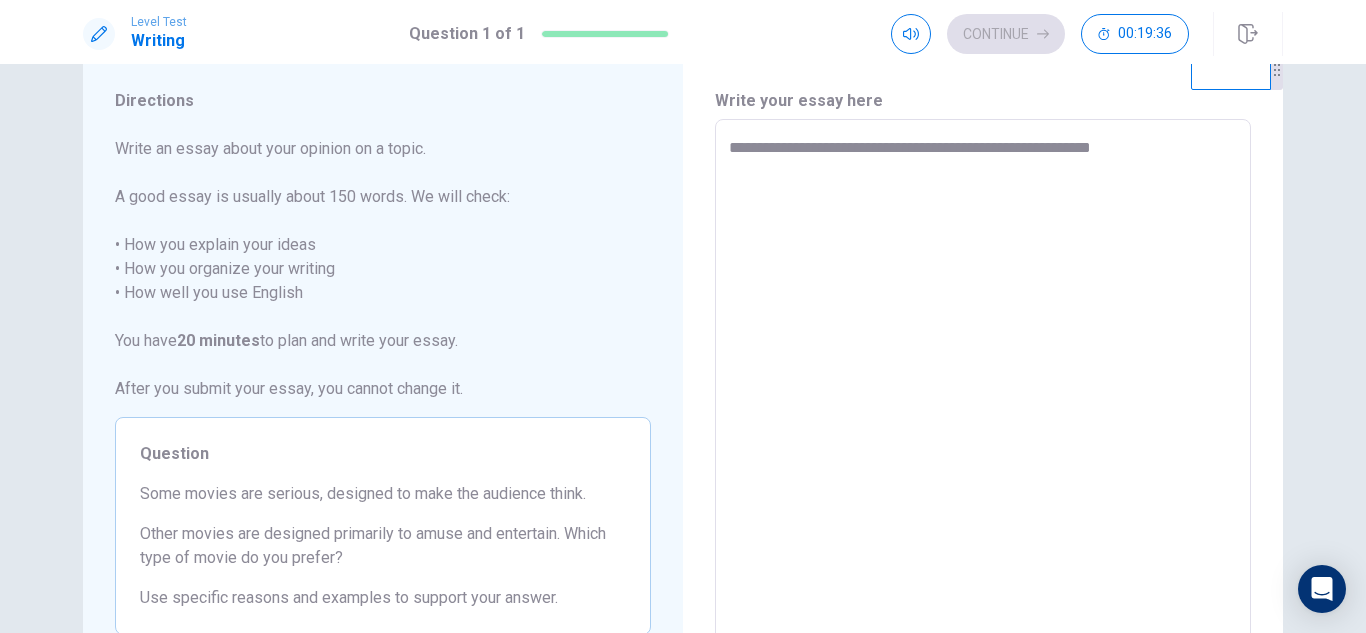 type on "**********" 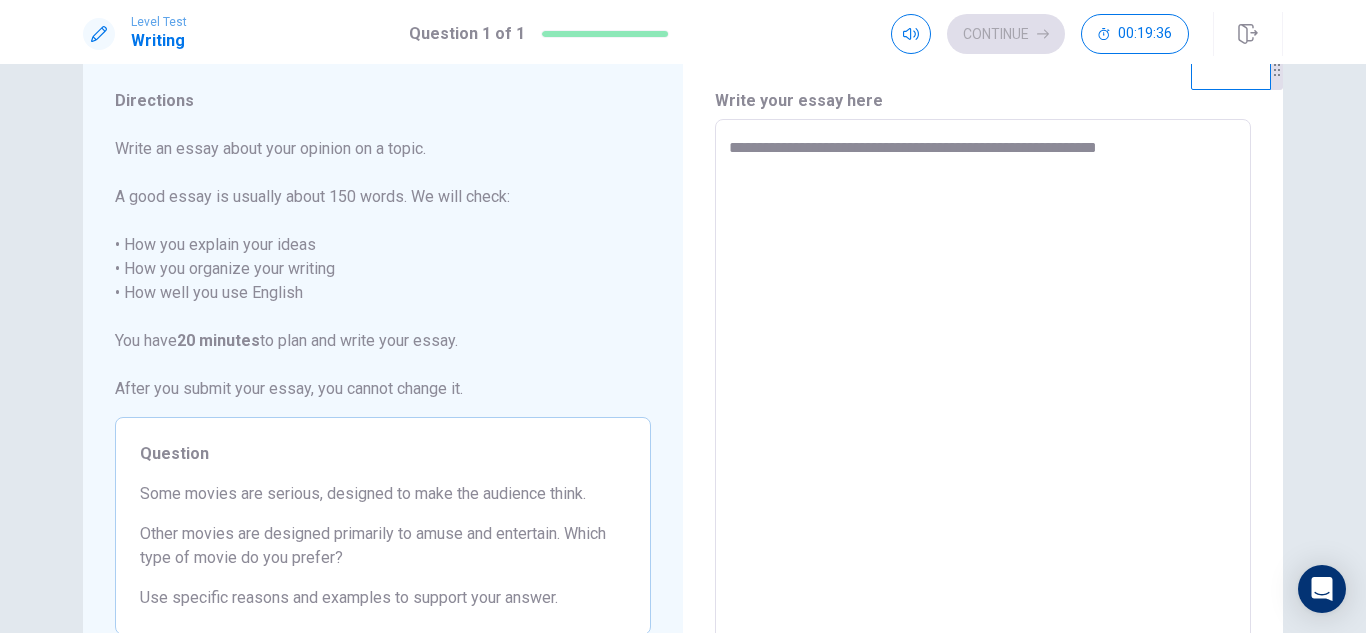 type on "*" 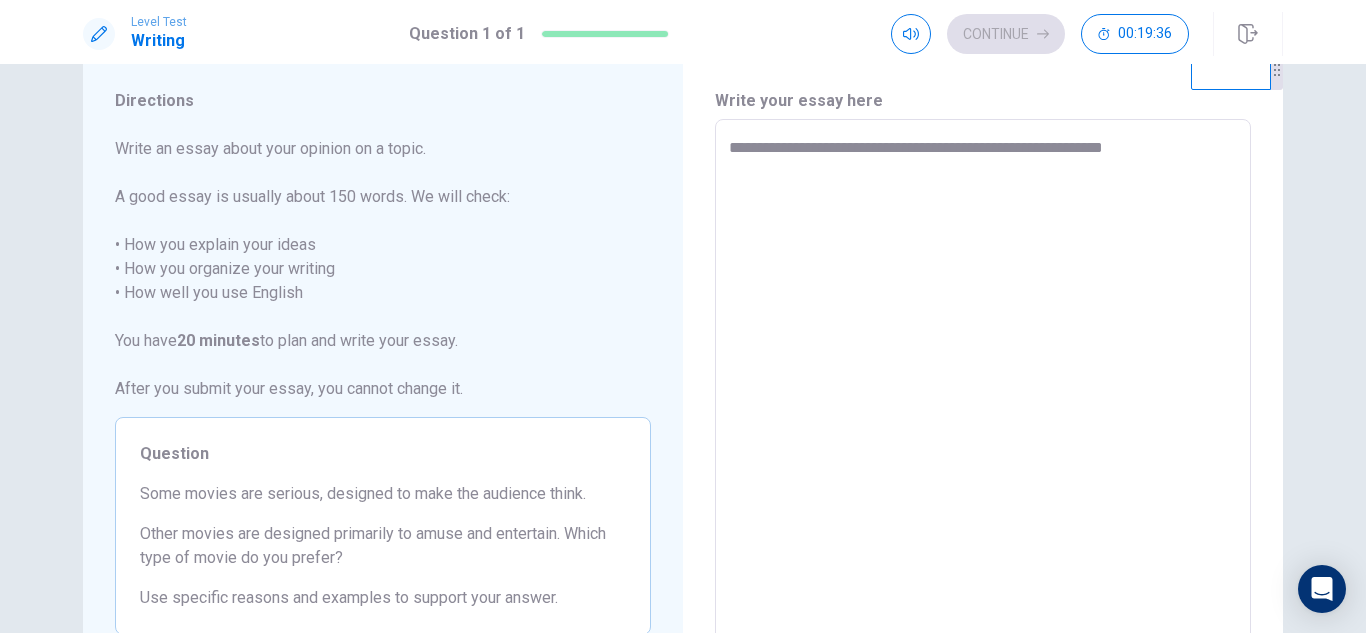 type on "*" 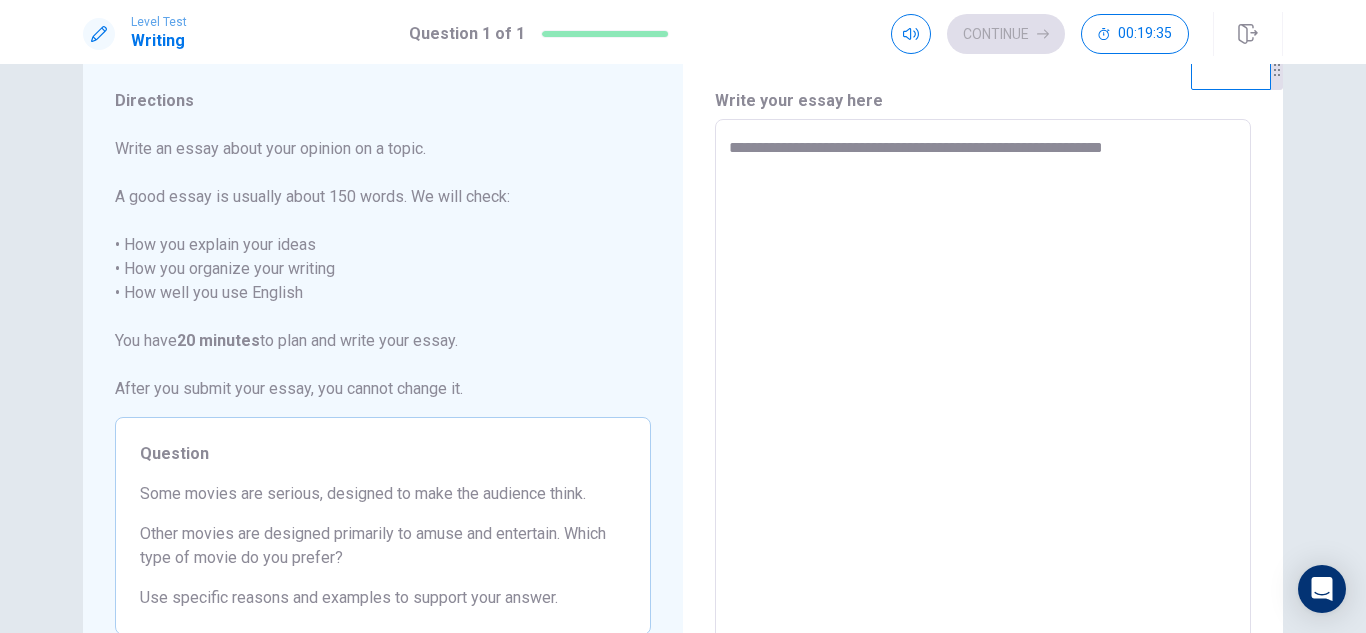 type on "**********" 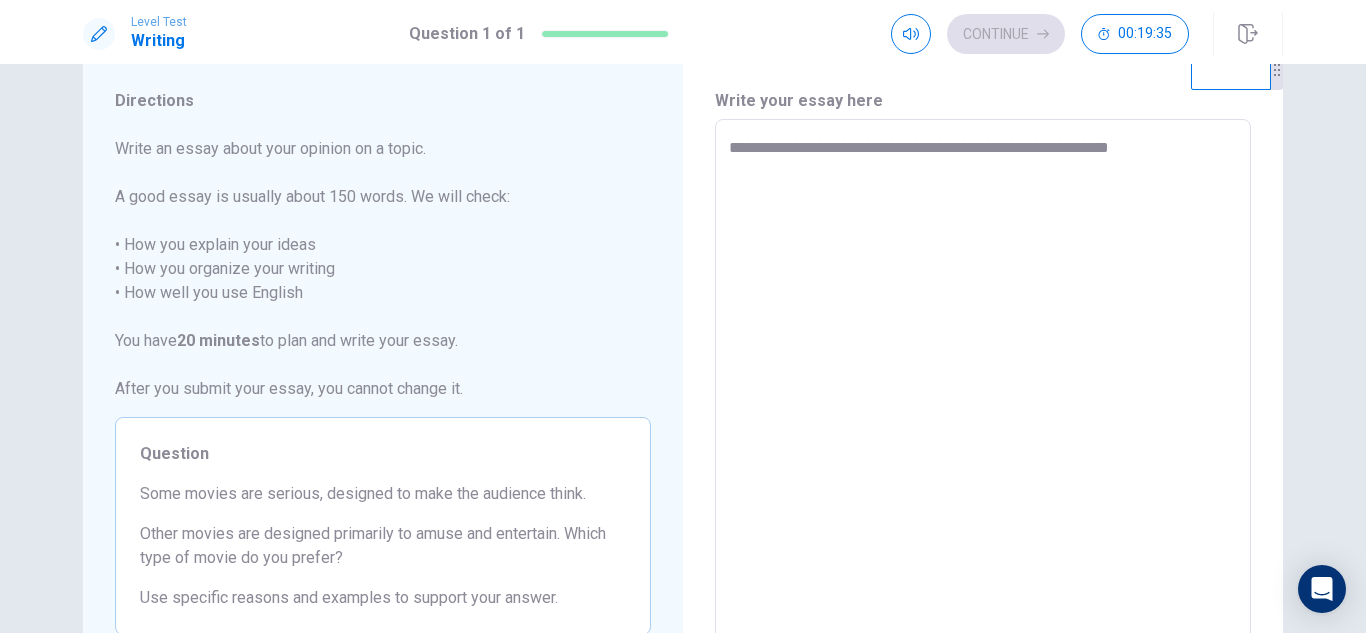 type on "*" 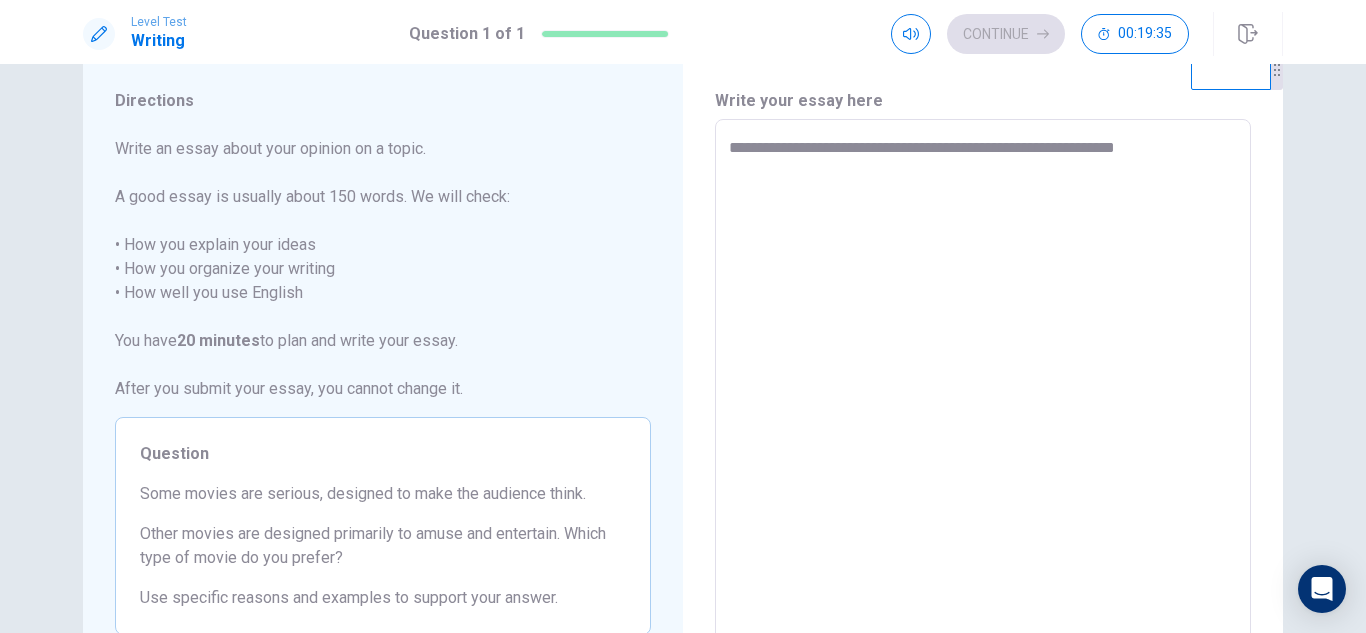 type on "*" 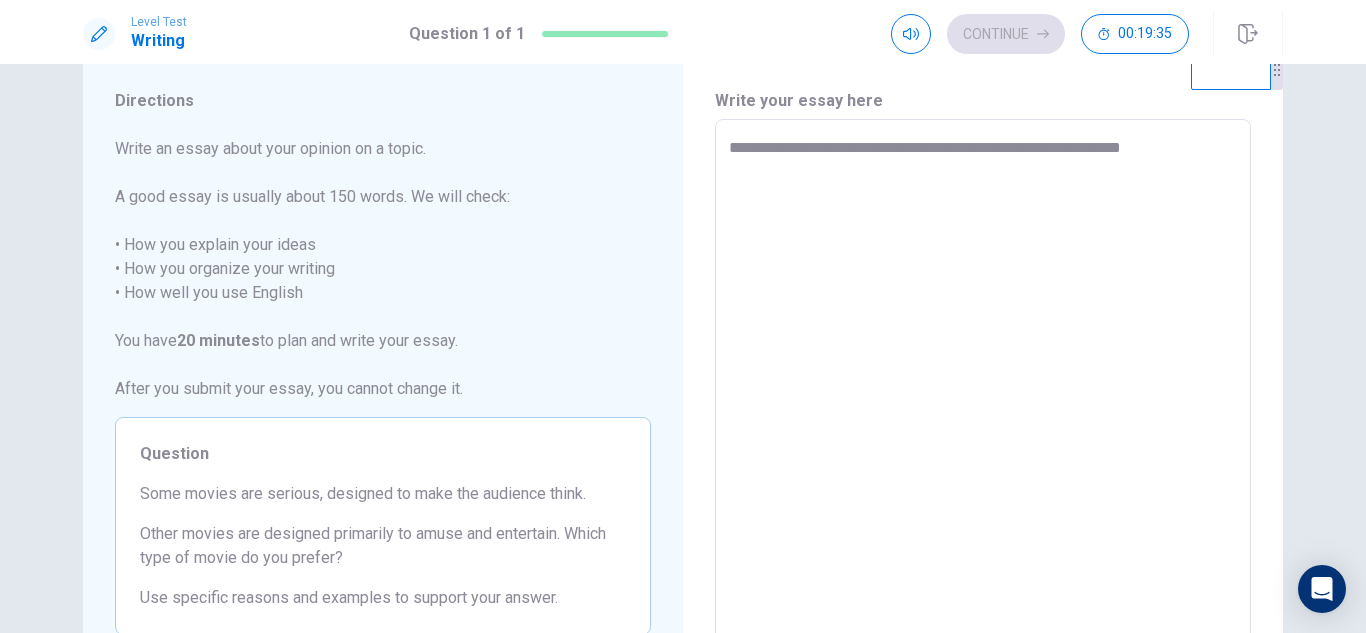 type on "*" 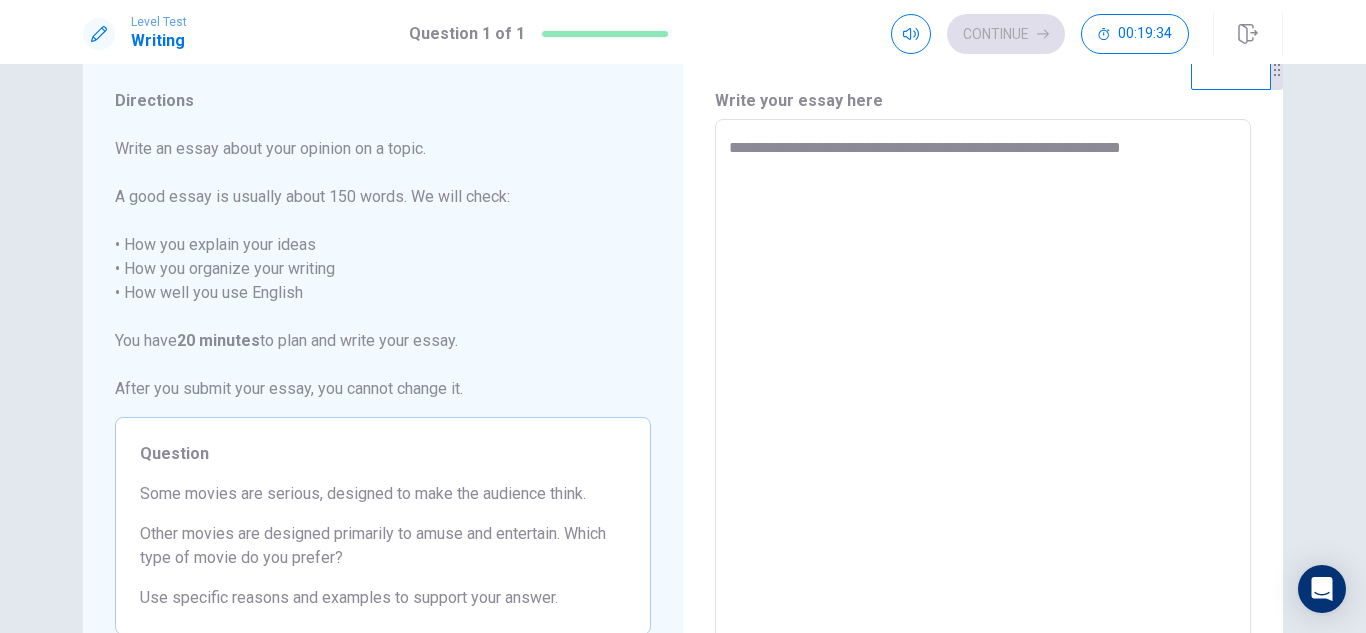 type on "**********" 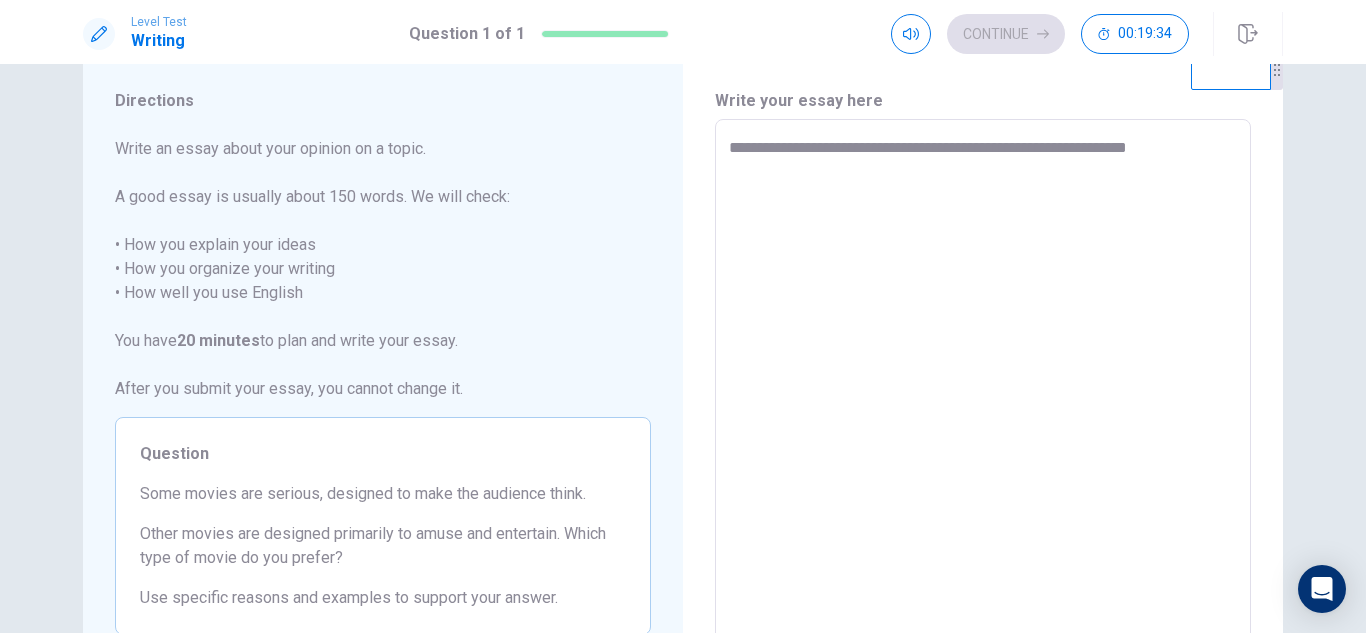 type on "*" 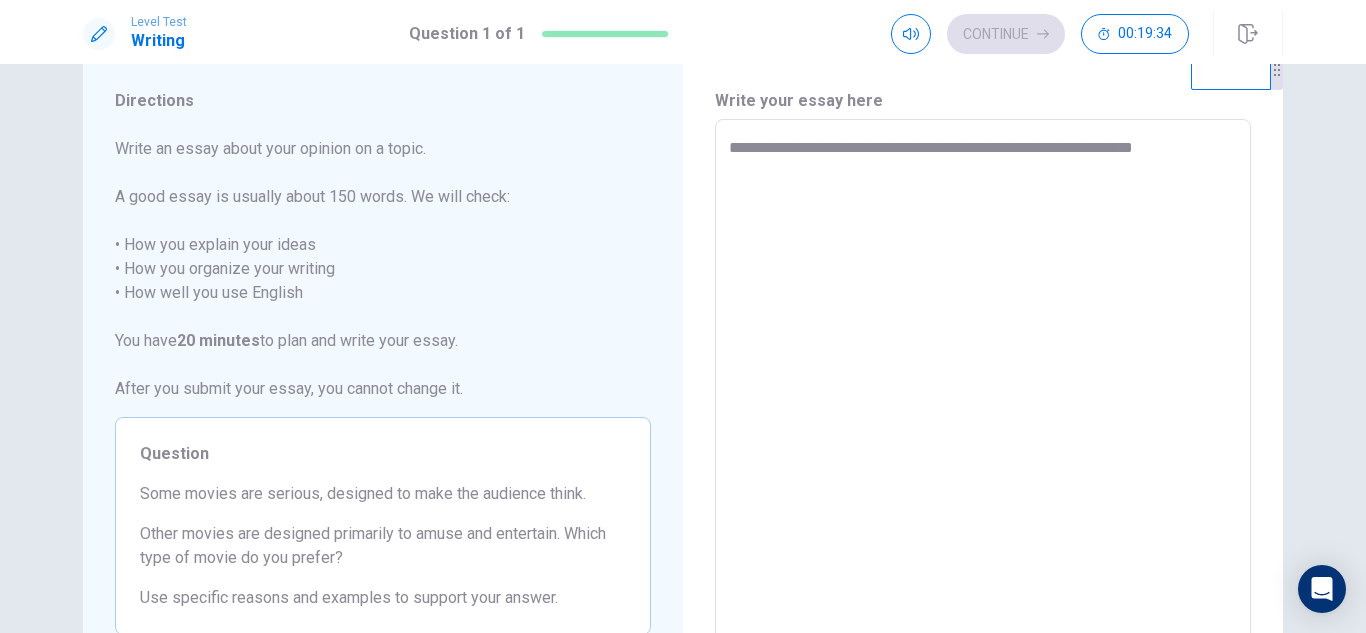 type on "**********" 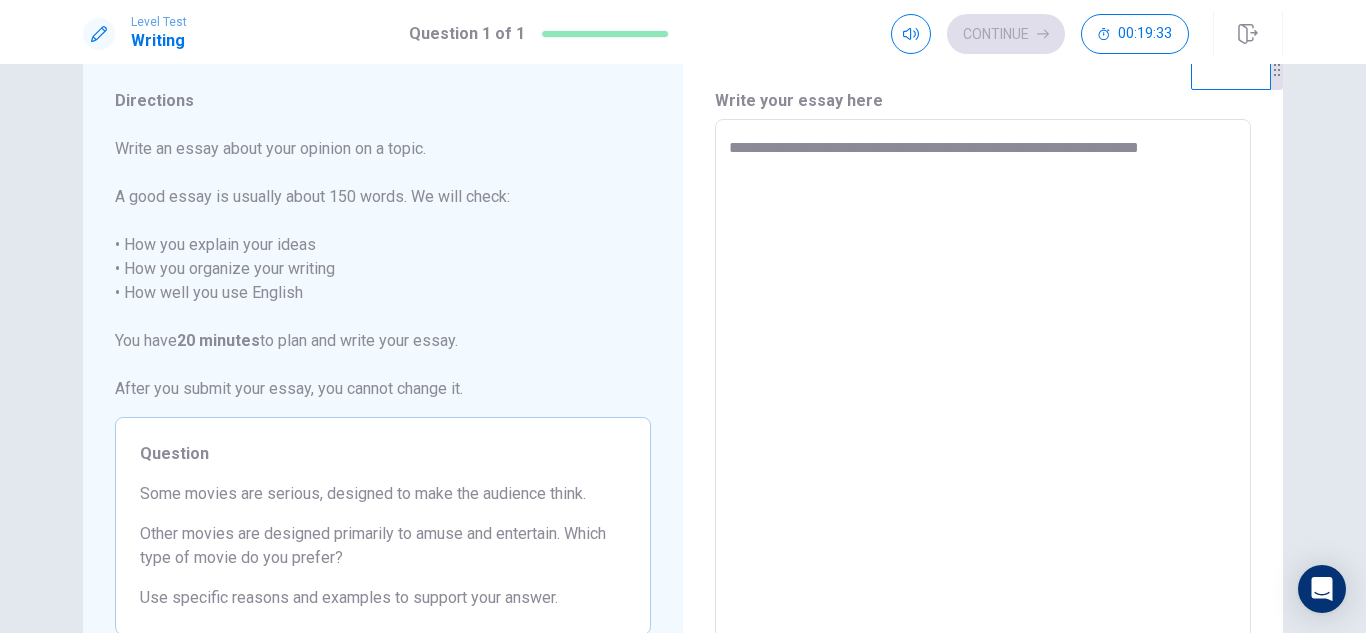 type on "*" 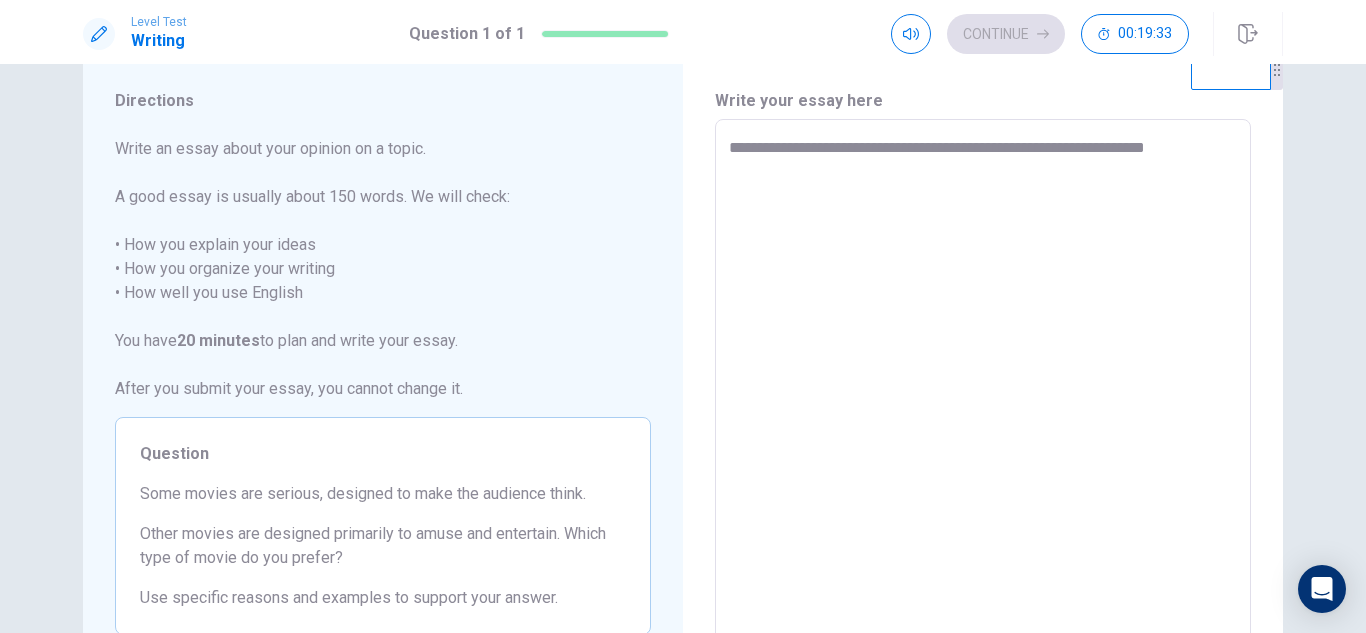 type on "*" 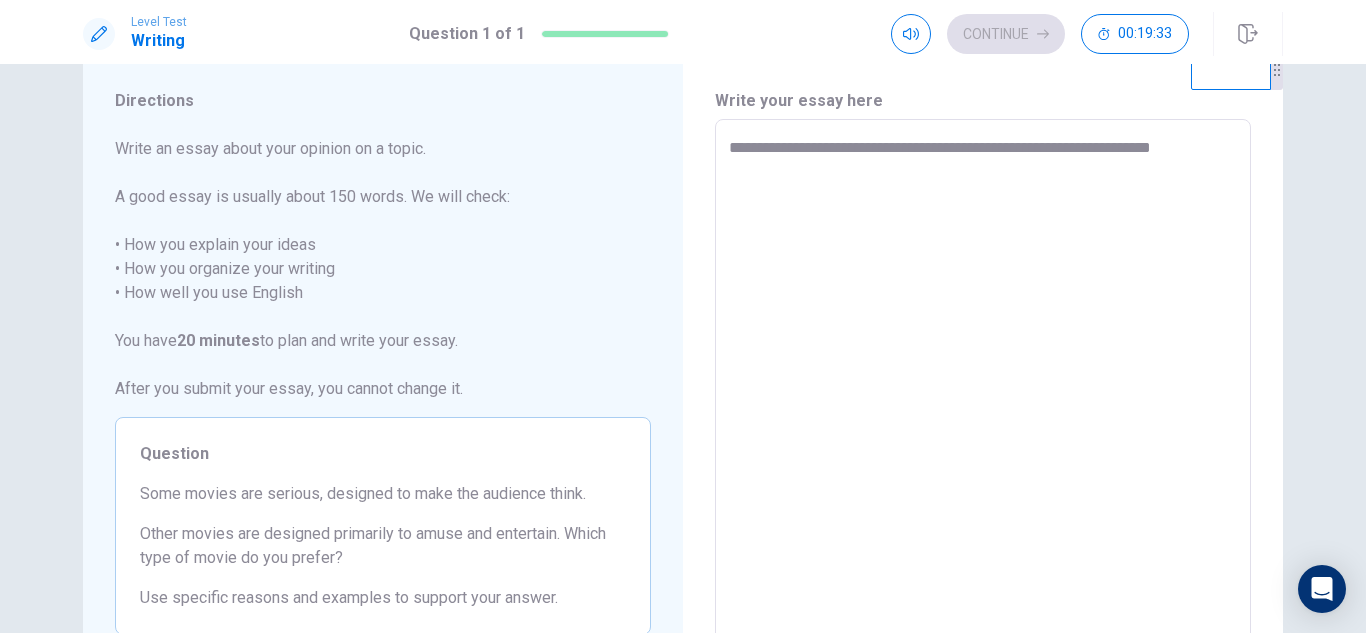 type on "**********" 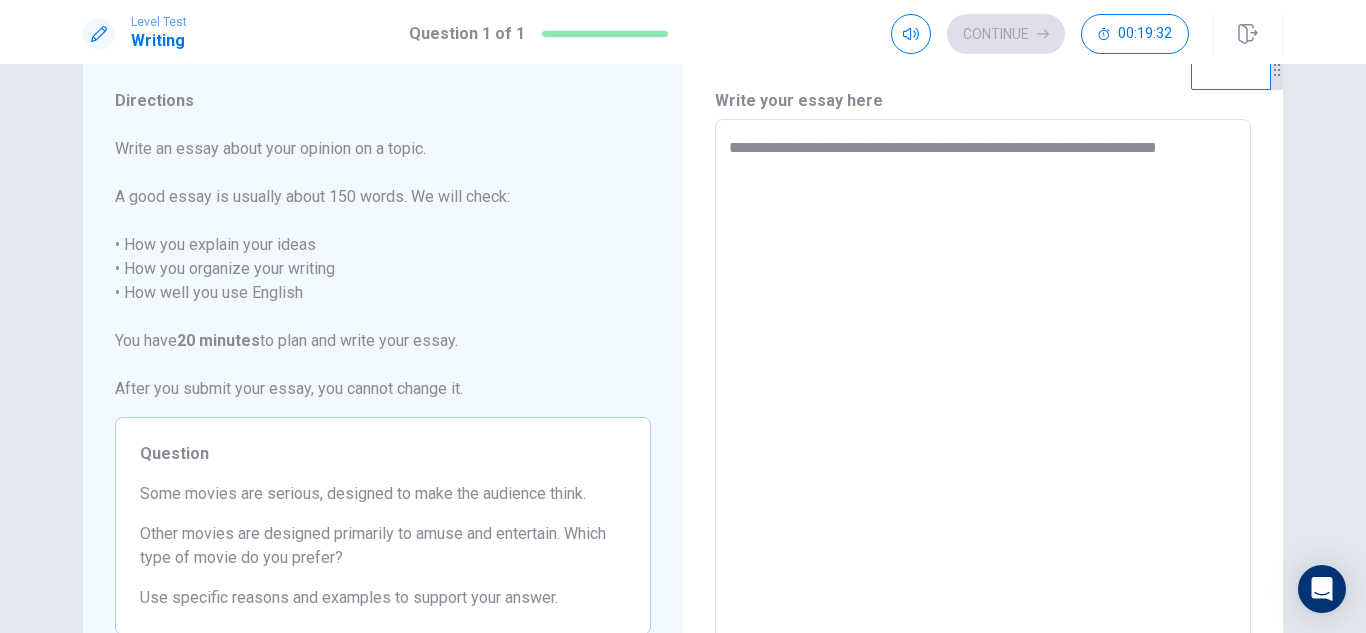 type on "*" 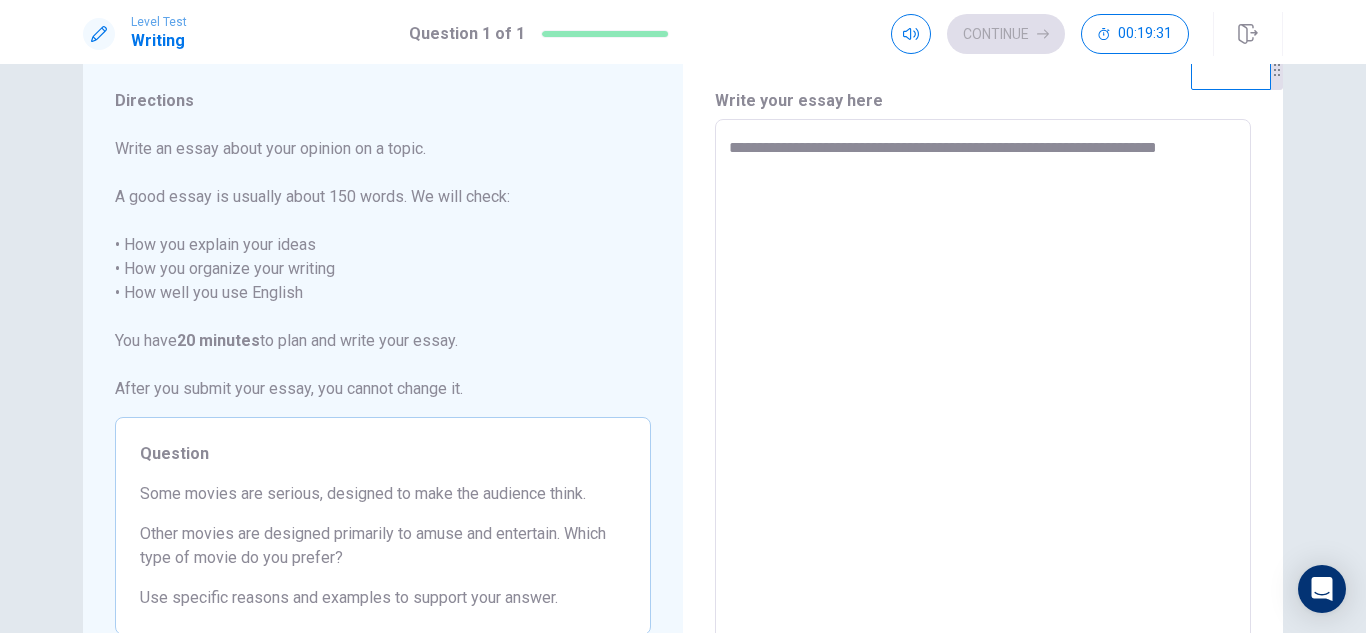 type on "**********" 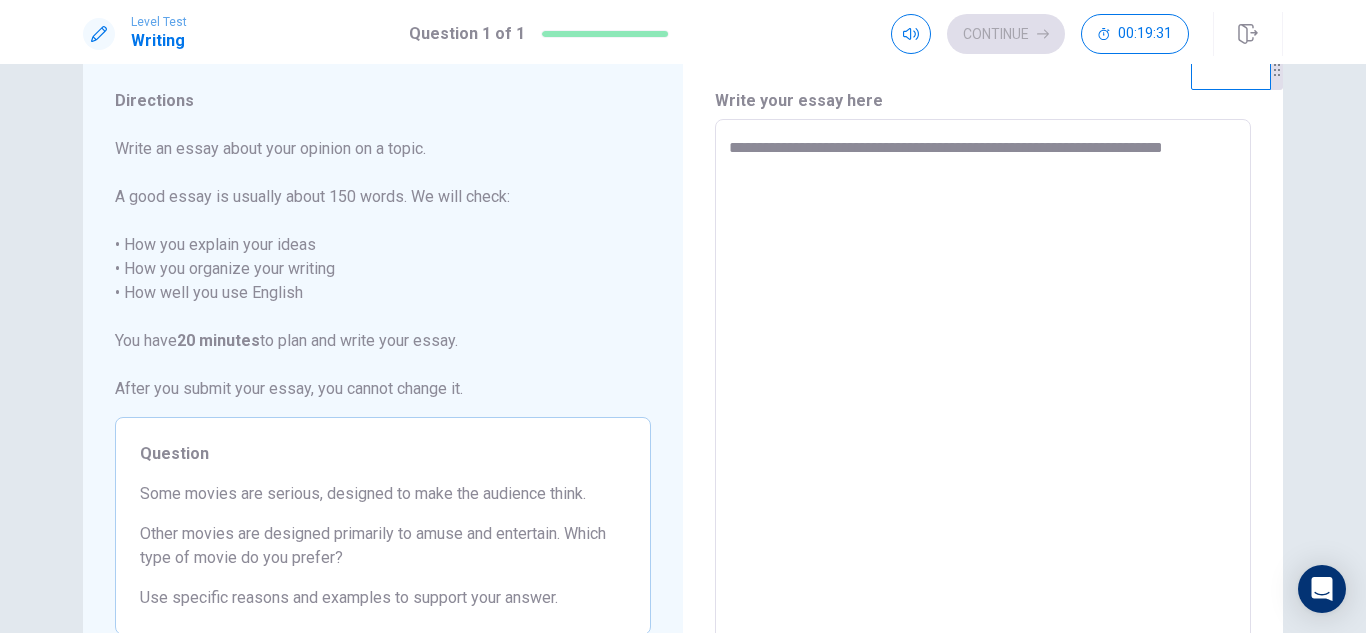 type on "**********" 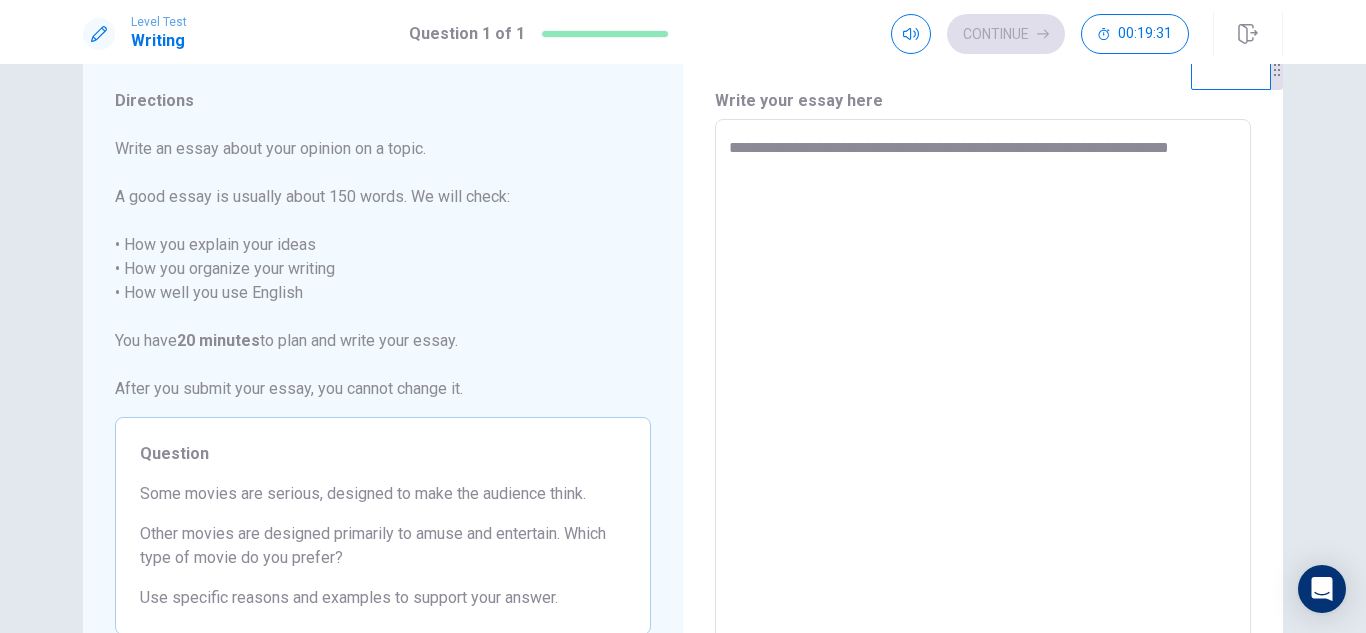 type on "*" 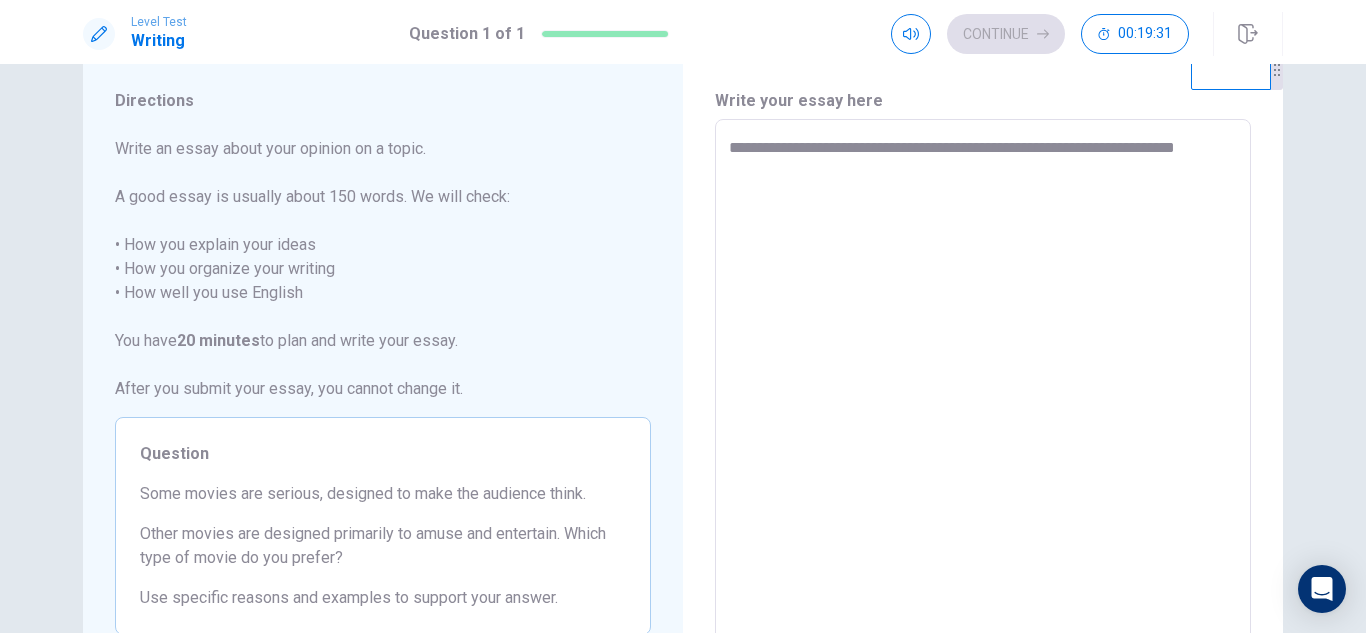 type on "*" 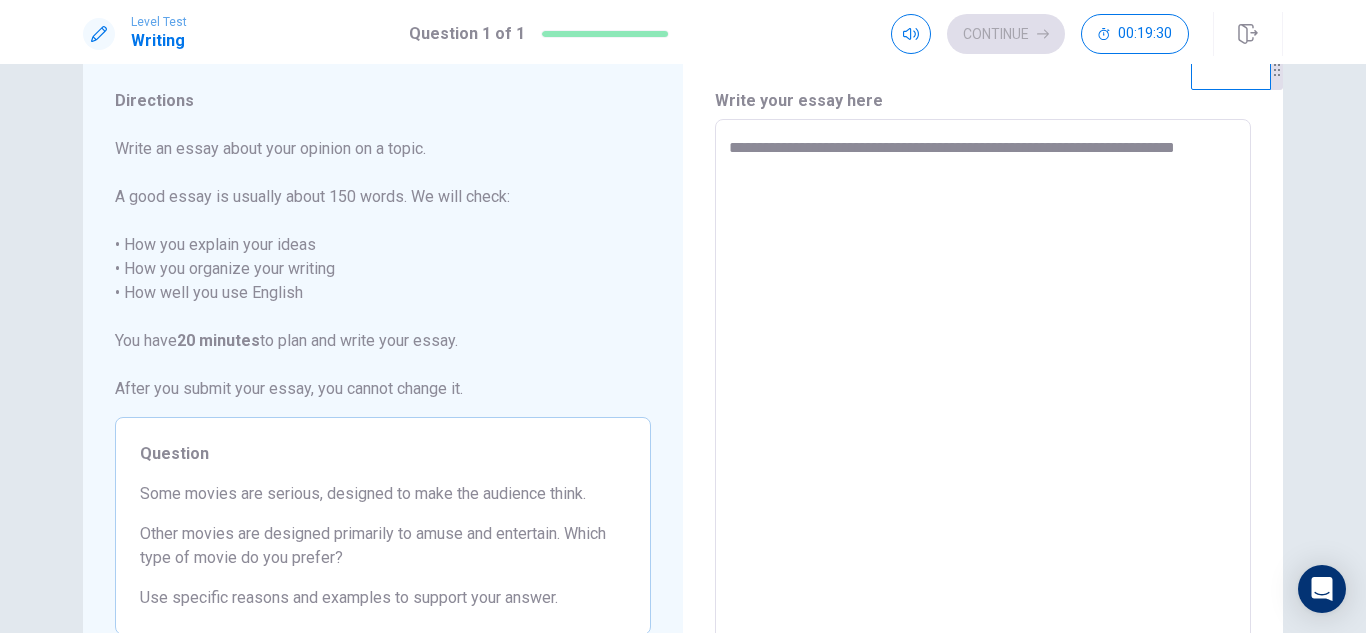 type on "**********" 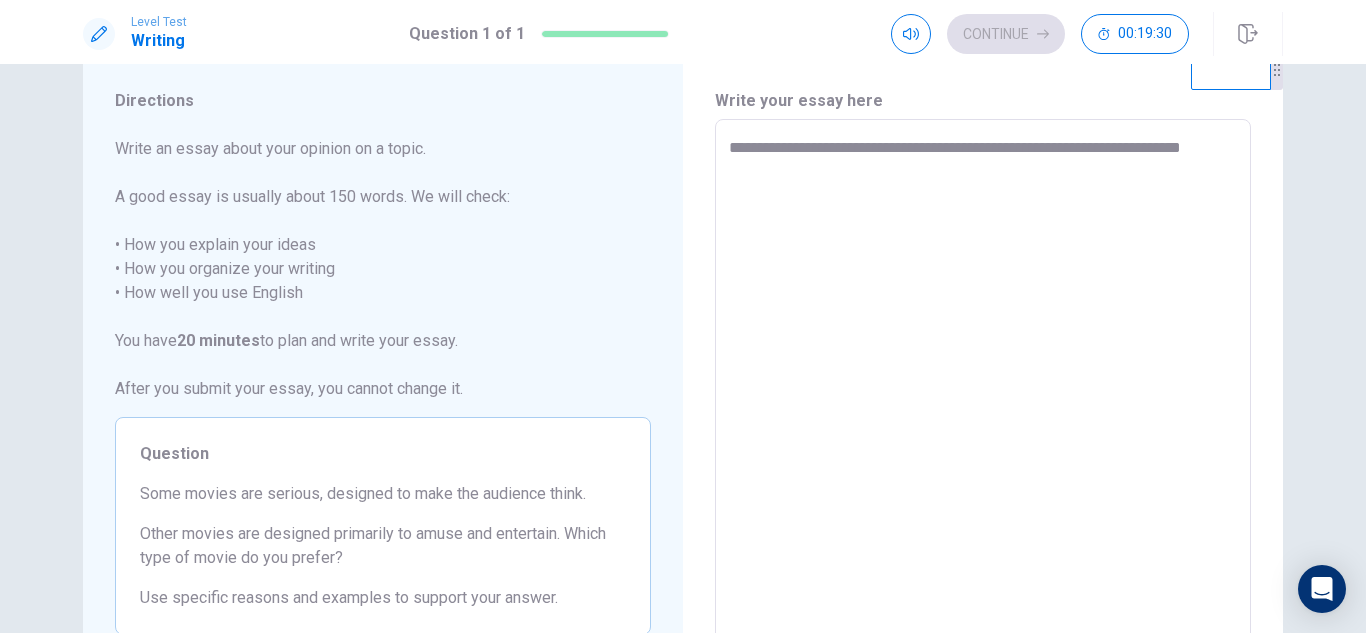 type on "*" 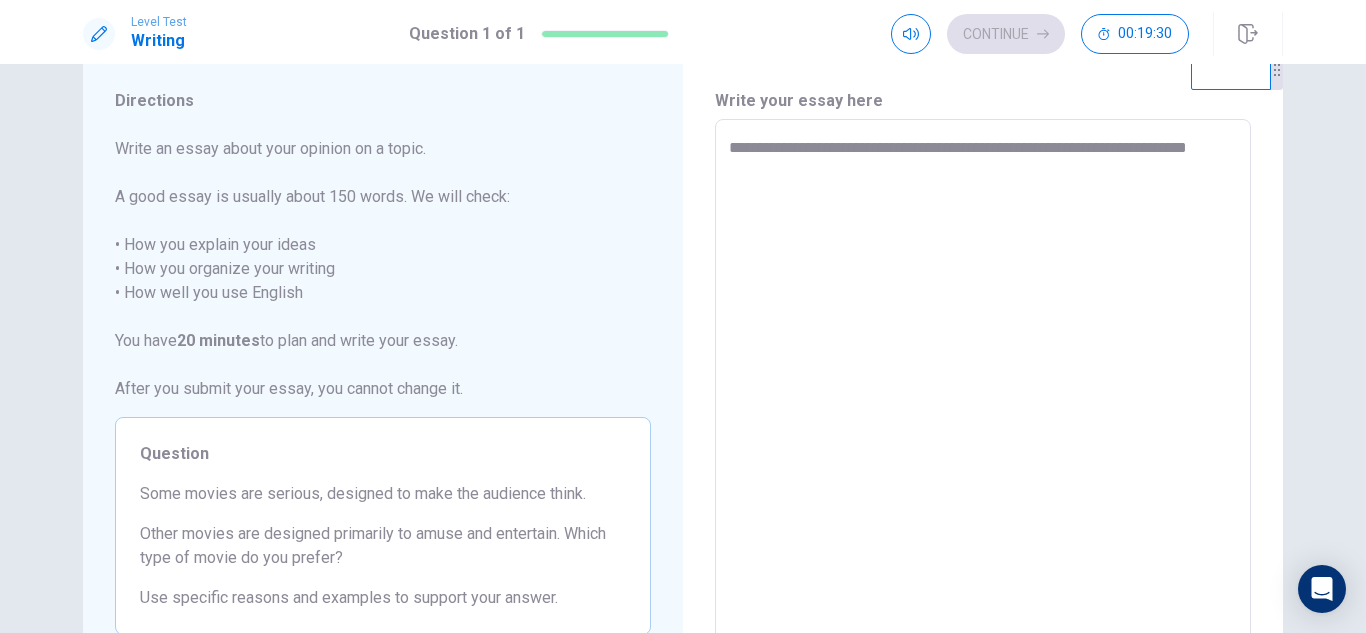 type on "*" 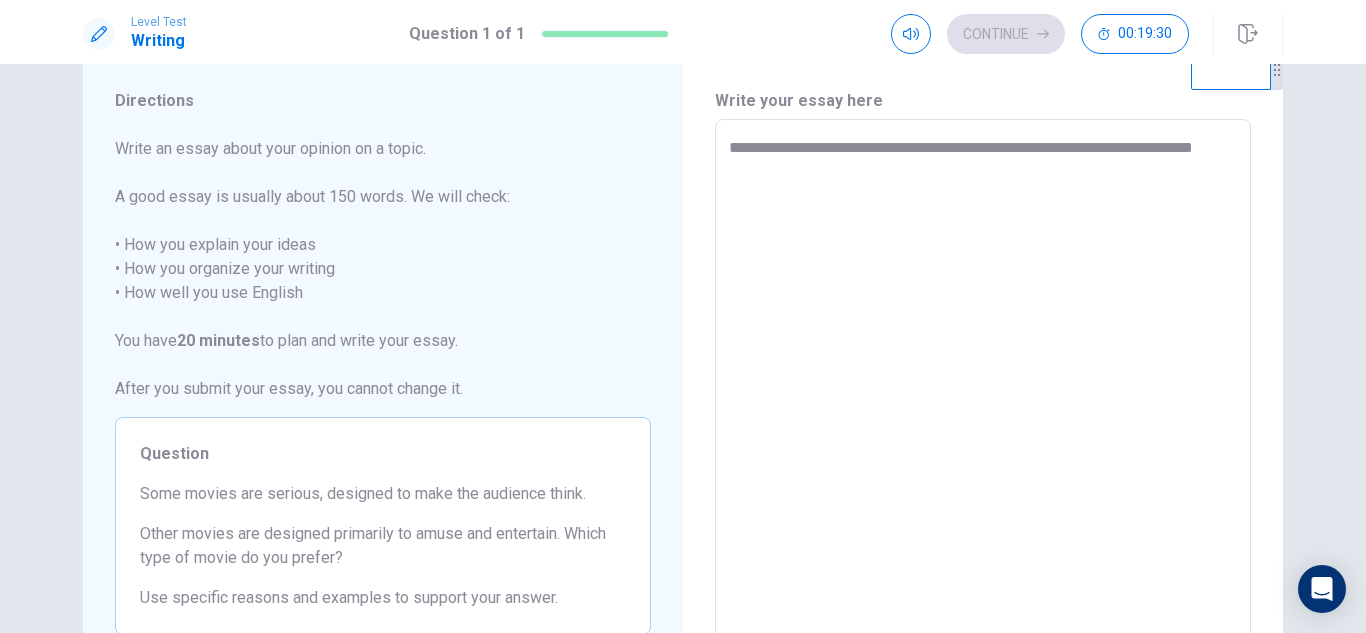 type on "*" 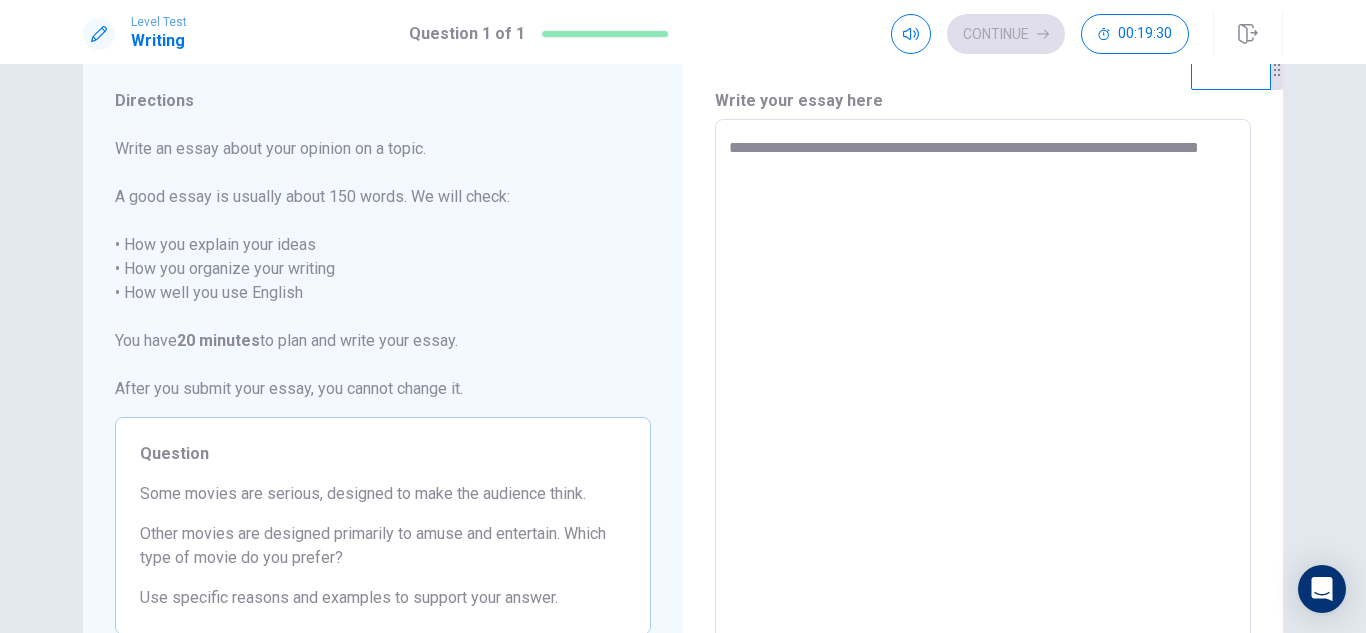 type on "*" 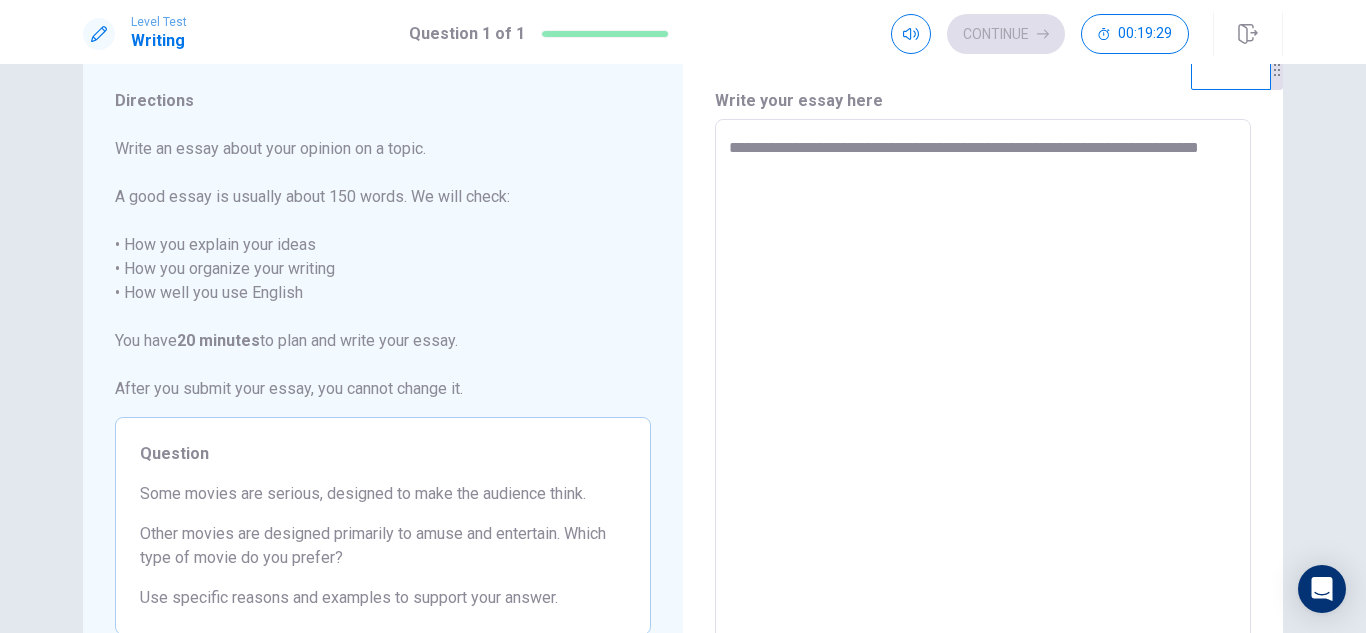 type on "**********" 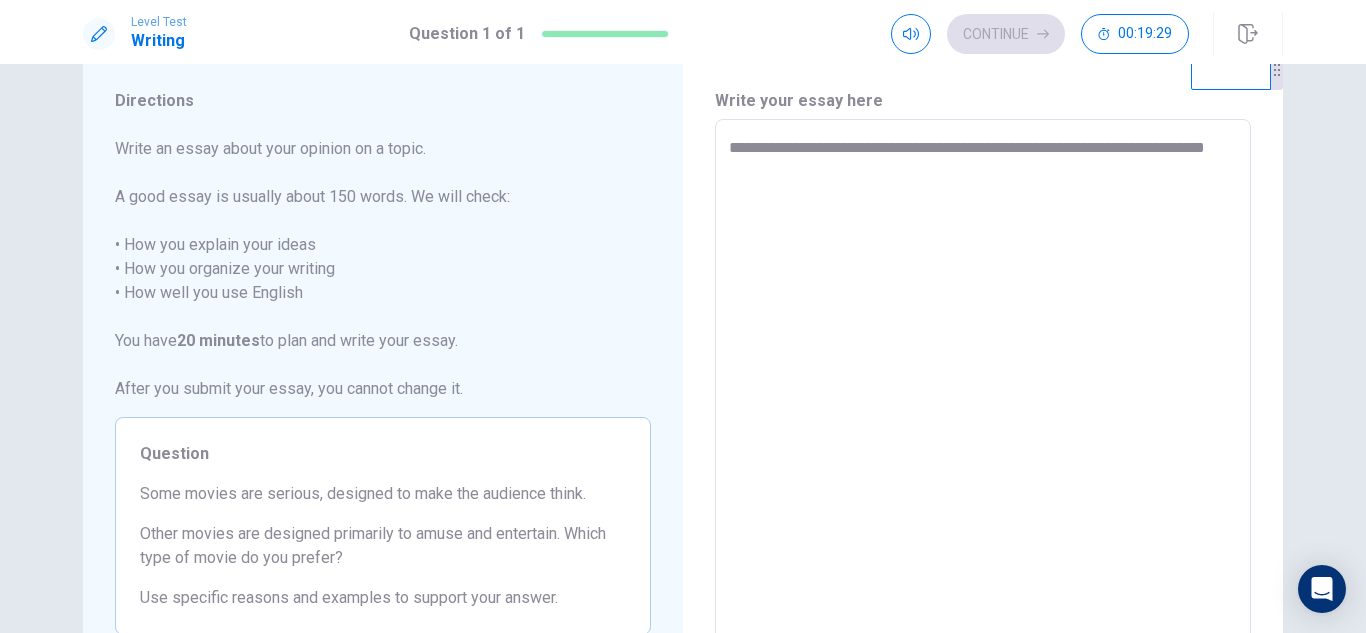 type on "*" 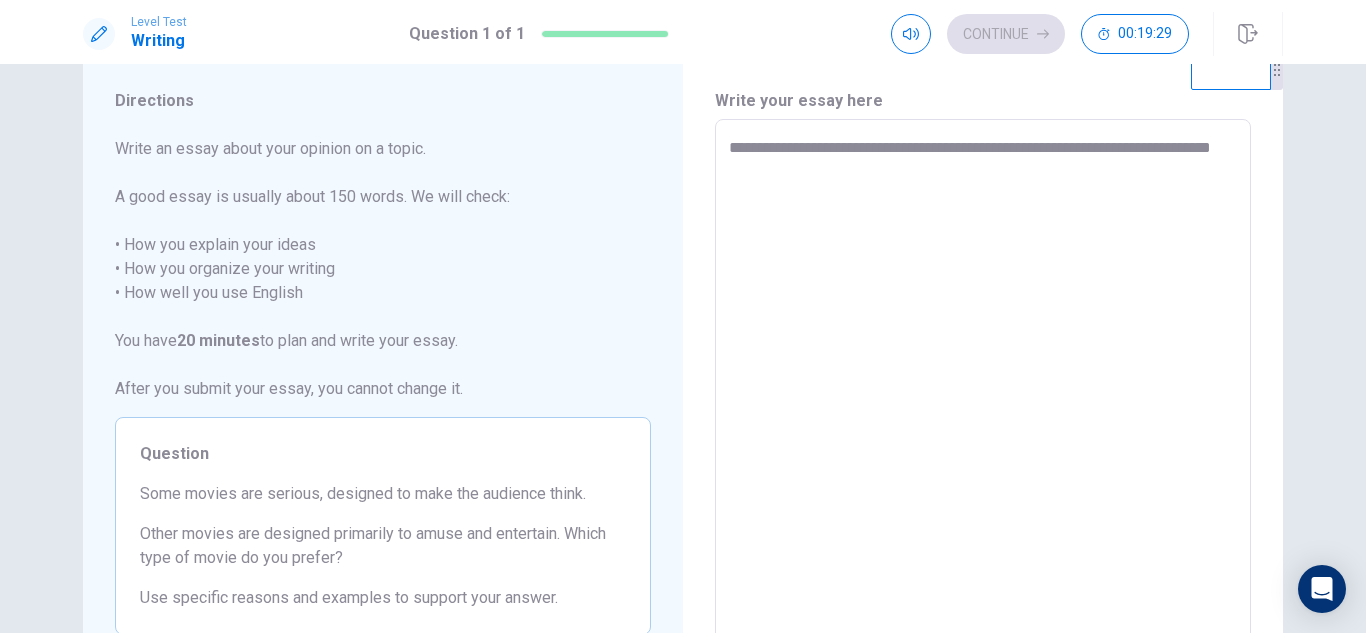 type on "**********" 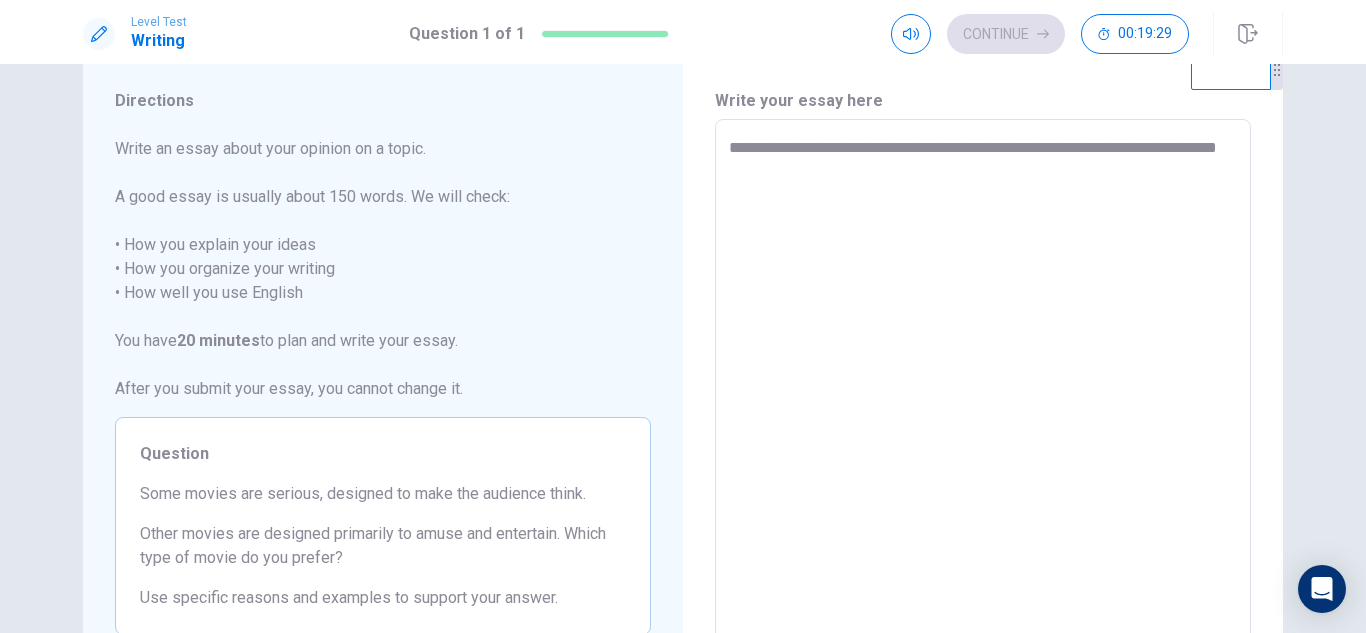 type on "**********" 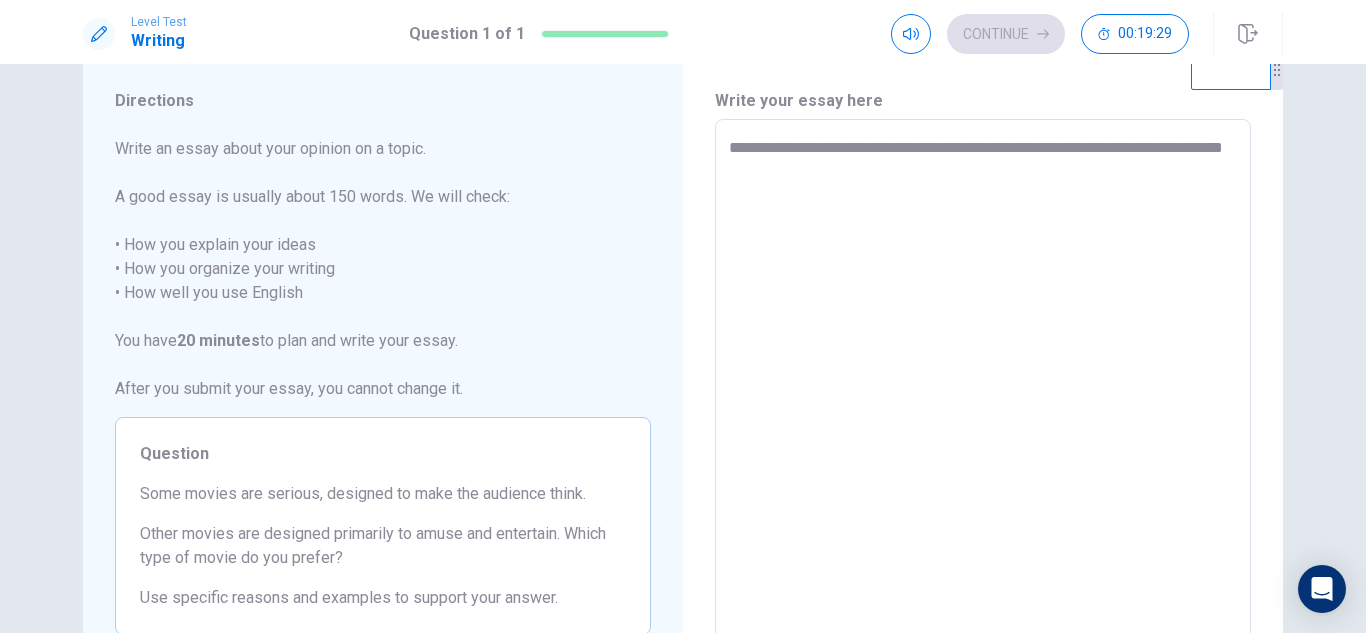 type on "*" 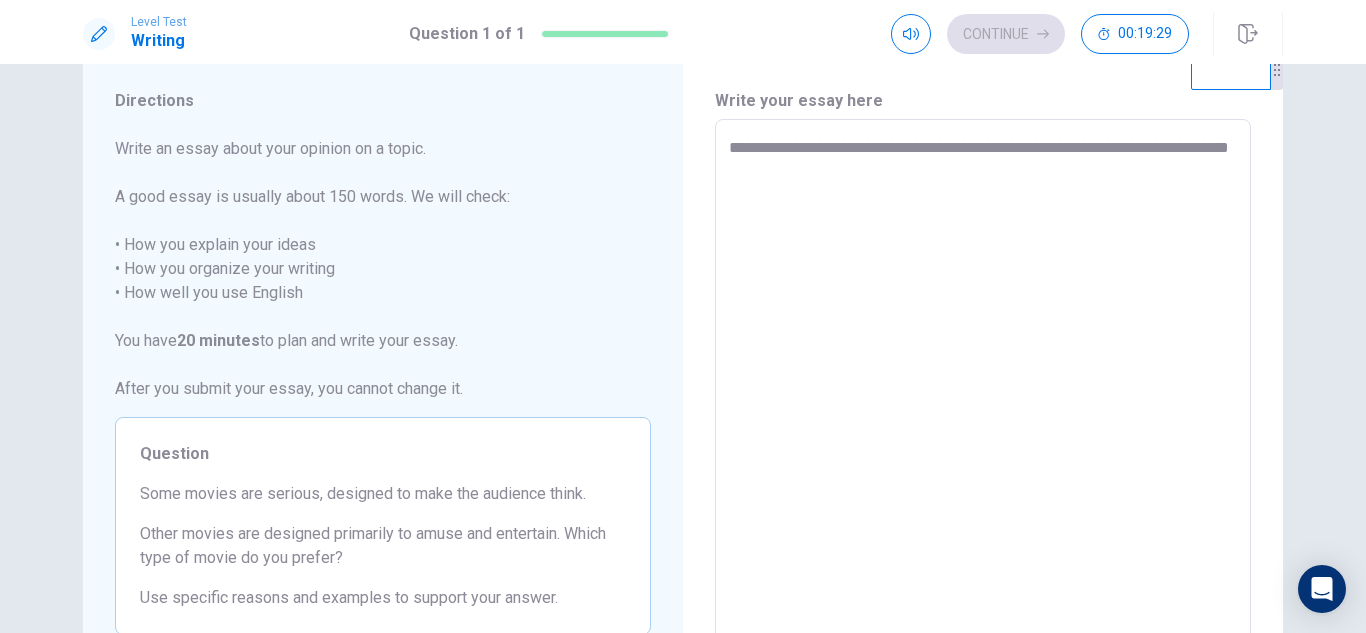 type on "*" 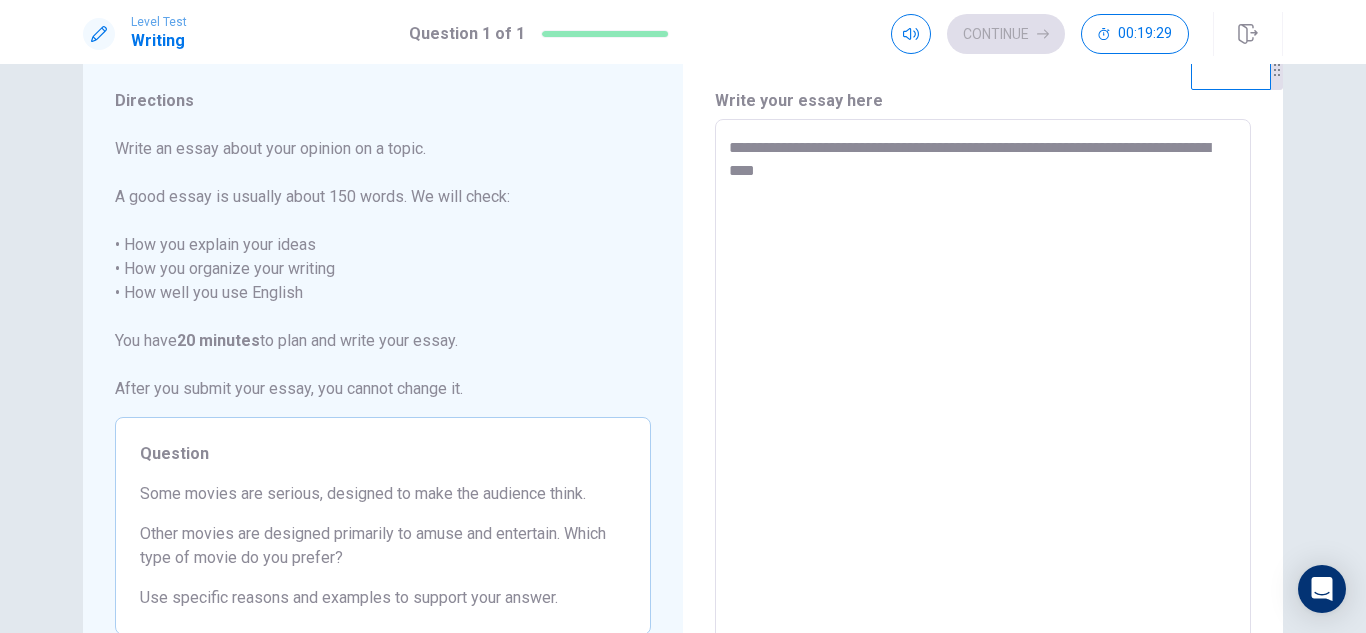 type on "*" 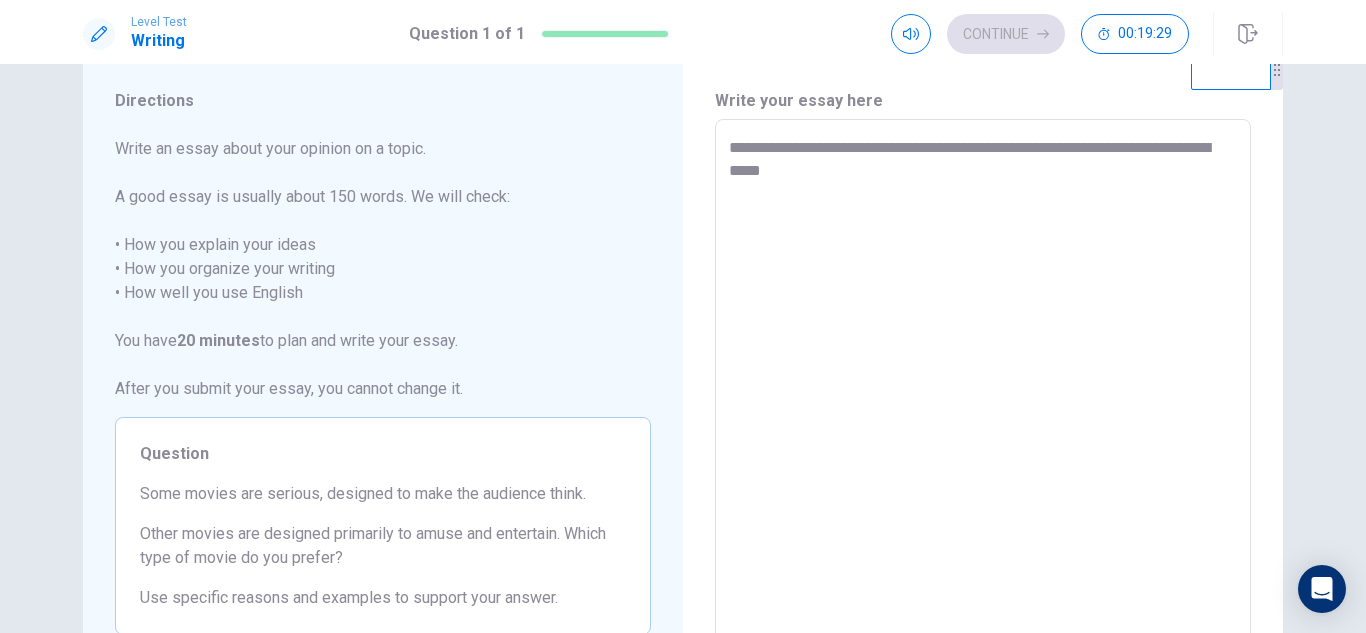 type on "*" 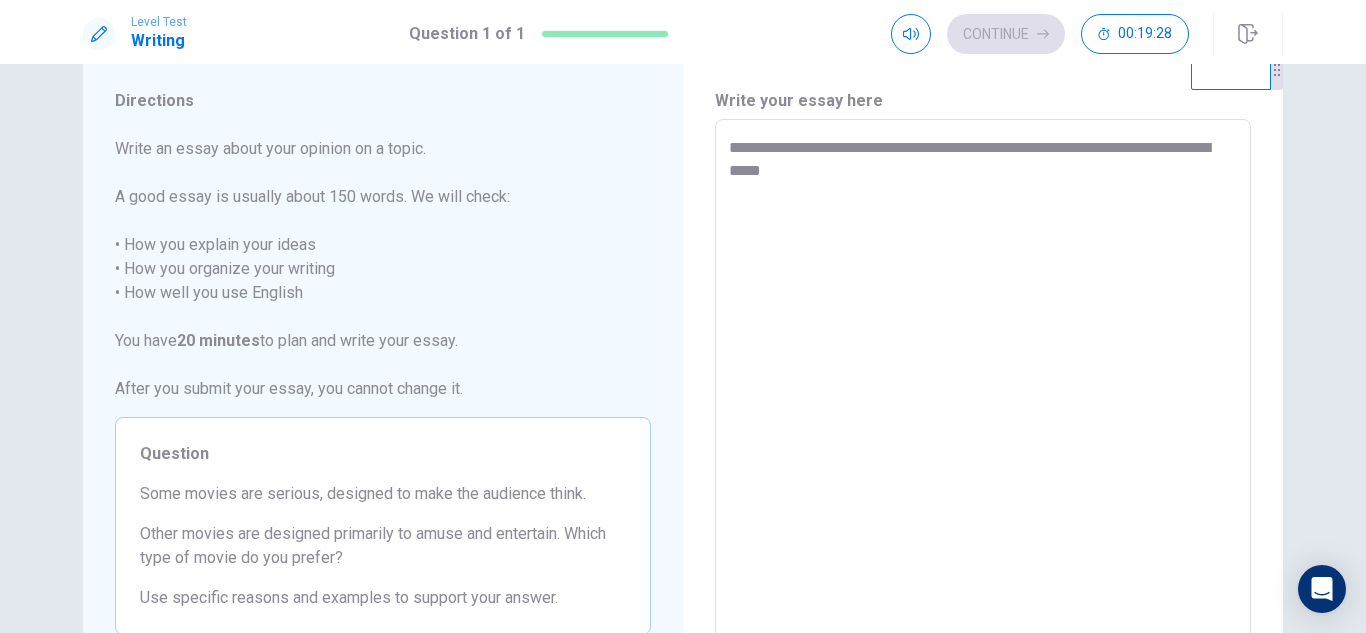 type on "**********" 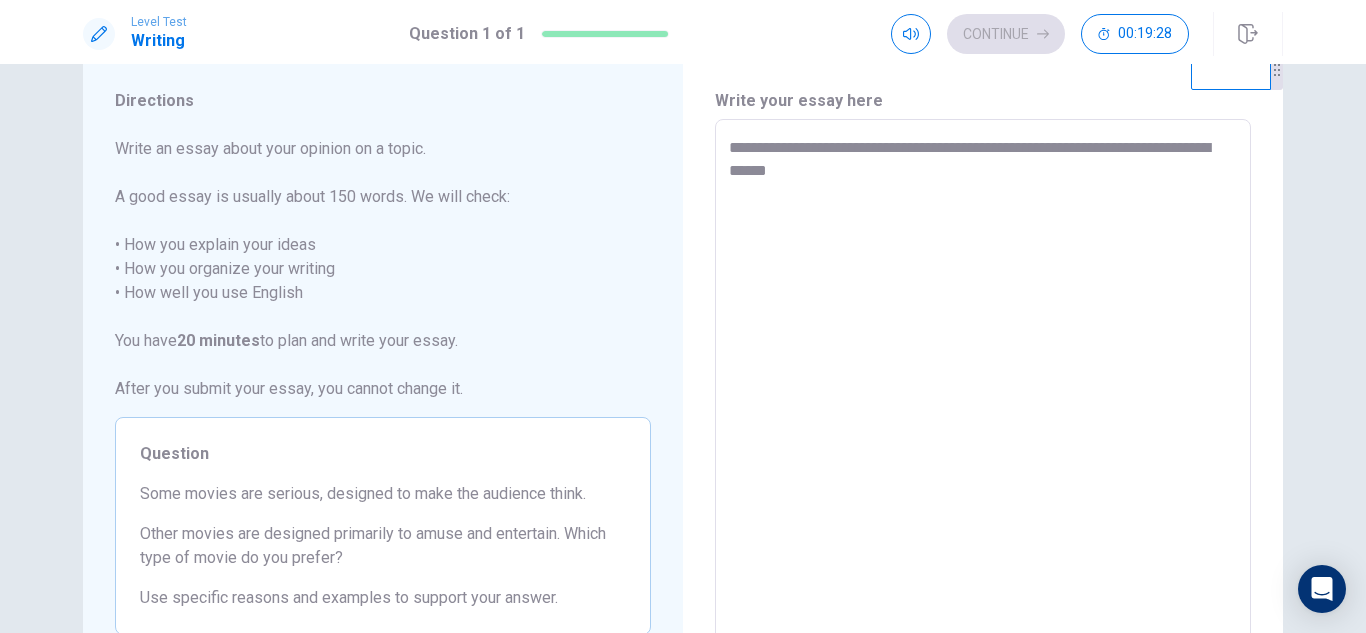 type on "*" 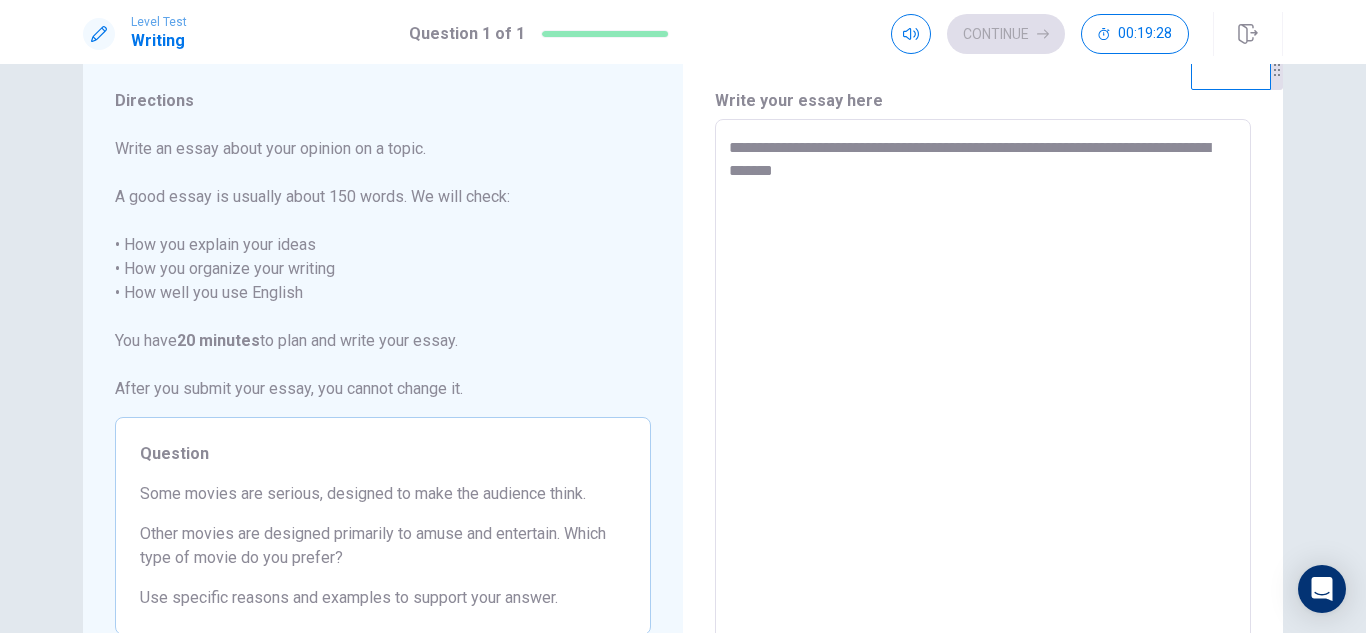 type on "*" 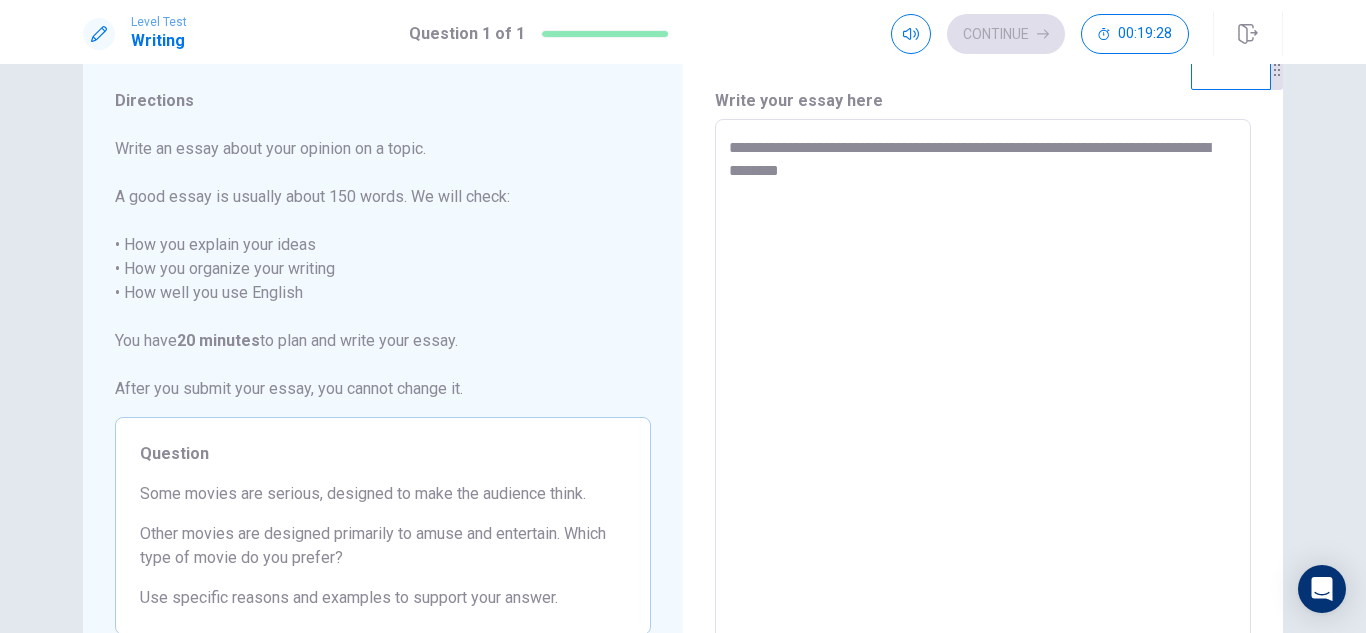 type on "*" 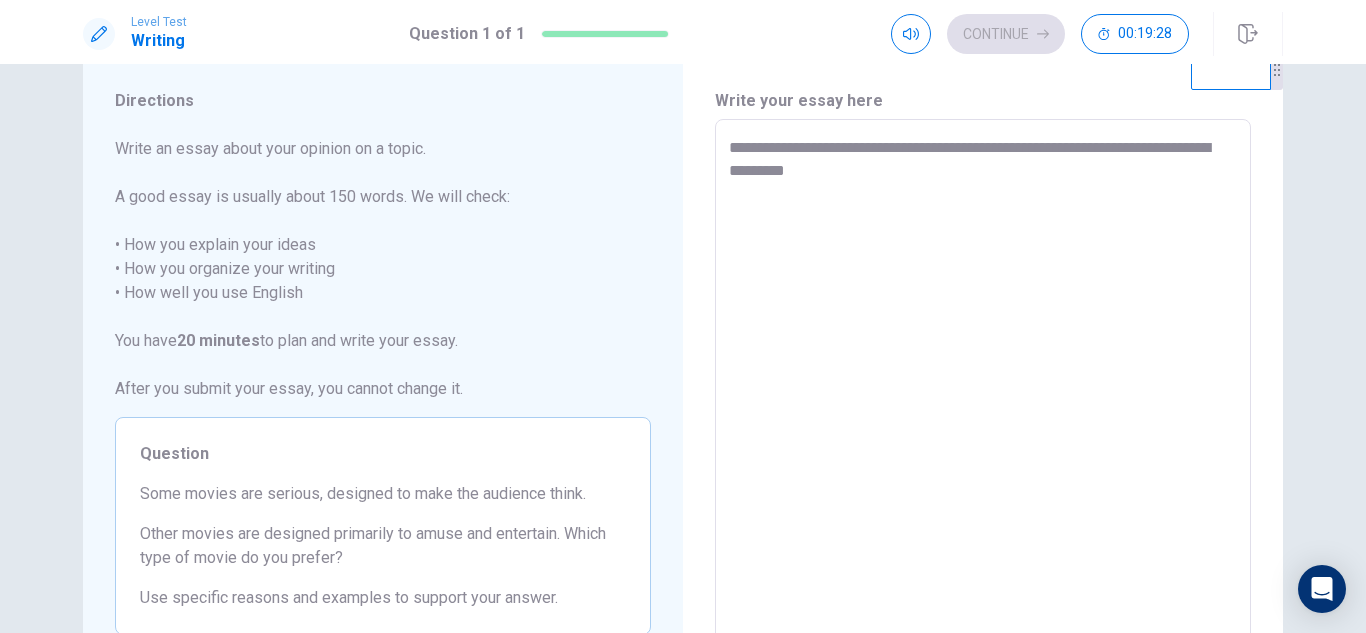 type on "*" 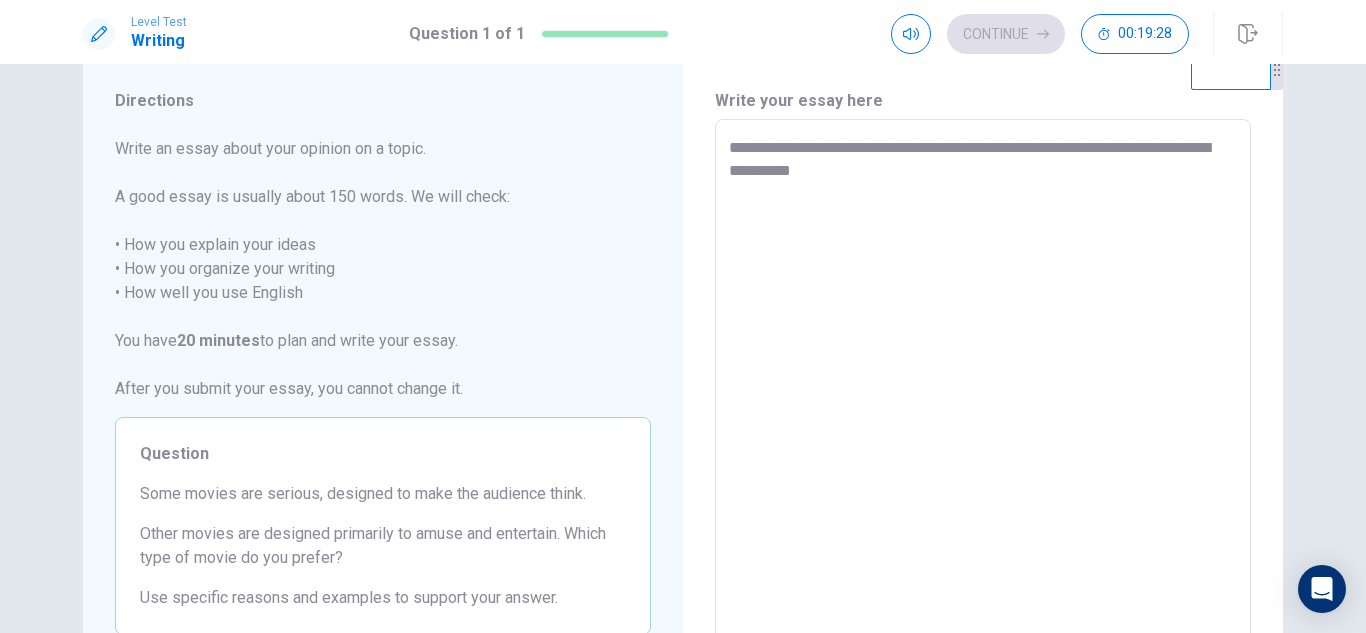 type on "*" 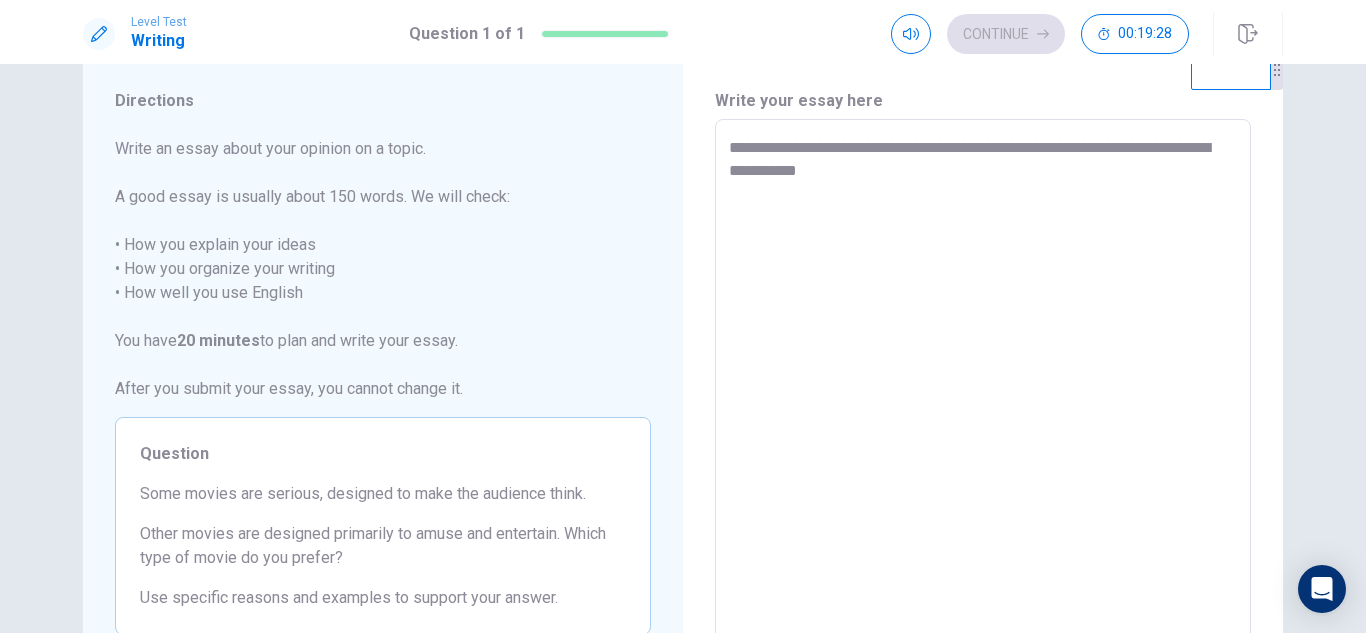 type on "*" 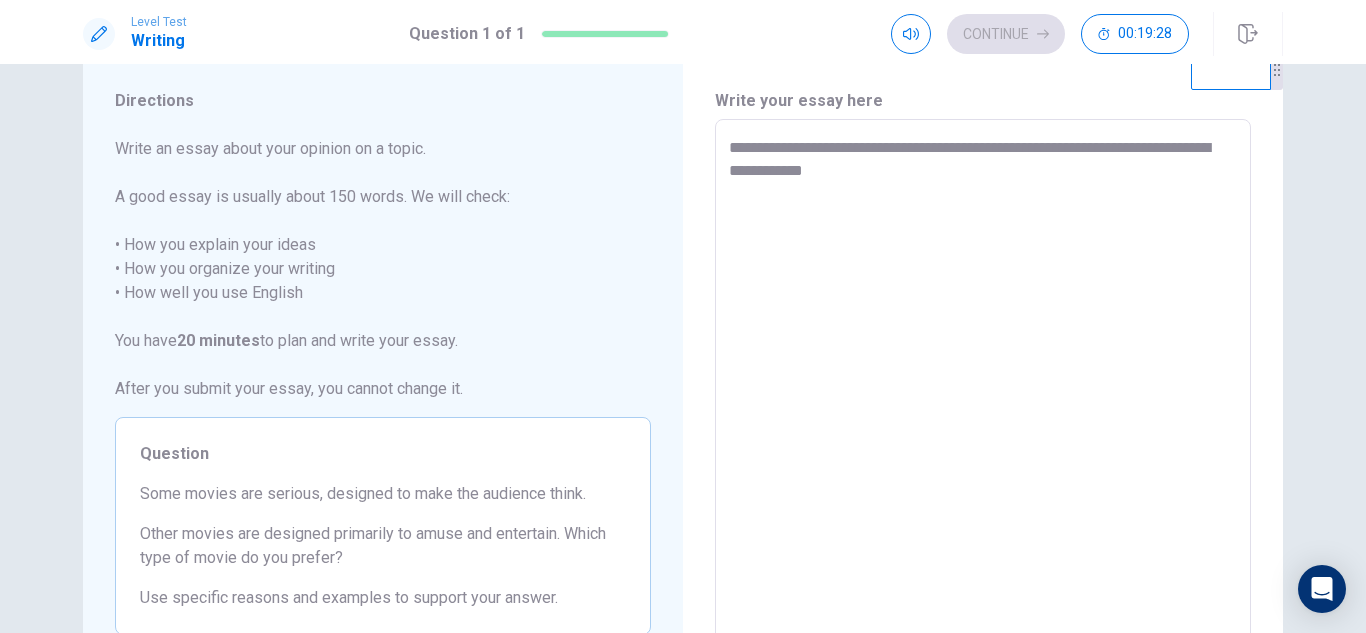 type on "*" 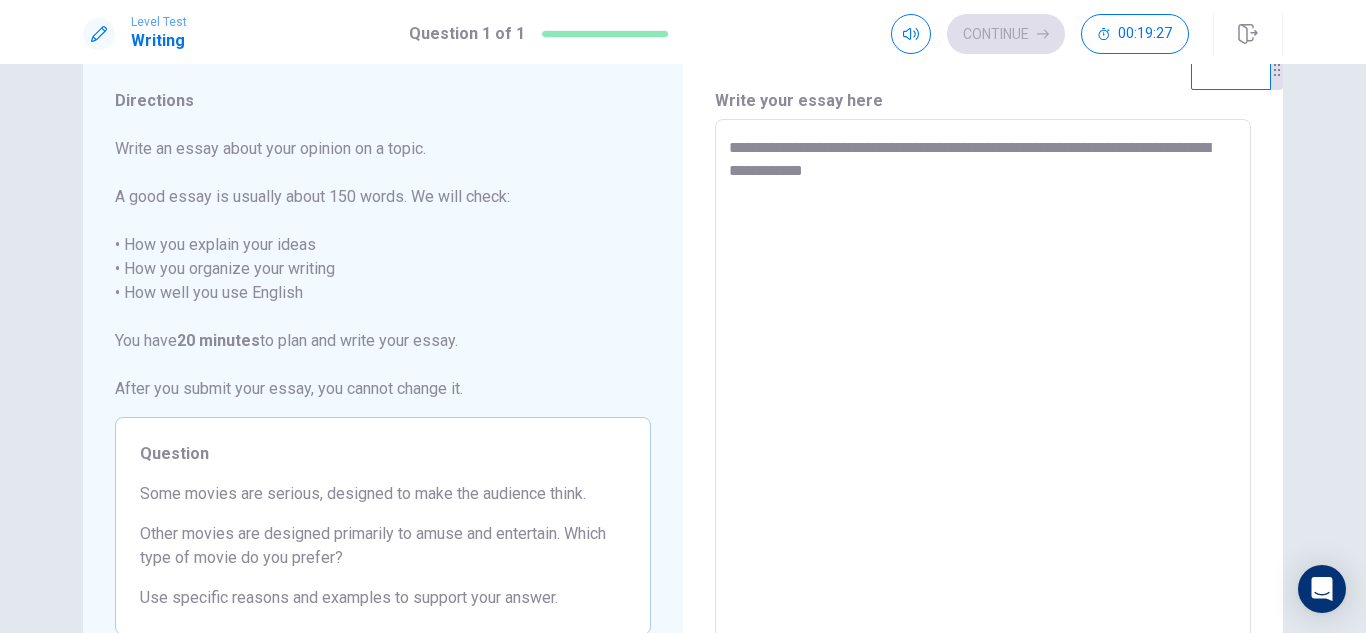 type on "**********" 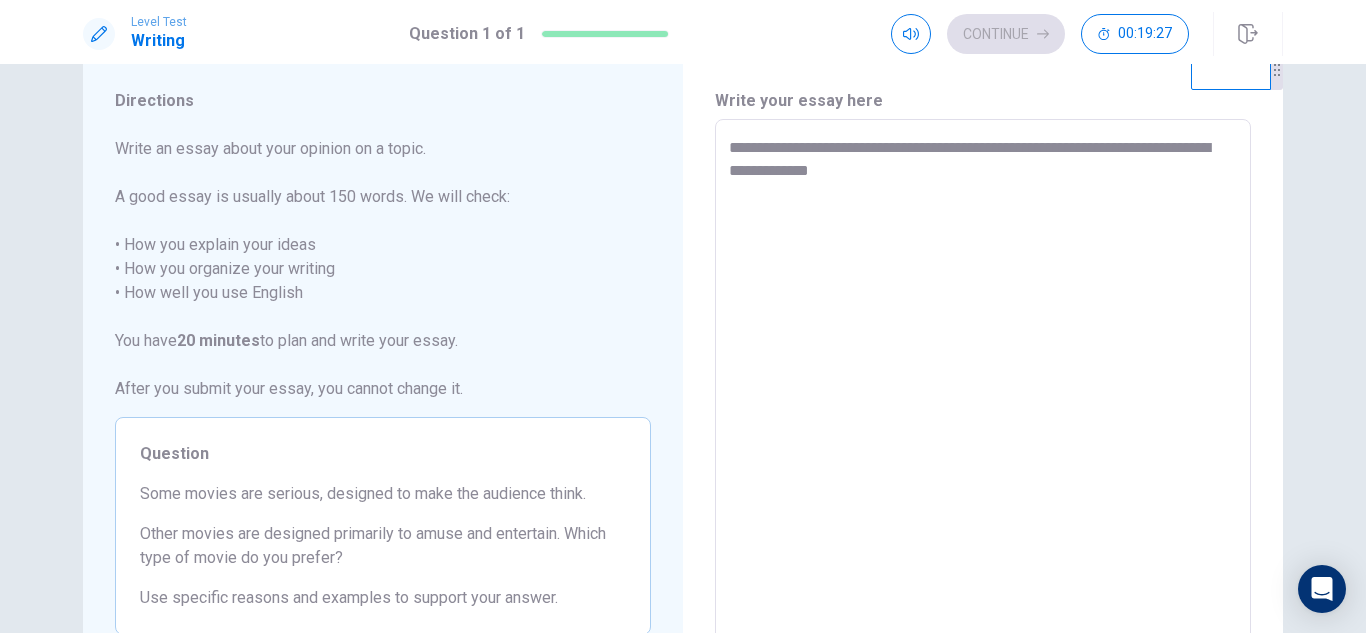 type on "*" 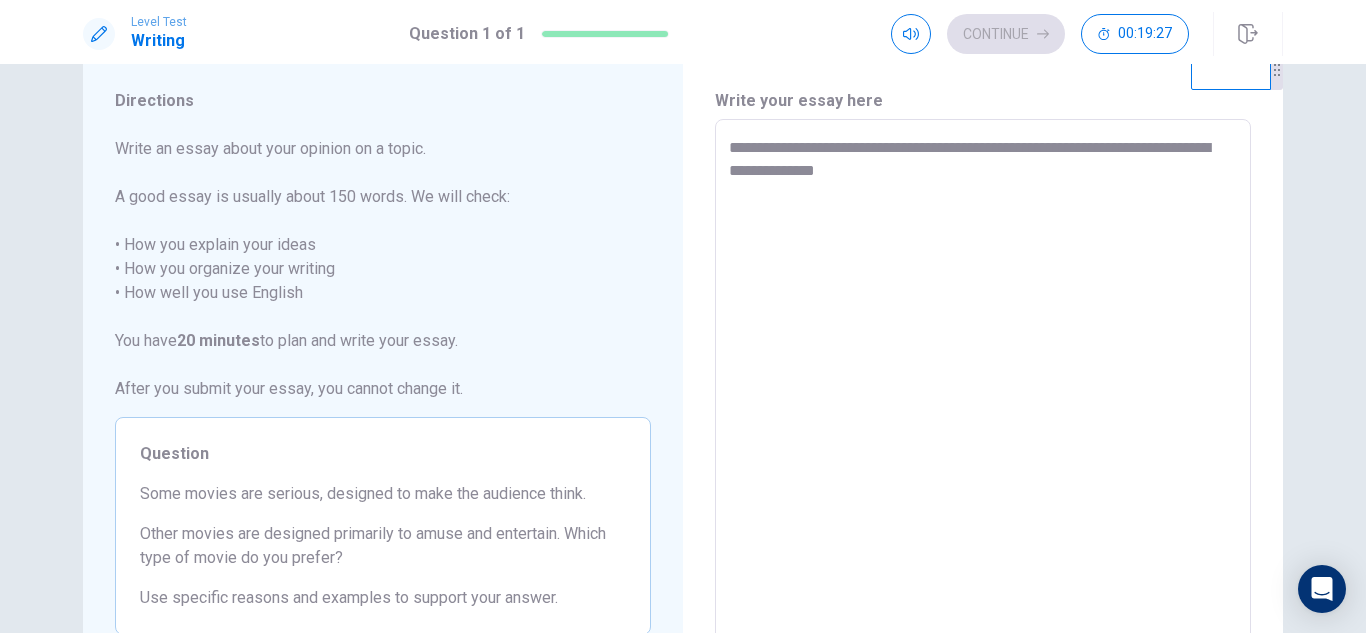 type on "*" 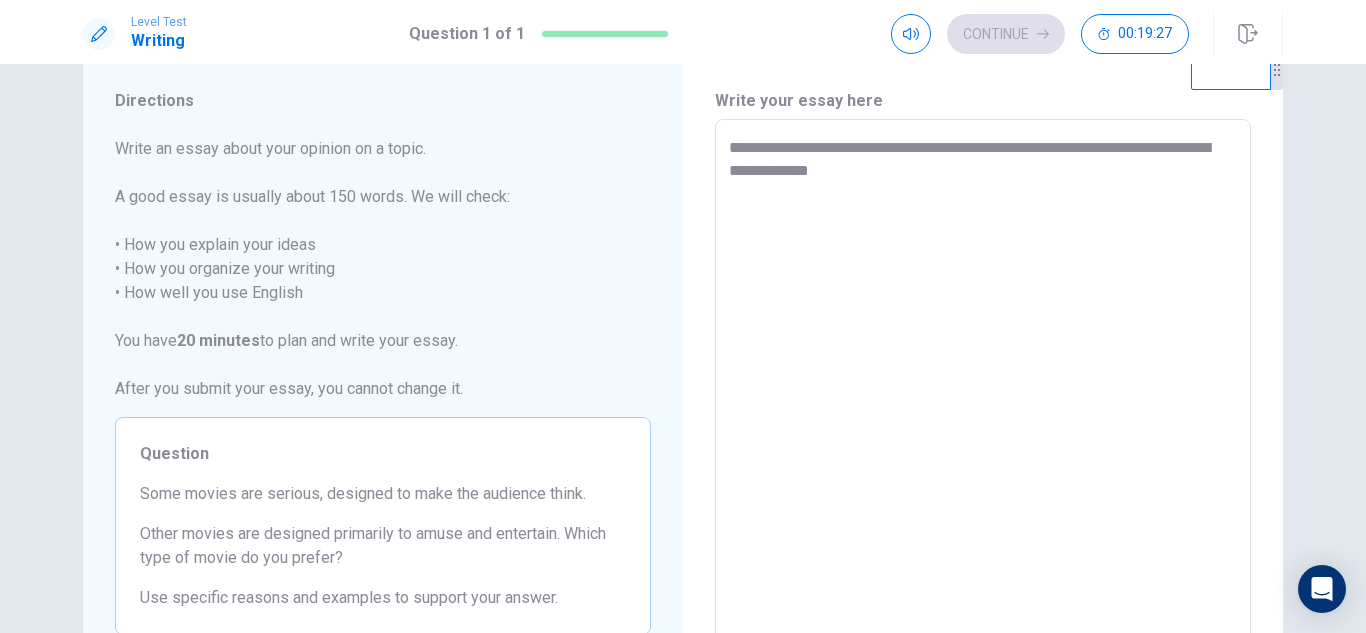 type on "*" 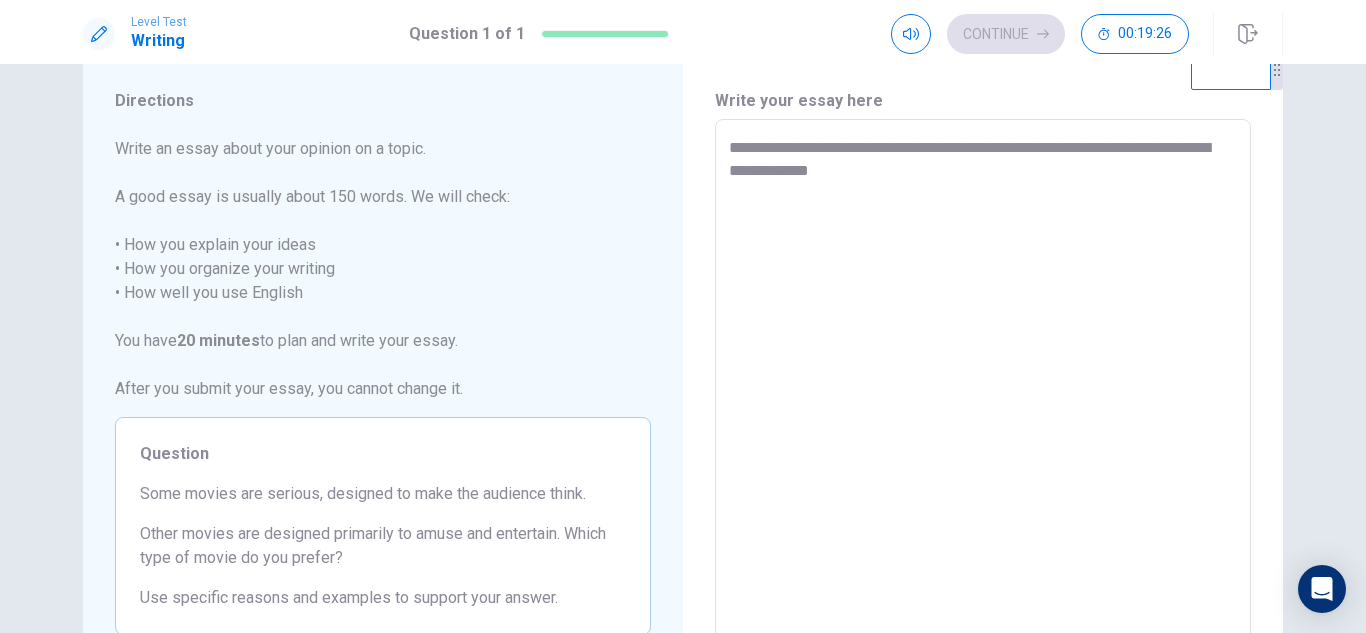 type on "**********" 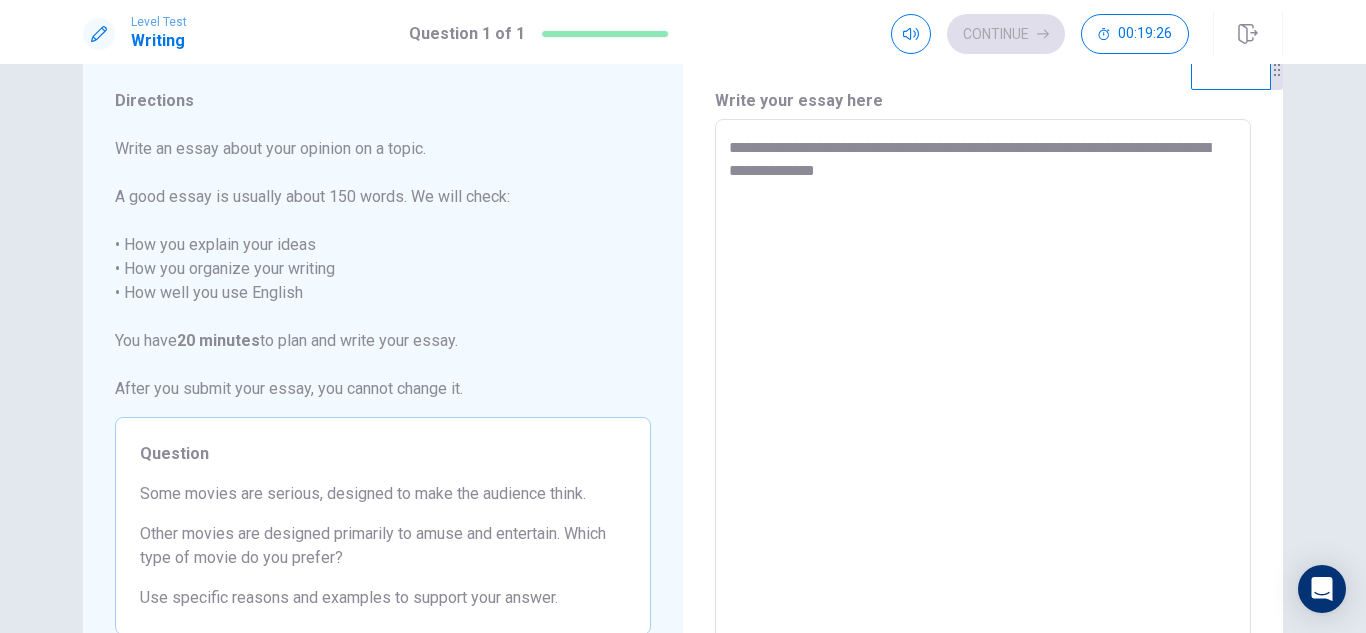 type on "**********" 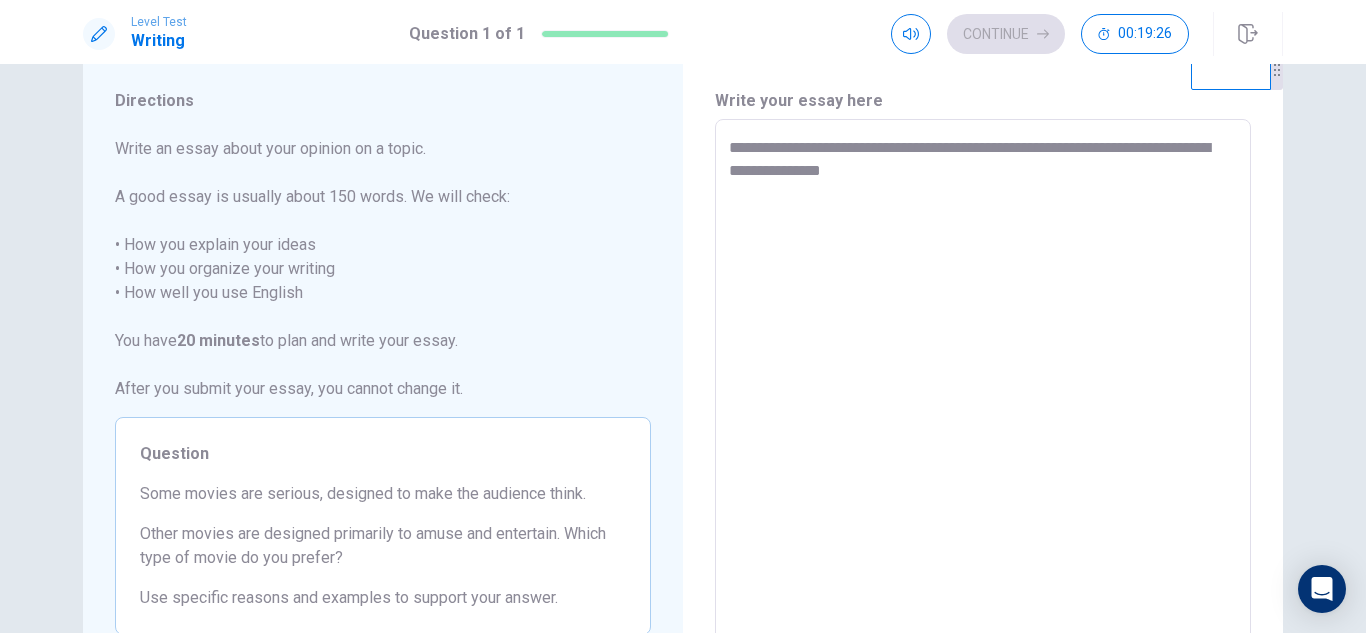 type on "*" 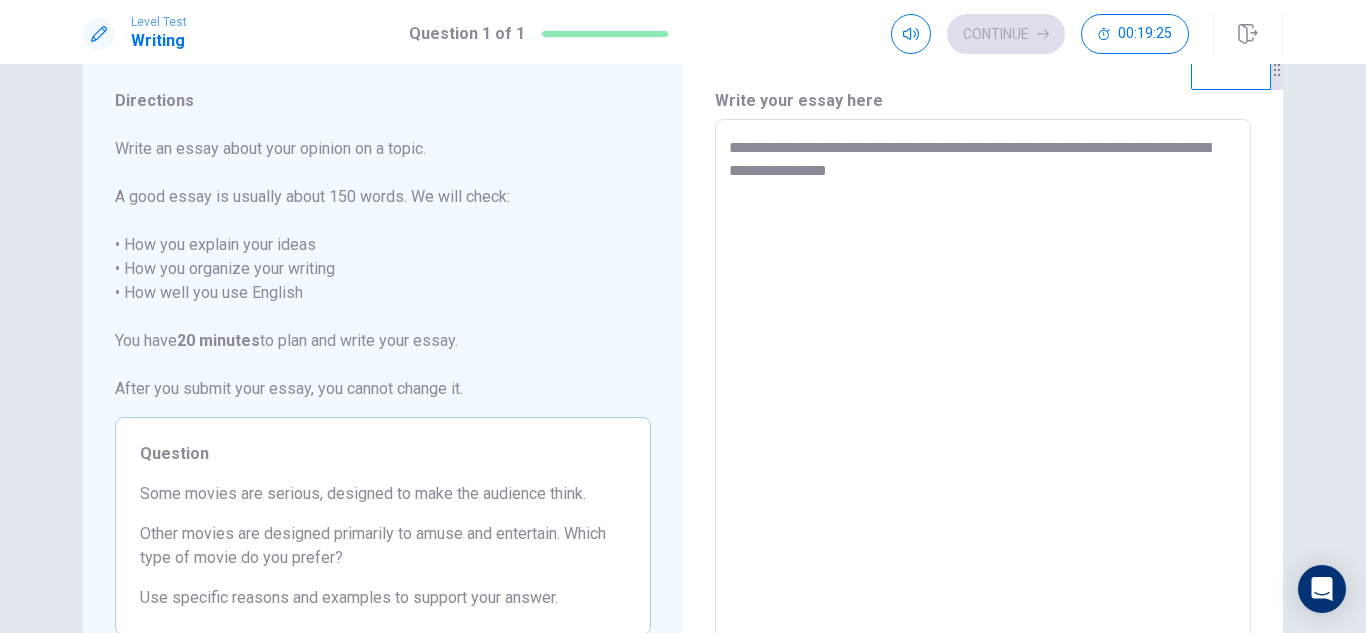 type on "*" 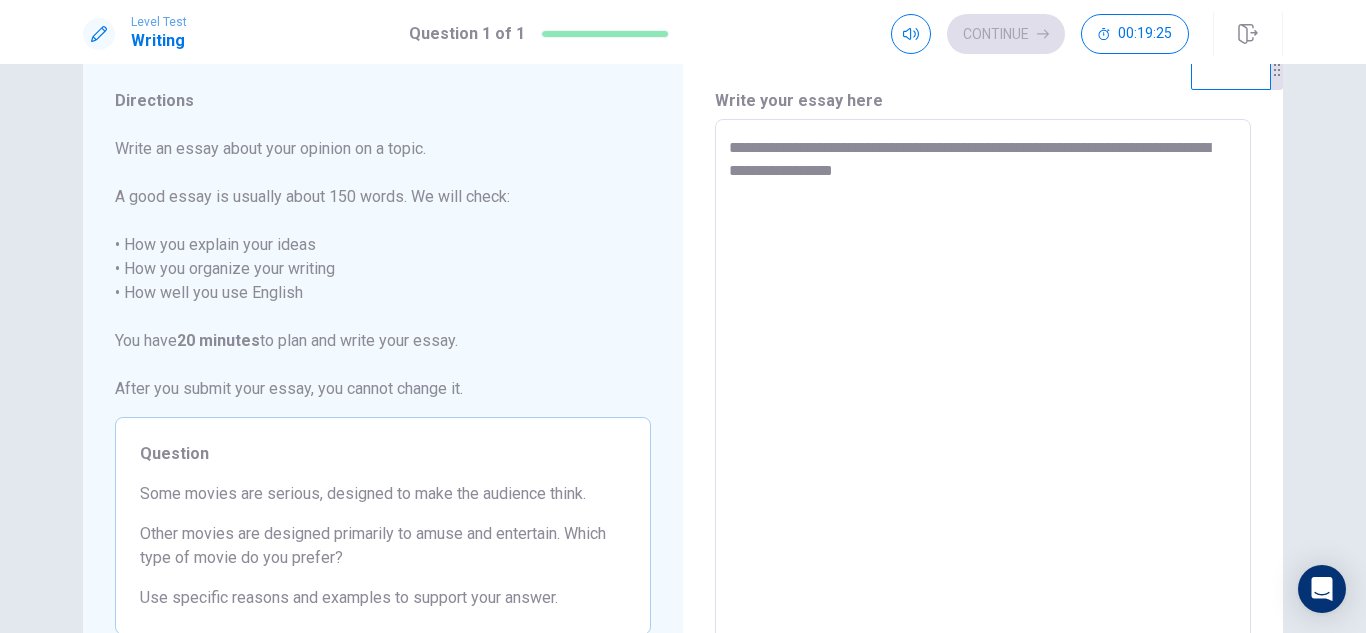 type on "**********" 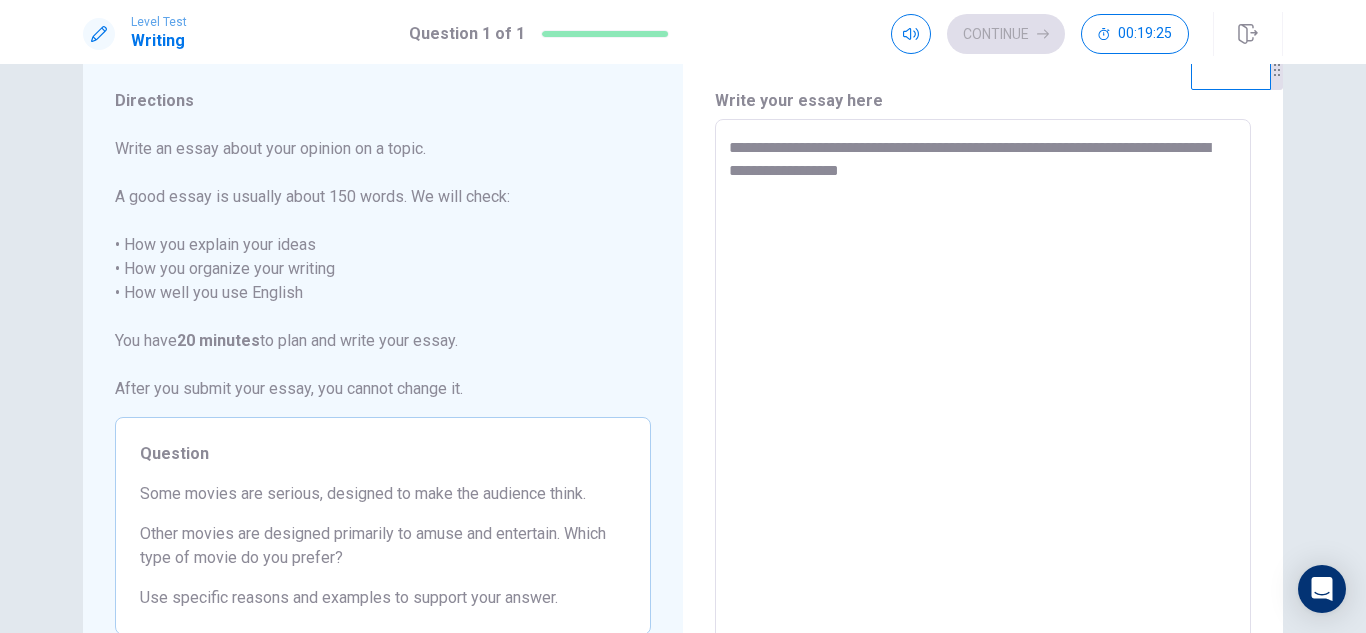 type on "*" 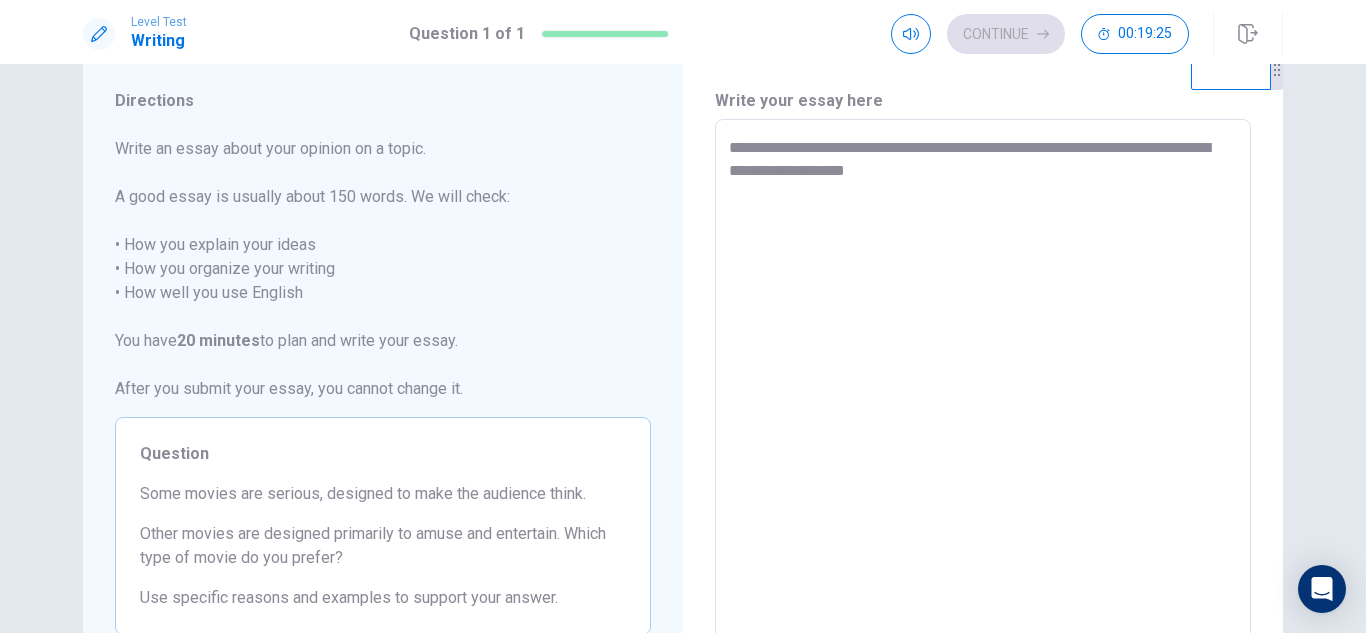 type on "**********" 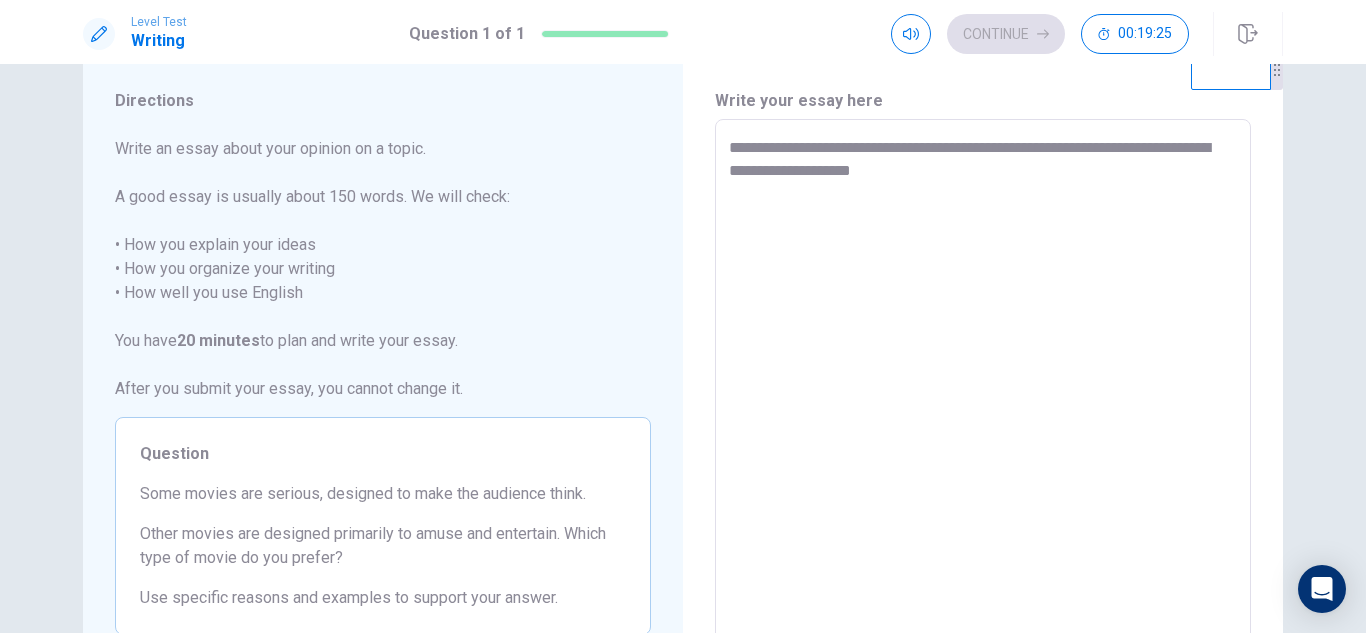 type on "*" 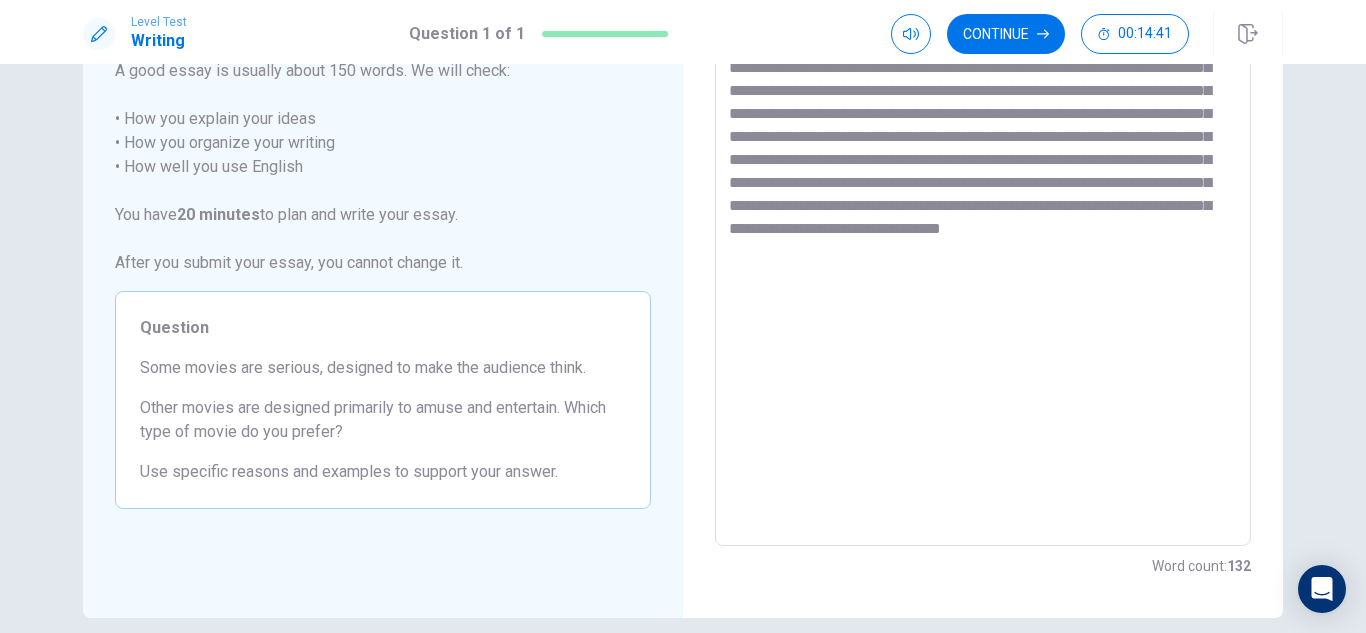 scroll, scrollTop: 170, scrollLeft: 0, axis: vertical 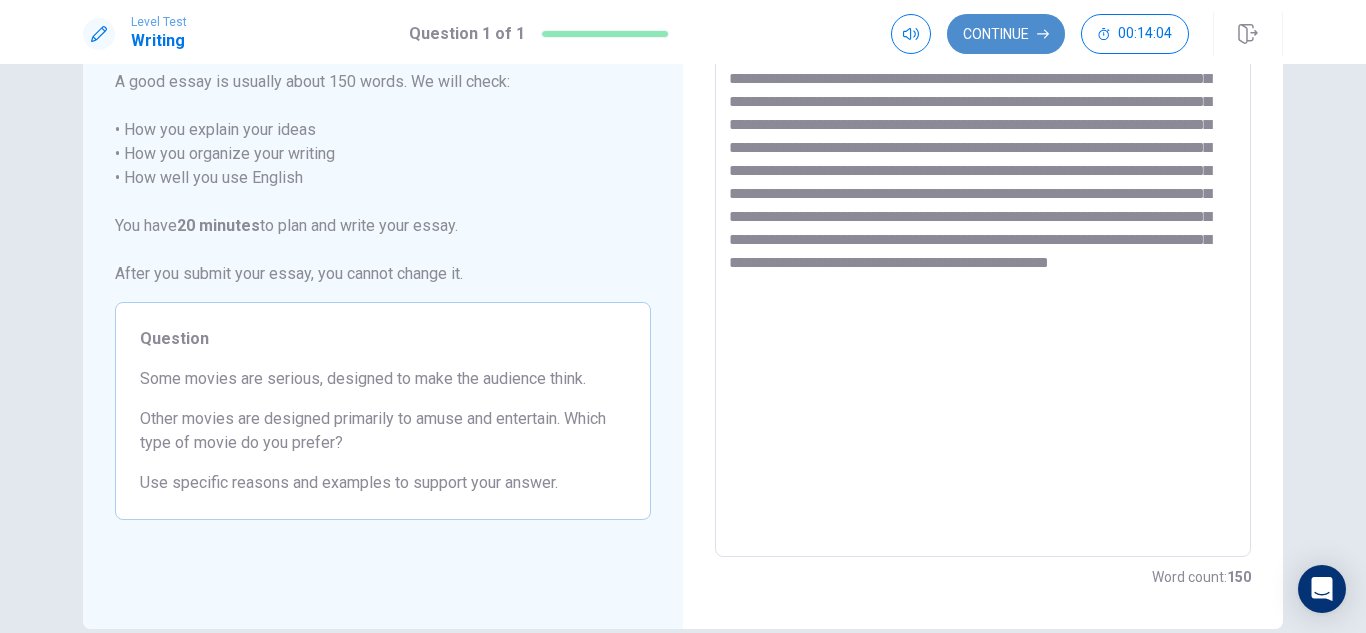 click on "Continue" at bounding box center [1006, 34] 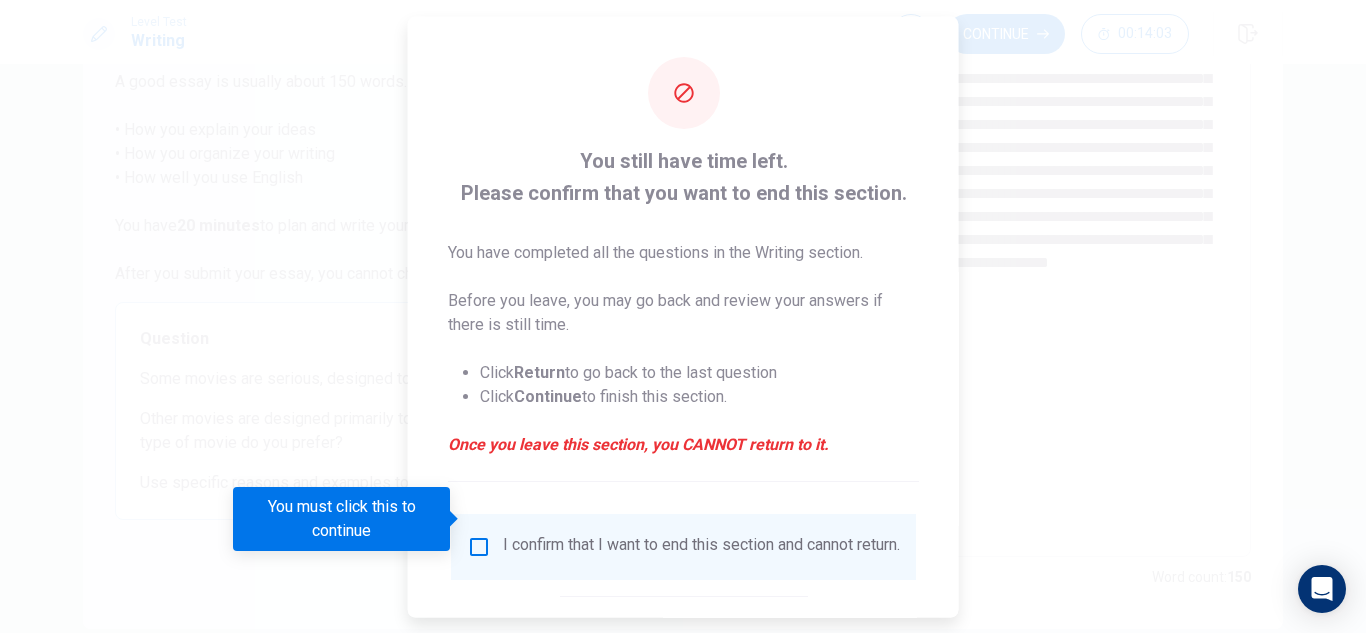 scroll, scrollTop: 113, scrollLeft: 0, axis: vertical 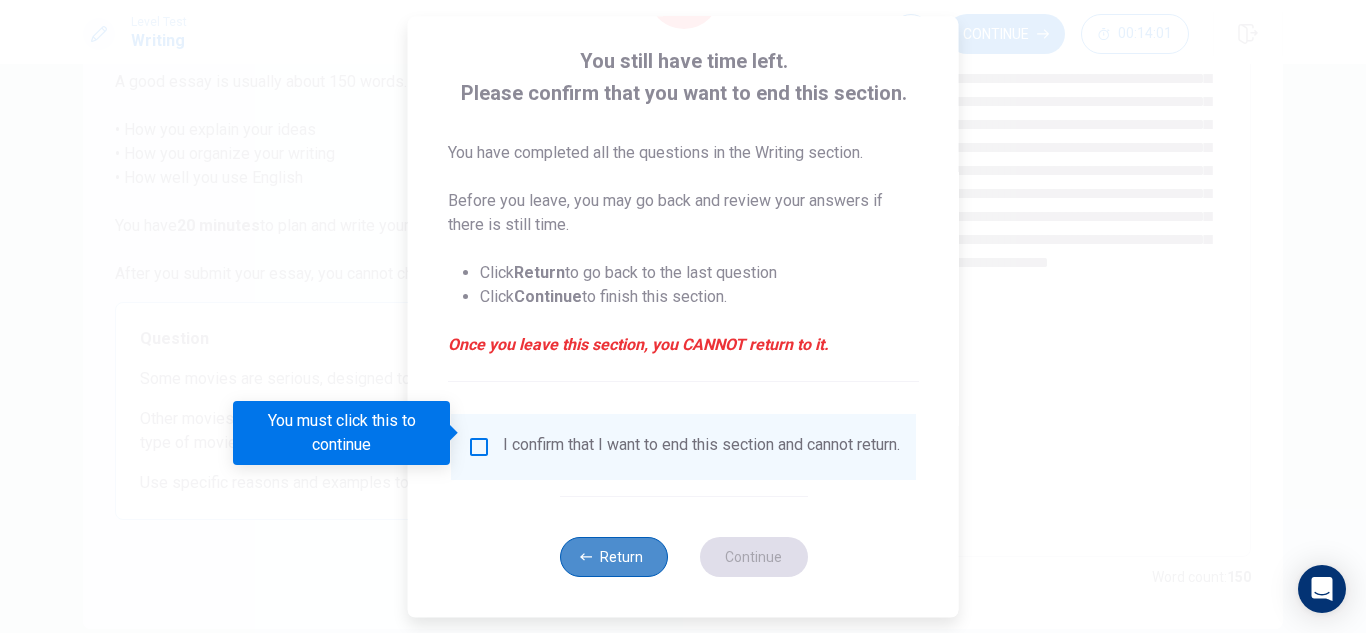 click on "Return" at bounding box center [613, 557] 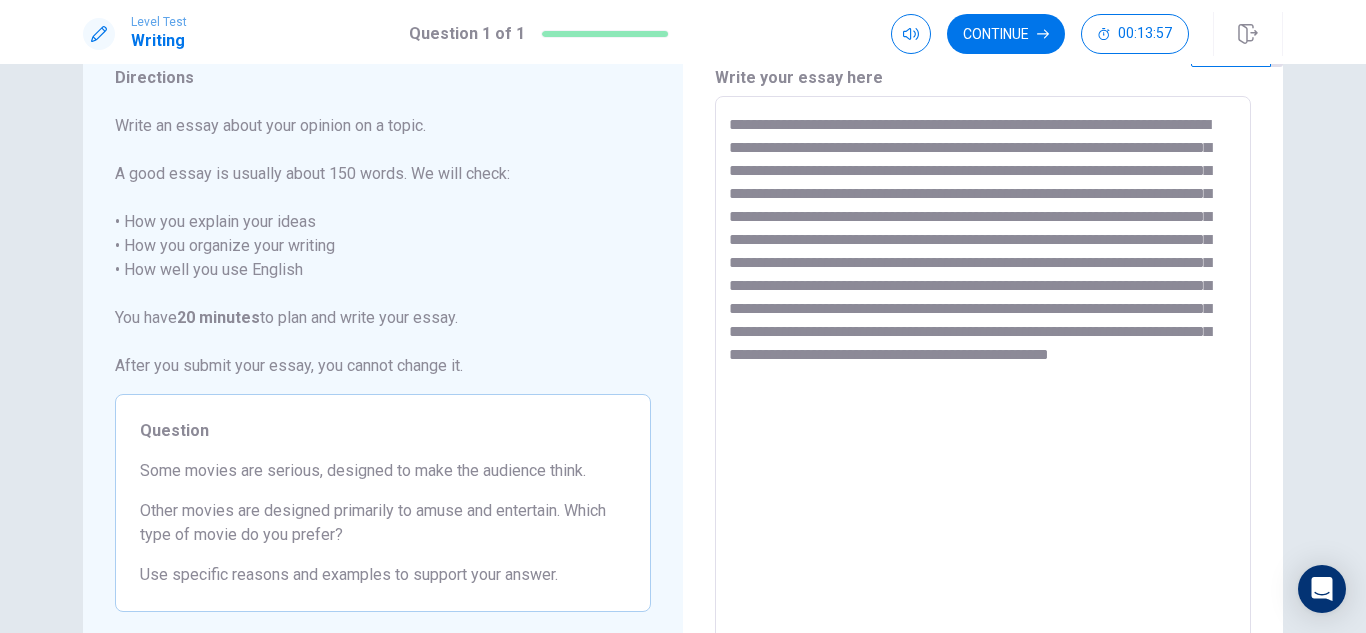 scroll, scrollTop: 88, scrollLeft: 0, axis: vertical 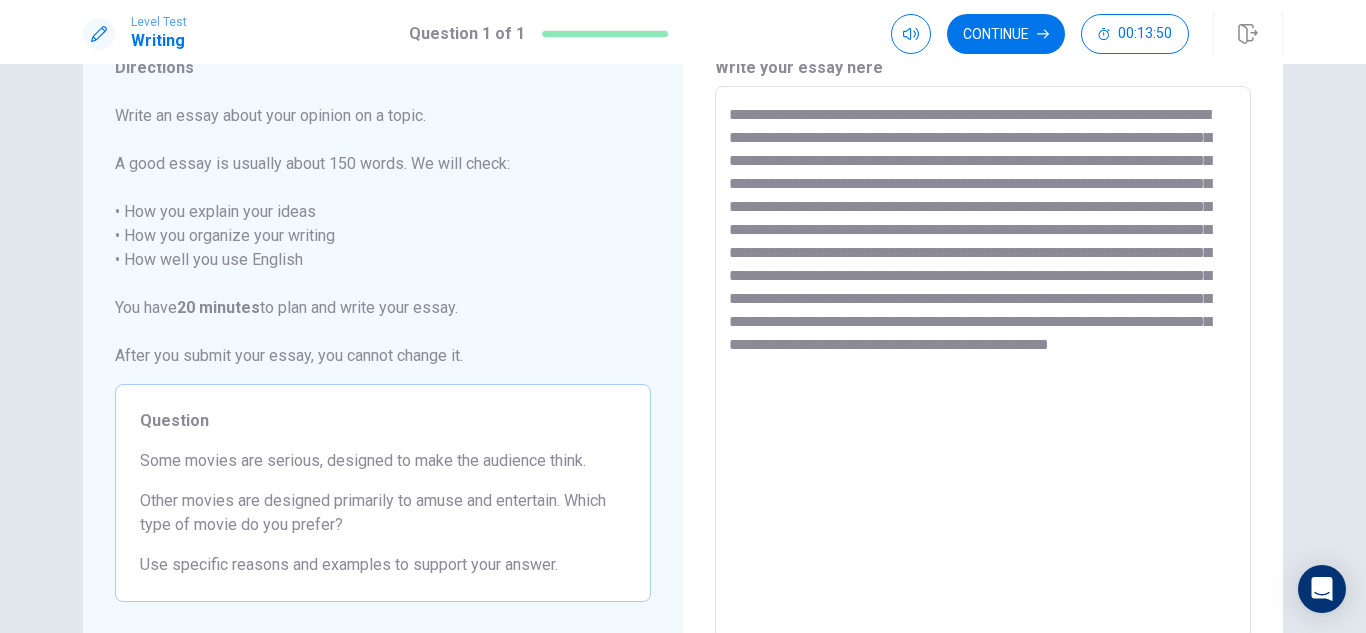 click on "**********" at bounding box center [983, 363] 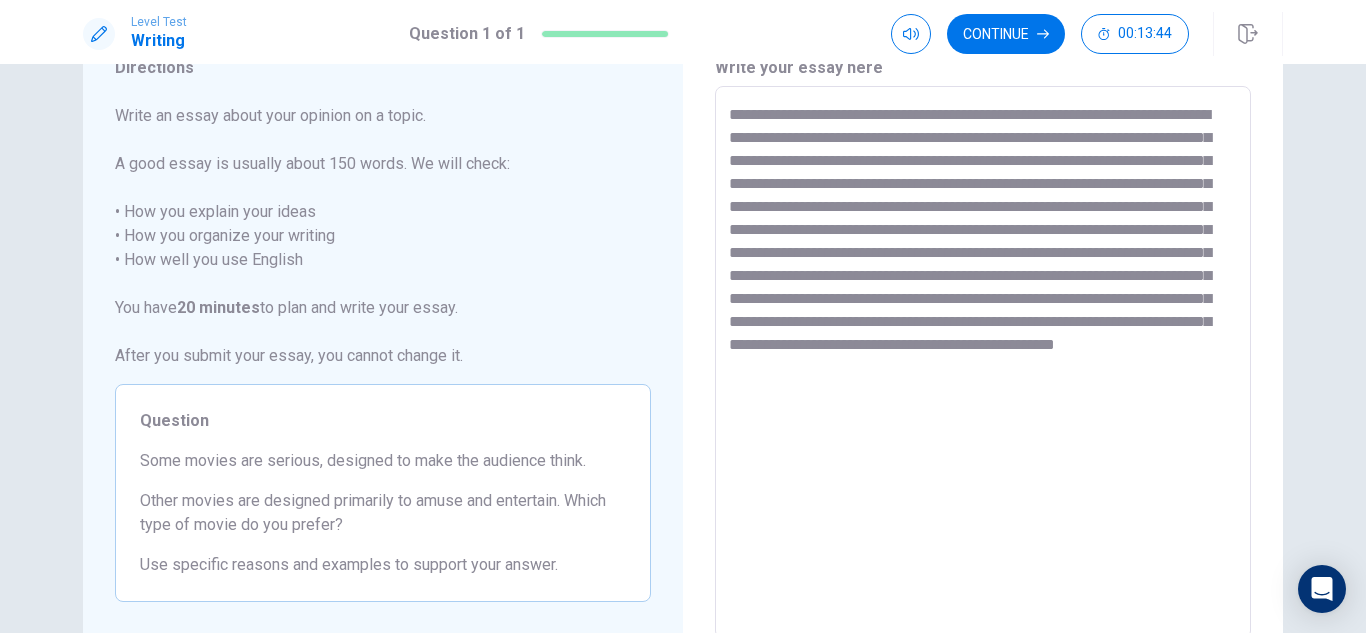 drag, startPoint x: 788, startPoint y: 206, endPoint x: 723, endPoint y: 204, distance: 65.03076 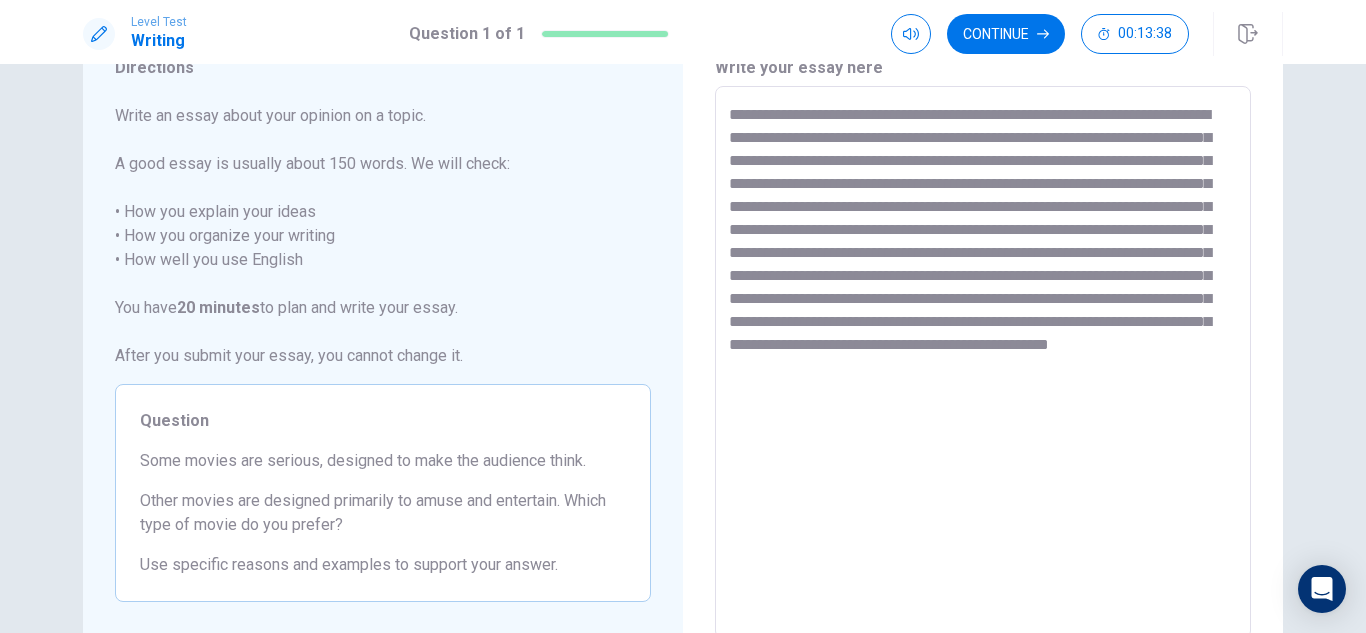 click on "**********" at bounding box center (983, 363) 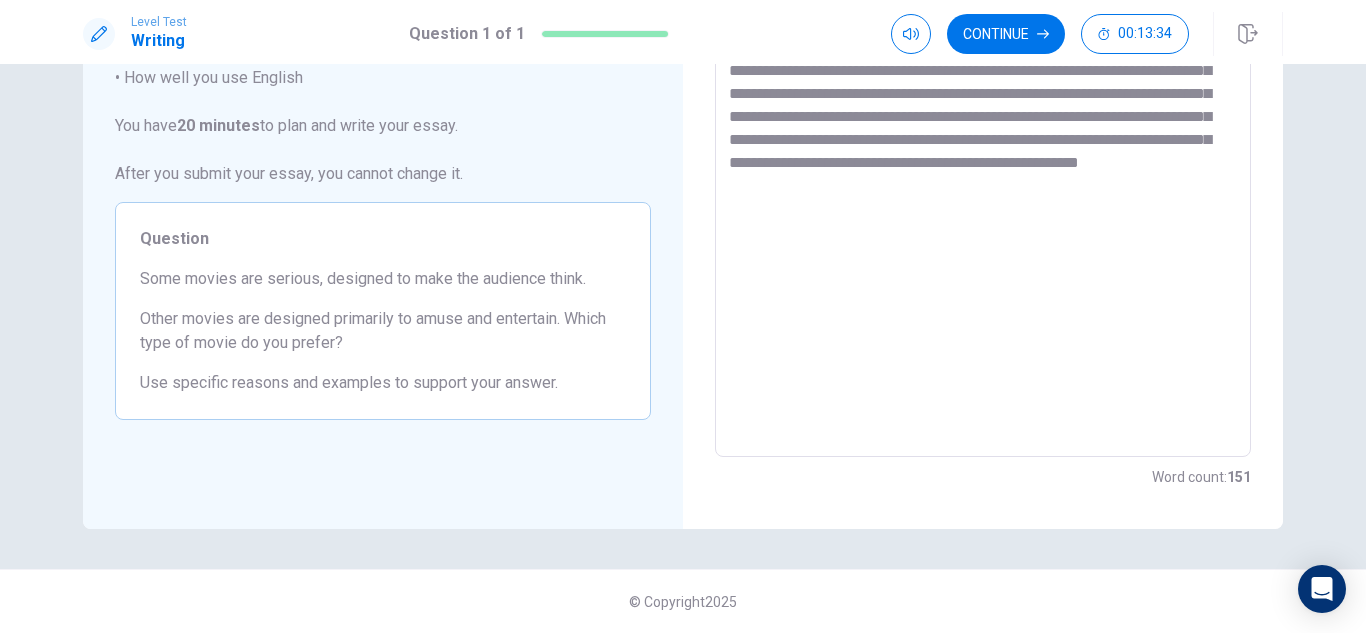 scroll, scrollTop: 0, scrollLeft: 0, axis: both 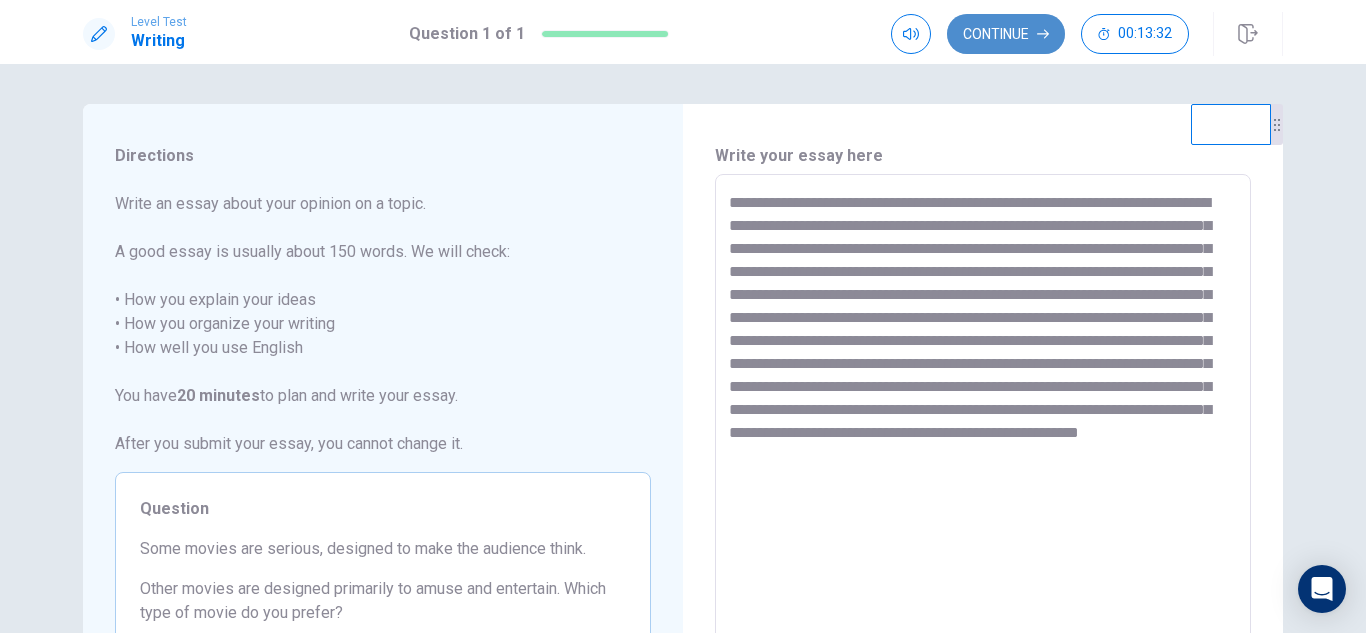 click on "Continue" at bounding box center (1006, 34) 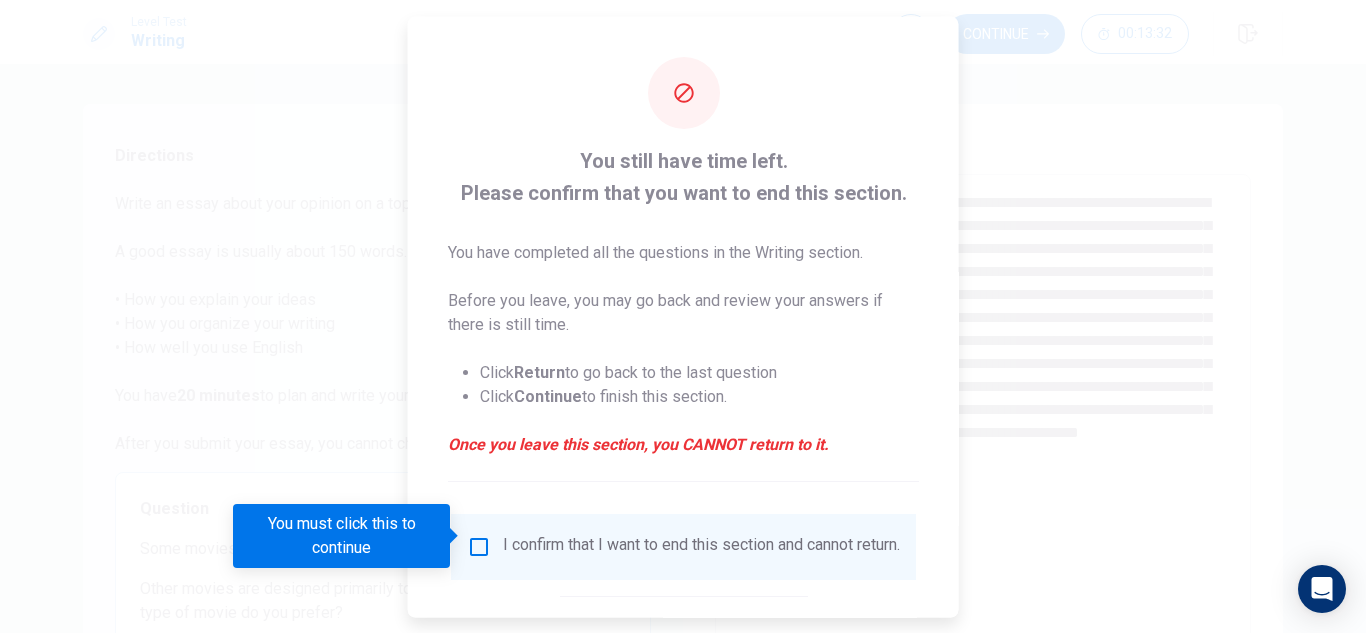 scroll, scrollTop: 113, scrollLeft: 0, axis: vertical 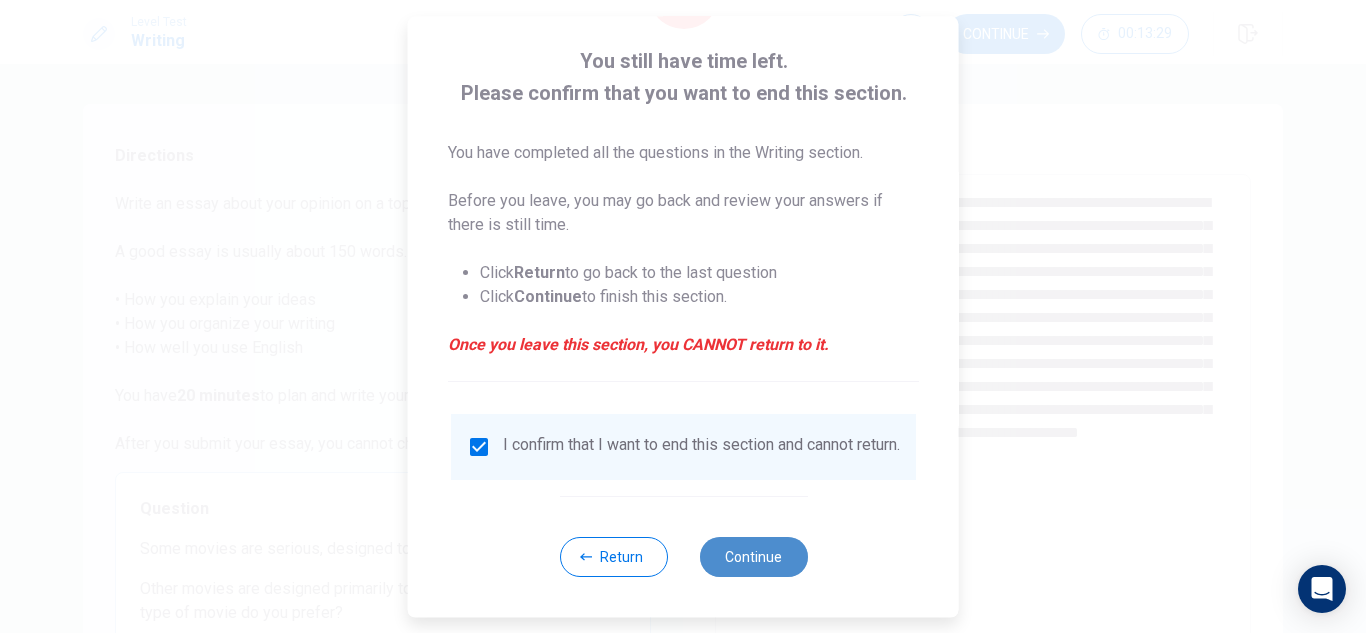 click on "Continue" at bounding box center (753, 557) 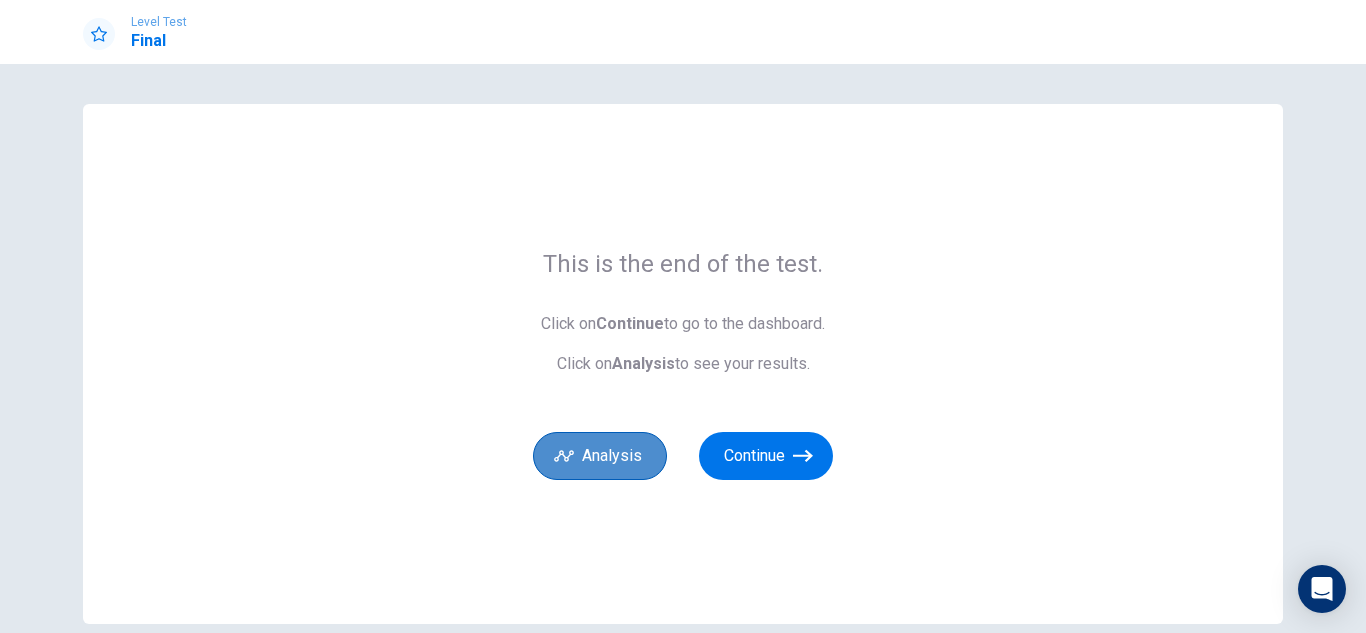 click on "Analysis" at bounding box center (600, 456) 